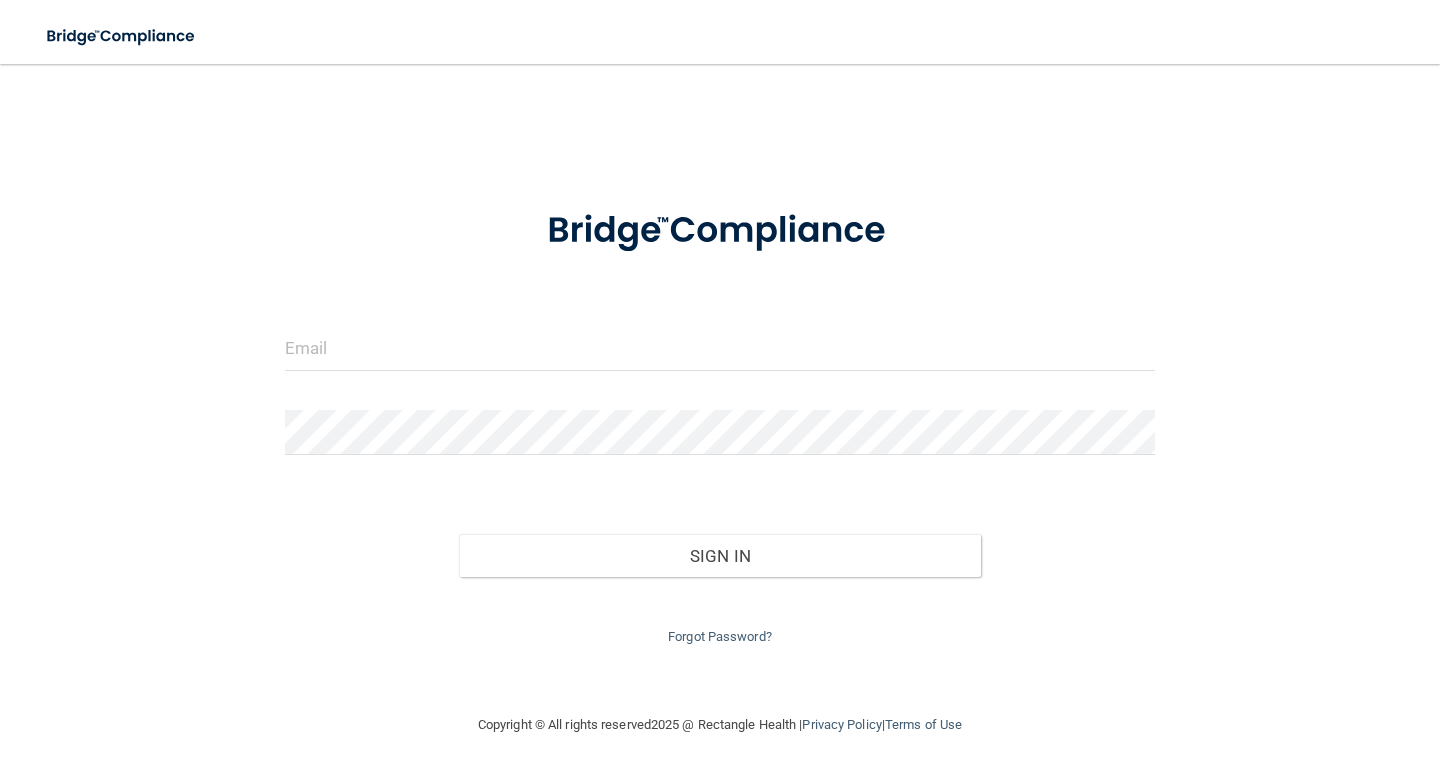 scroll, scrollTop: 0, scrollLeft: 0, axis: both 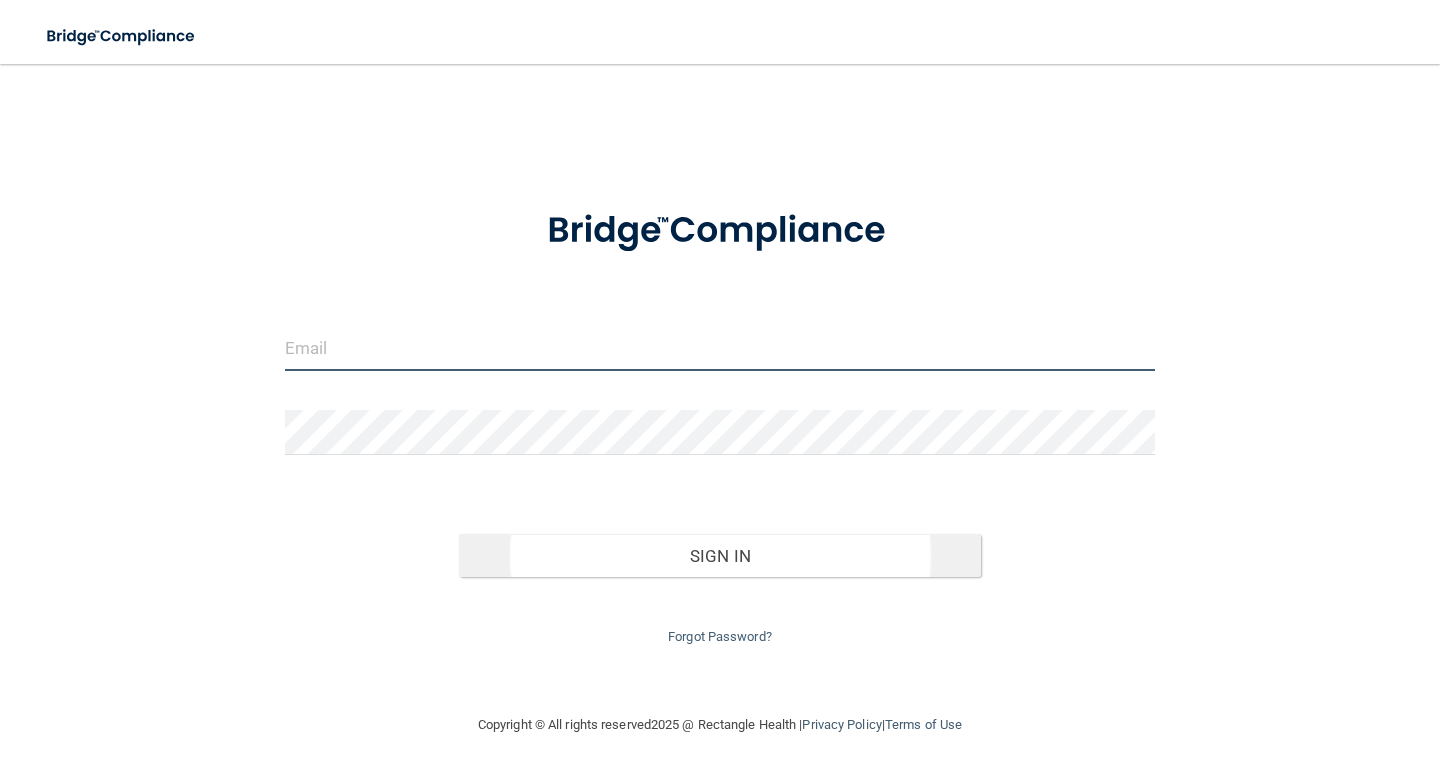 type on "[USERNAME]@reddoorpediatric.com" 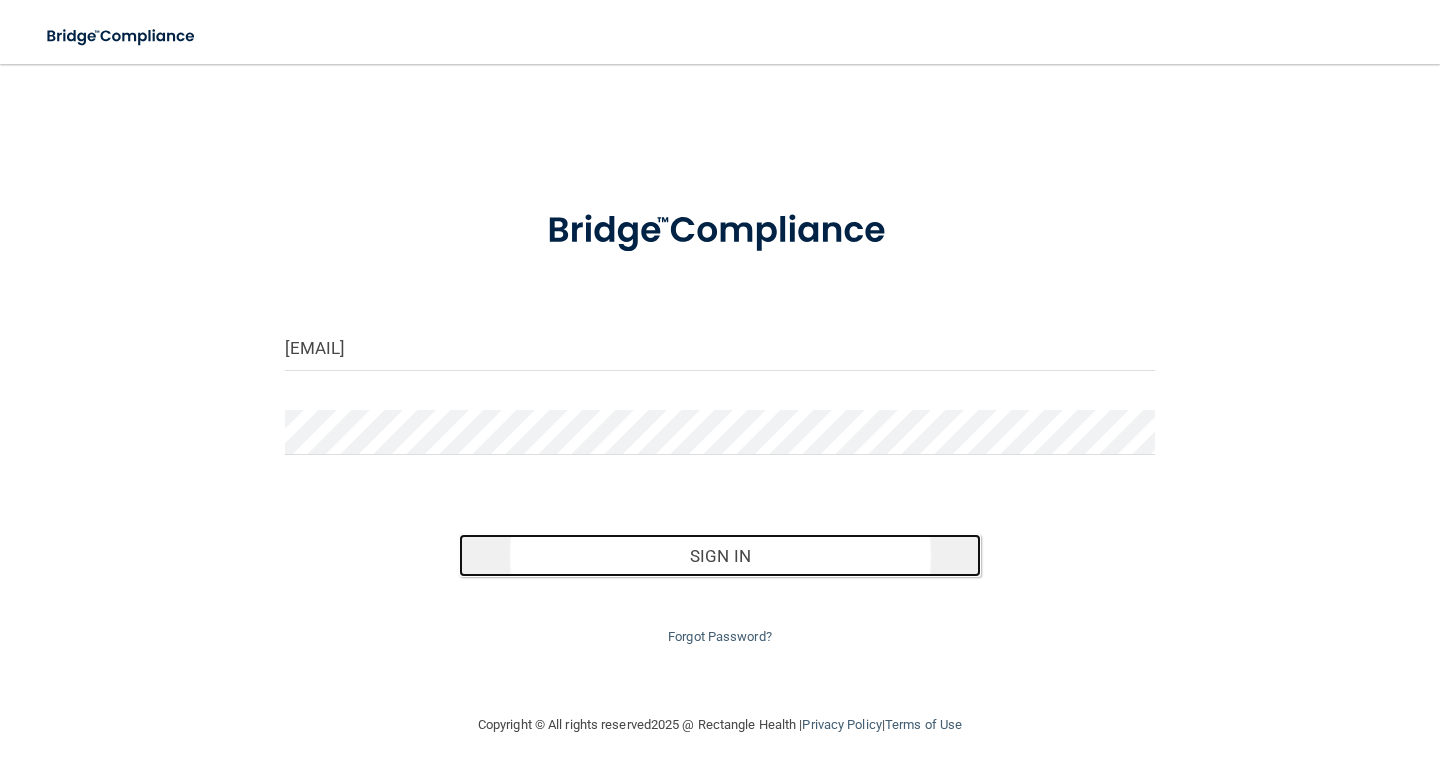 click on "Sign In" at bounding box center [720, 556] 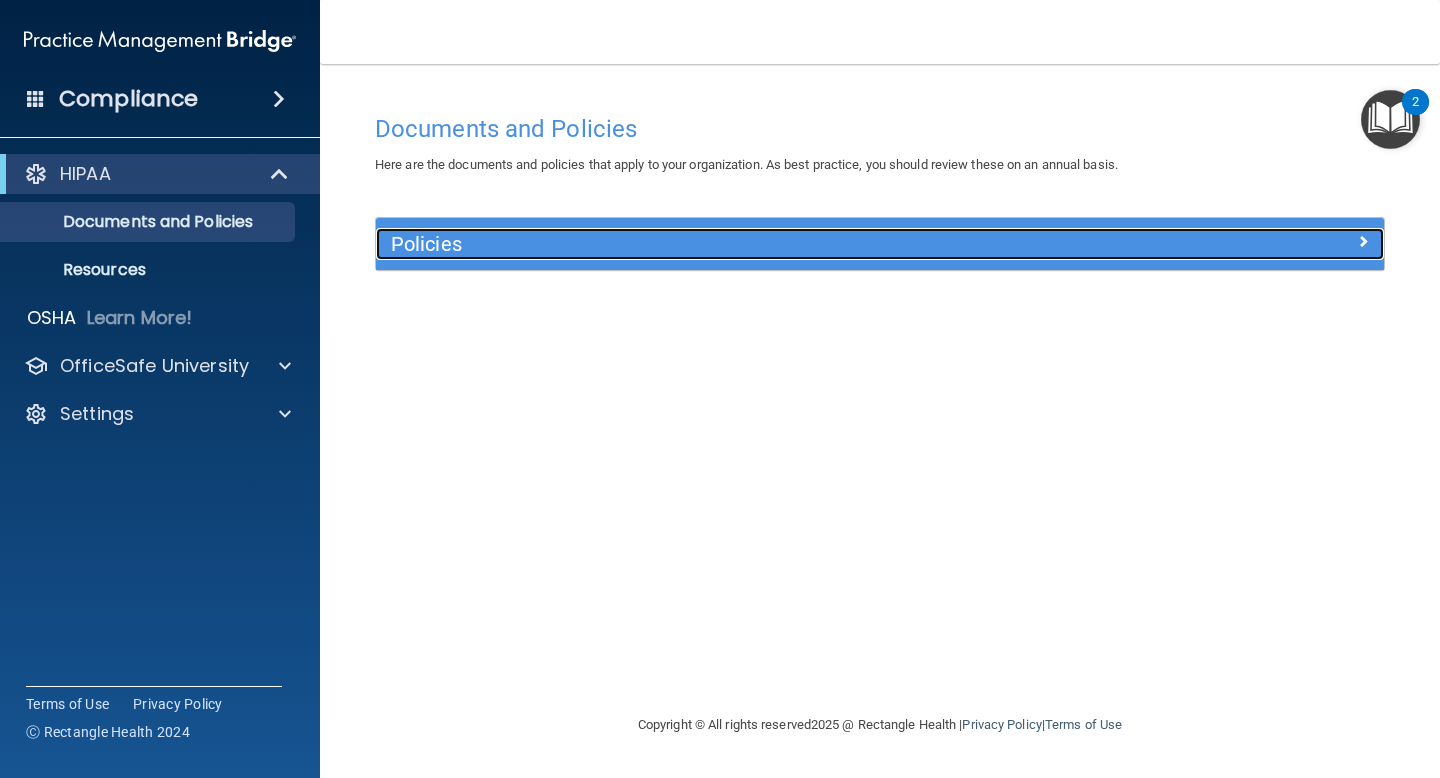 click on "Policies" at bounding box center [754, 244] 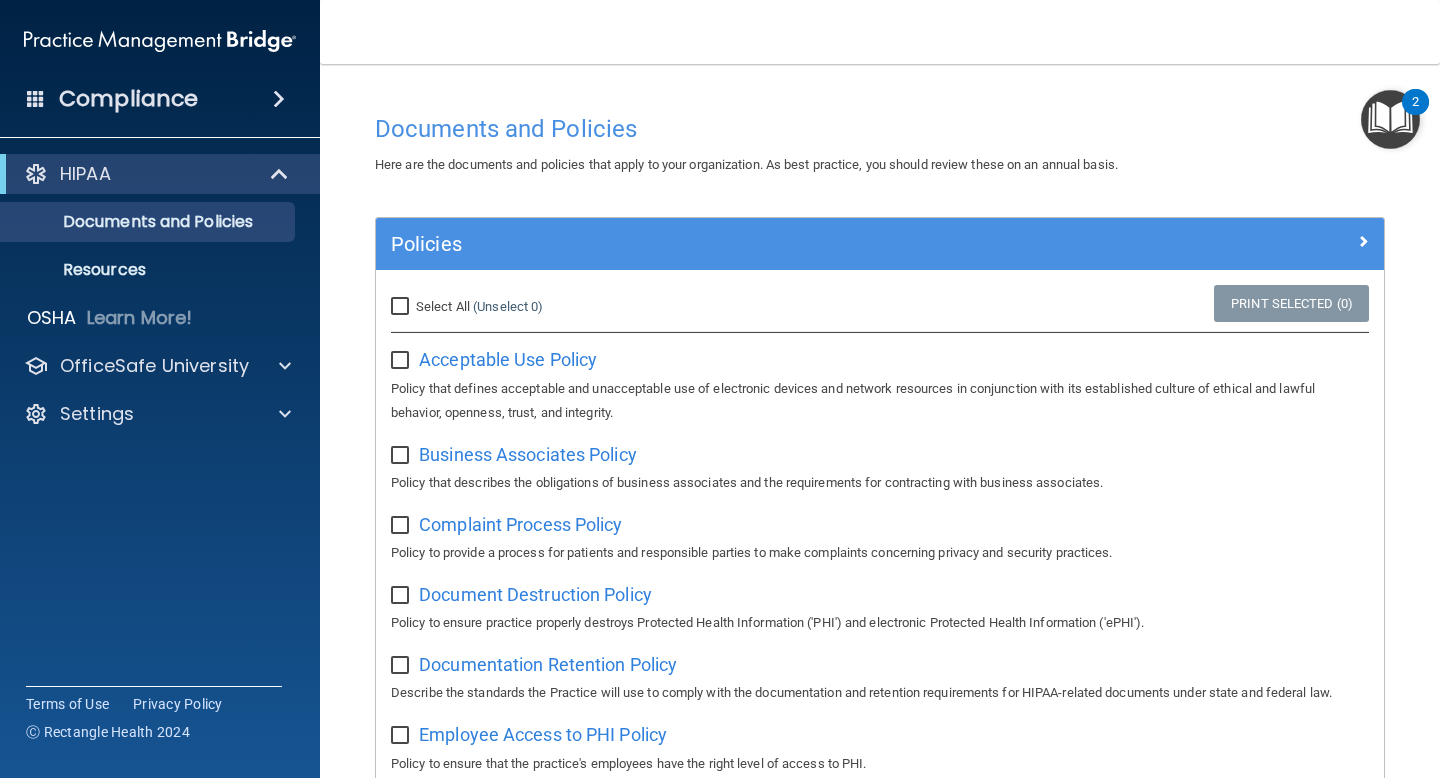 click on "Select All   (Unselect 0)    Unselect All" at bounding box center (402, 307) 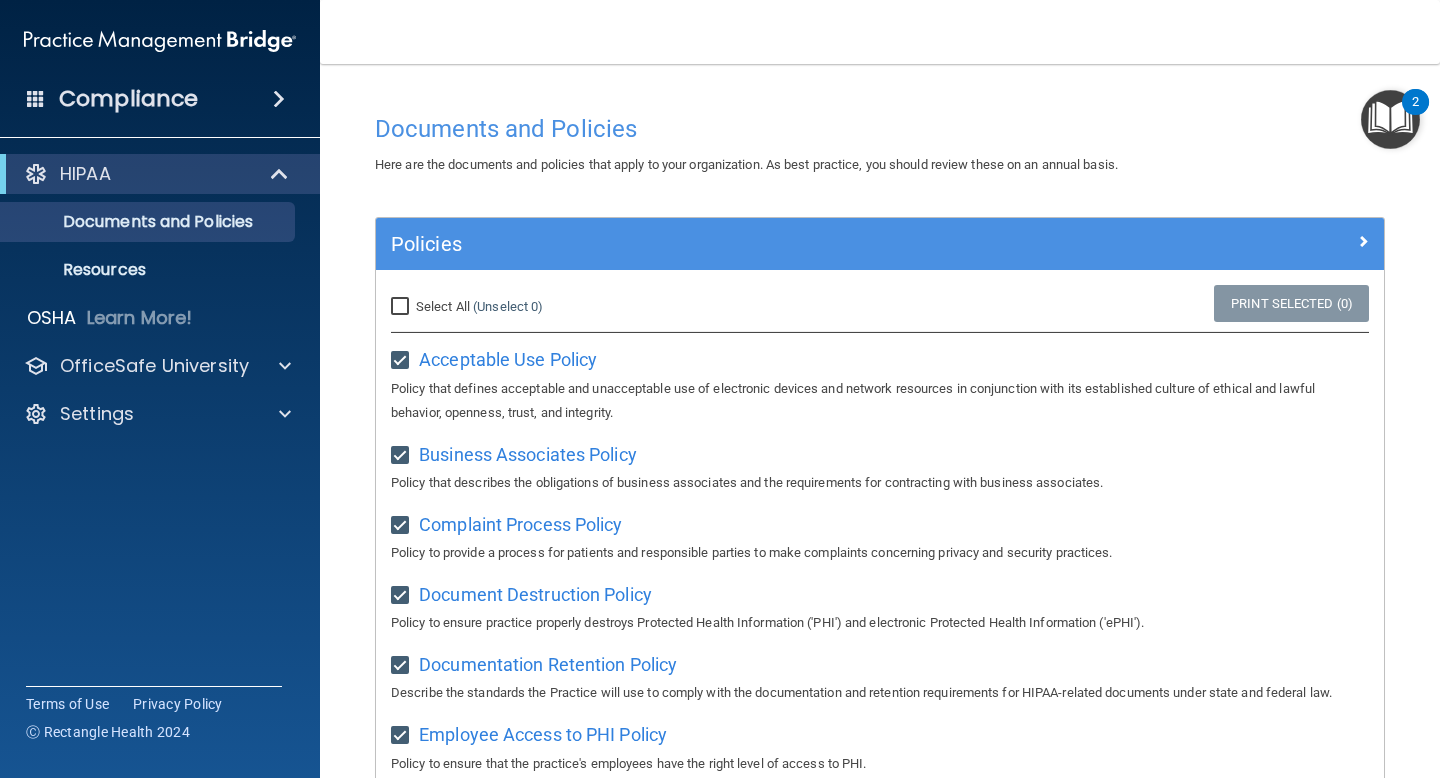 checkbox on "true" 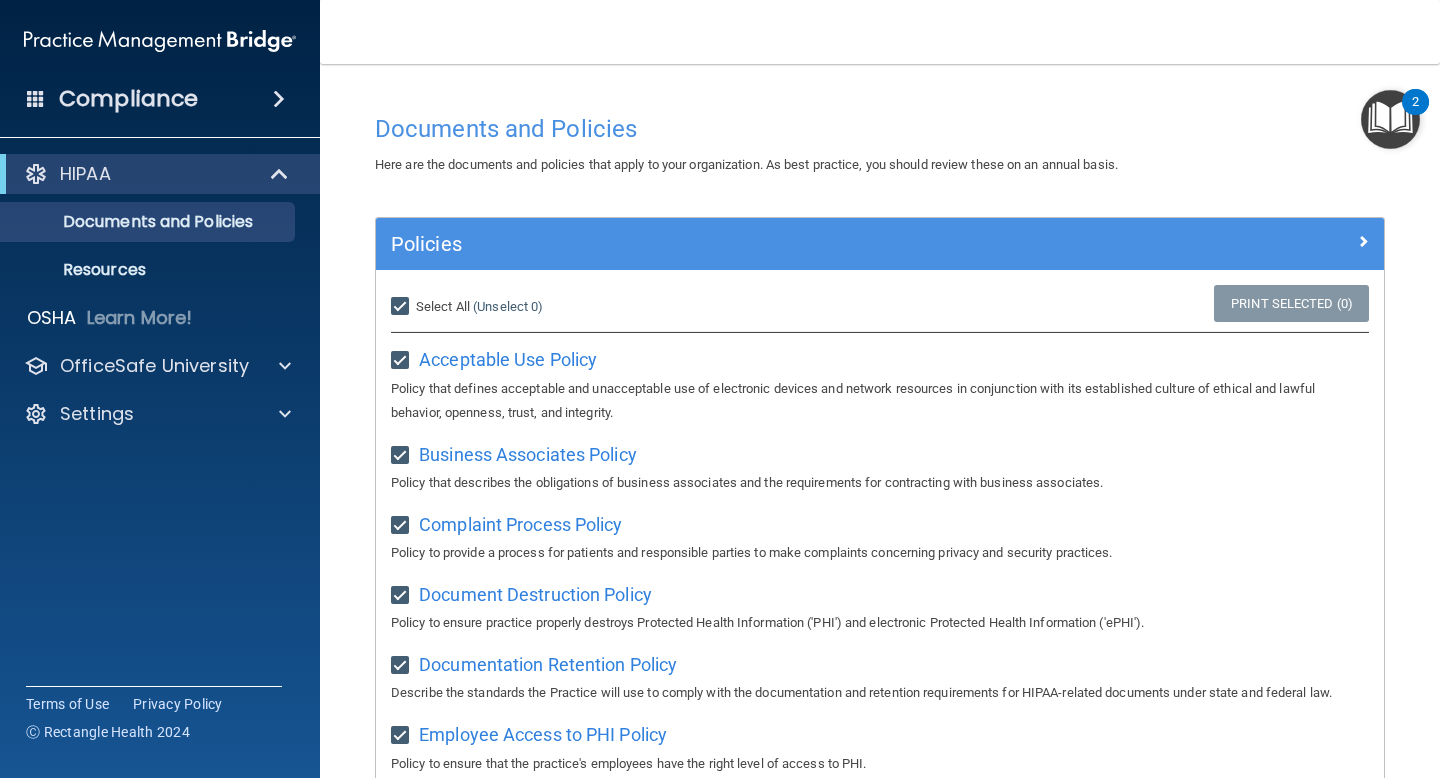 checkbox on "true" 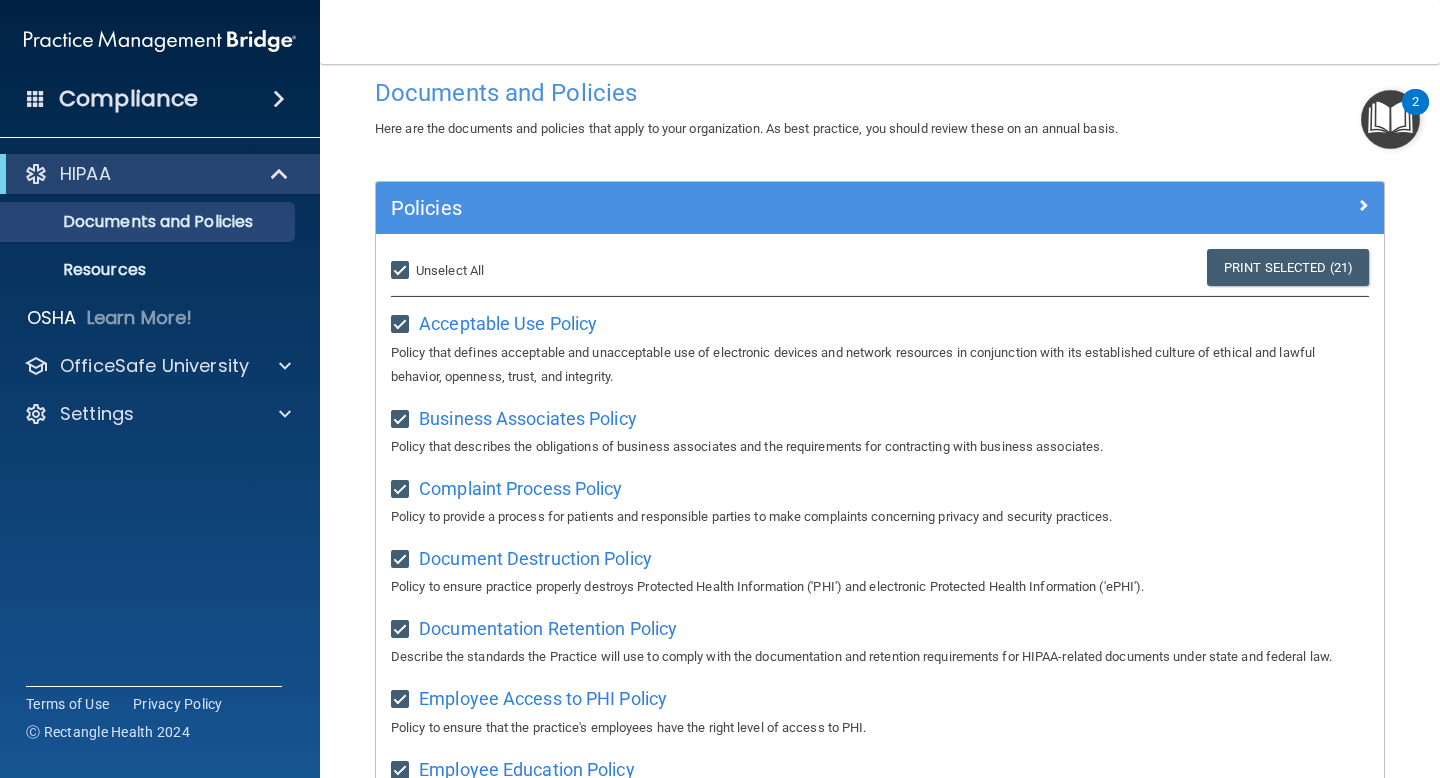 scroll, scrollTop: 0, scrollLeft: 0, axis: both 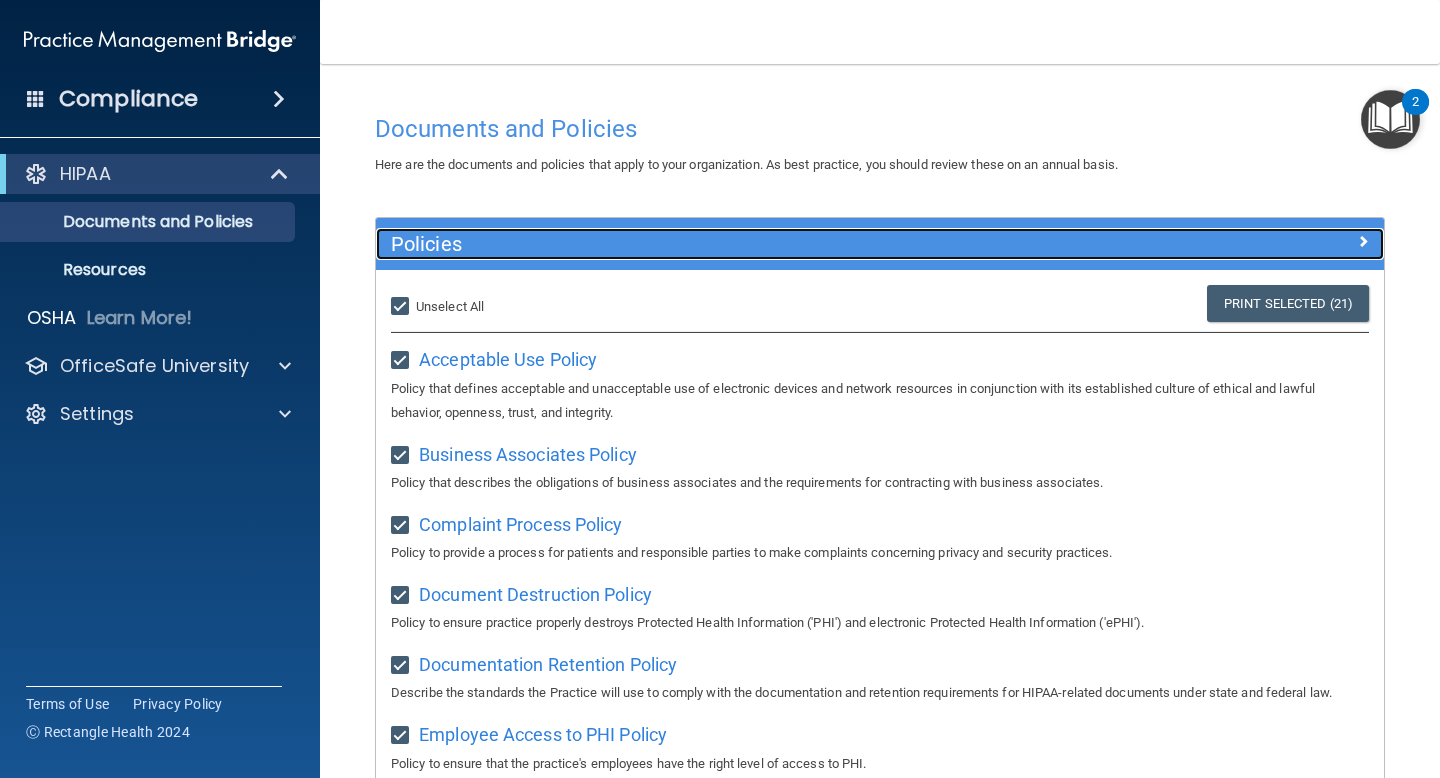 click at bounding box center (1258, 240) 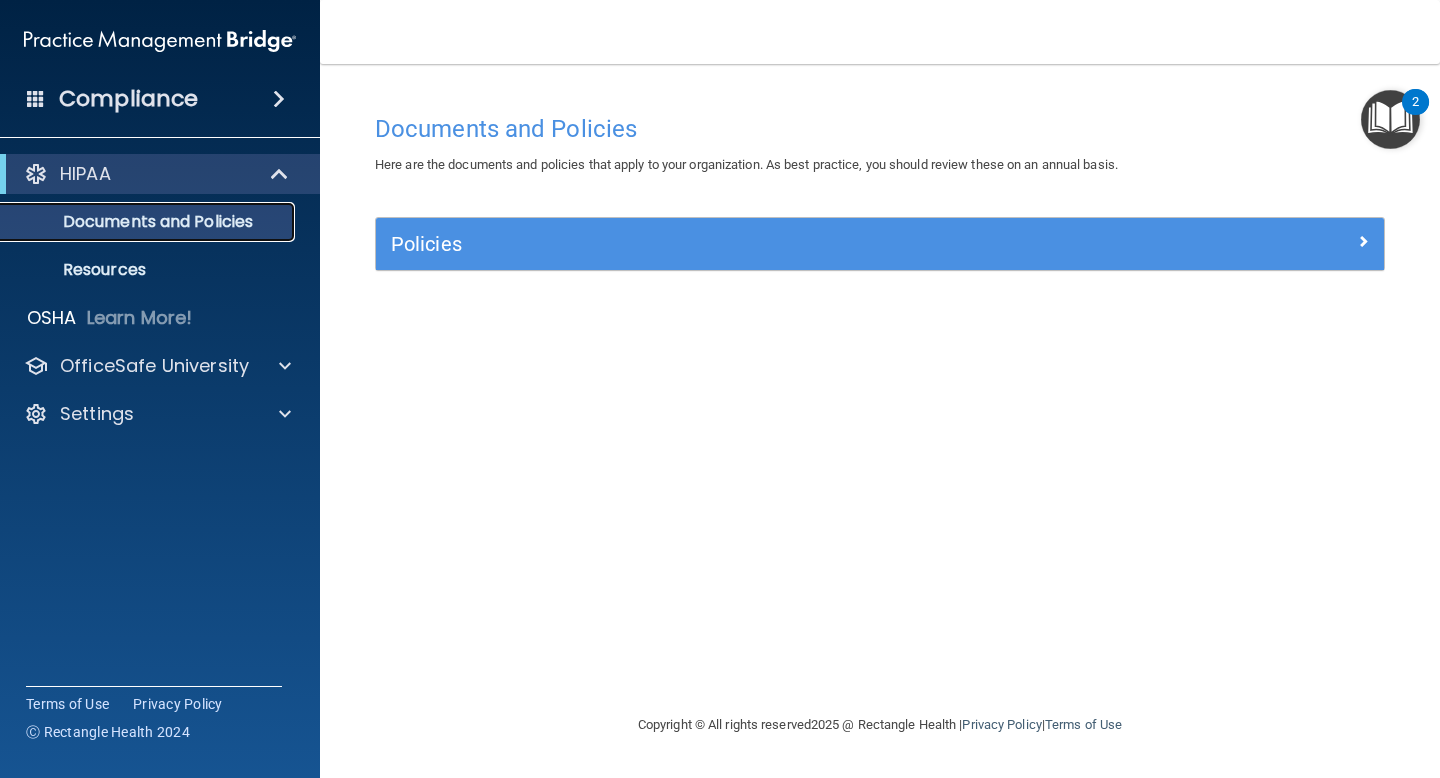 click on "Documents and Policies" at bounding box center (149, 222) 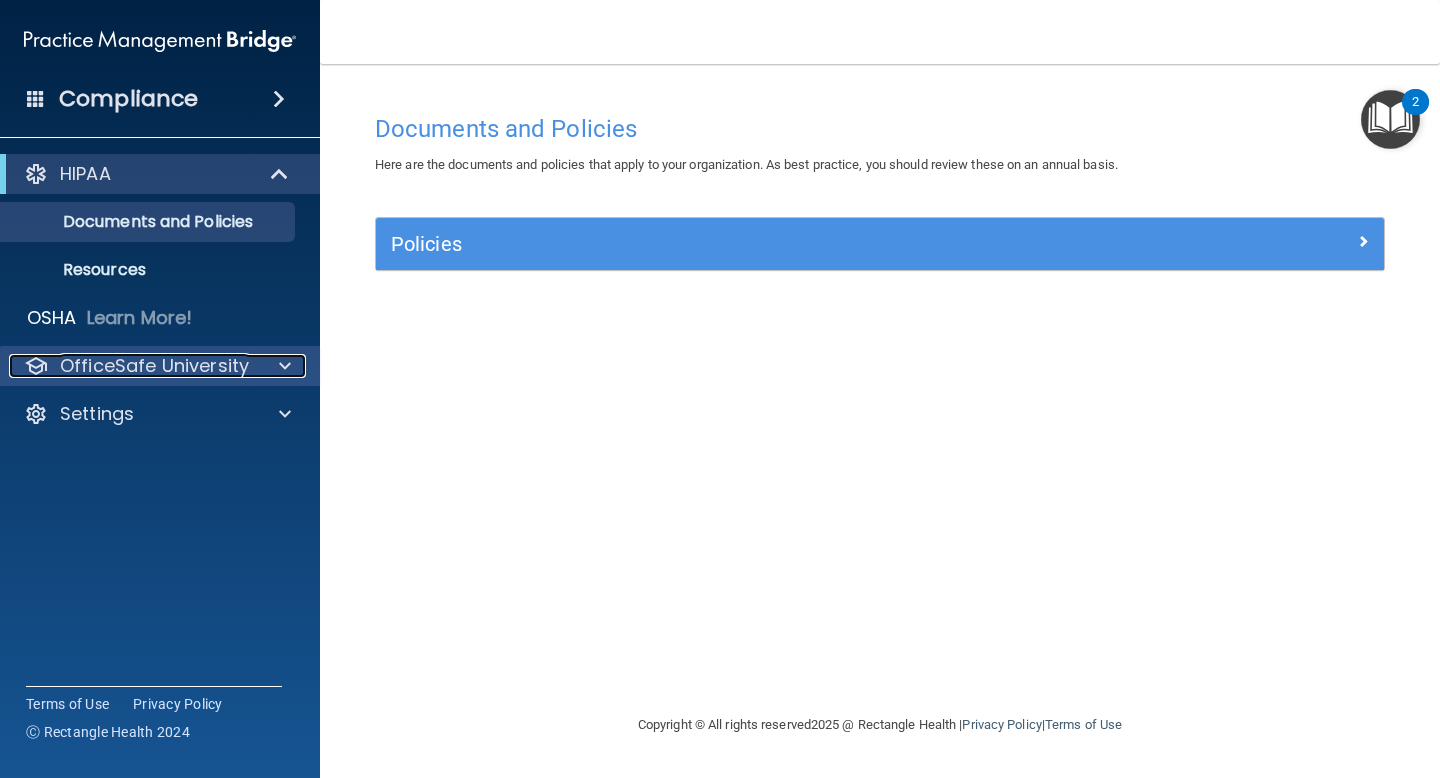 click on "OfficeSafe University" at bounding box center (154, 366) 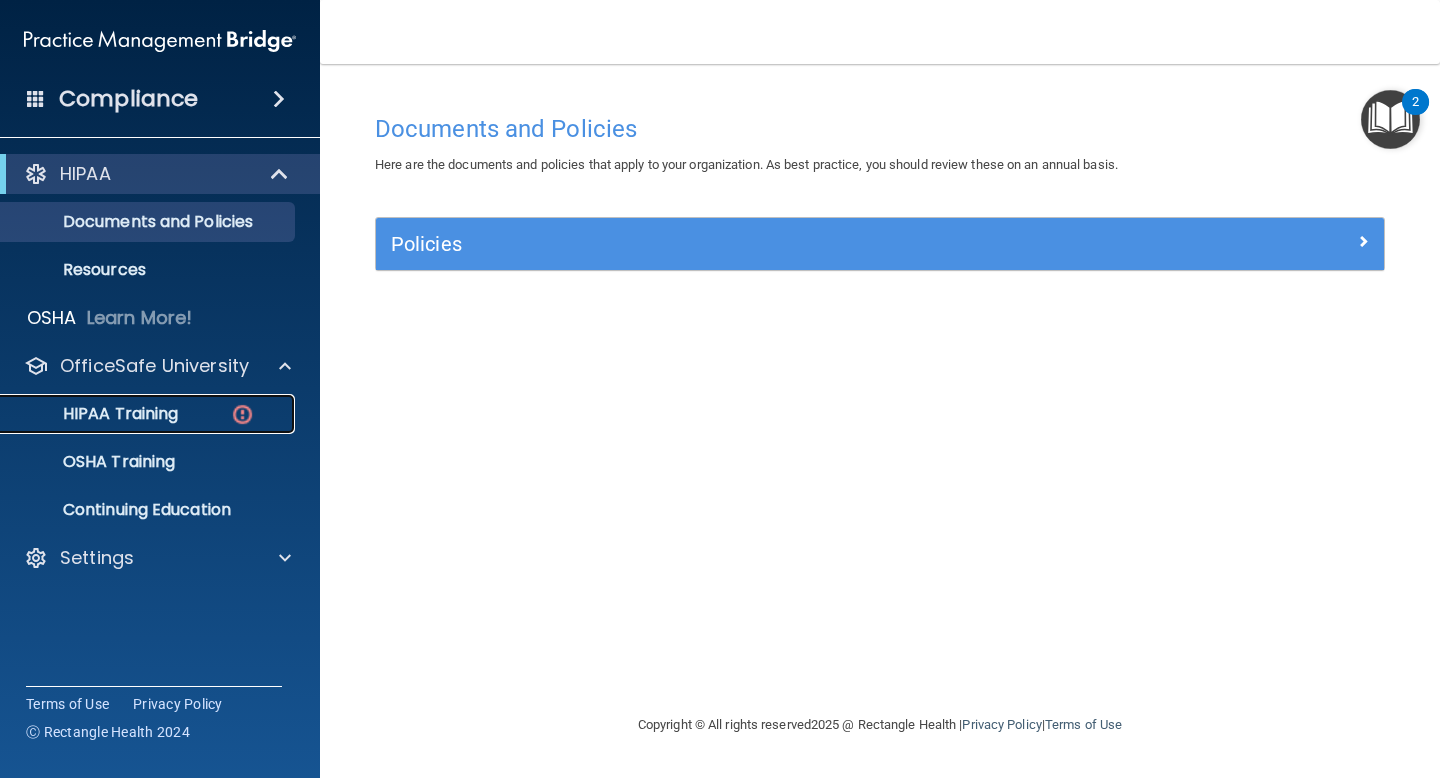 click on "HIPAA Training" at bounding box center [95, 414] 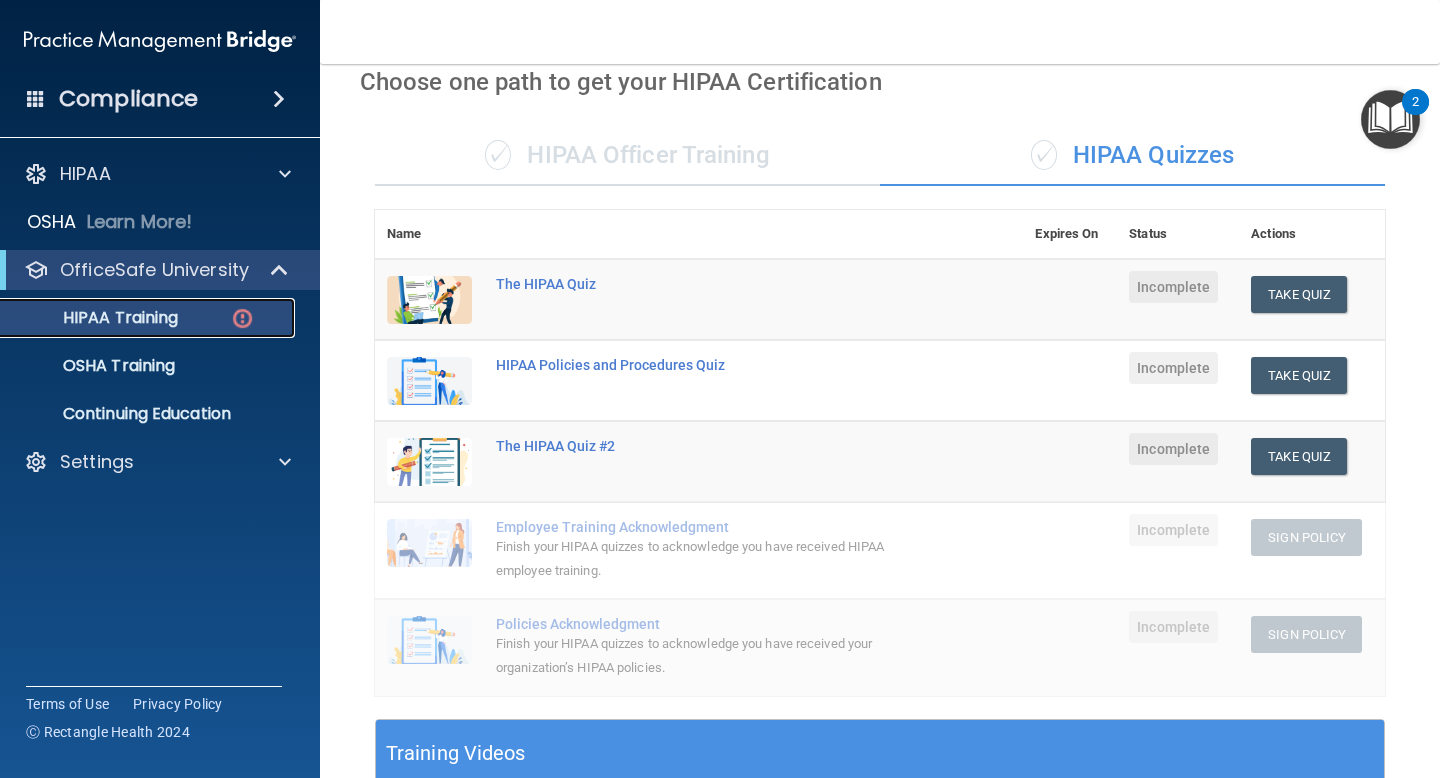 scroll, scrollTop: 45, scrollLeft: 0, axis: vertical 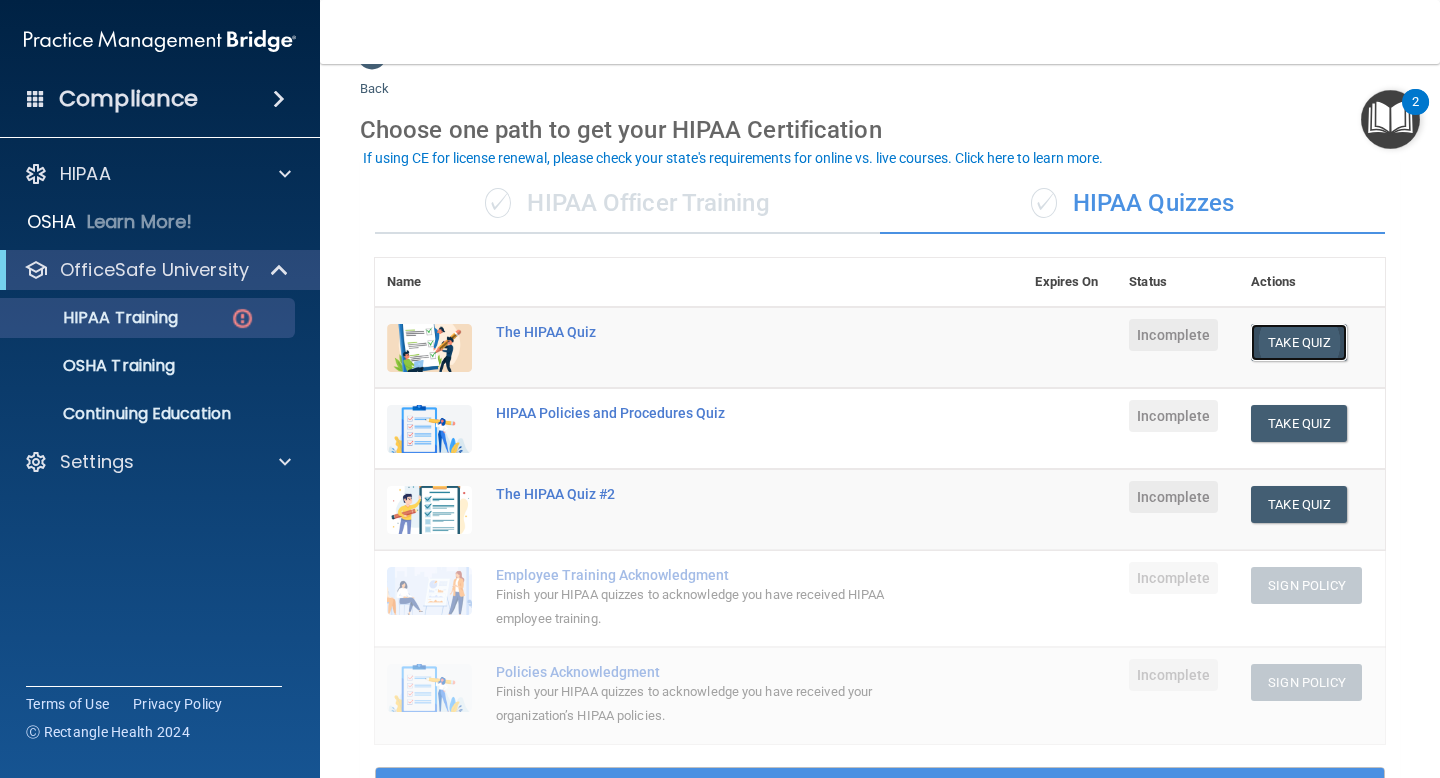 click on "Take Quiz" at bounding box center [1299, 342] 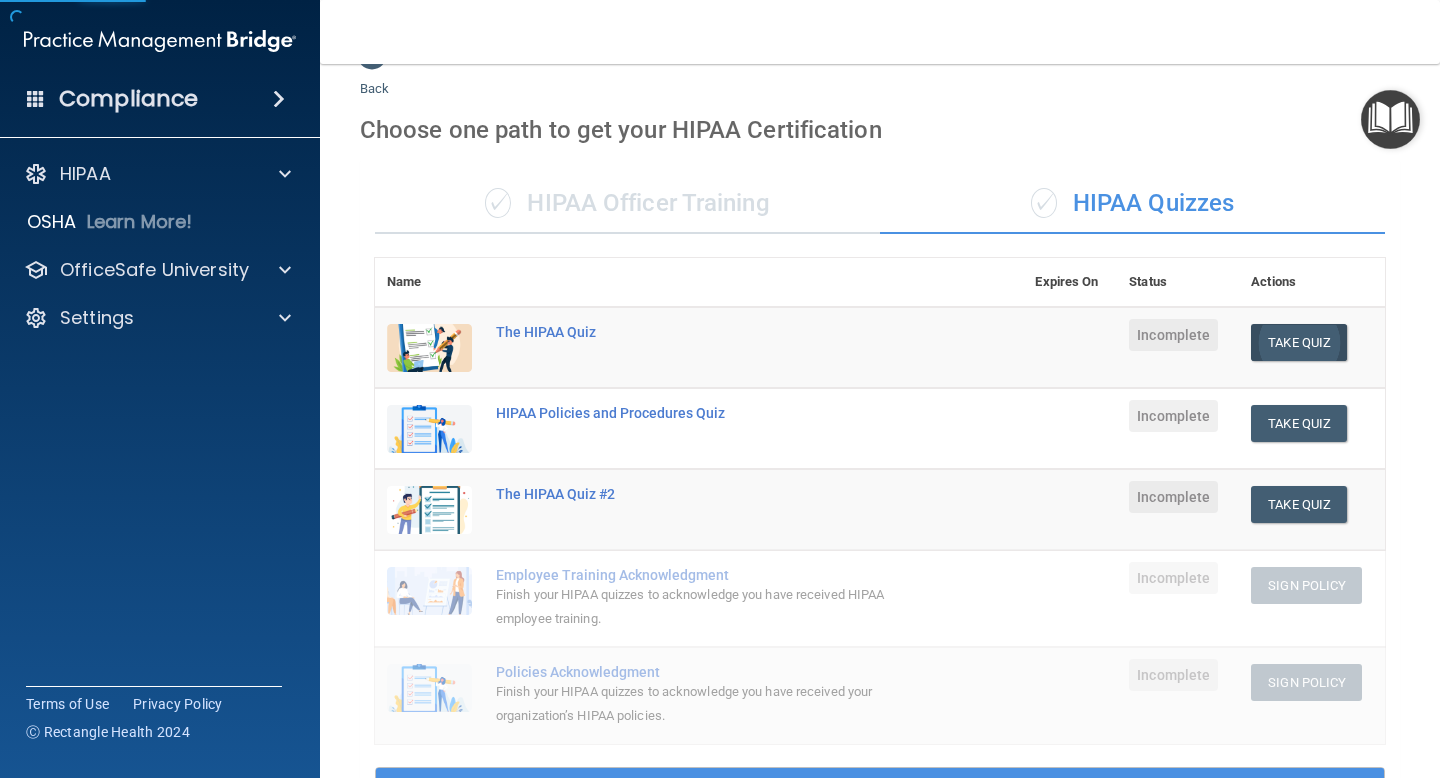 scroll, scrollTop: 0, scrollLeft: 0, axis: both 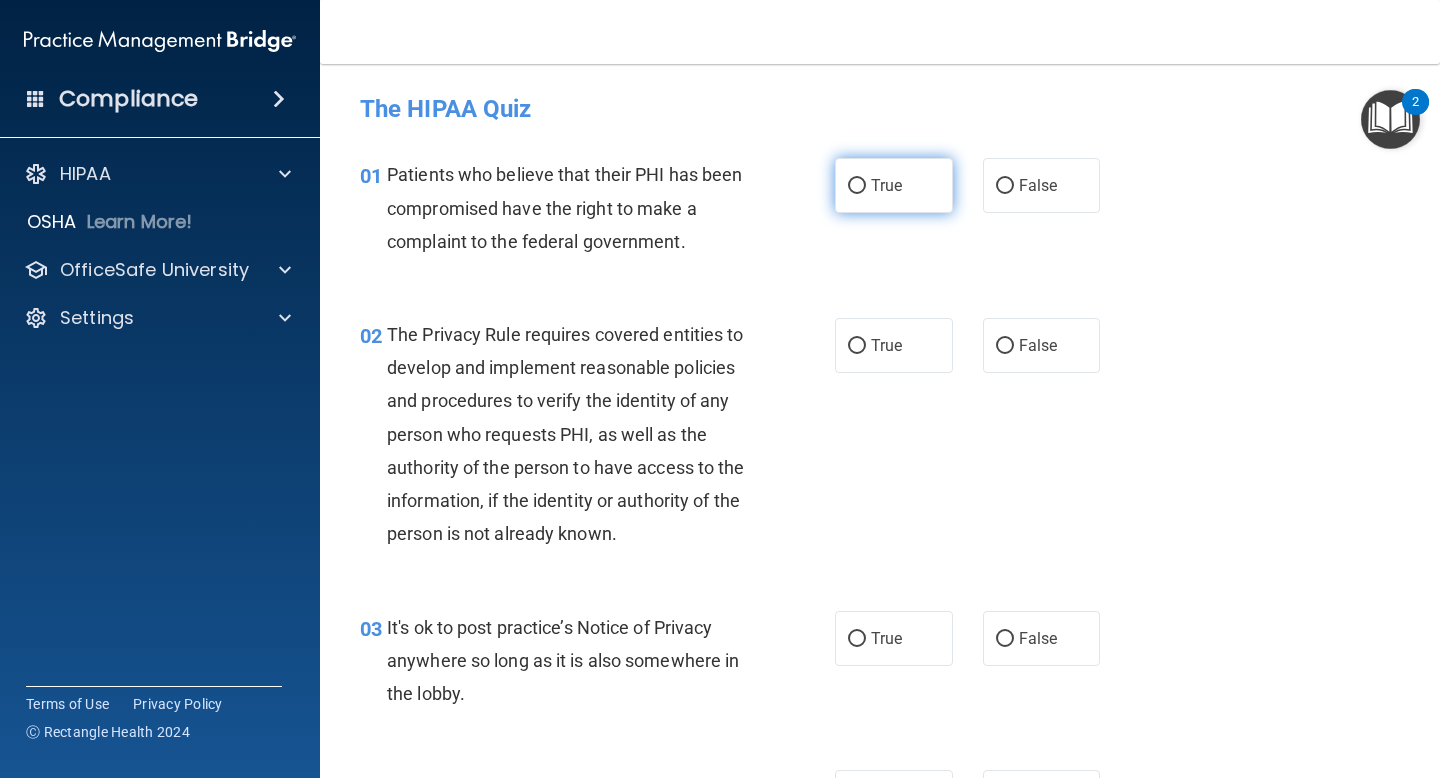 click on "True" at bounding box center [886, 185] 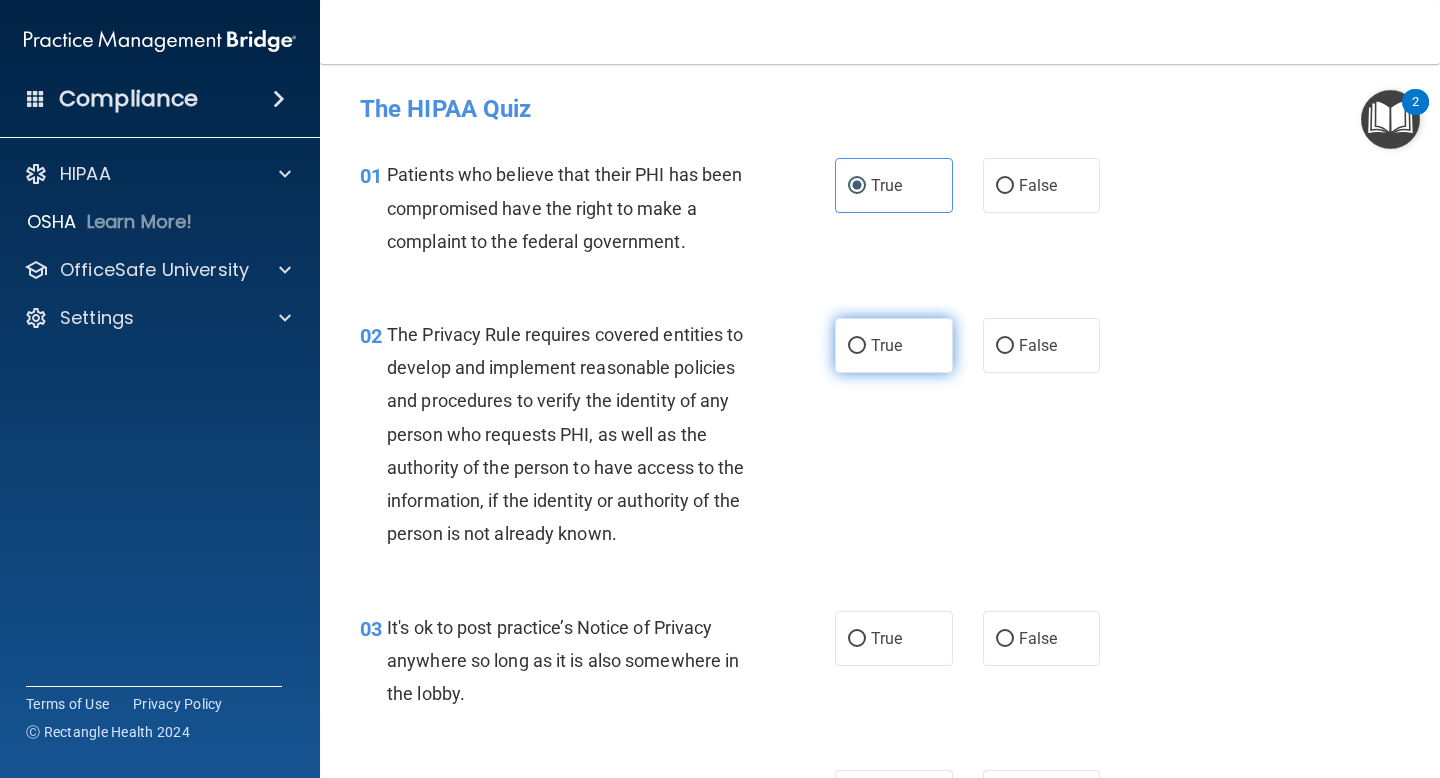 click on "True" at bounding box center (894, 345) 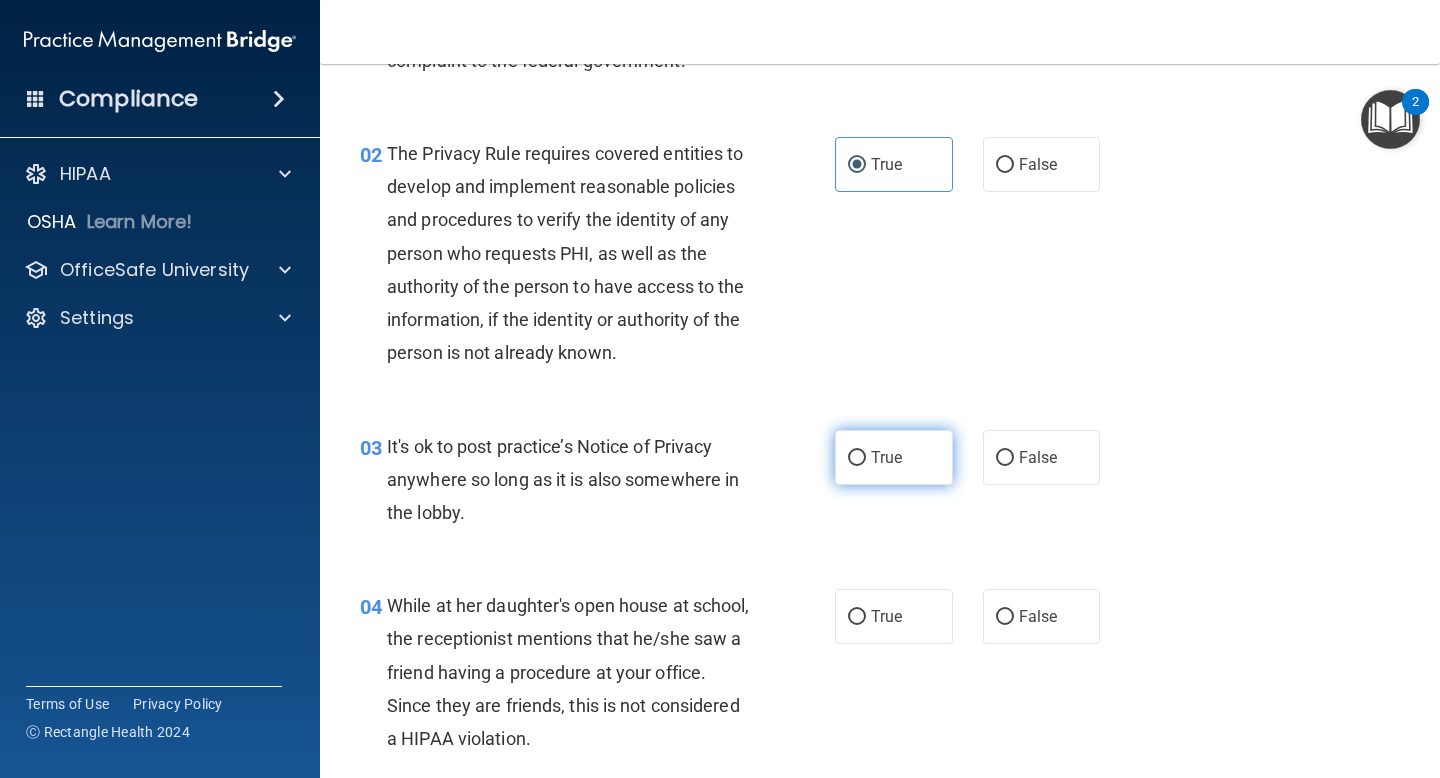 scroll, scrollTop: 267, scrollLeft: 0, axis: vertical 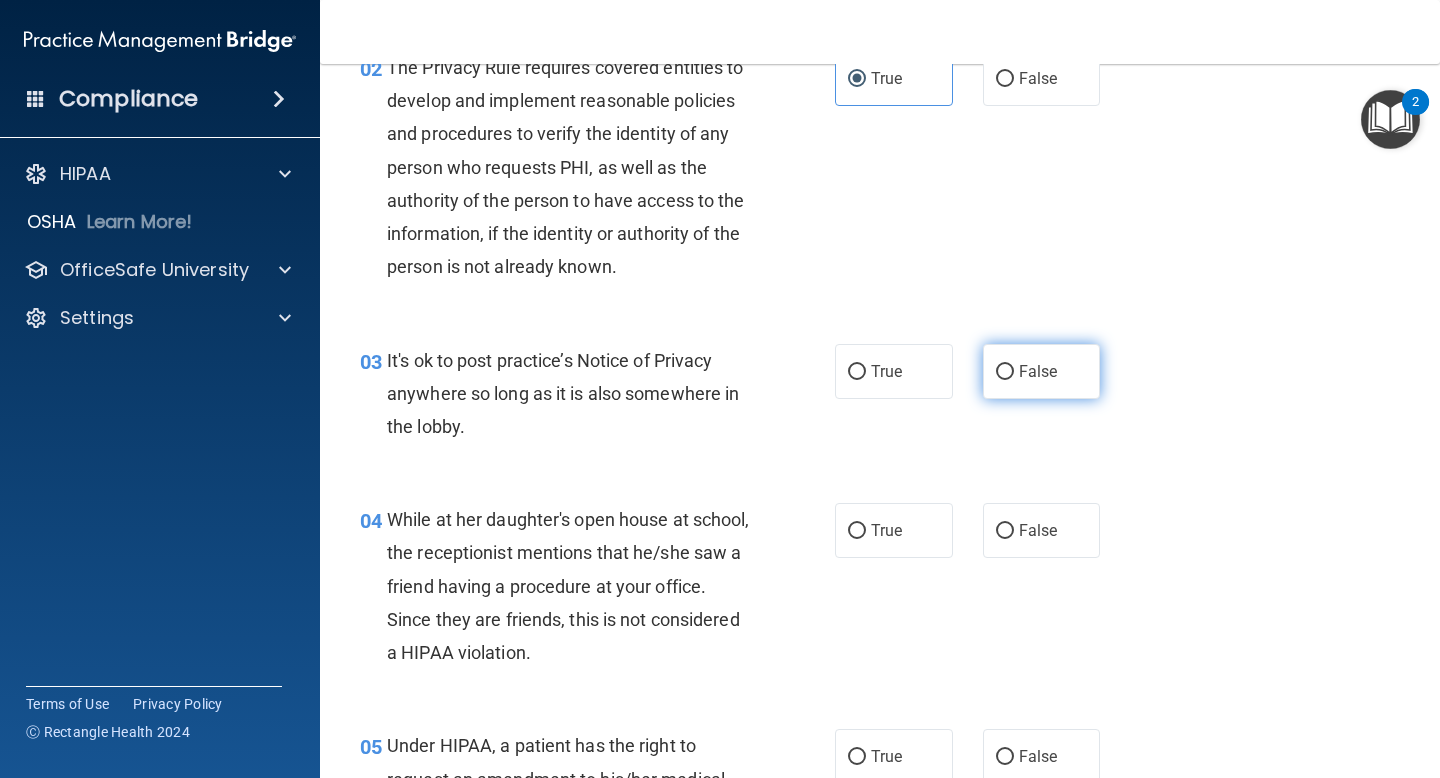 click on "False" at bounding box center (1005, 372) 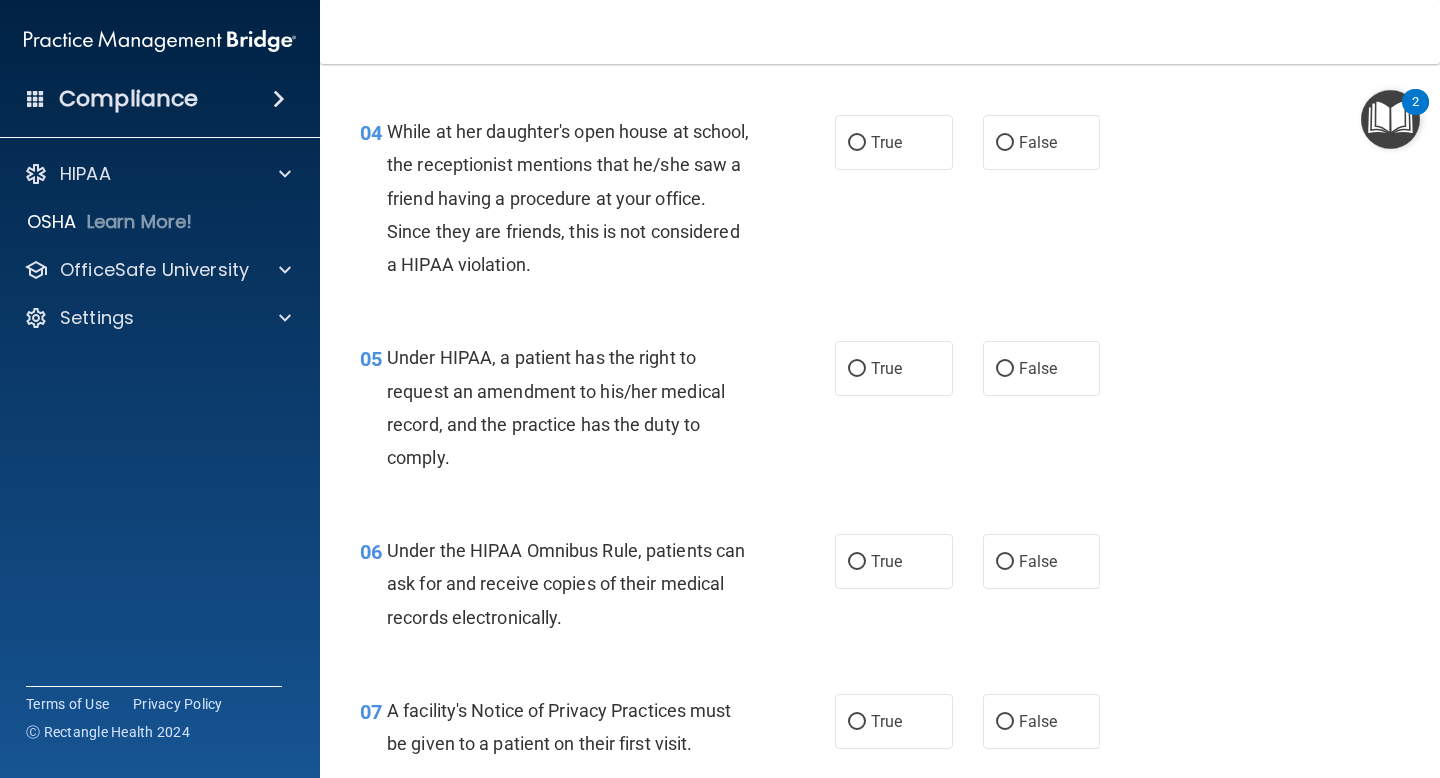 scroll, scrollTop: 656, scrollLeft: 0, axis: vertical 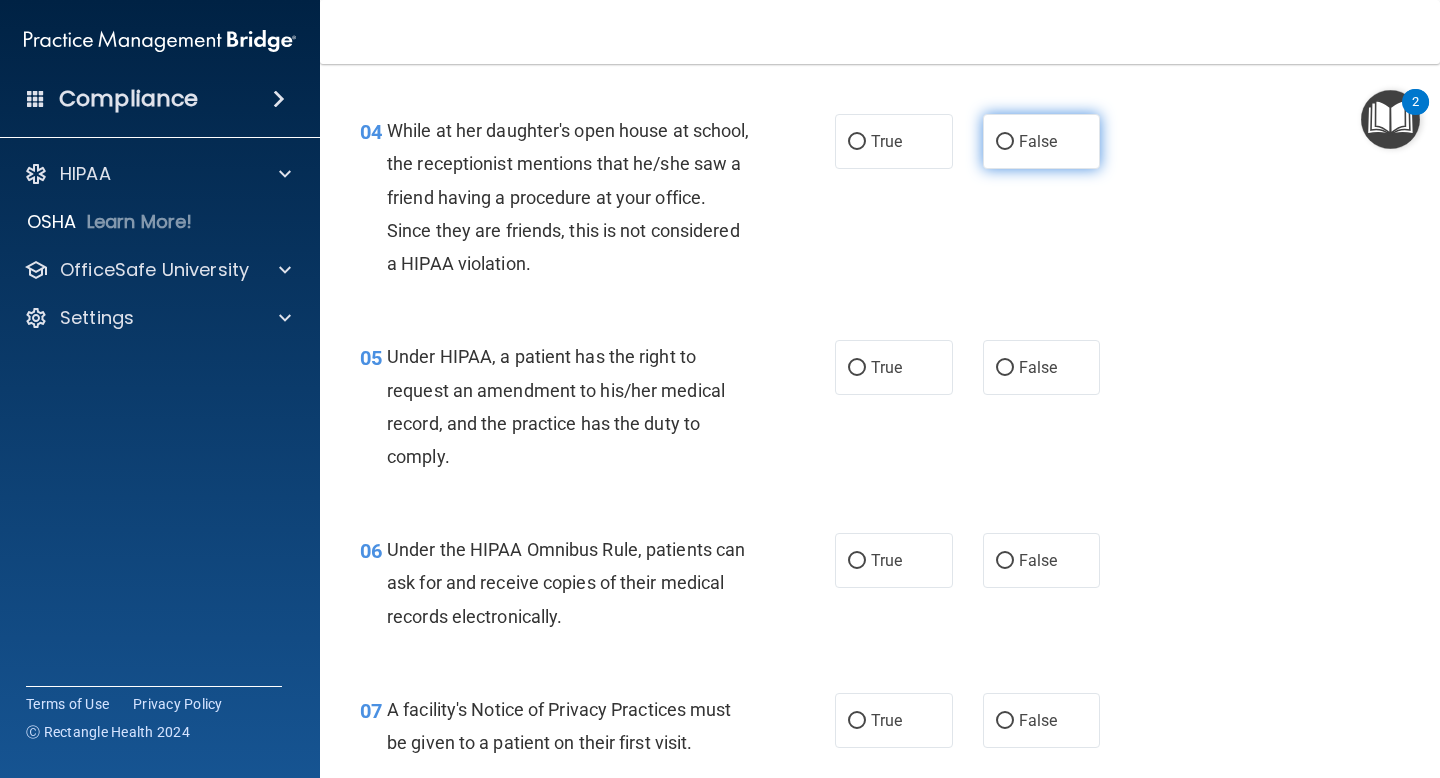 click on "False" at bounding box center (1042, 141) 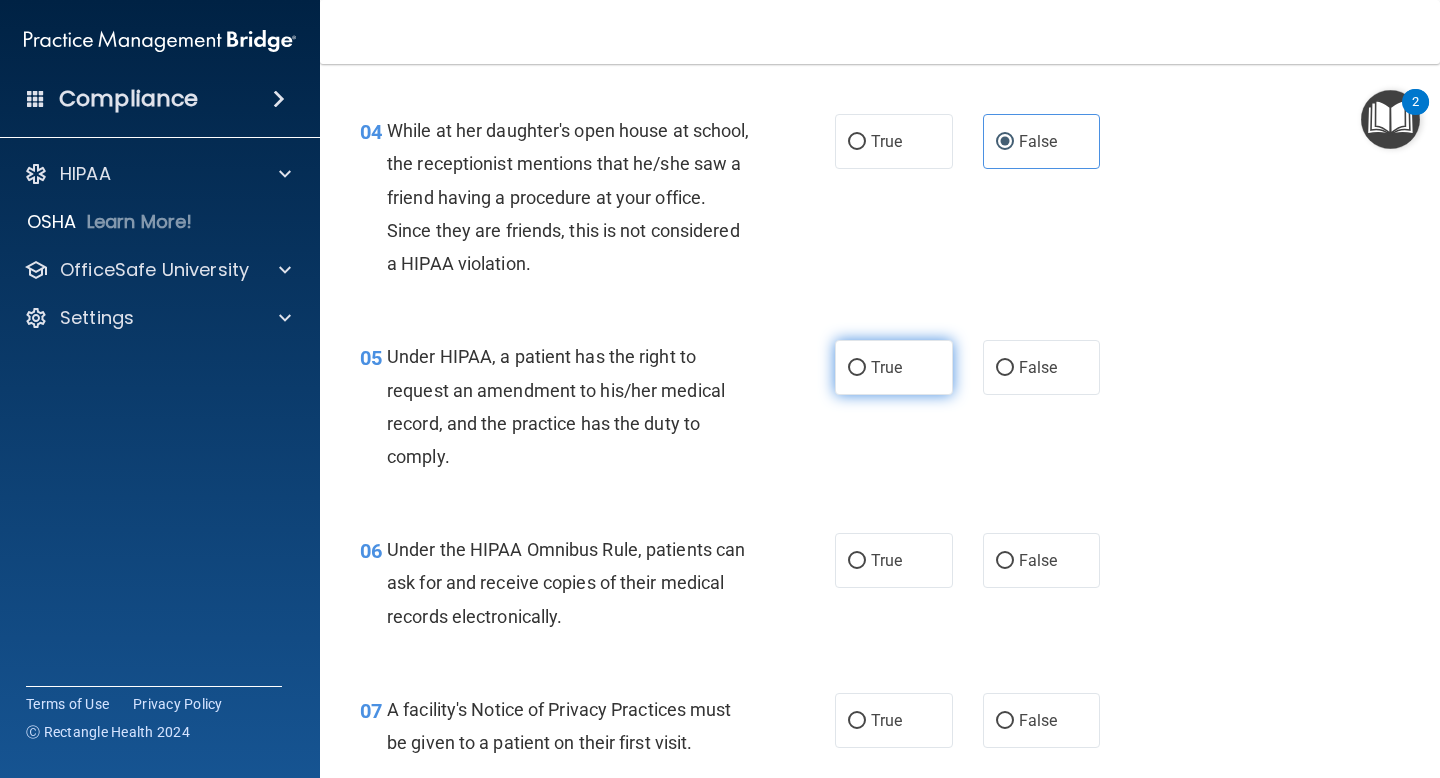 click on "True" at bounding box center (894, 367) 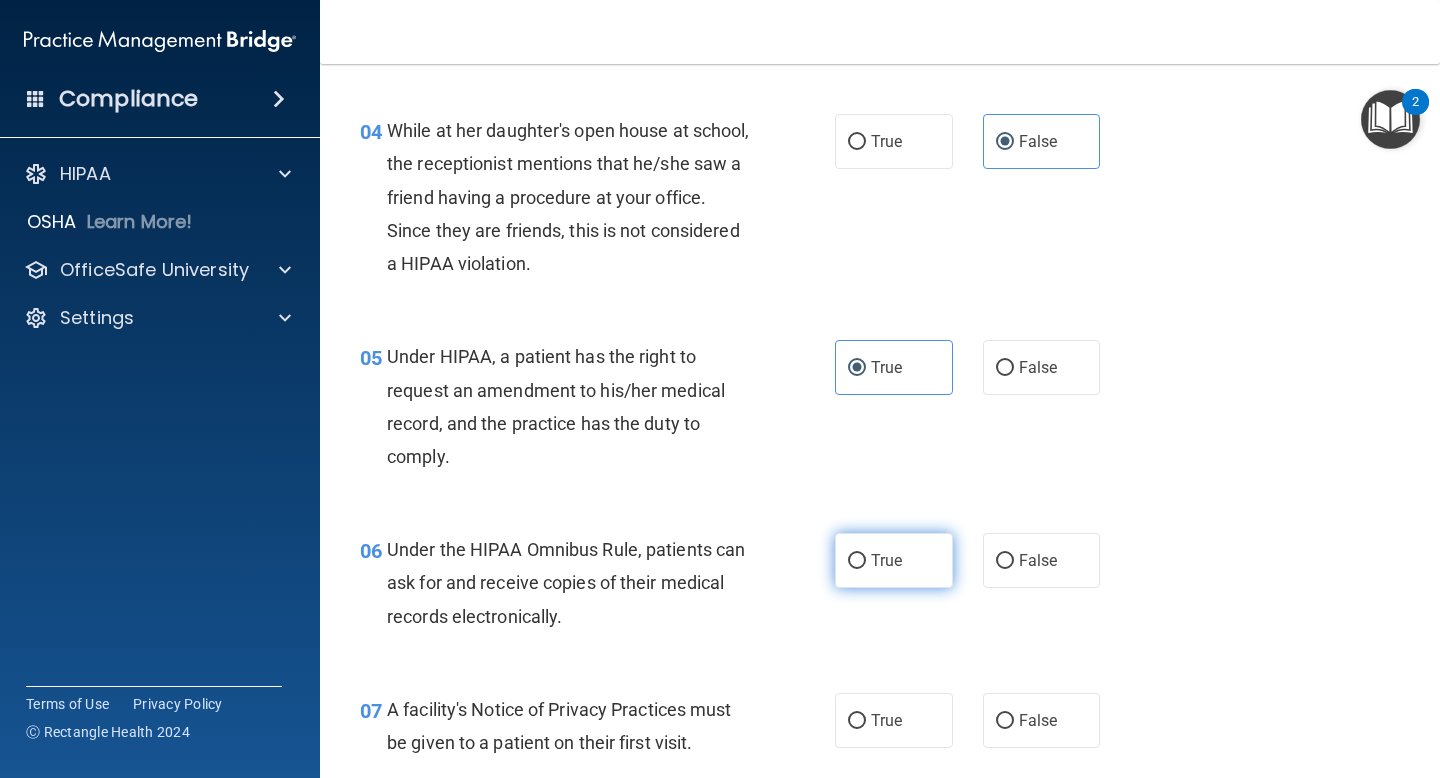 click on "True" at bounding box center (894, 560) 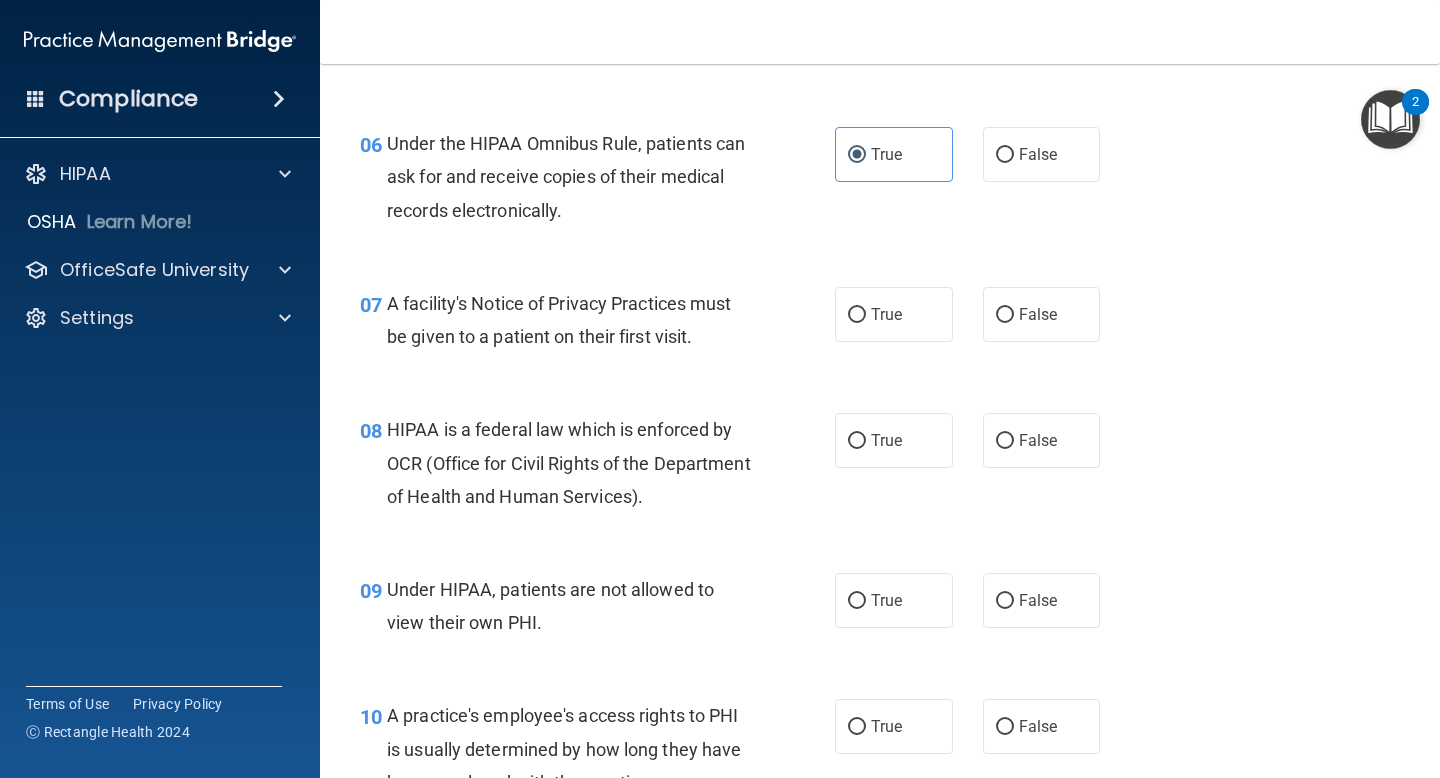 scroll, scrollTop: 1064, scrollLeft: 0, axis: vertical 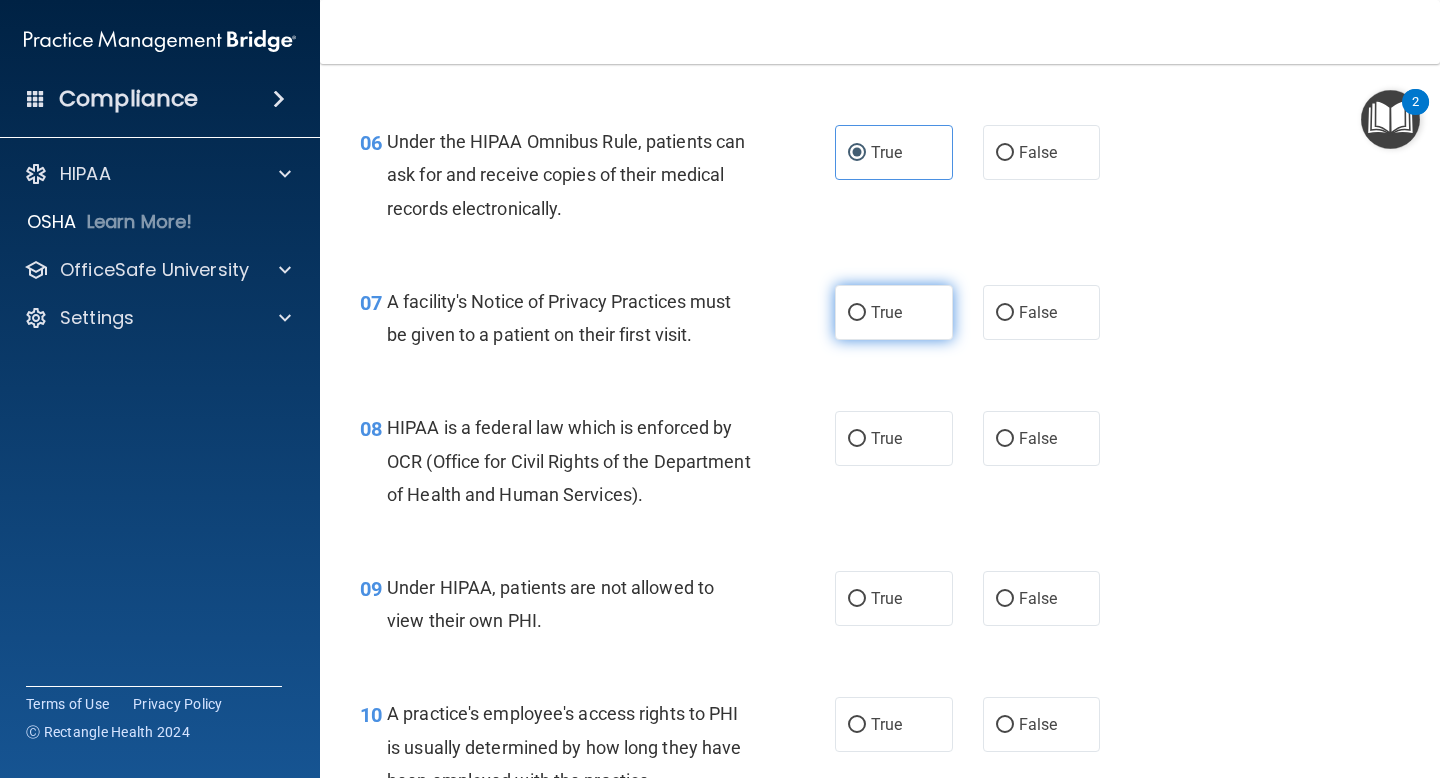 click on "True" at bounding box center [894, 312] 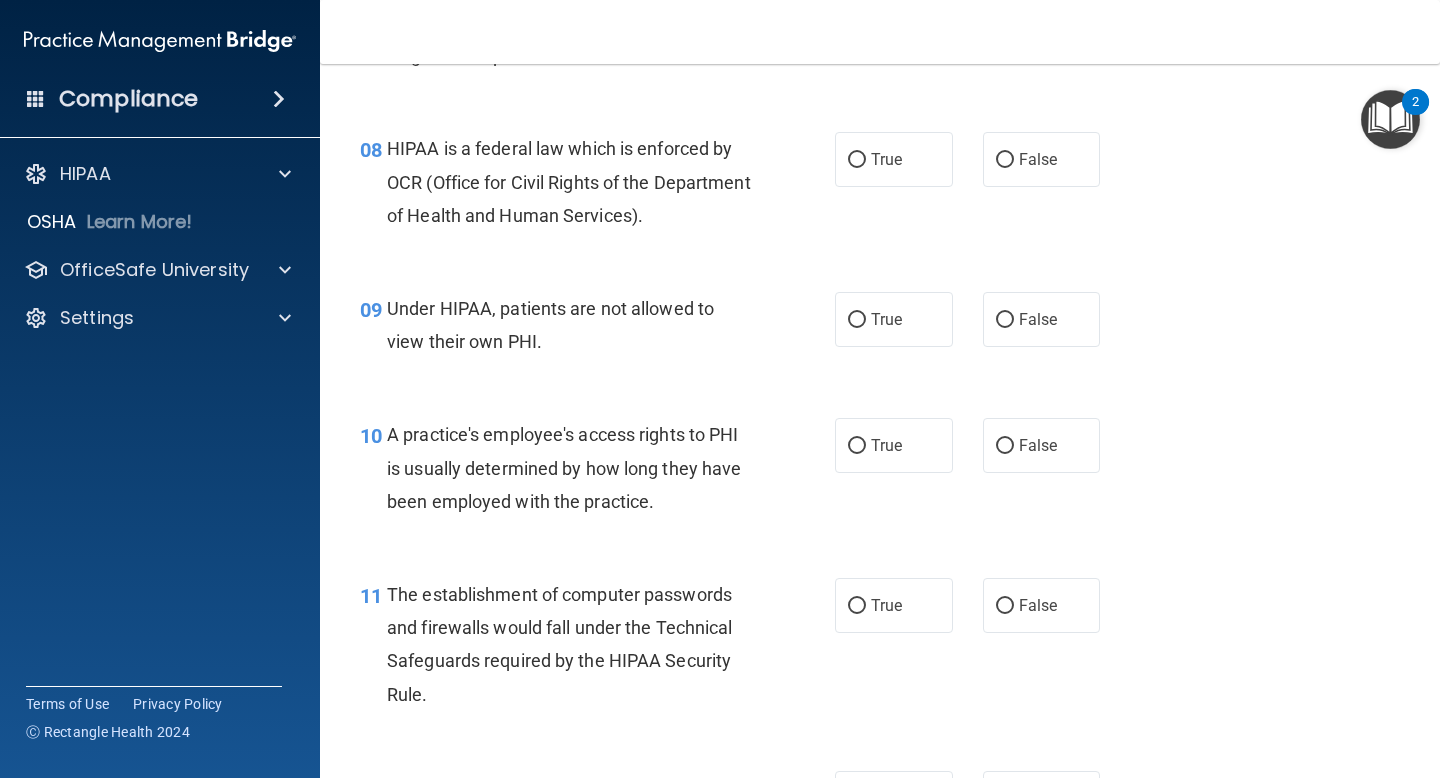 scroll, scrollTop: 1344, scrollLeft: 0, axis: vertical 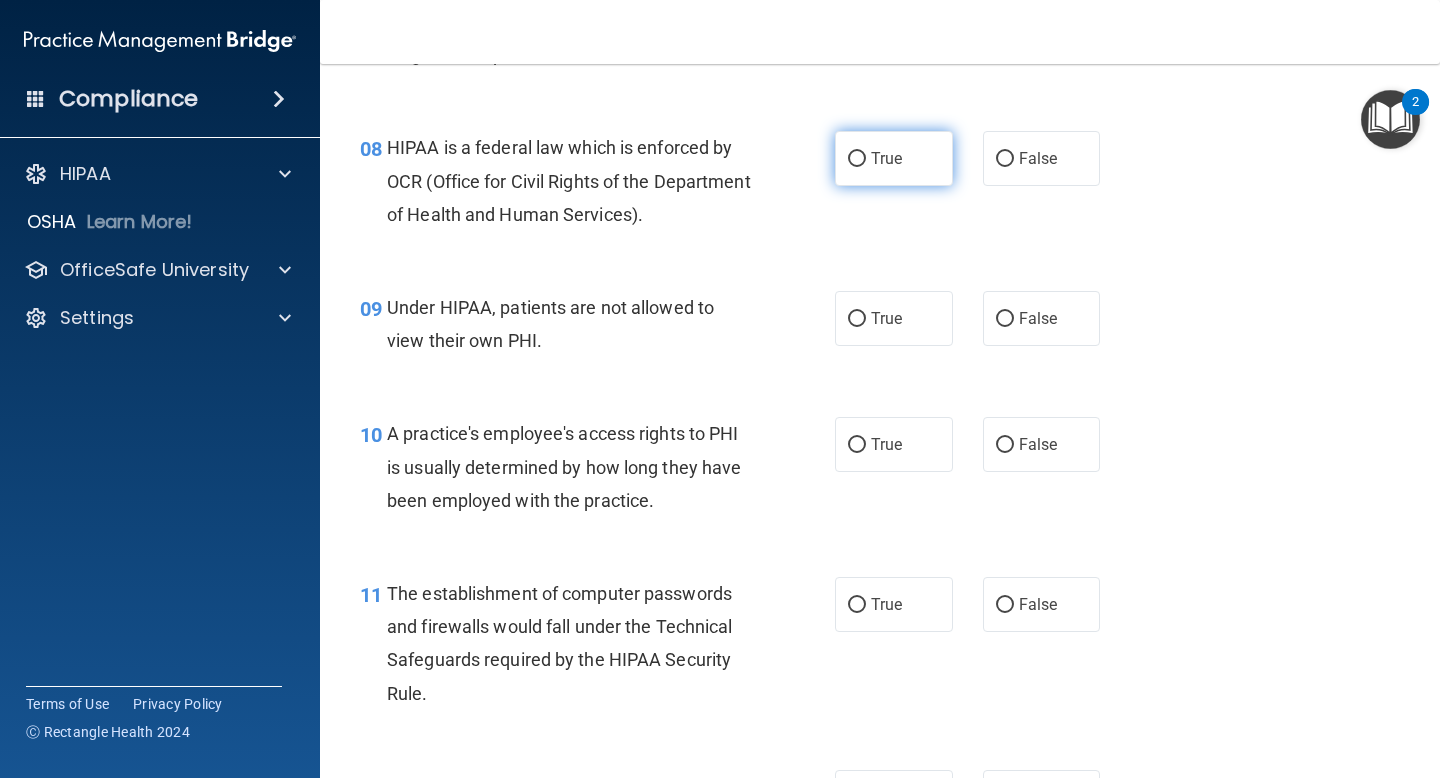 drag, startPoint x: 885, startPoint y: 163, endPoint x: 884, endPoint y: 184, distance: 21.023796 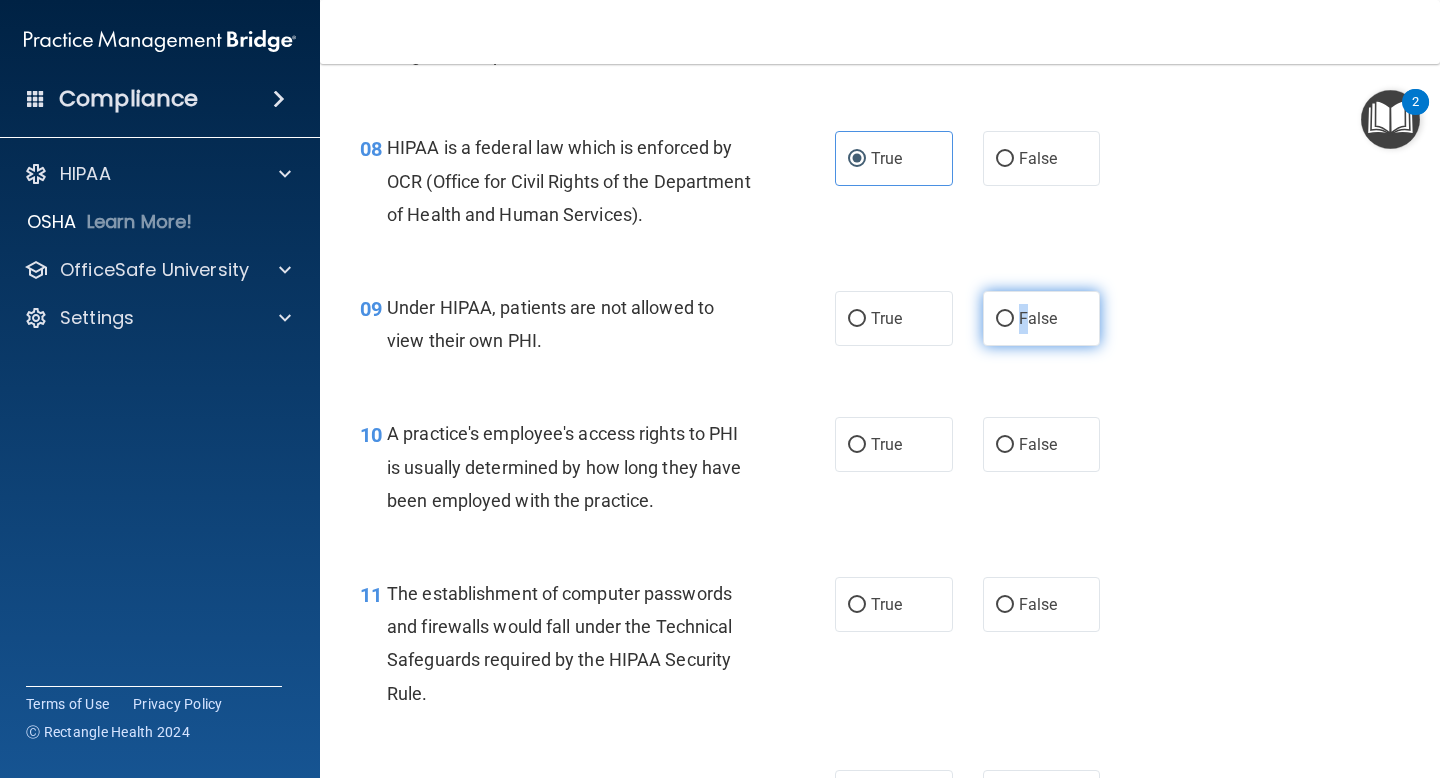 click on "False" at bounding box center [1042, 318] 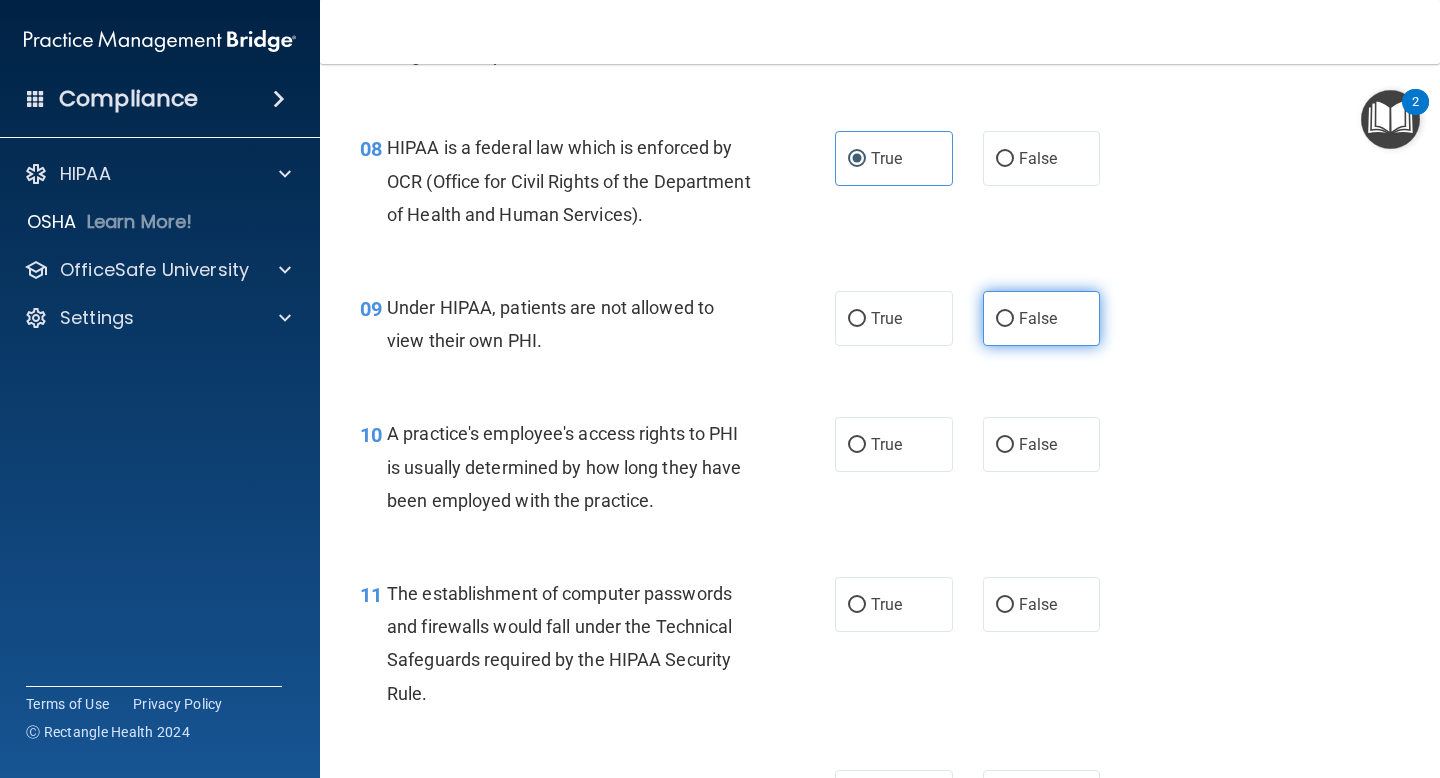 click on "False" at bounding box center (1042, 318) 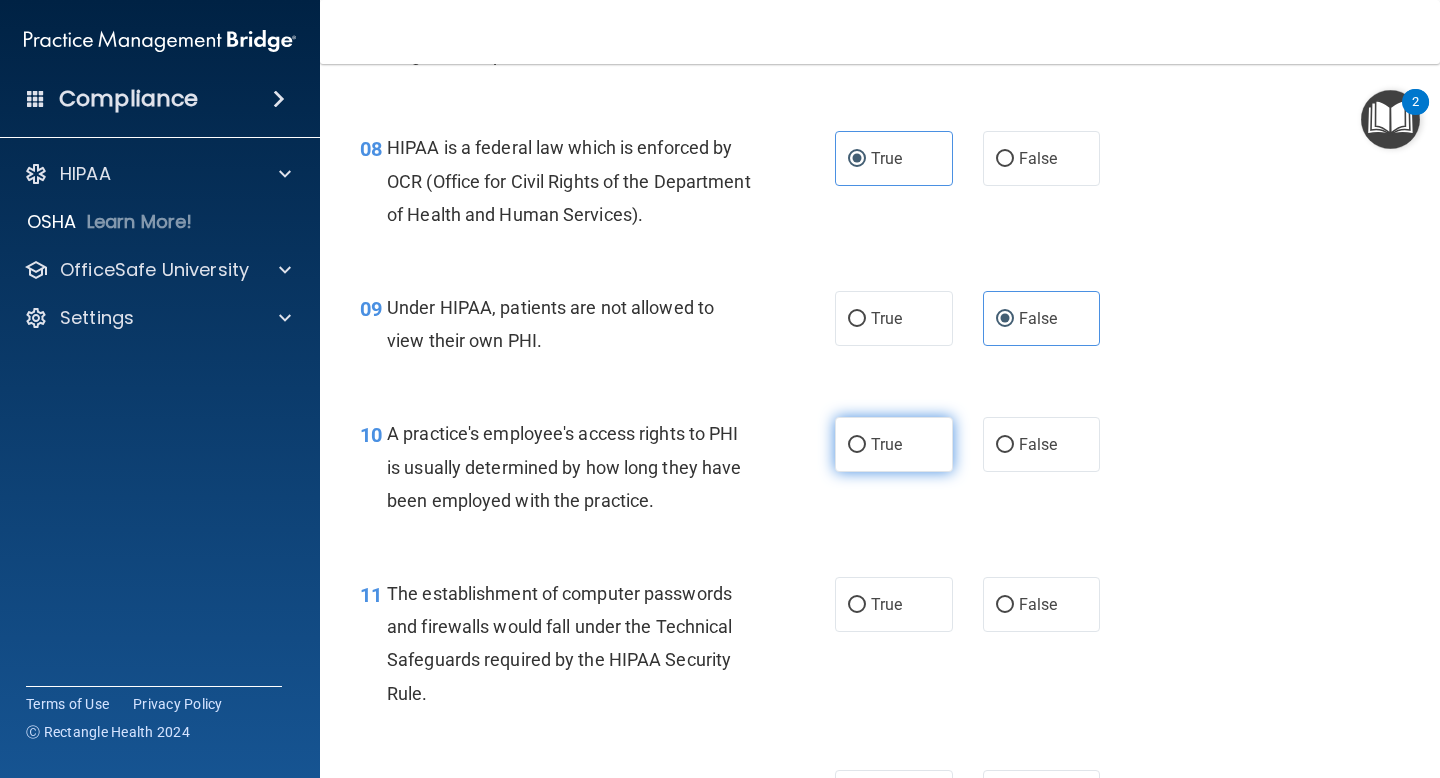 click on "True" at bounding box center [894, 444] 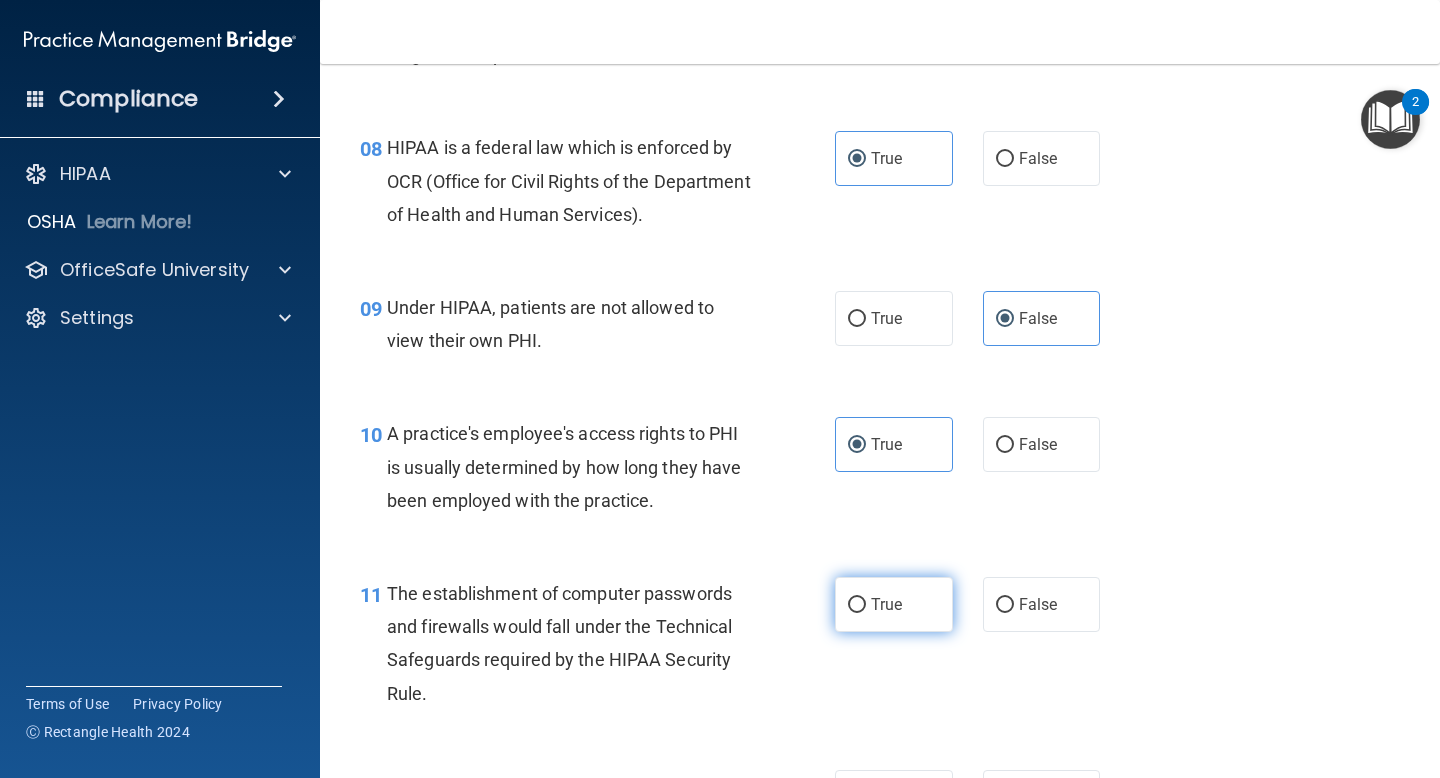 click on "True" at bounding box center [894, 604] 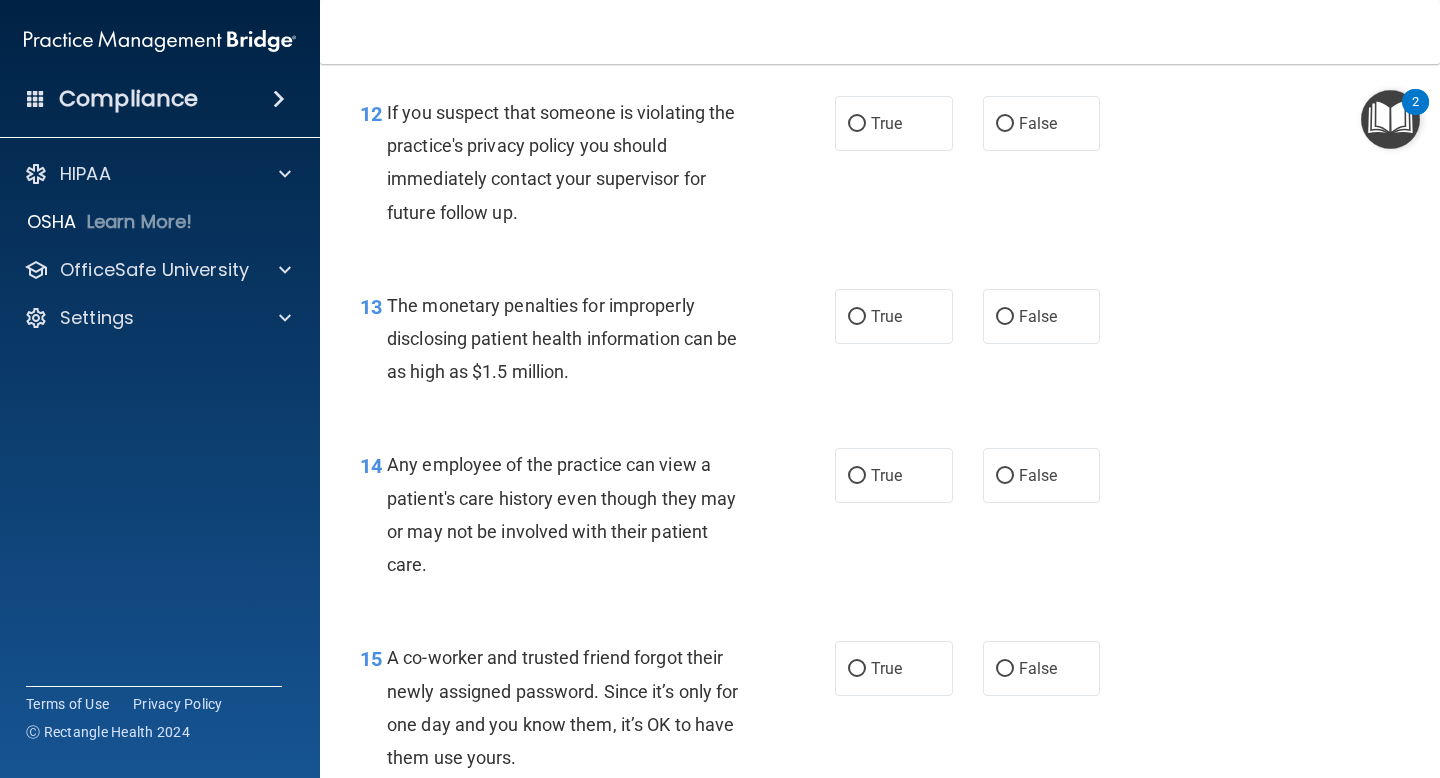 scroll, scrollTop: 2019, scrollLeft: 0, axis: vertical 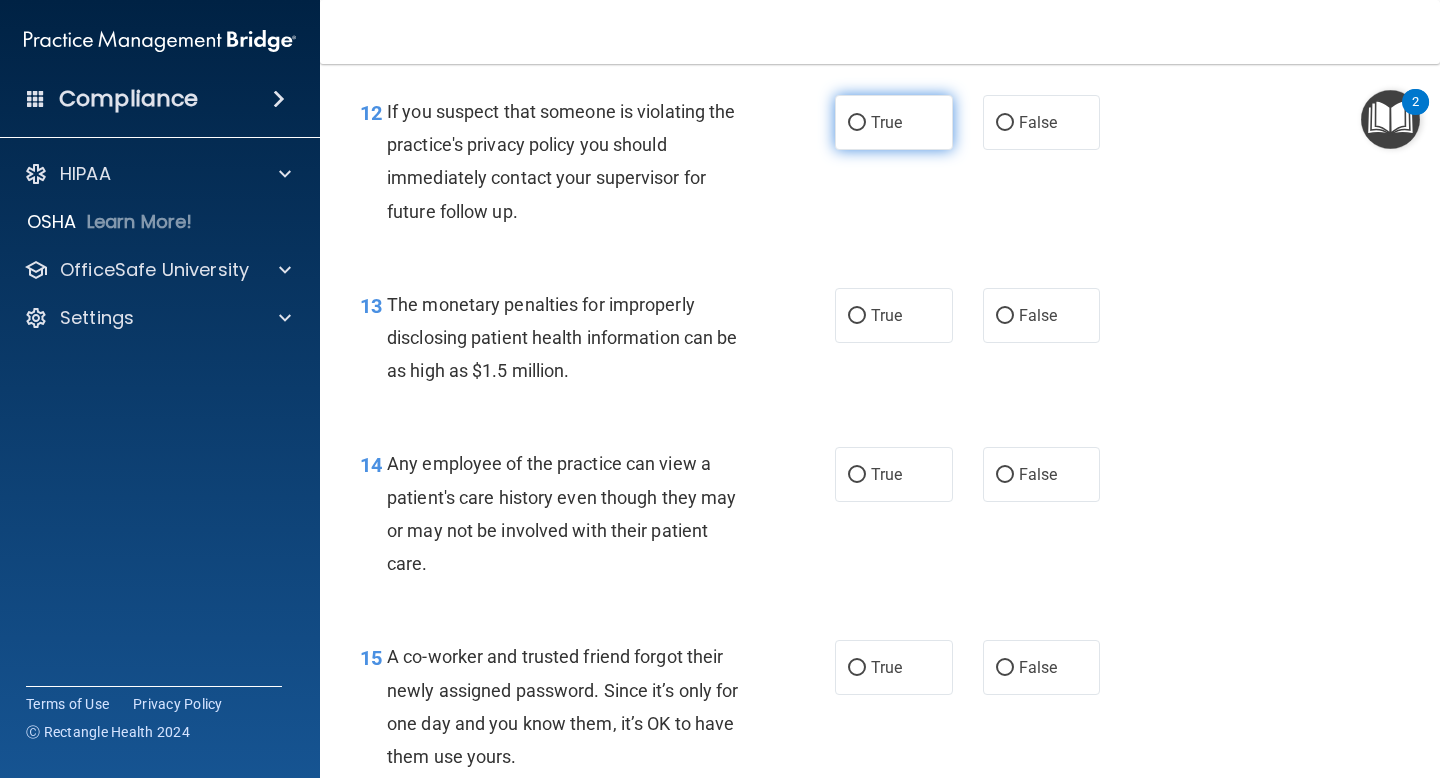 click on "True" at bounding box center [886, 122] 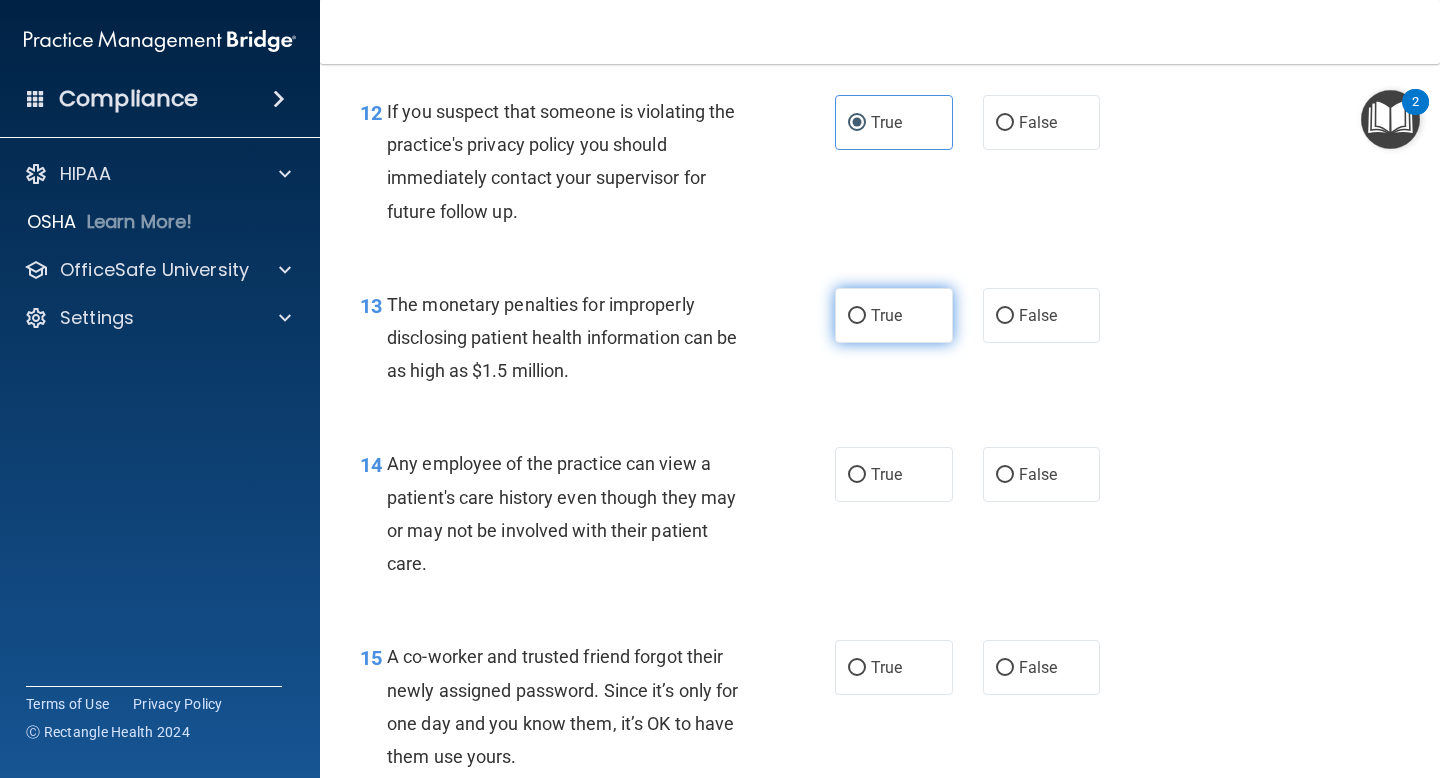 click on "True" at bounding box center (886, 315) 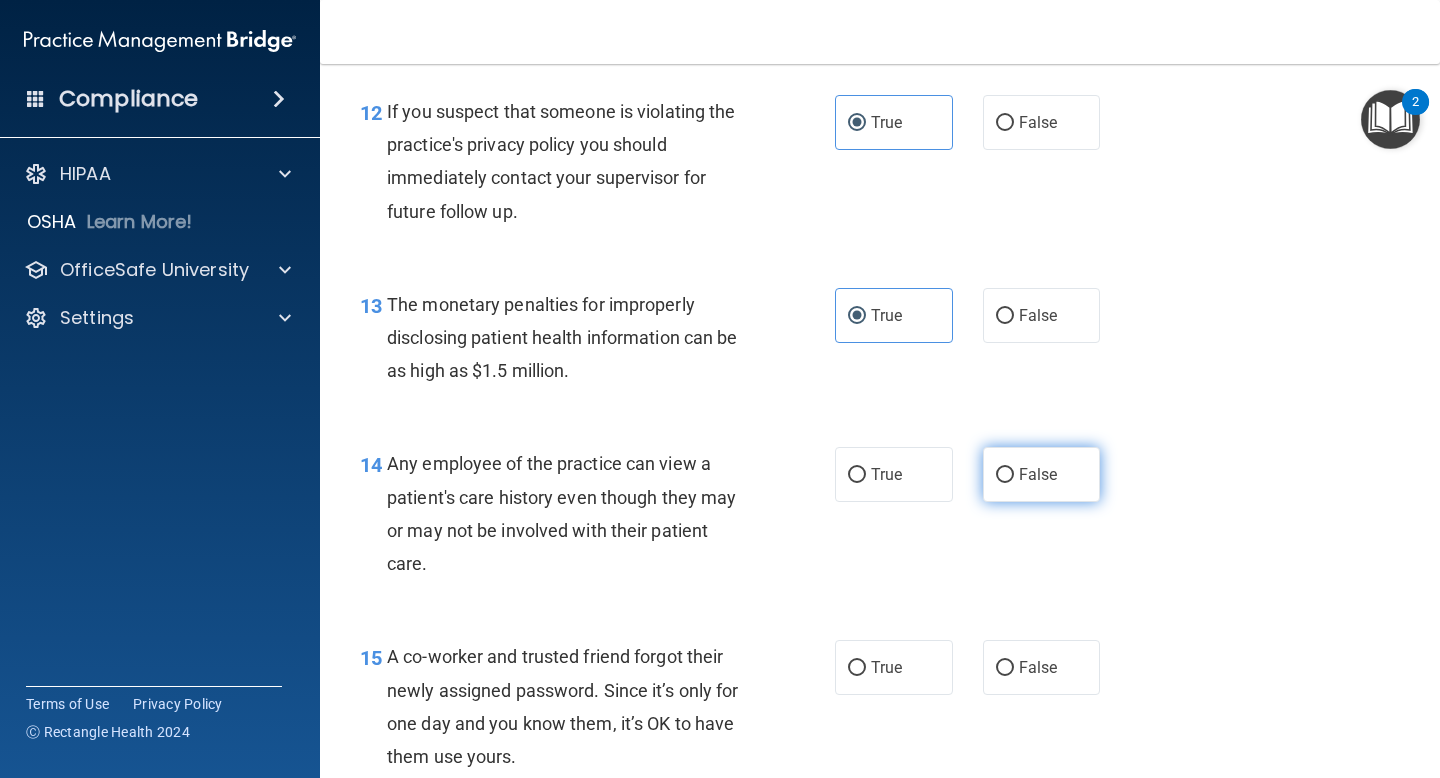 click on "False" at bounding box center (1042, 474) 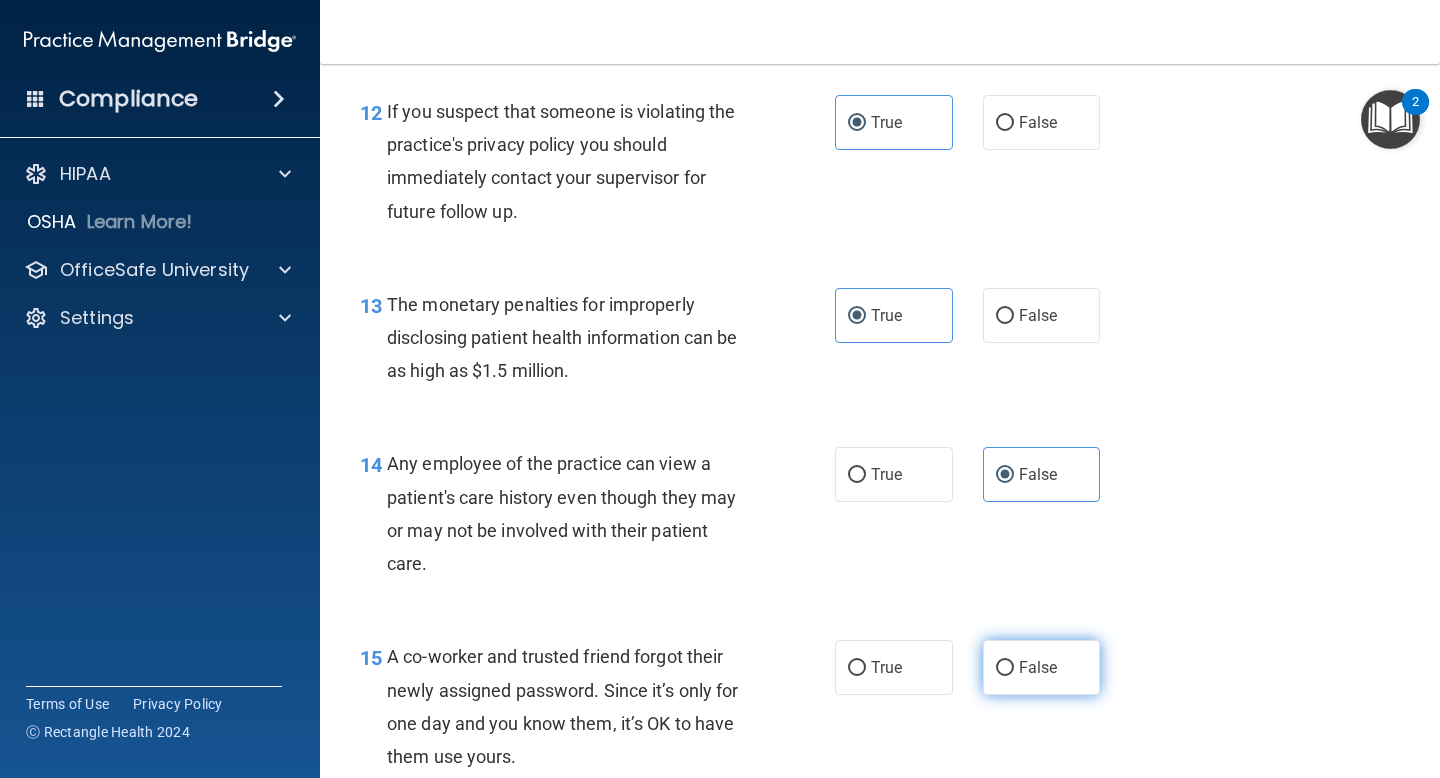 click on "False" at bounding box center (1042, 667) 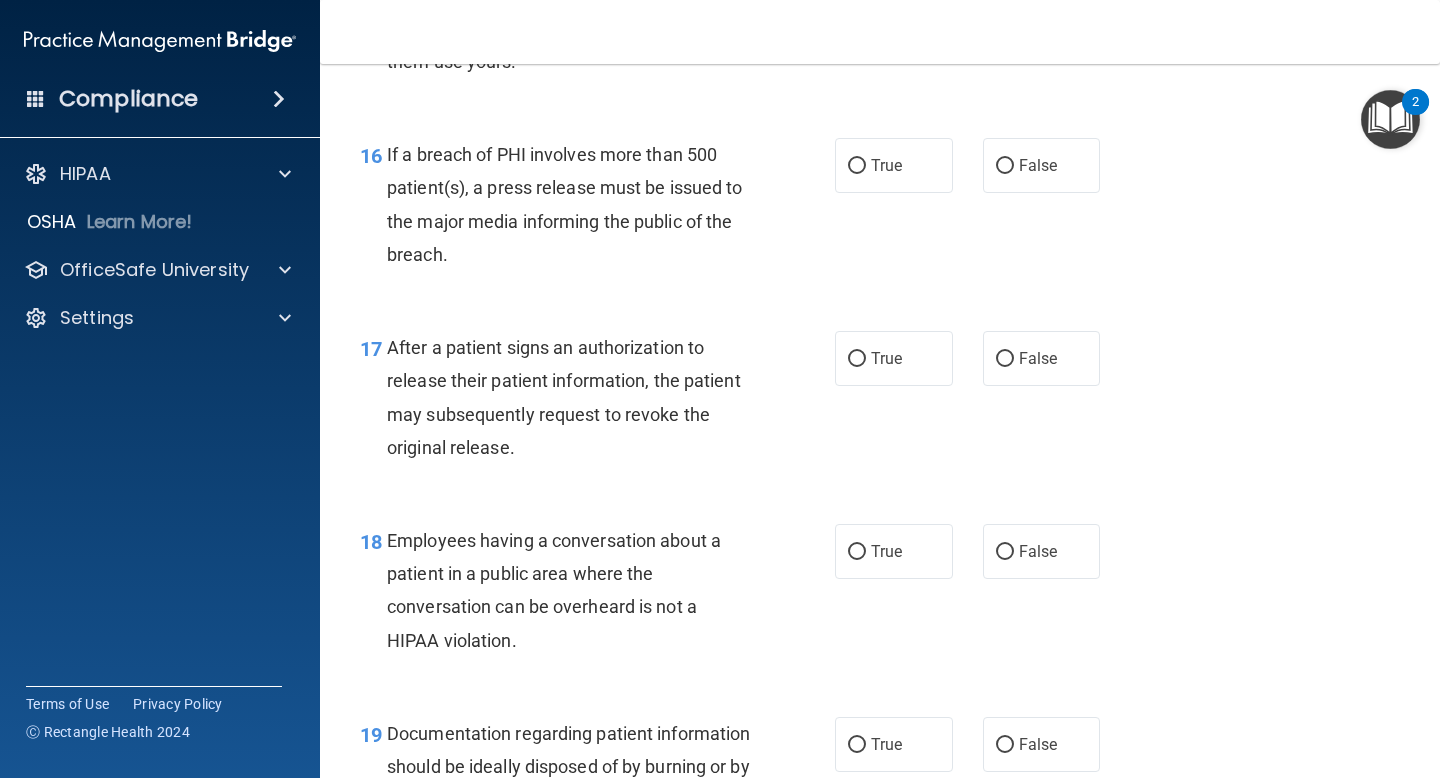 scroll, scrollTop: 2729, scrollLeft: 0, axis: vertical 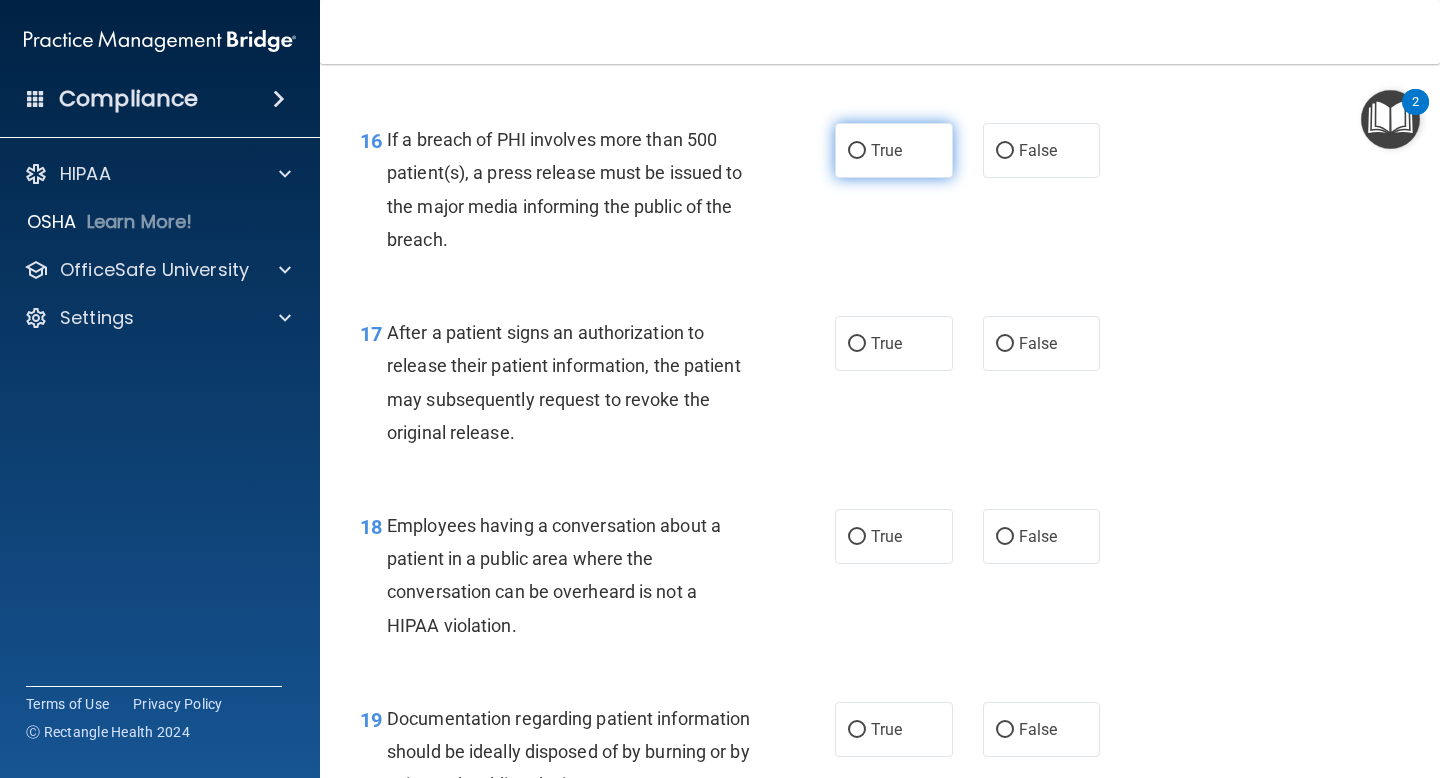 click on "True" at bounding box center [886, 150] 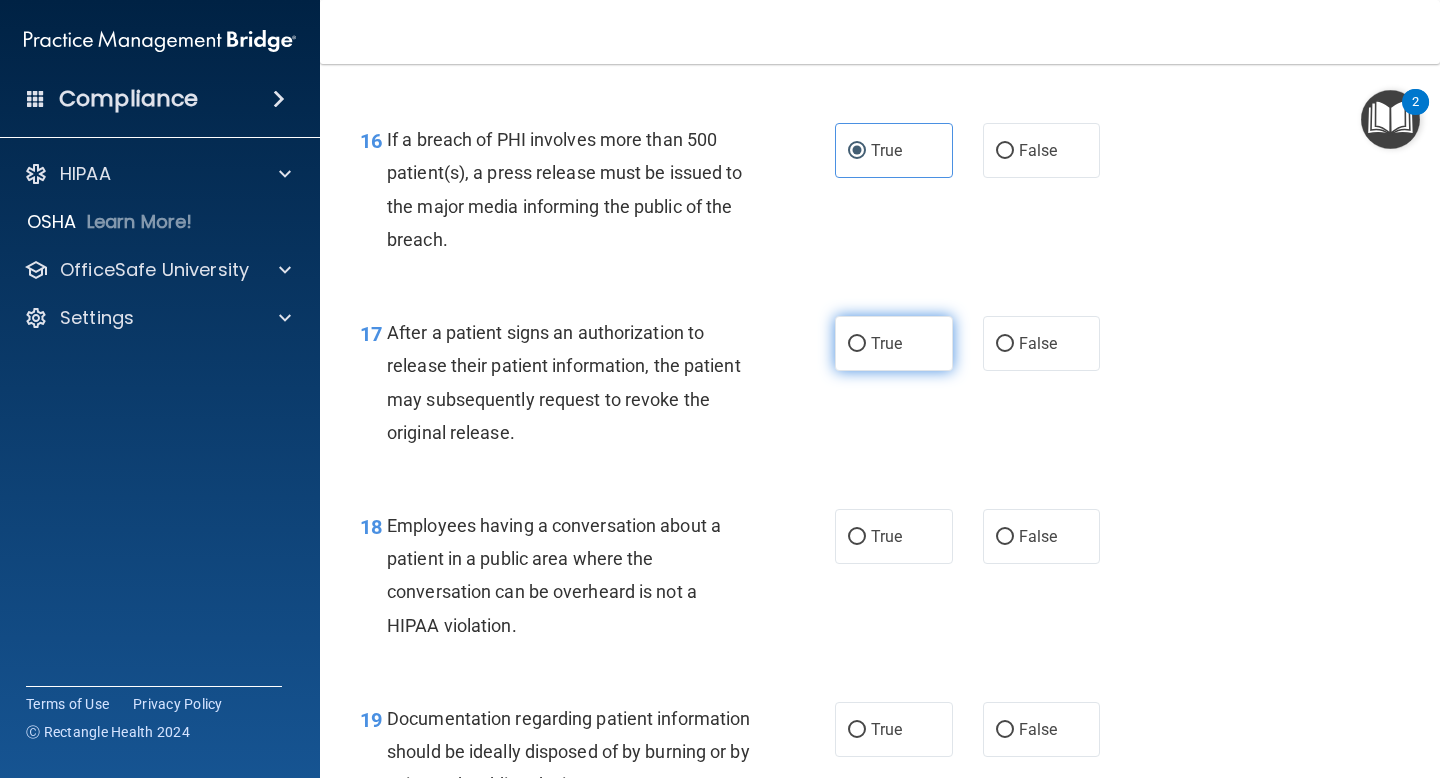 click on "True" at bounding box center [894, 343] 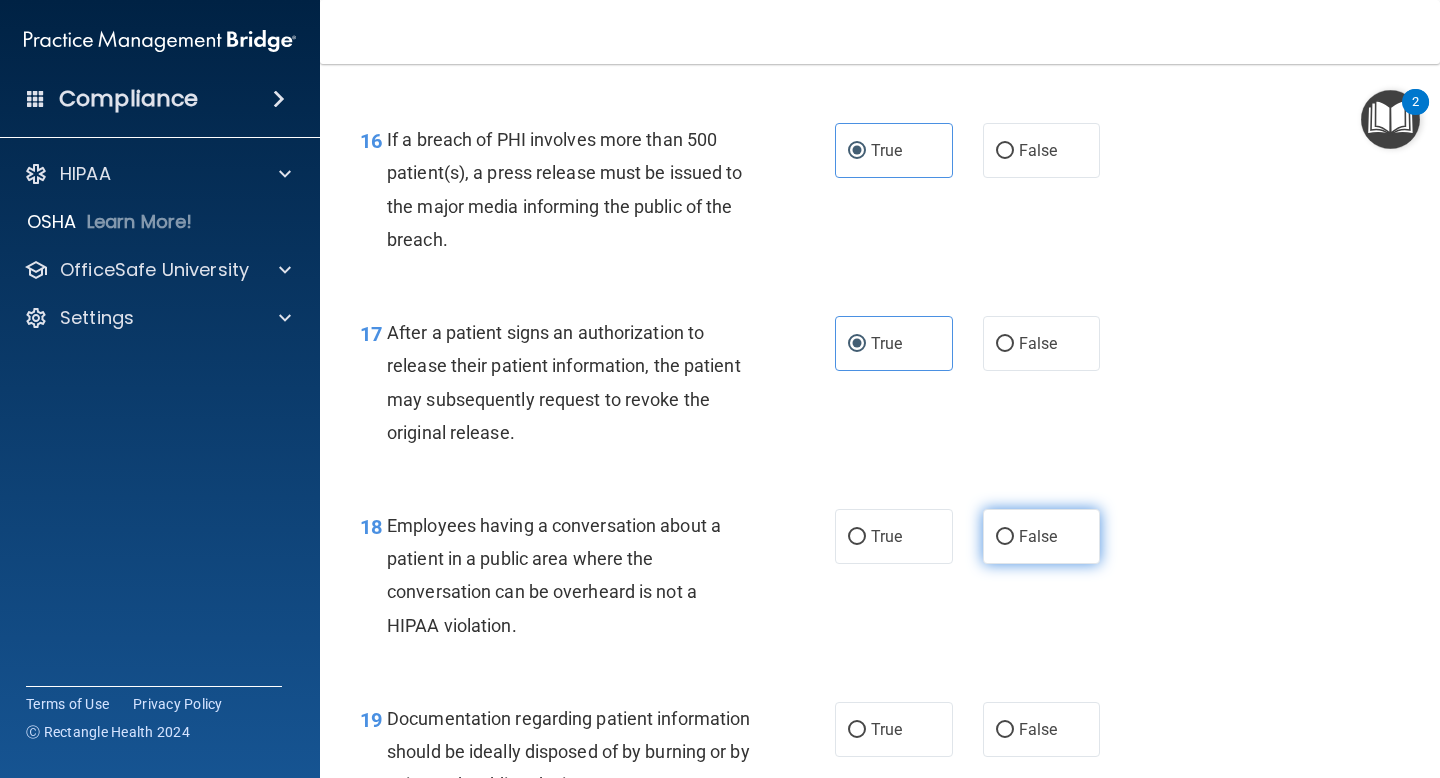 drag, startPoint x: 1094, startPoint y: 556, endPoint x: 1083, endPoint y: 549, distance: 13.038404 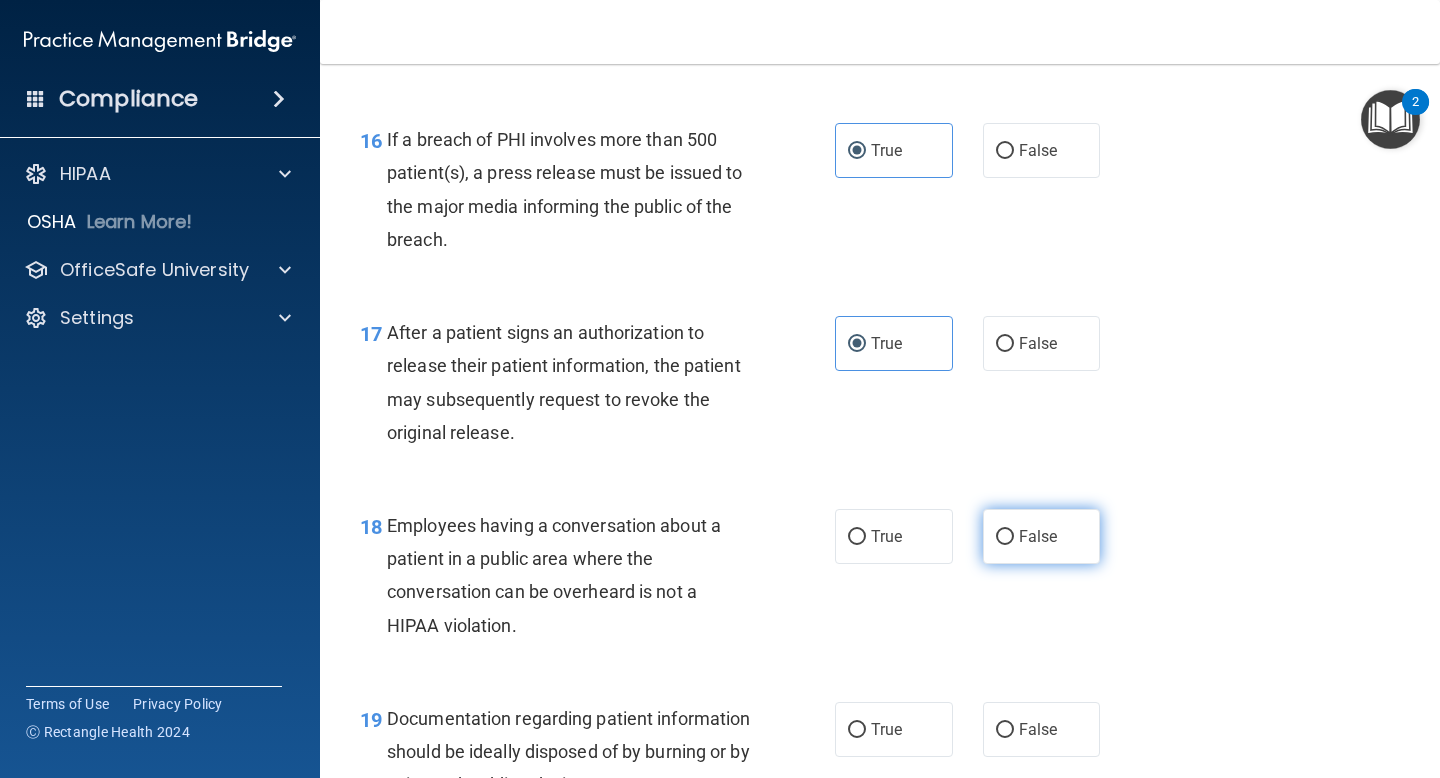 click on "False" at bounding box center [1042, 536] 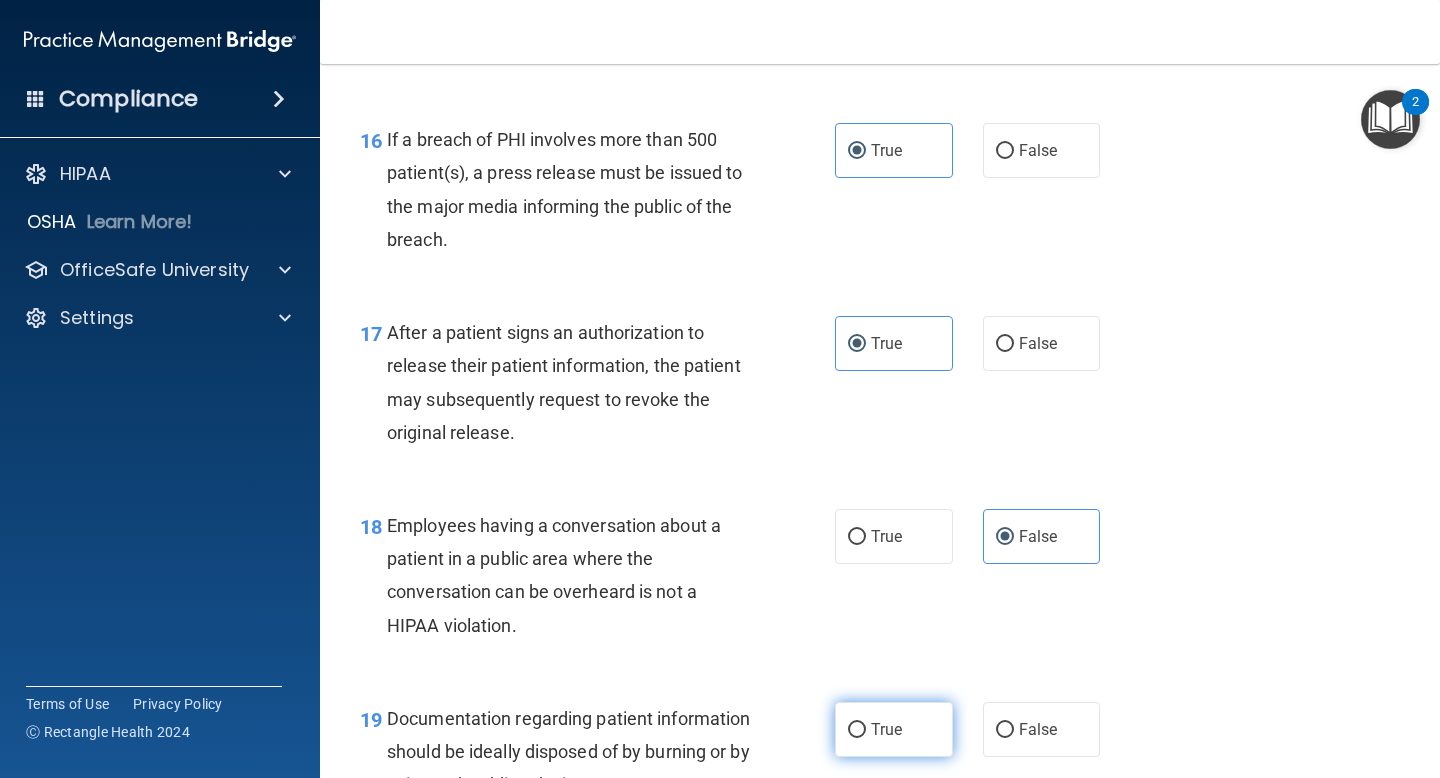 click on "True" at bounding box center (894, 729) 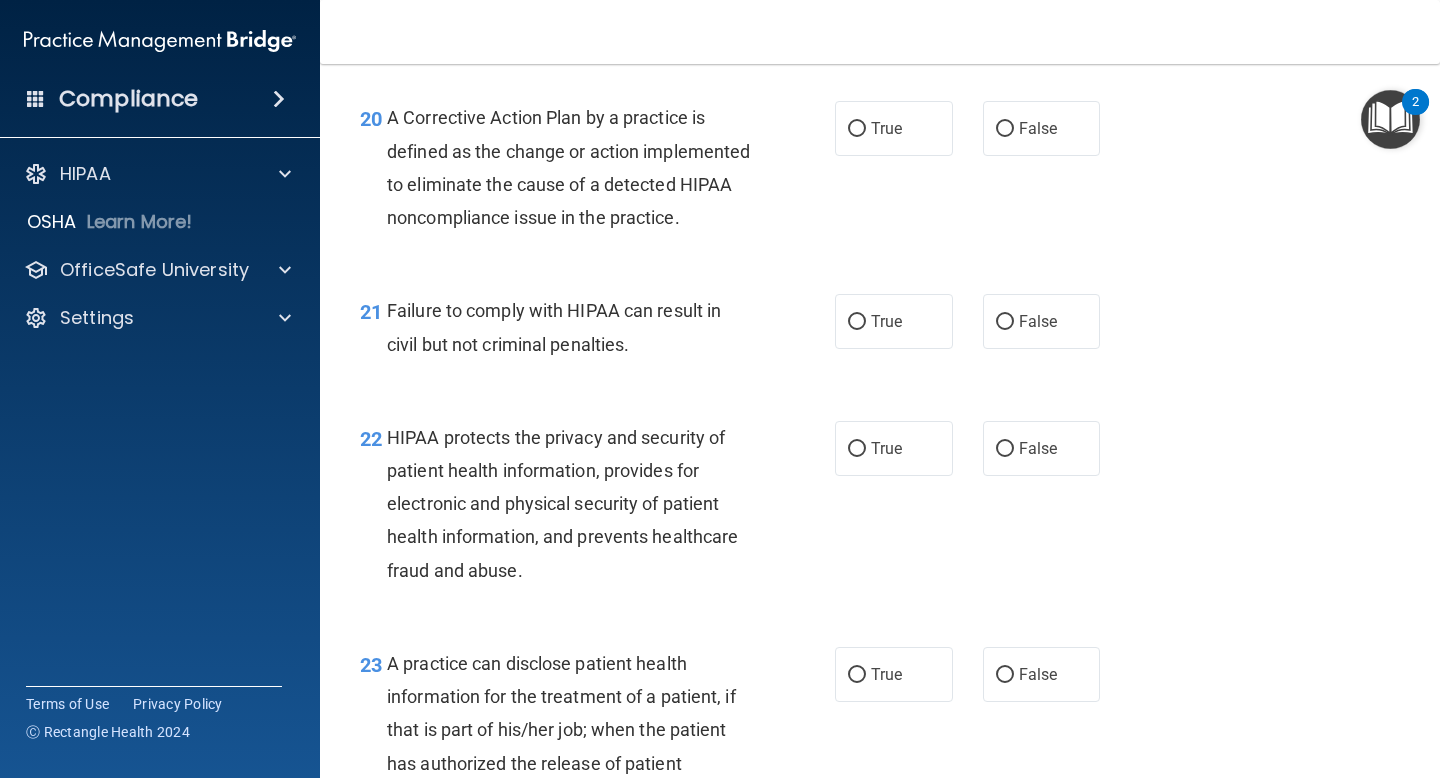 scroll, scrollTop: 3493, scrollLeft: 0, axis: vertical 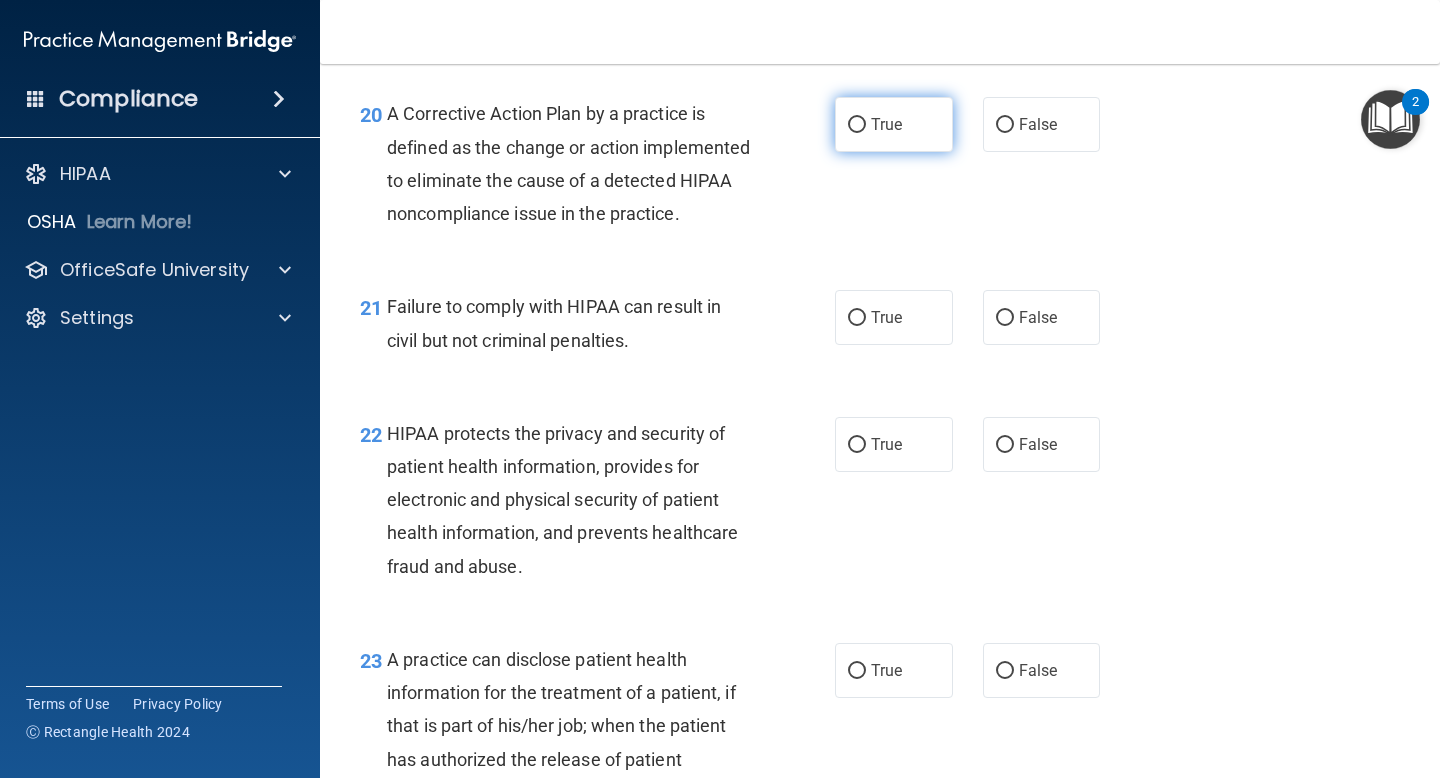 click on "True" at bounding box center (886, 124) 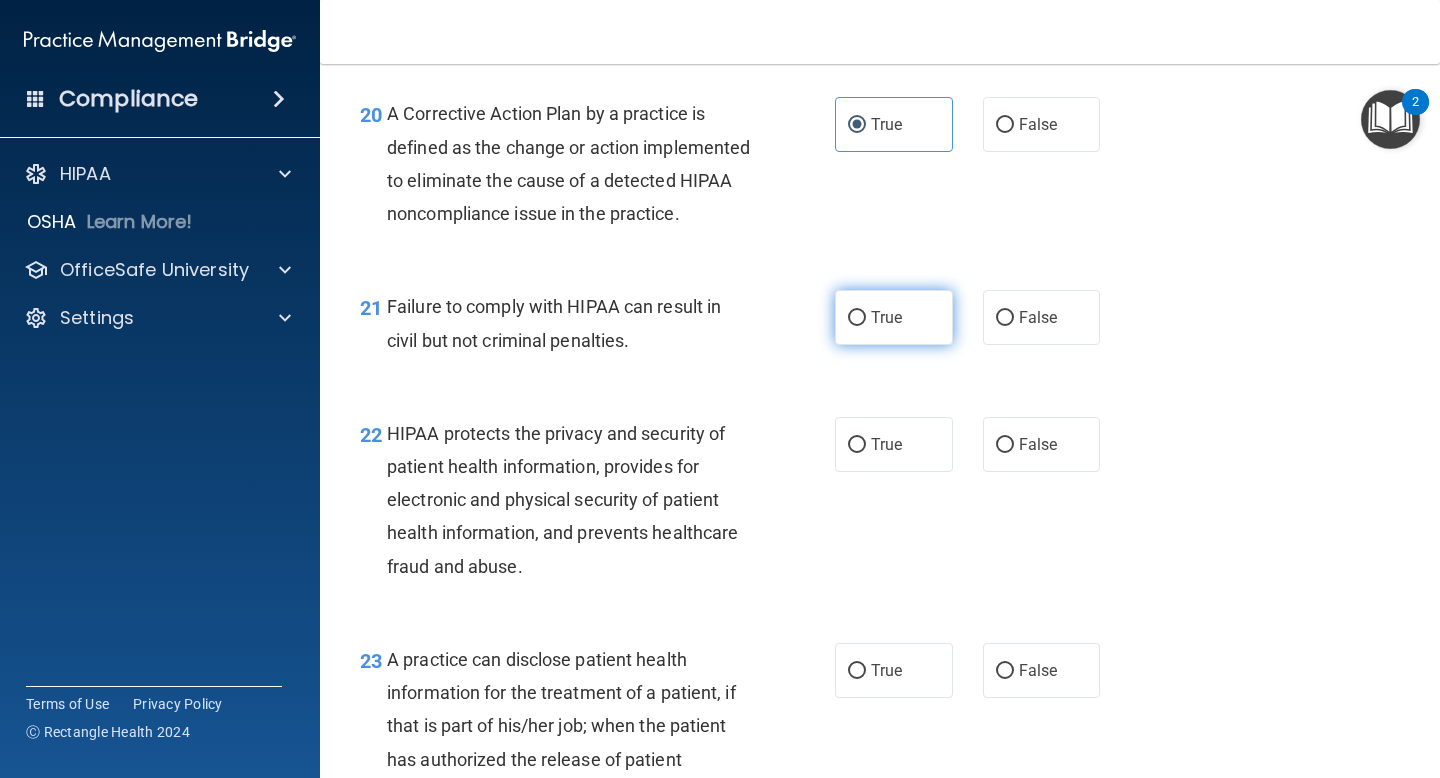 click on "True" at bounding box center (894, 317) 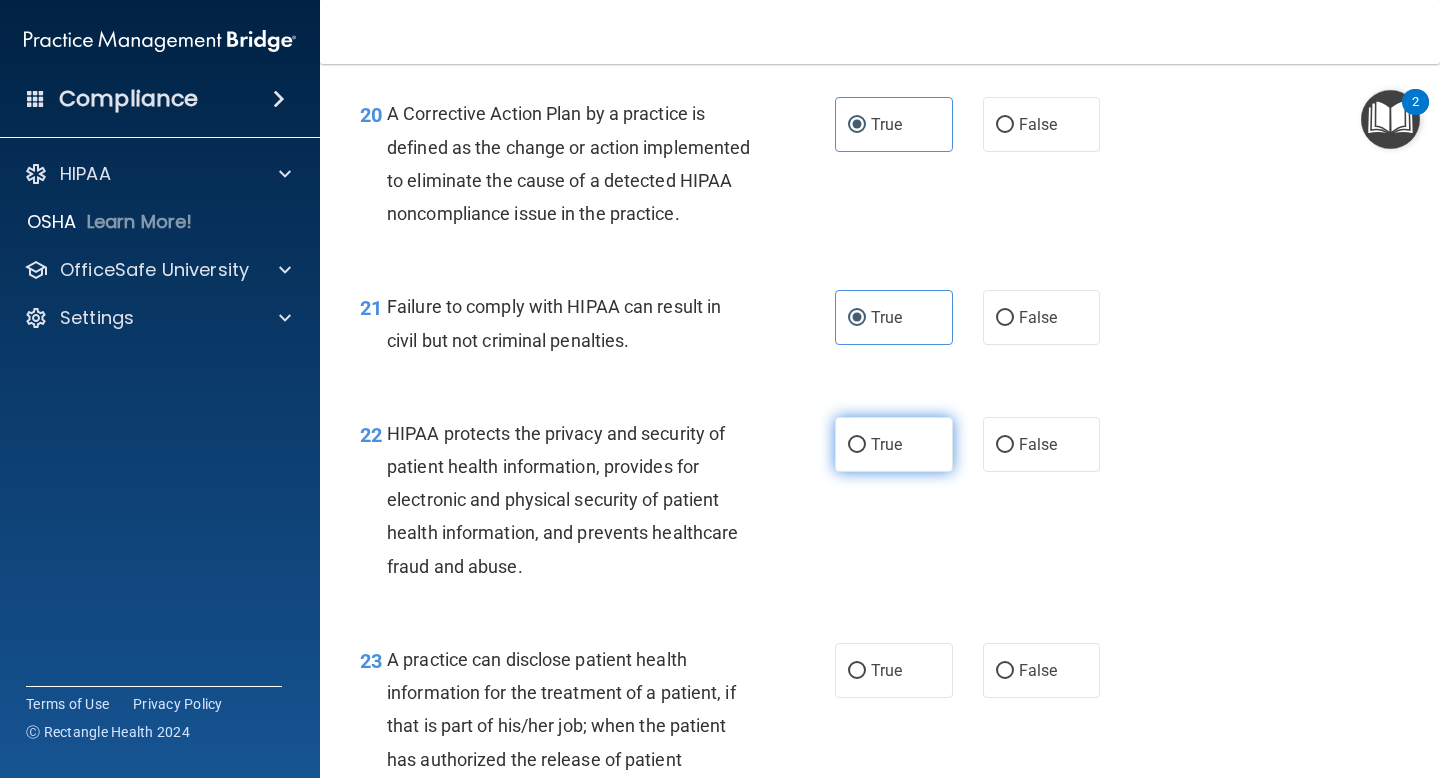 click on "True" at bounding box center (894, 444) 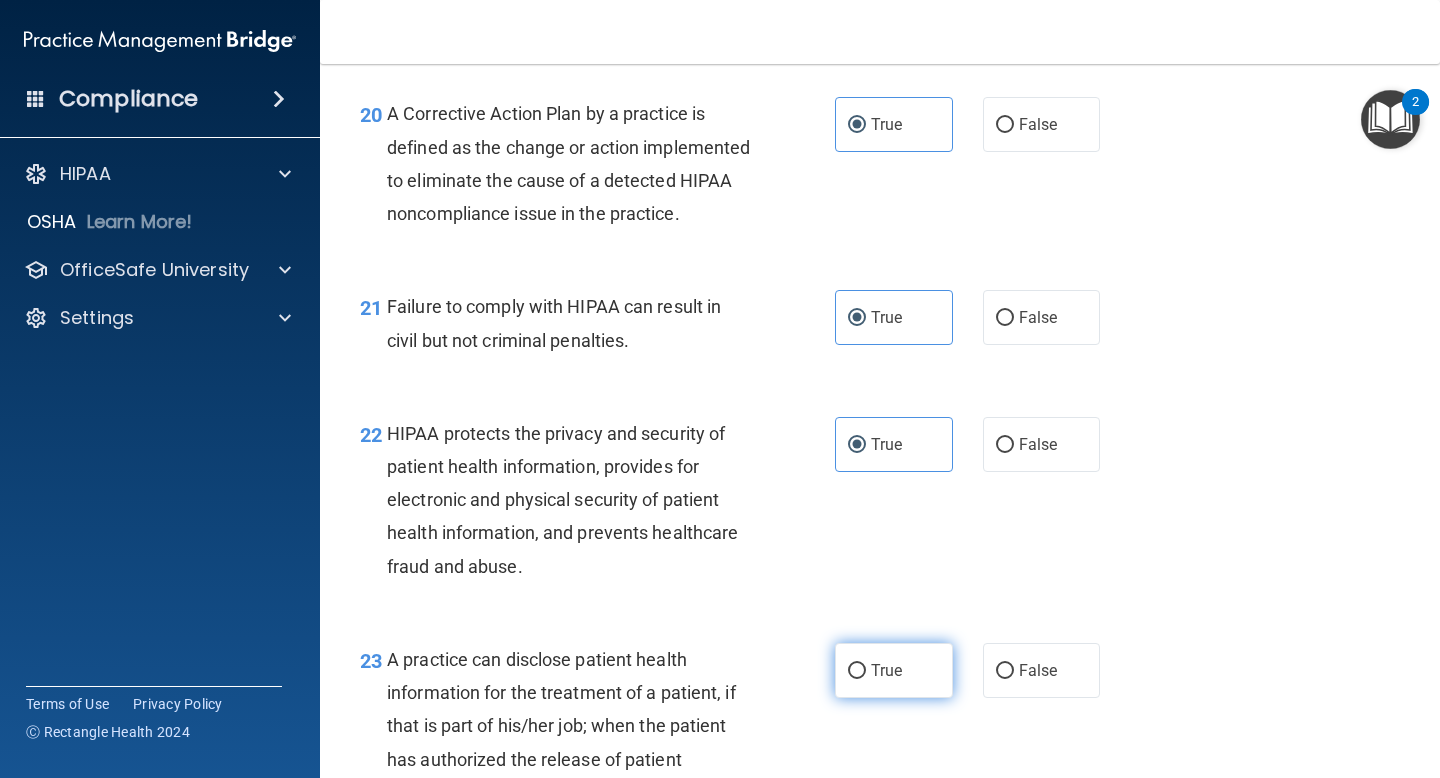 click on "True" at bounding box center [894, 670] 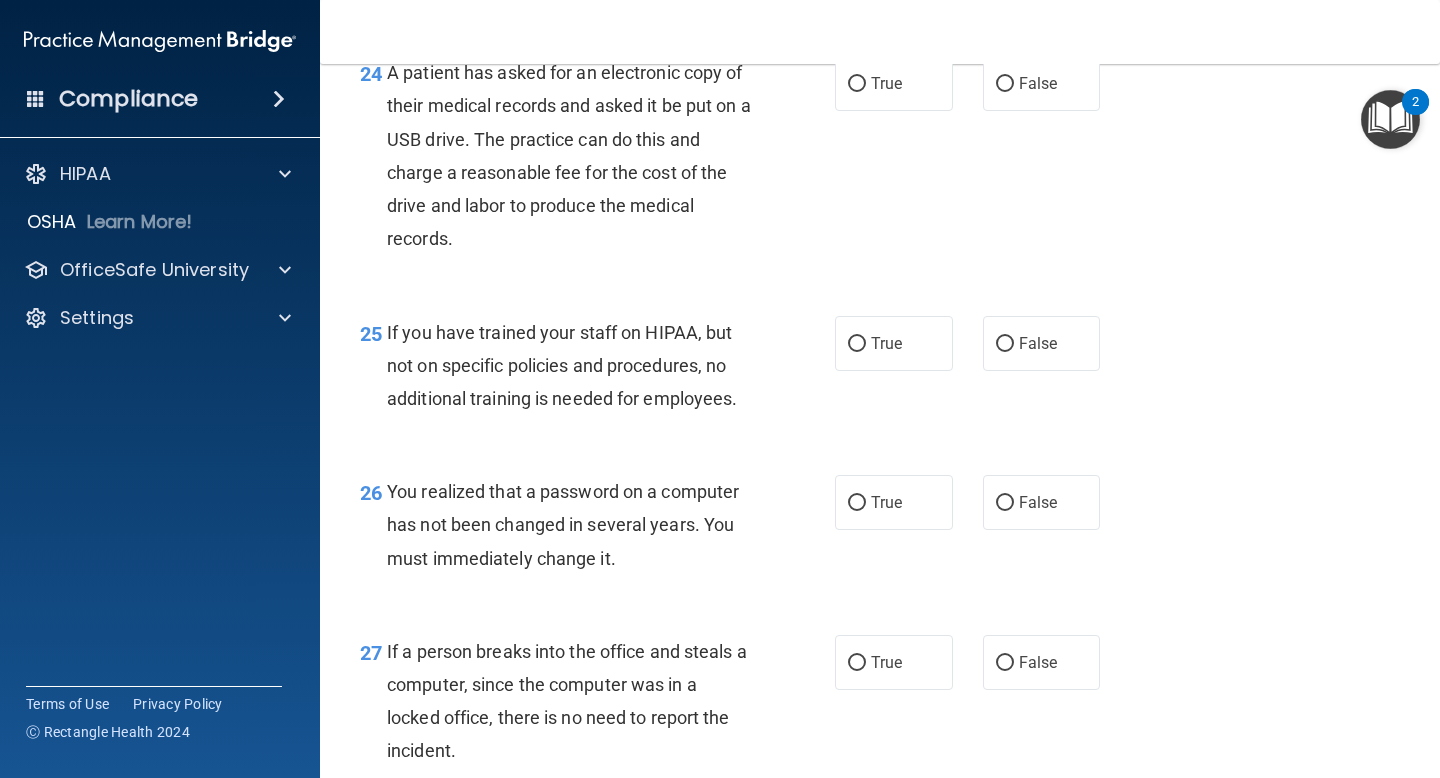 scroll, scrollTop: 4343, scrollLeft: 0, axis: vertical 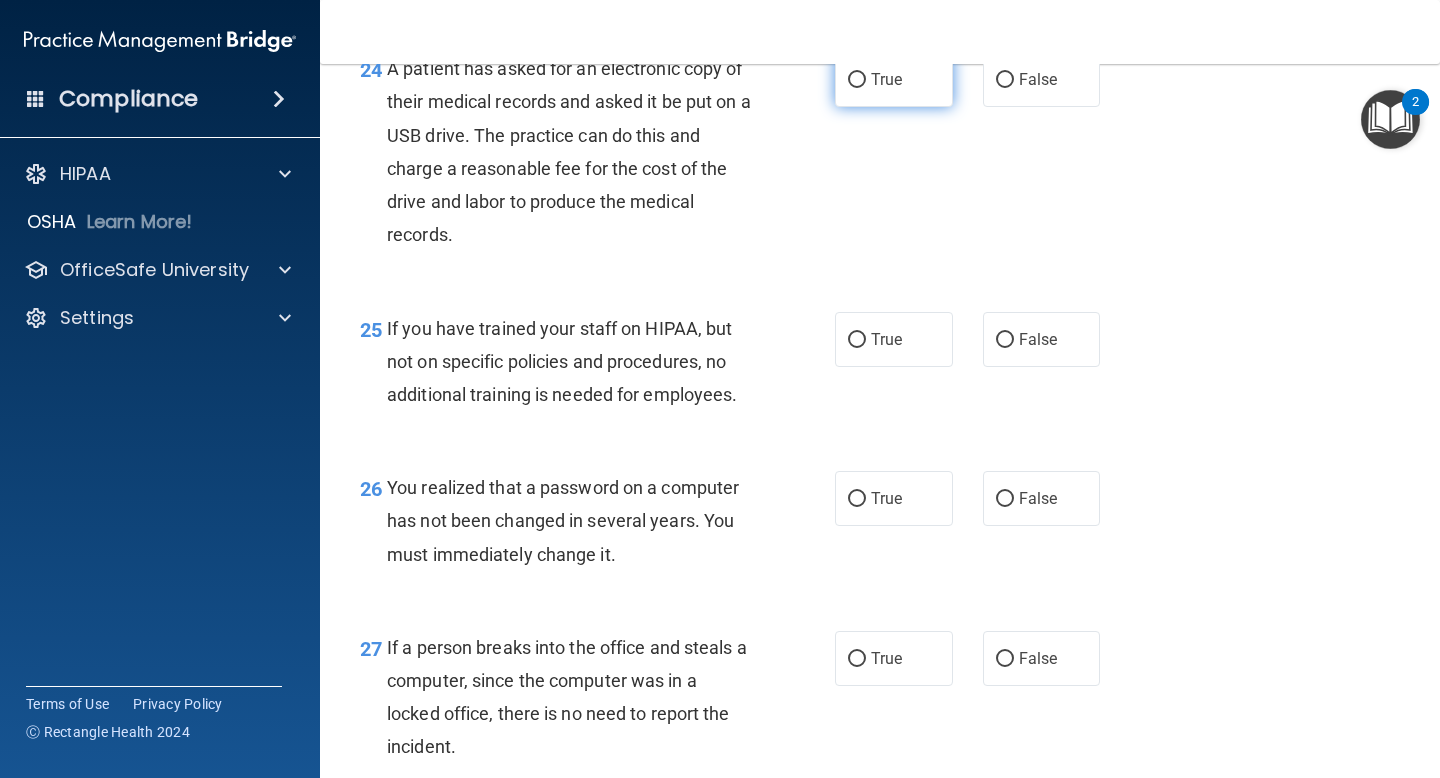 click on "True" at bounding box center [894, 79] 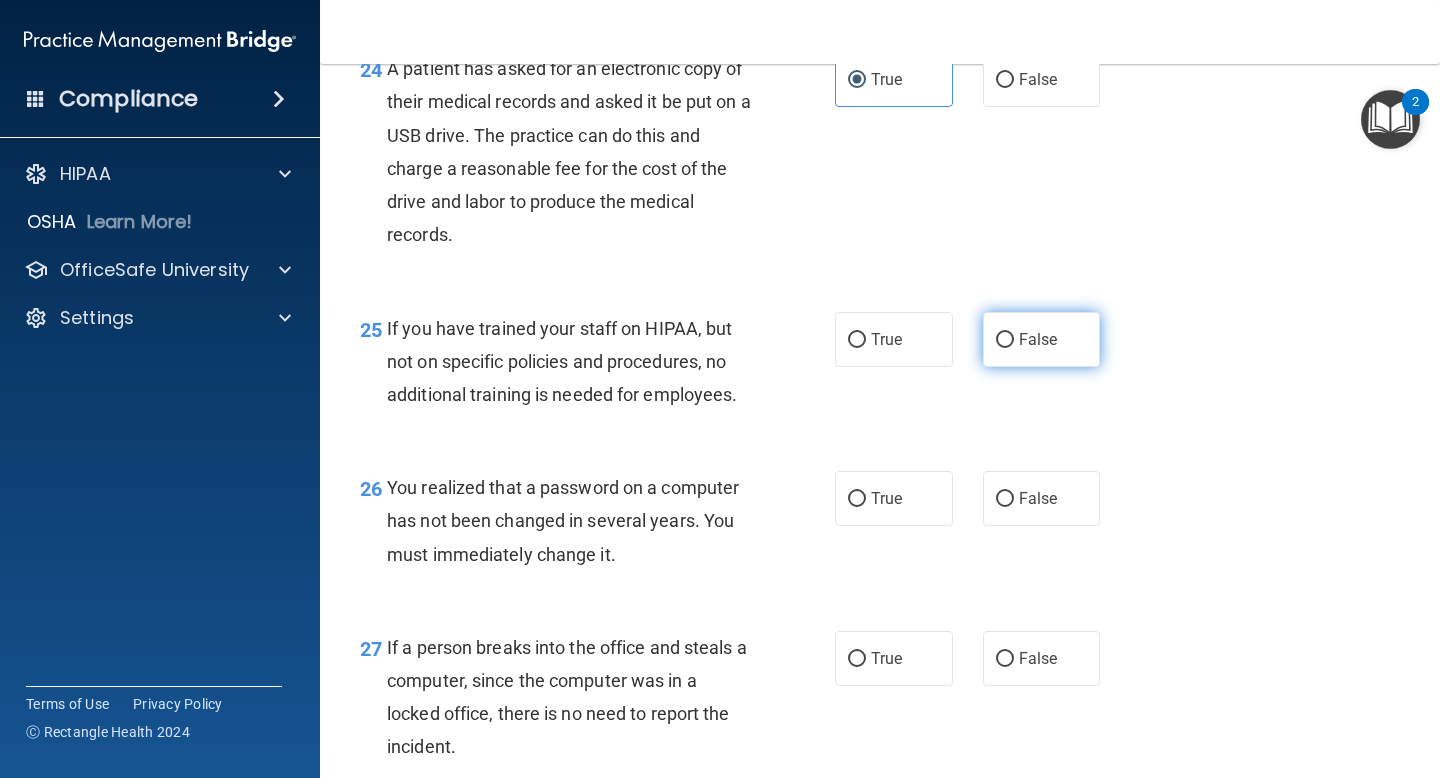 click on "False" at bounding box center (1042, 339) 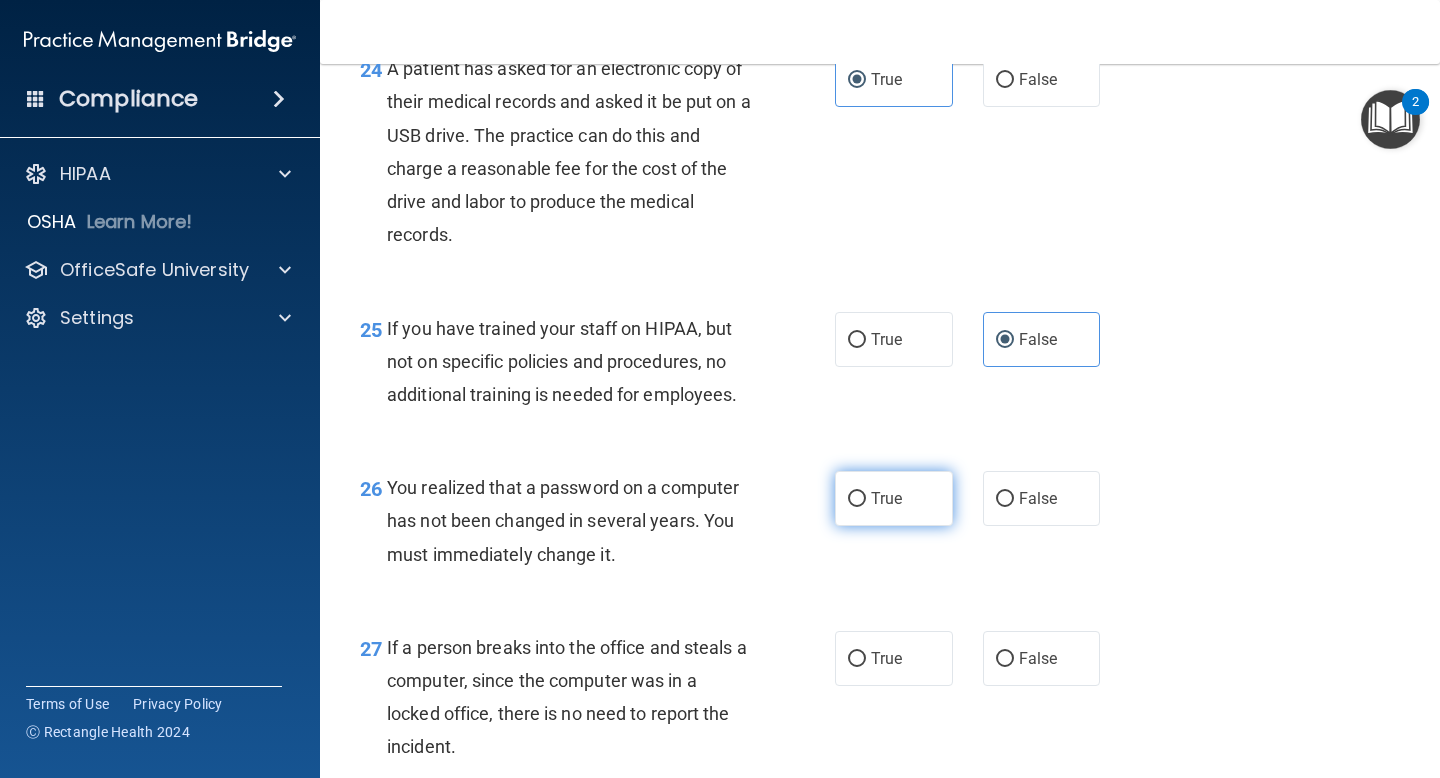click on "True" at bounding box center (894, 498) 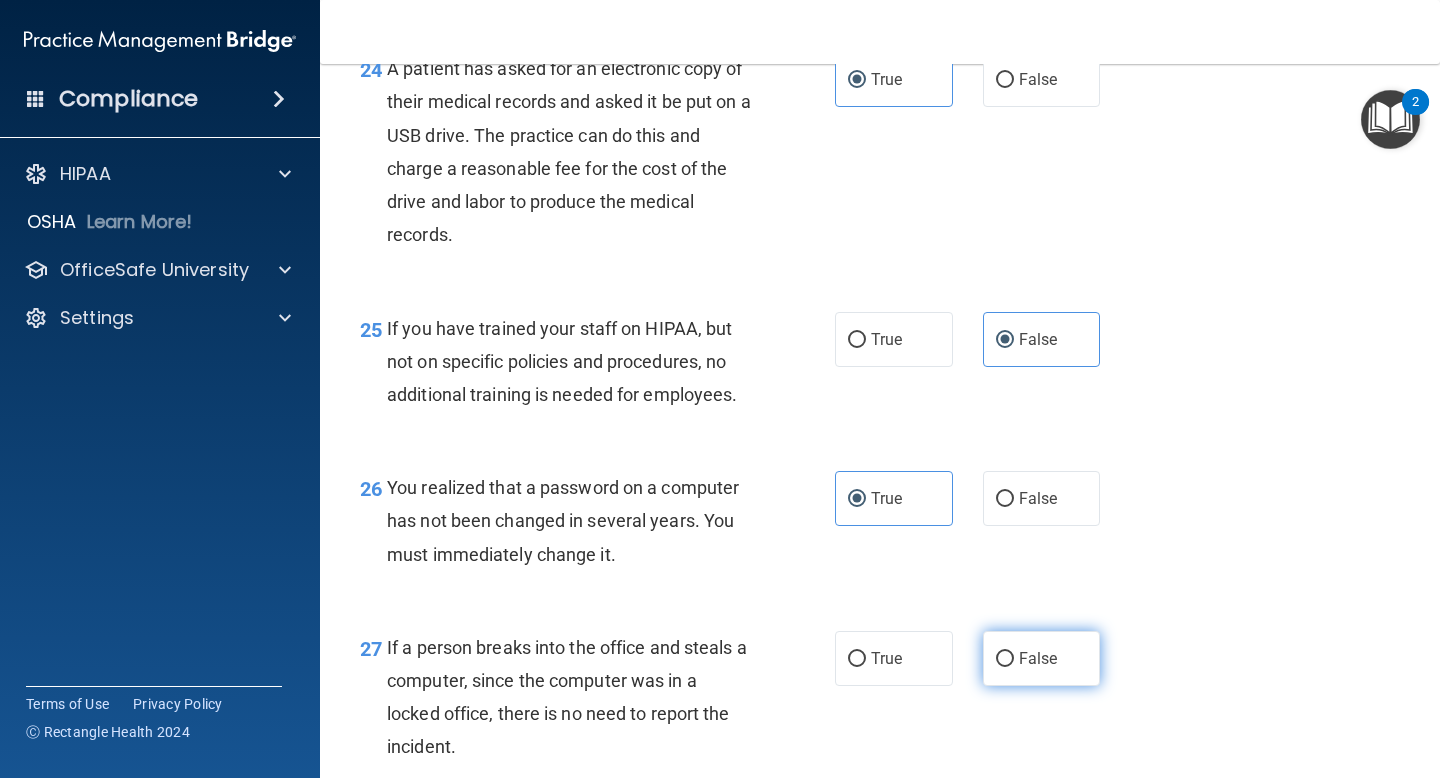 click on "False" at bounding box center [1042, 658] 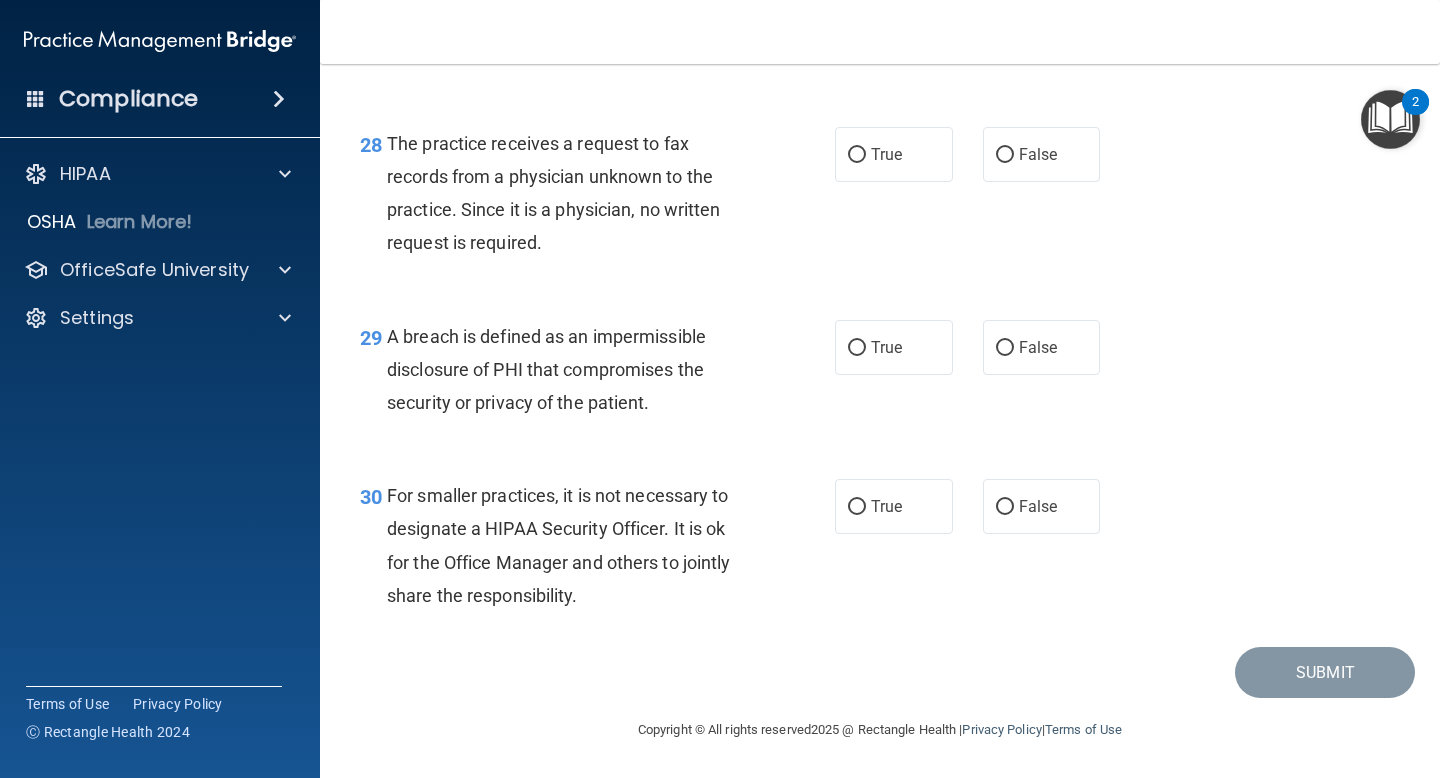 scroll, scrollTop: 5074, scrollLeft: 0, axis: vertical 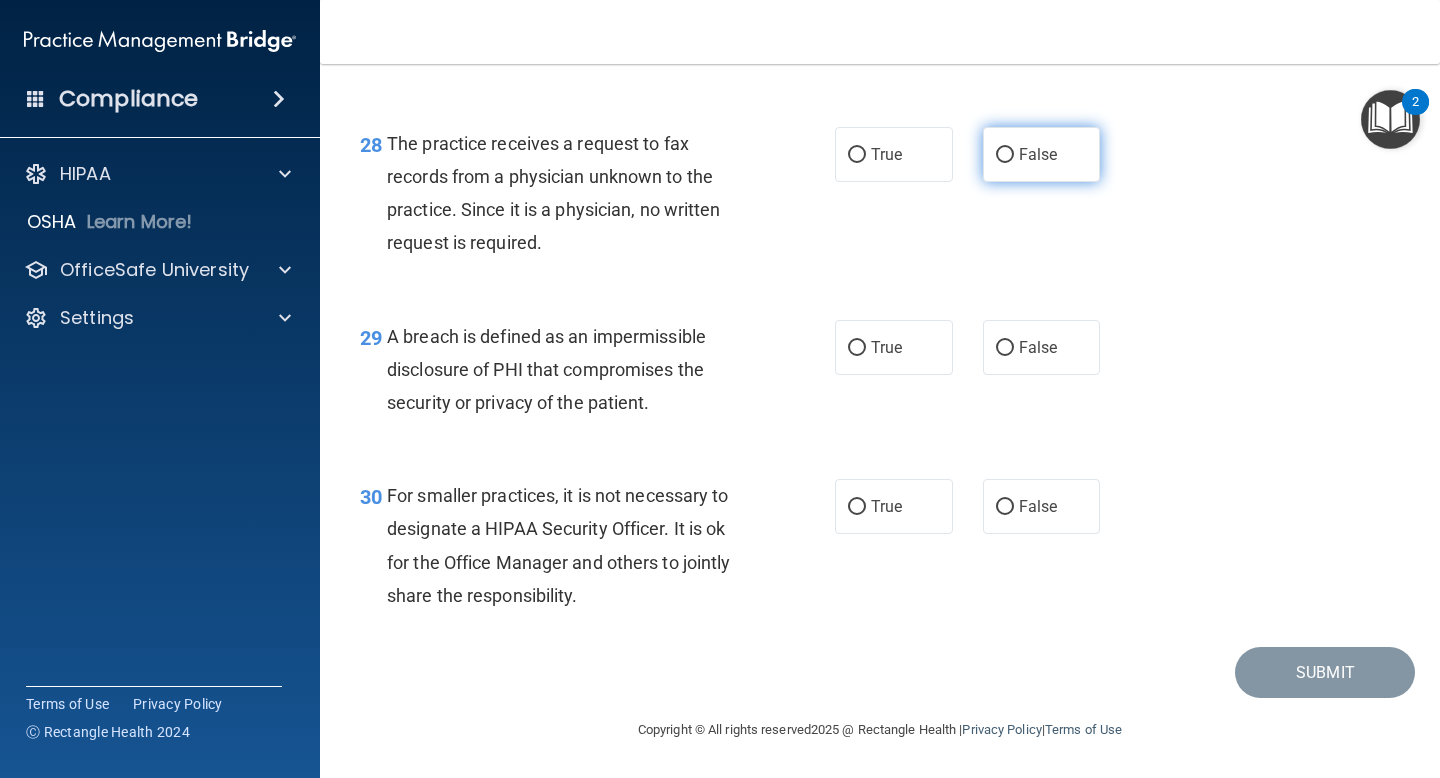 click on "False" at bounding box center (1042, 154) 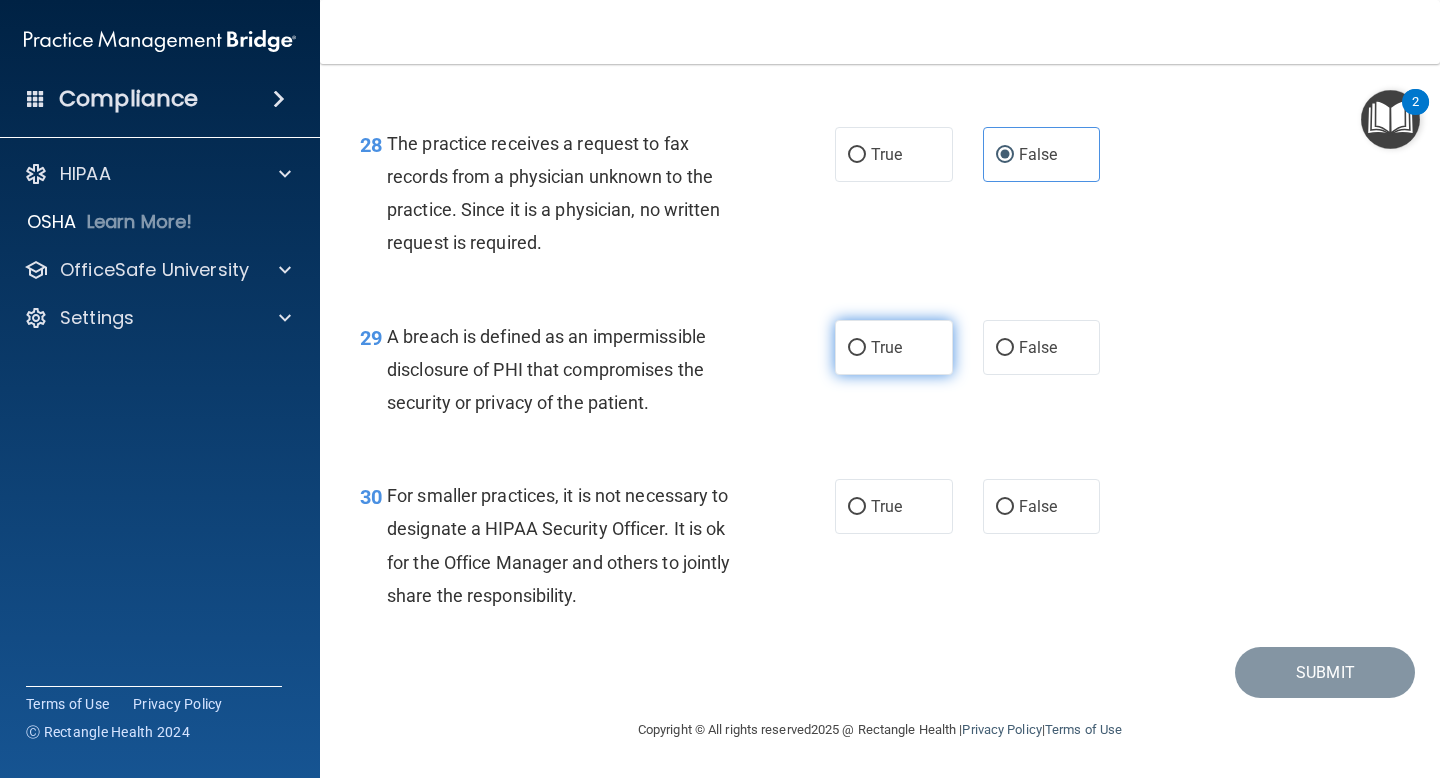 click on "True" at bounding box center (894, 347) 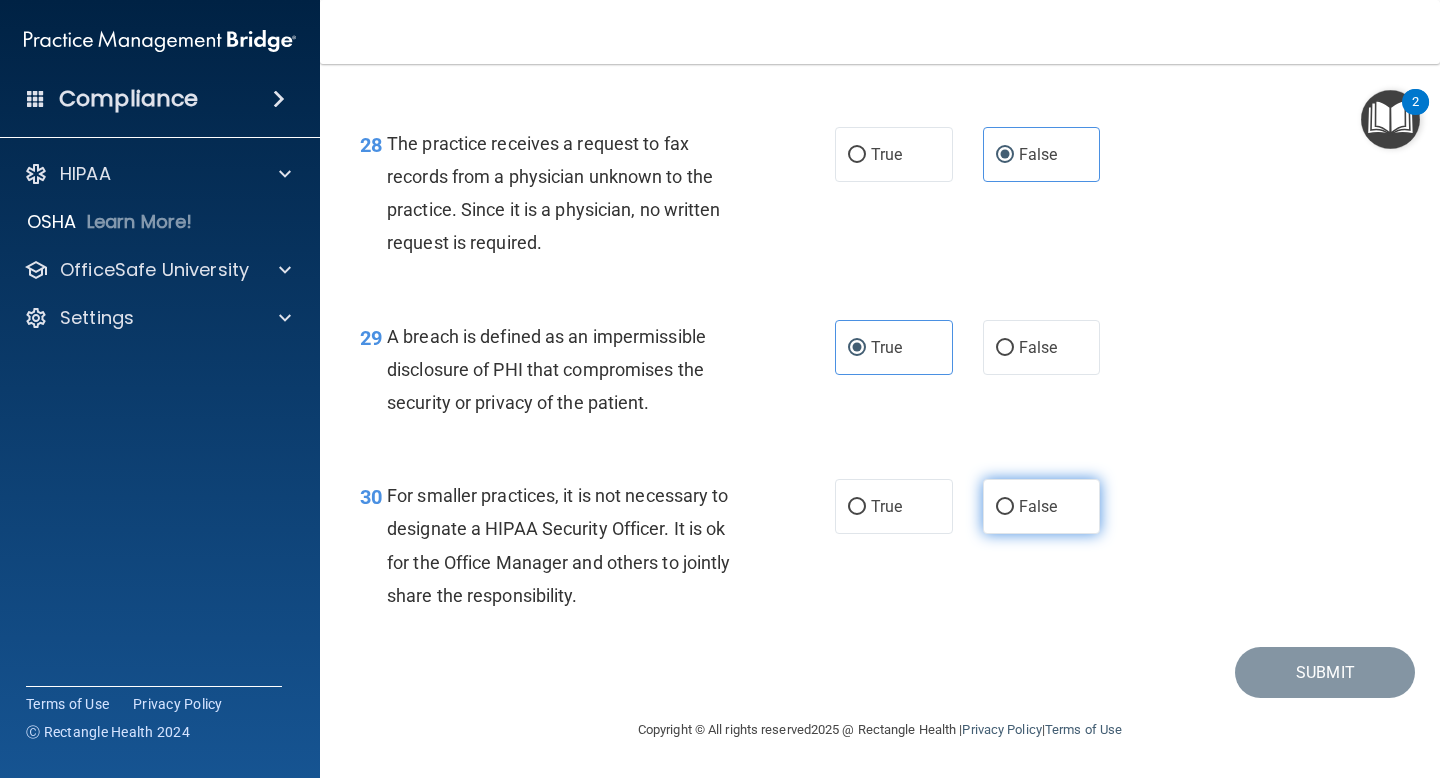 click on "False" at bounding box center (1042, 506) 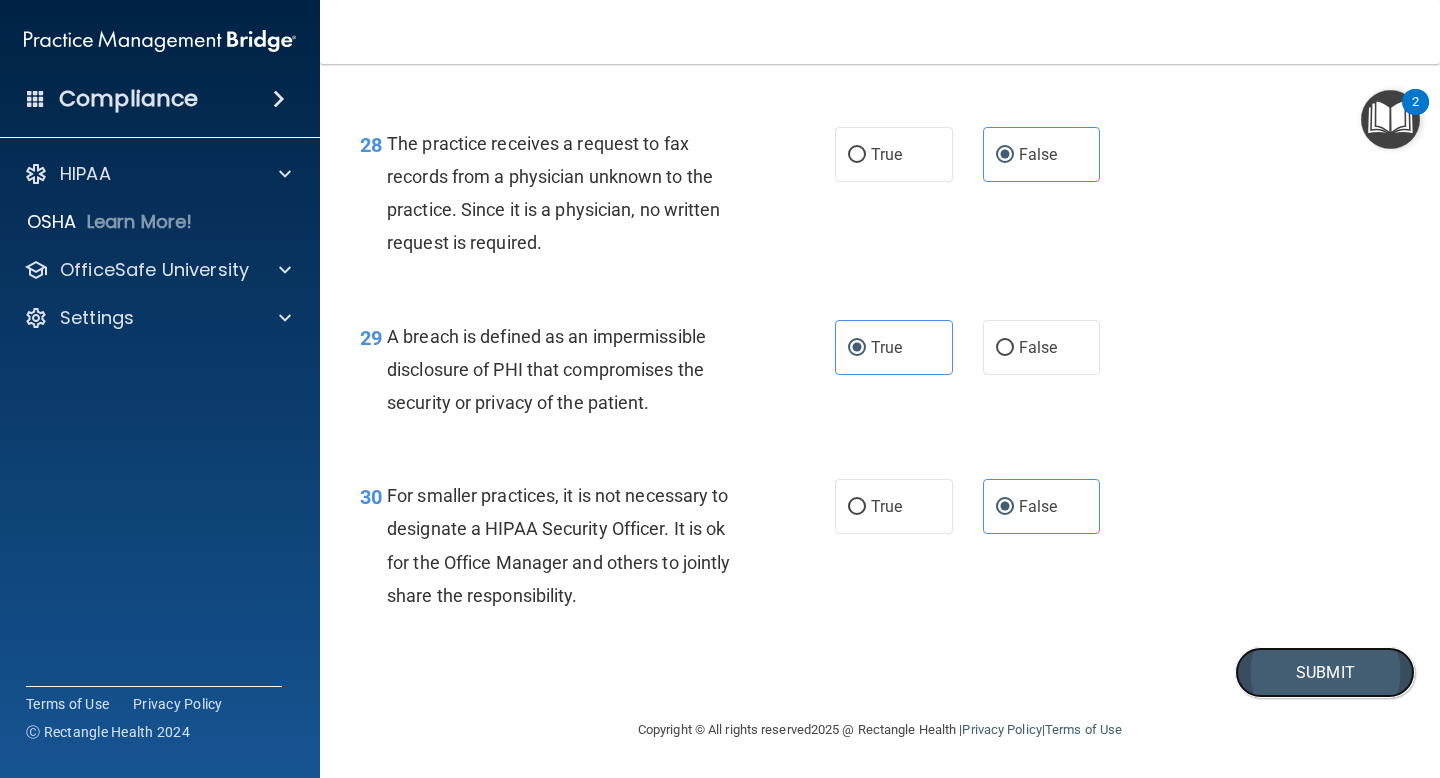 click on "Submit" at bounding box center [1325, 672] 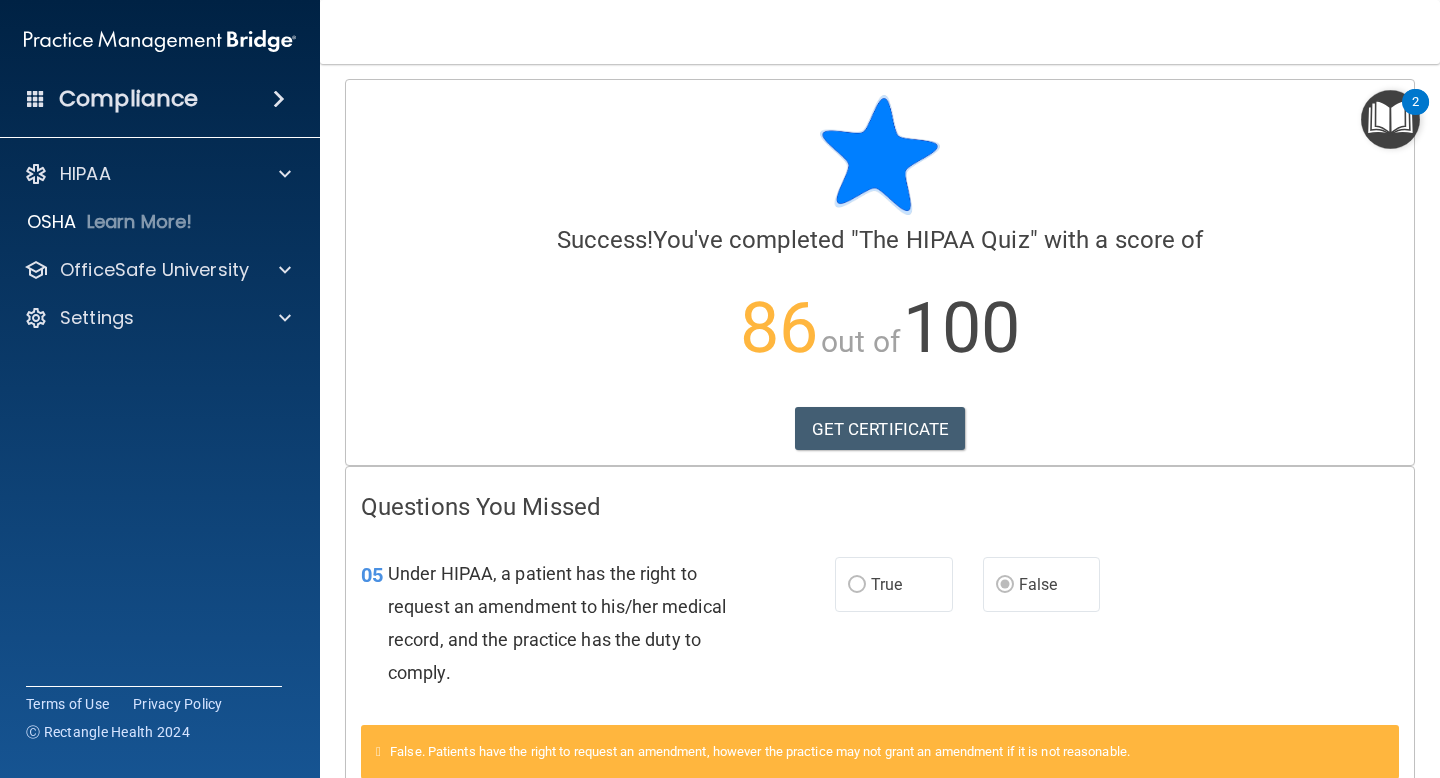 scroll, scrollTop: 0, scrollLeft: 0, axis: both 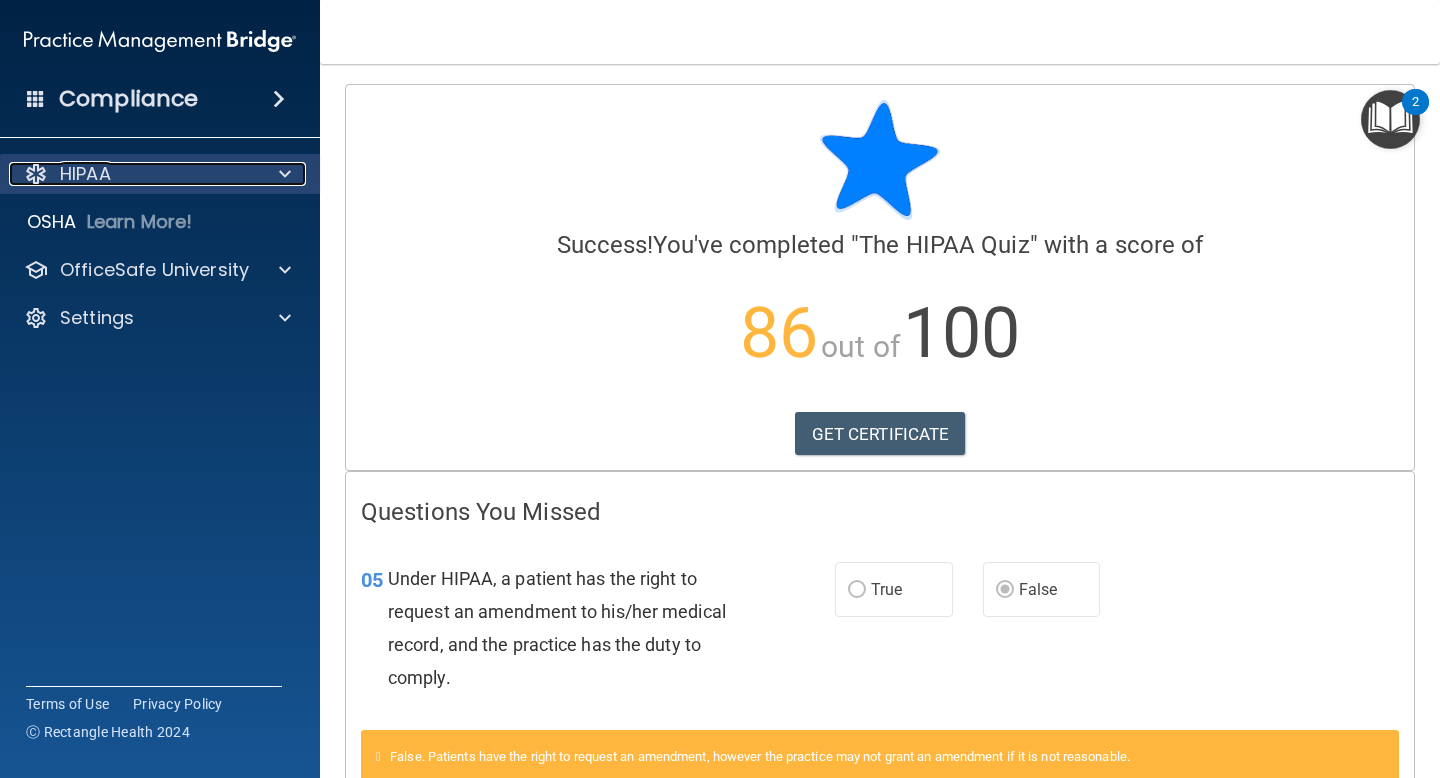 click on "HIPAA" at bounding box center [85, 174] 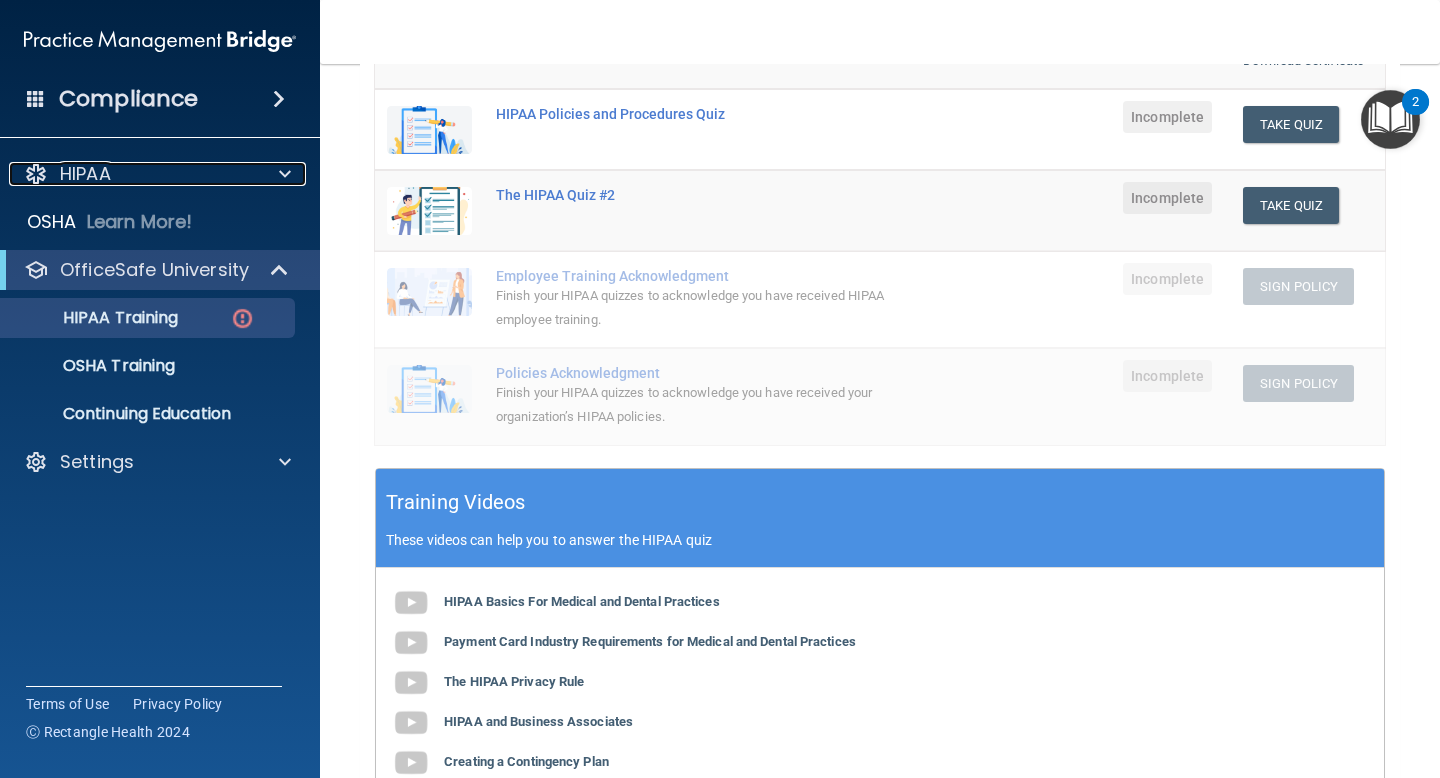 scroll, scrollTop: 0, scrollLeft: 0, axis: both 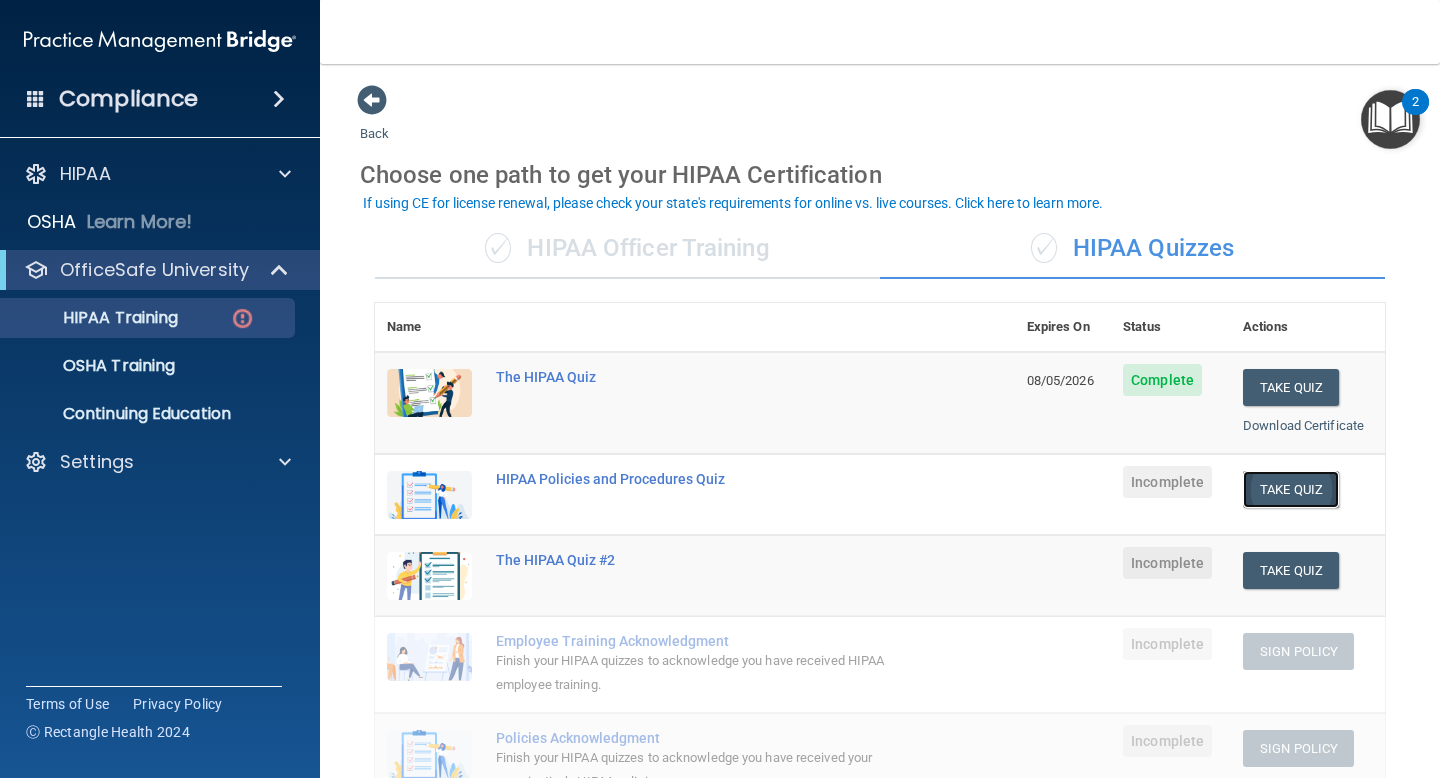 click on "Take Quiz" at bounding box center [1291, 489] 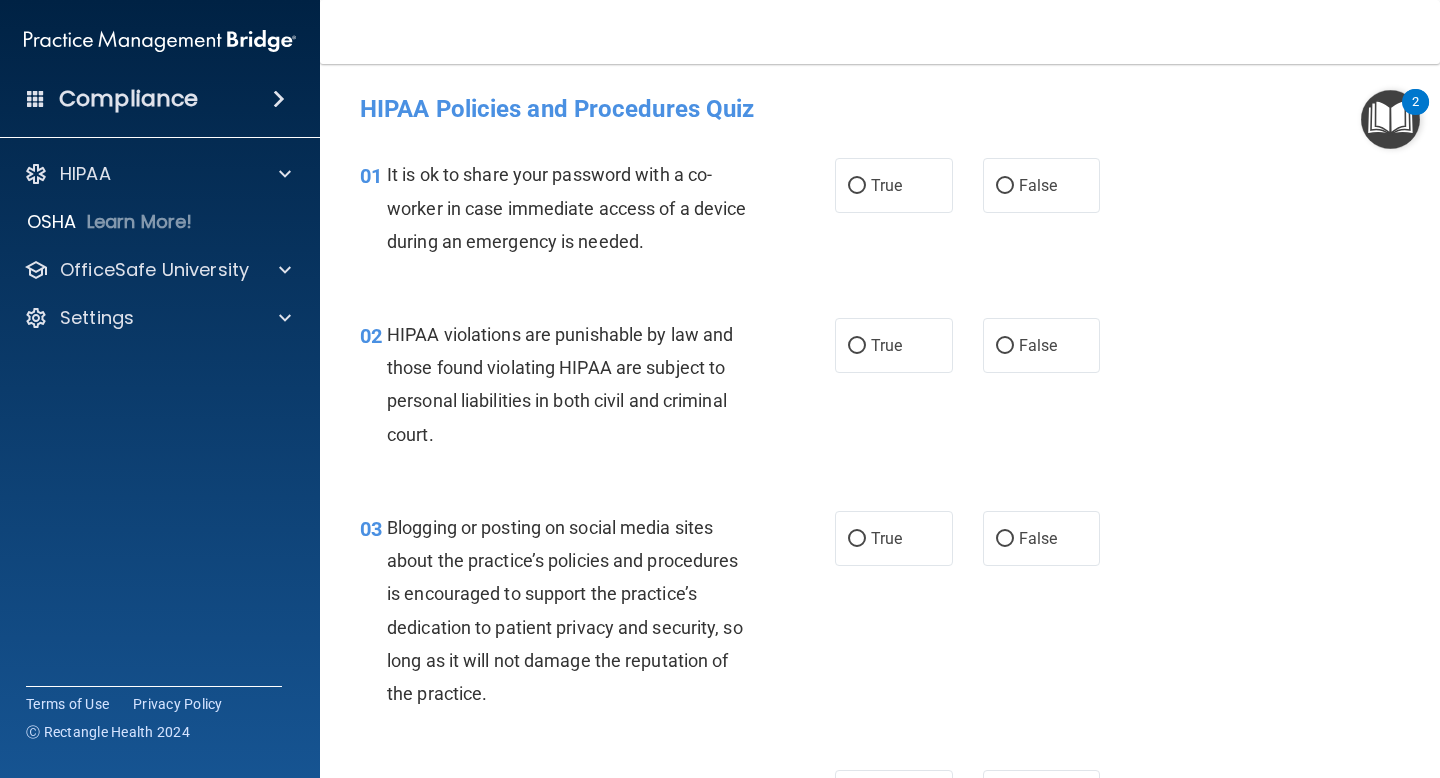 click on "02       HIPAA violations are punishable by law and those found violating HIPAA are subject to personal liabilities in both civil and criminal court.                  True           False" at bounding box center [880, 389] 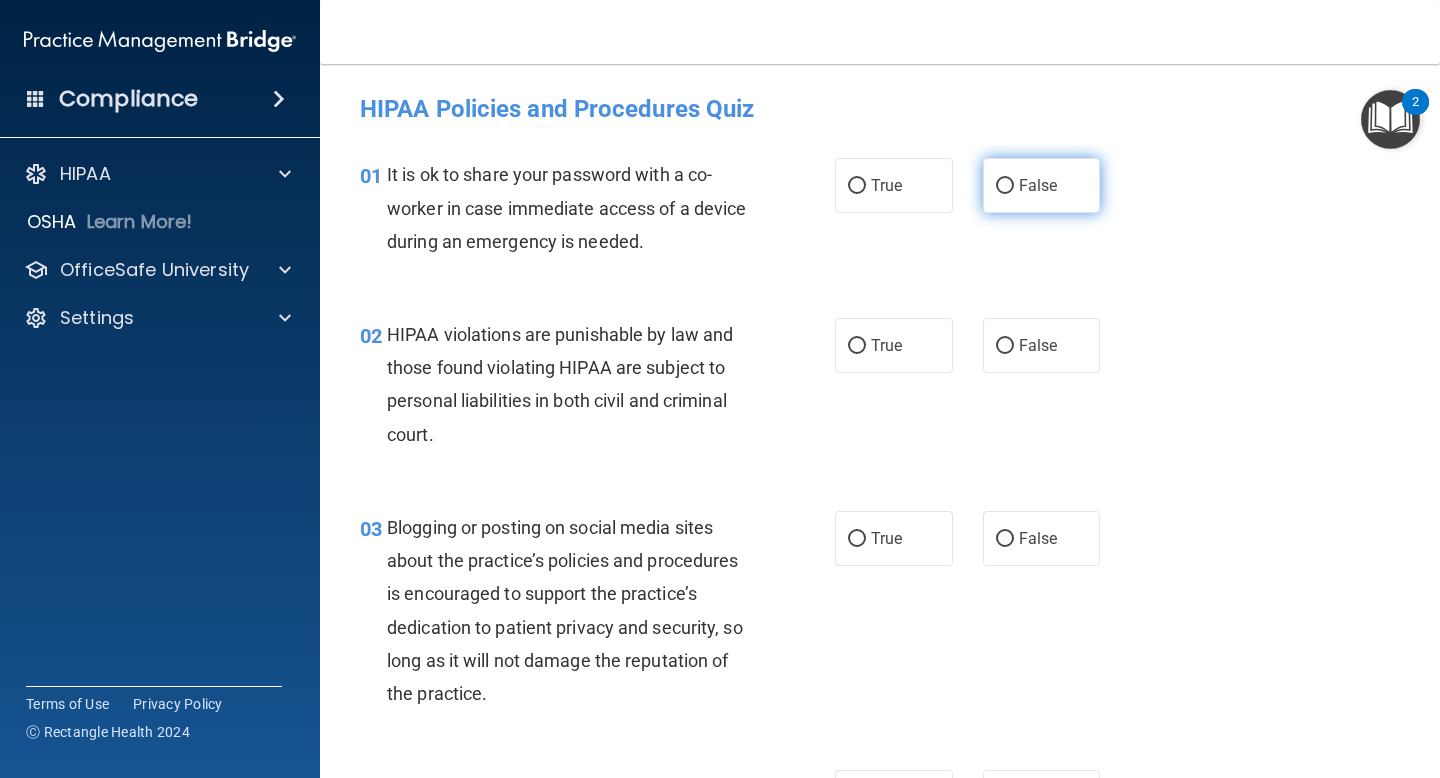 click on "False" at bounding box center (1042, 185) 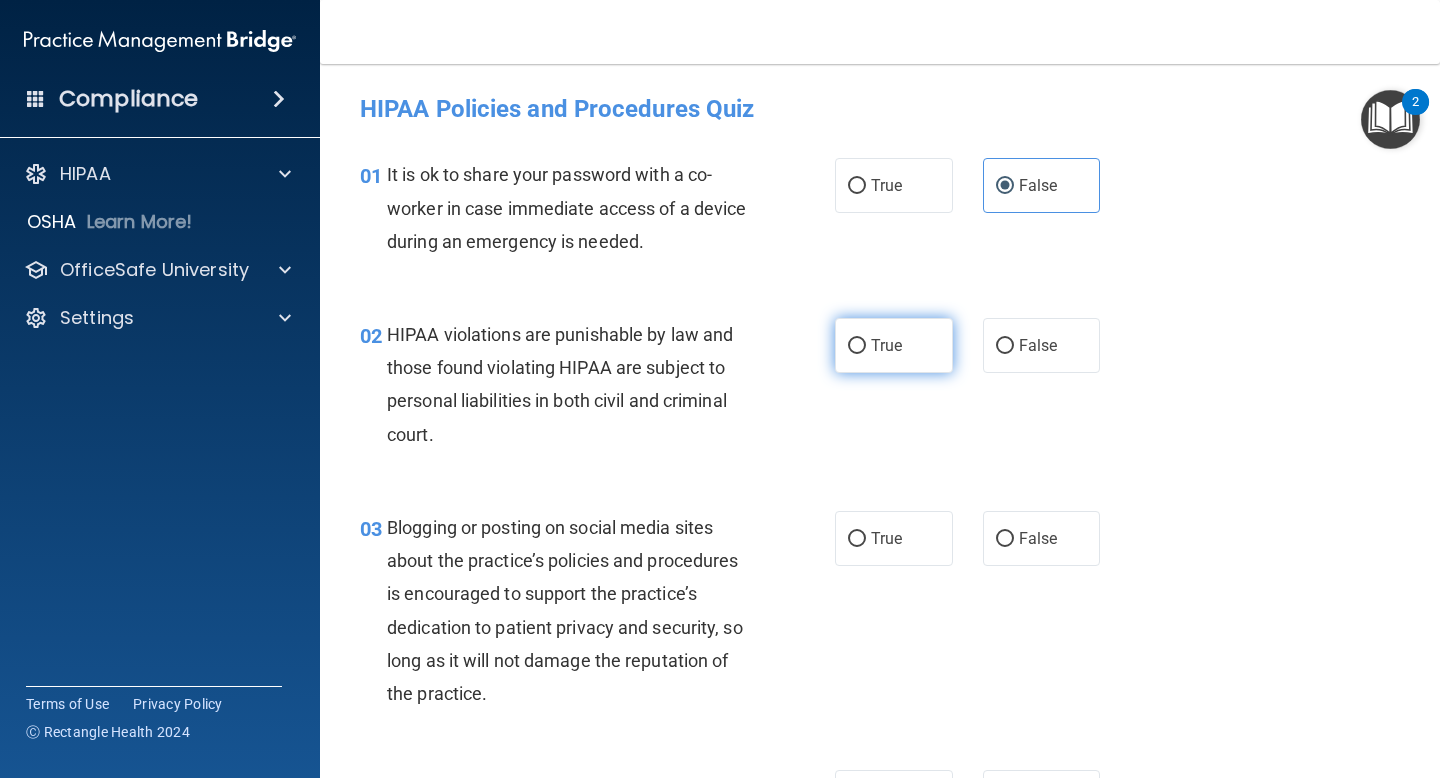 click on "True" at bounding box center [894, 345] 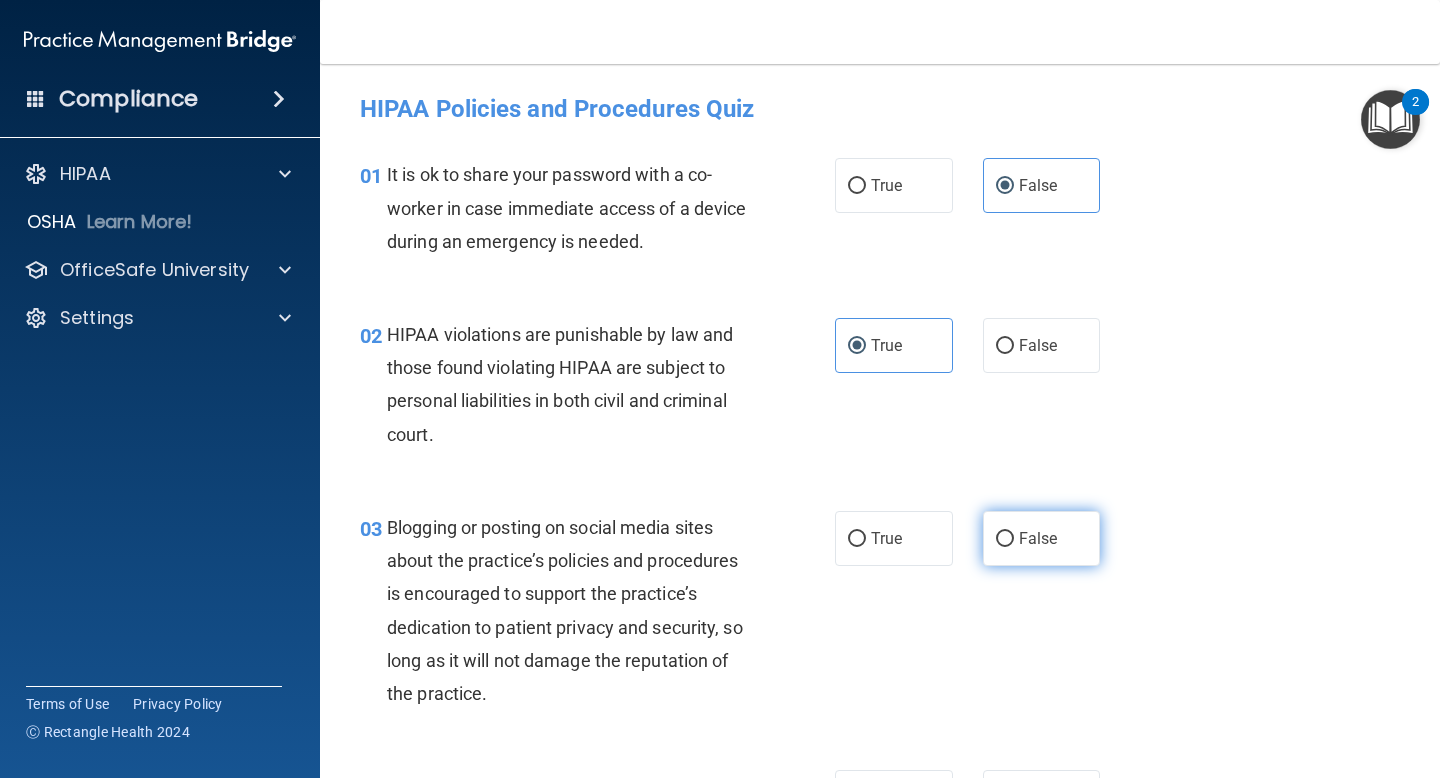 click on "False" at bounding box center [1038, 538] 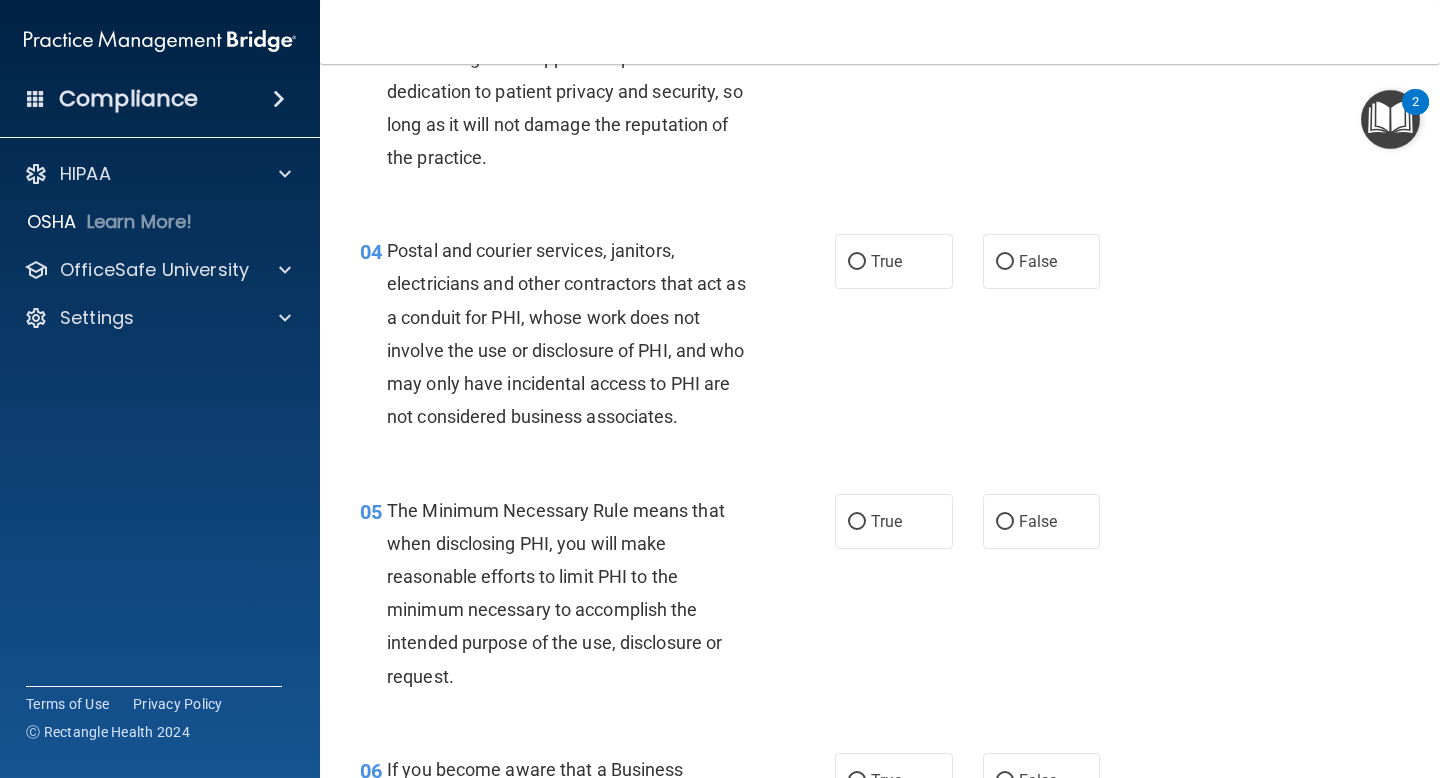 scroll, scrollTop: 649, scrollLeft: 0, axis: vertical 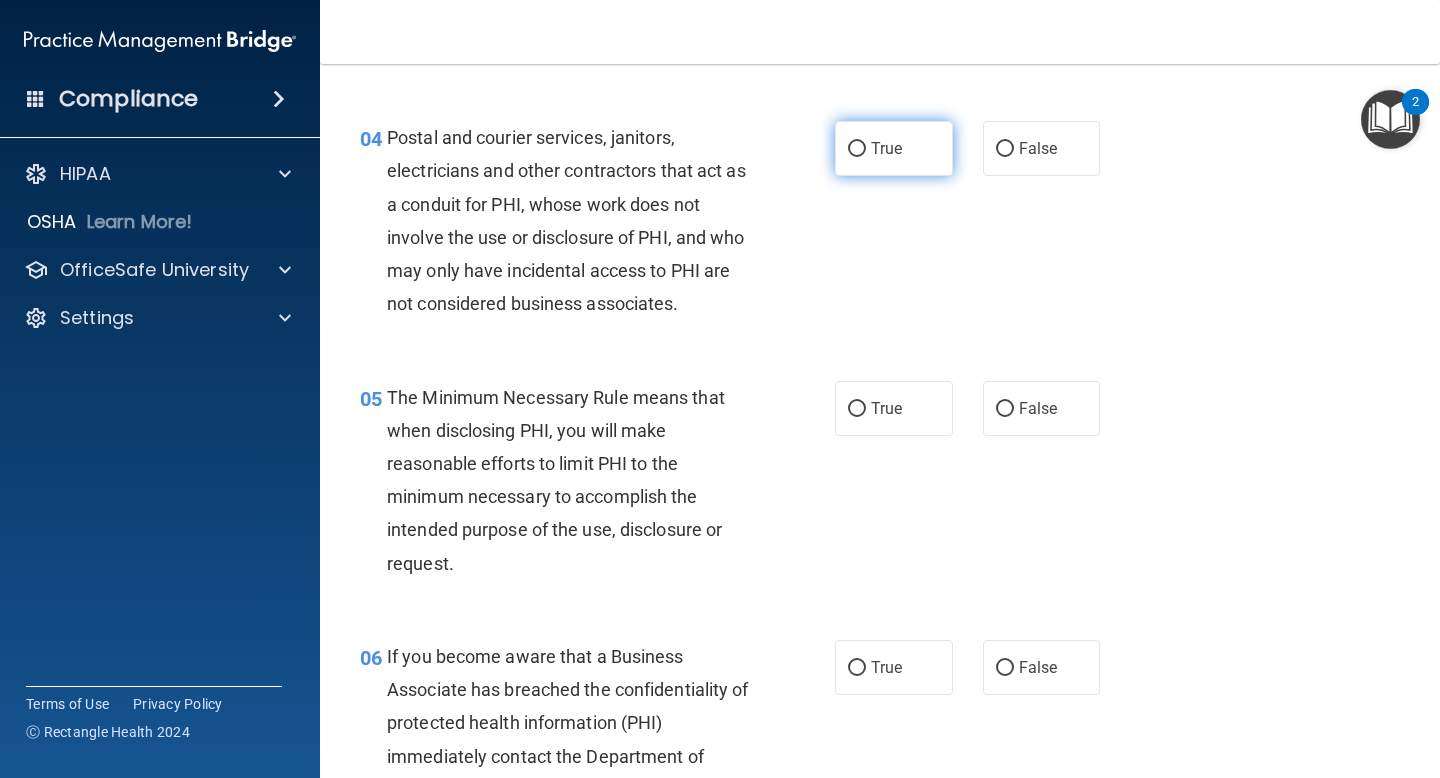 click on "True" at bounding box center [894, 148] 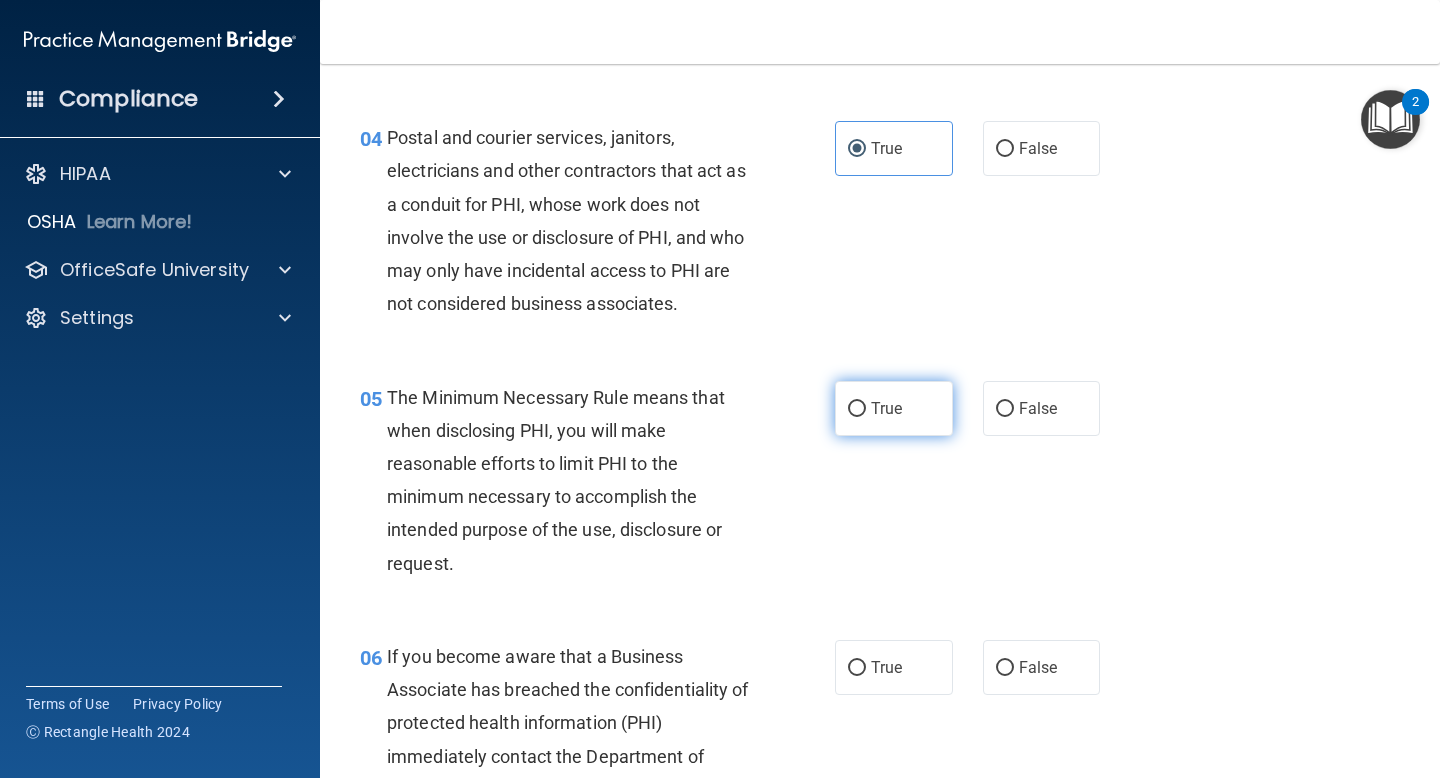 click on "True" at bounding box center [894, 408] 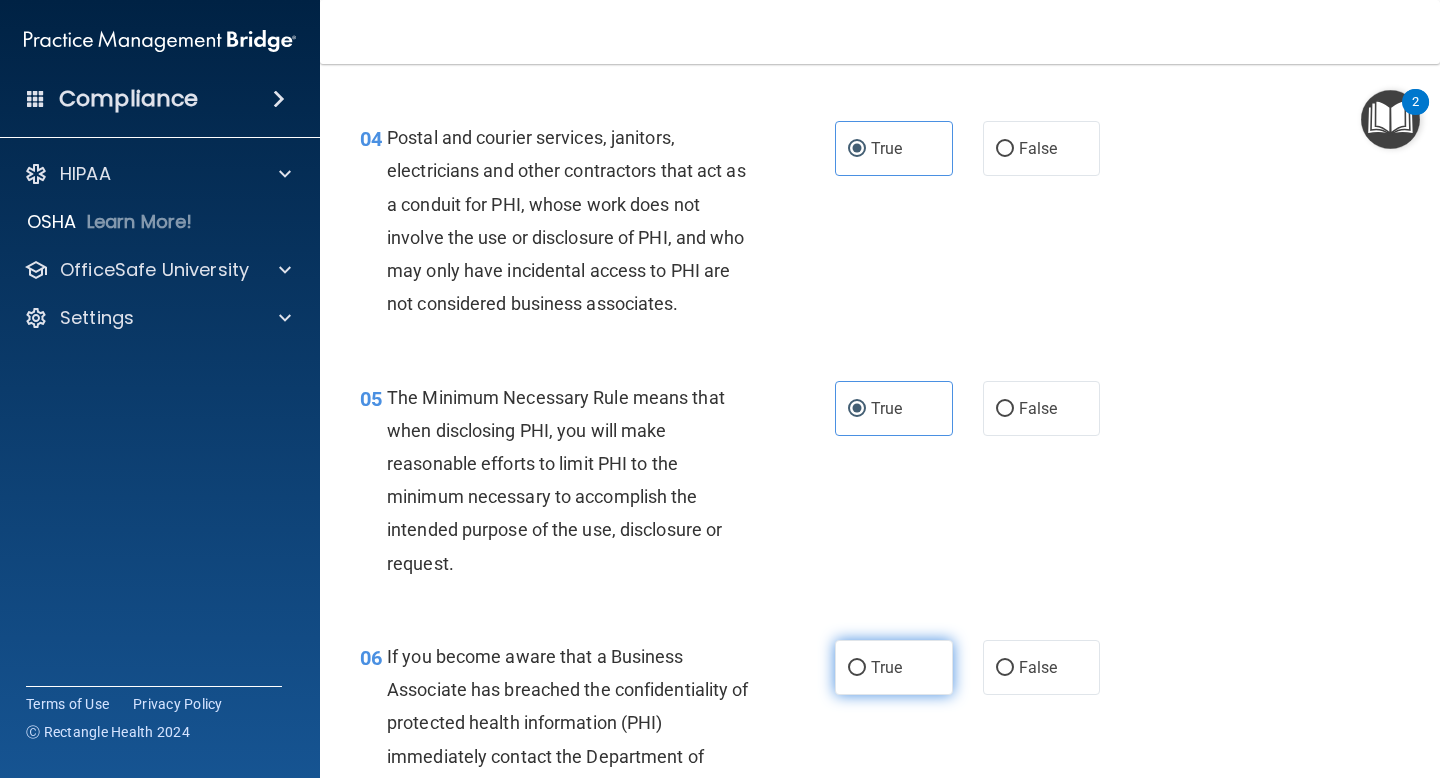 click on "True" at bounding box center (894, 667) 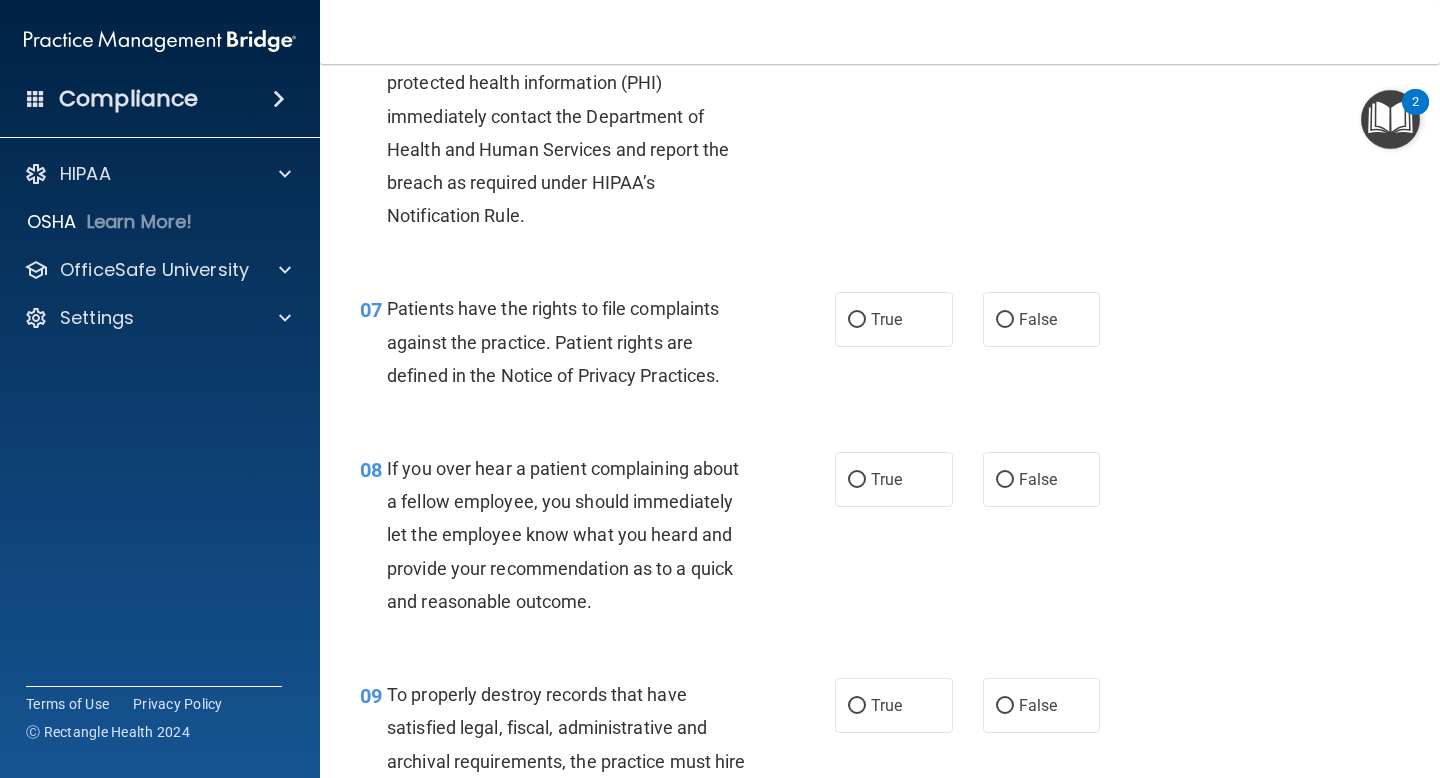 scroll, scrollTop: 1410, scrollLeft: 0, axis: vertical 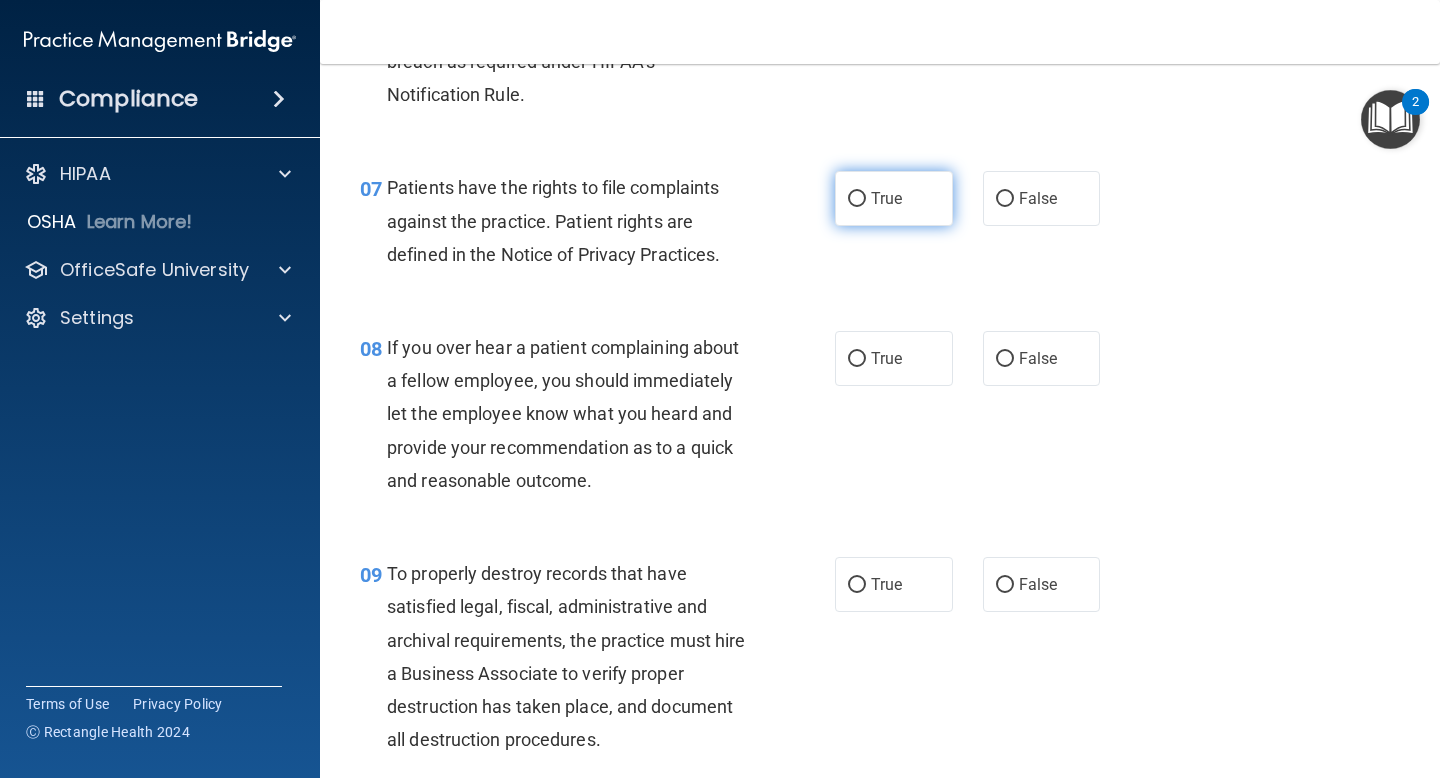 click on "True" at bounding box center [894, 198] 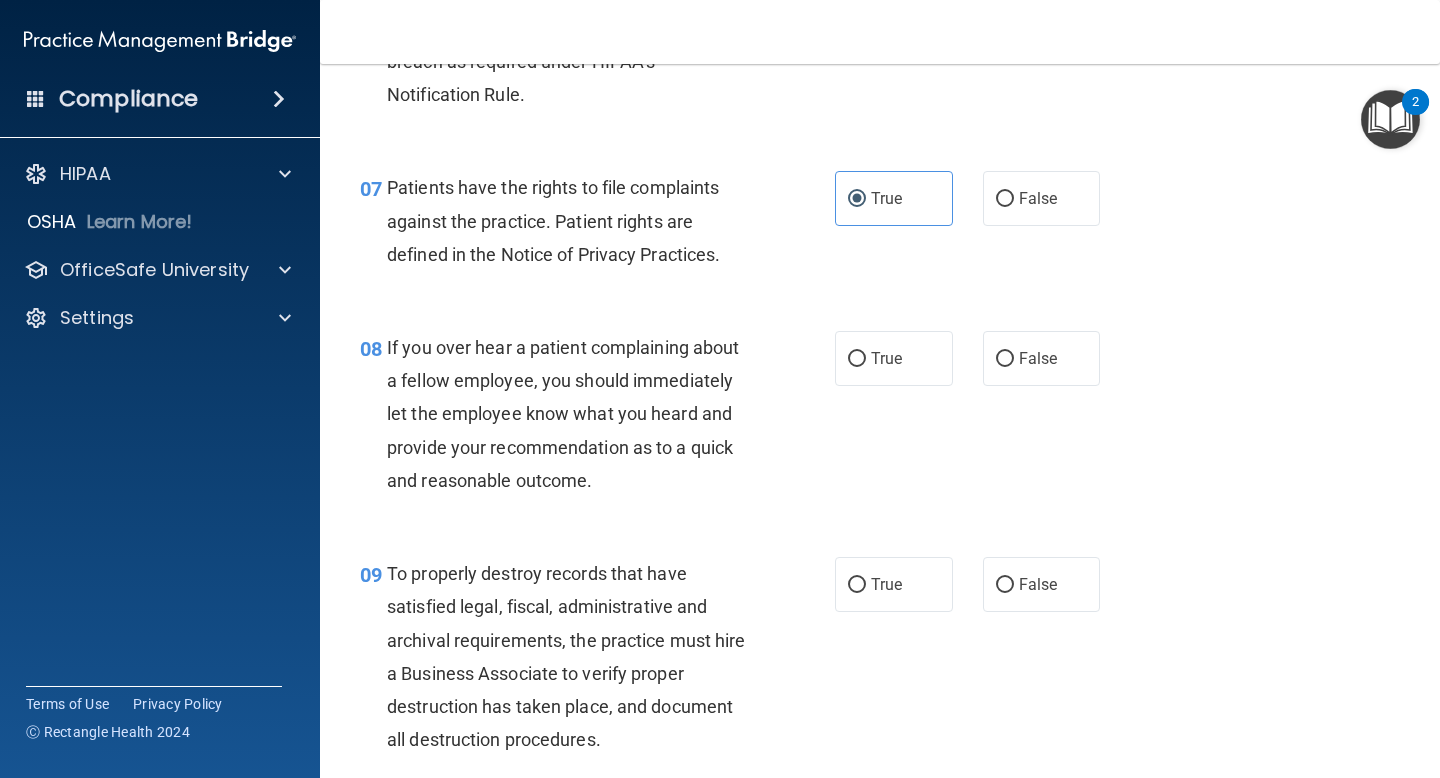 drag, startPoint x: 1043, startPoint y: 358, endPoint x: 1020, endPoint y: 401, distance: 48.76474 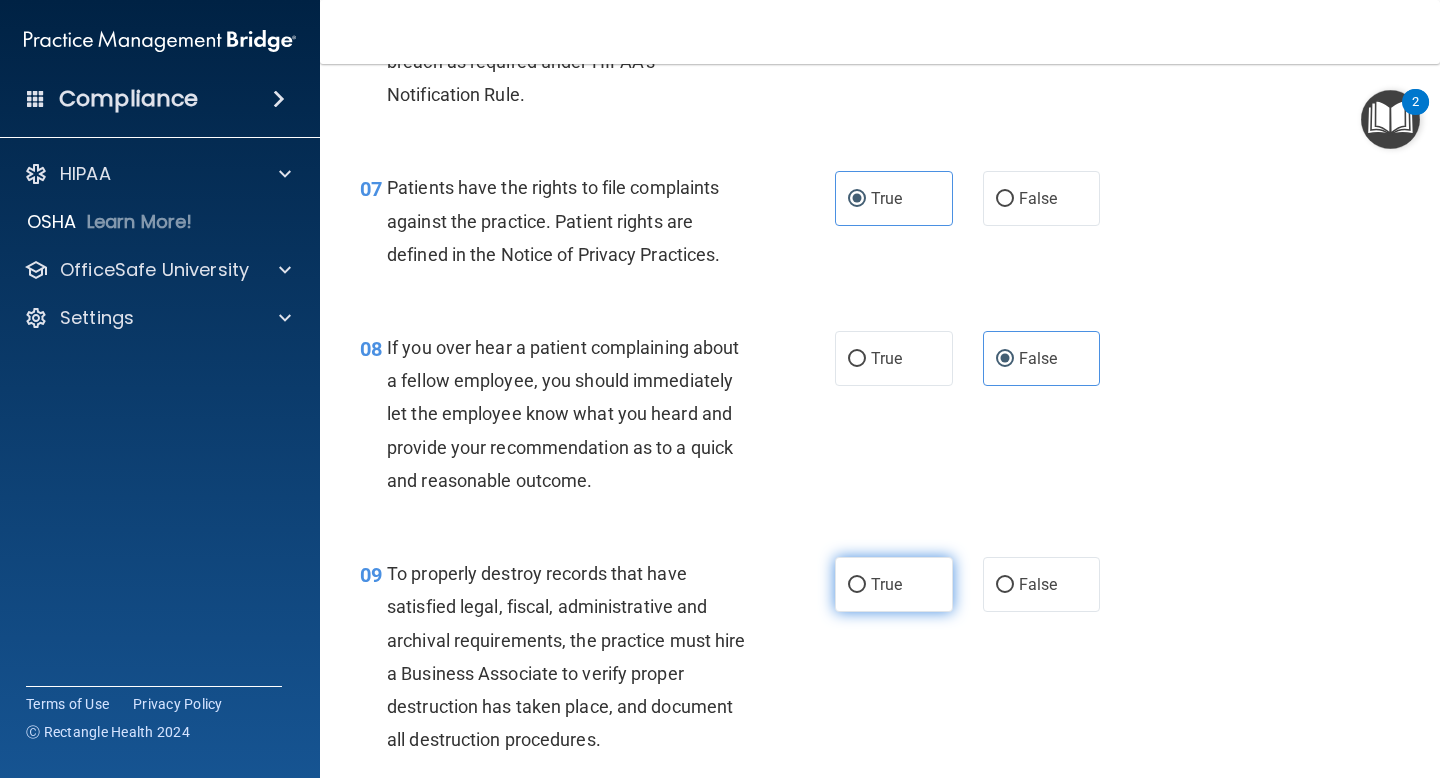 click on "True" at bounding box center (894, 584) 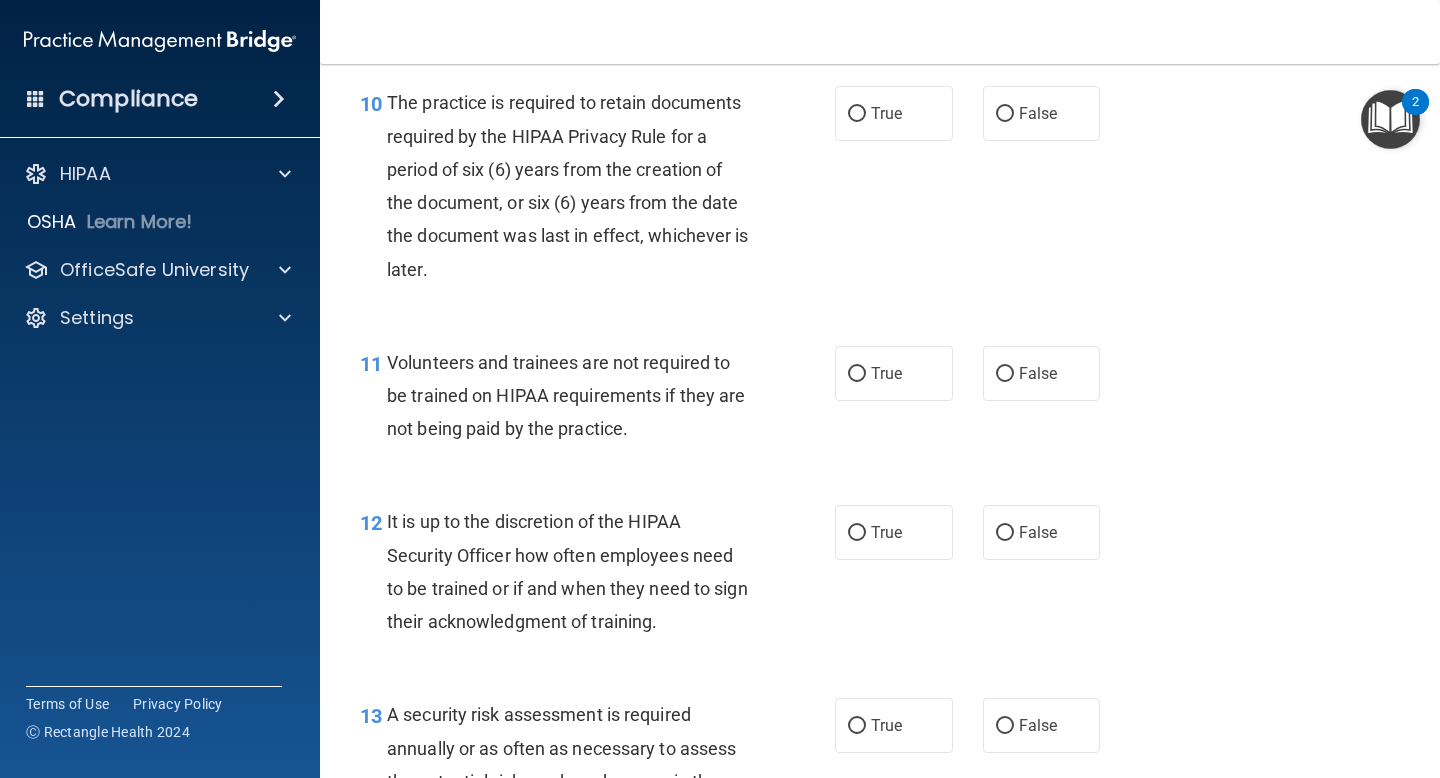 scroll, scrollTop: 2141, scrollLeft: 0, axis: vertical 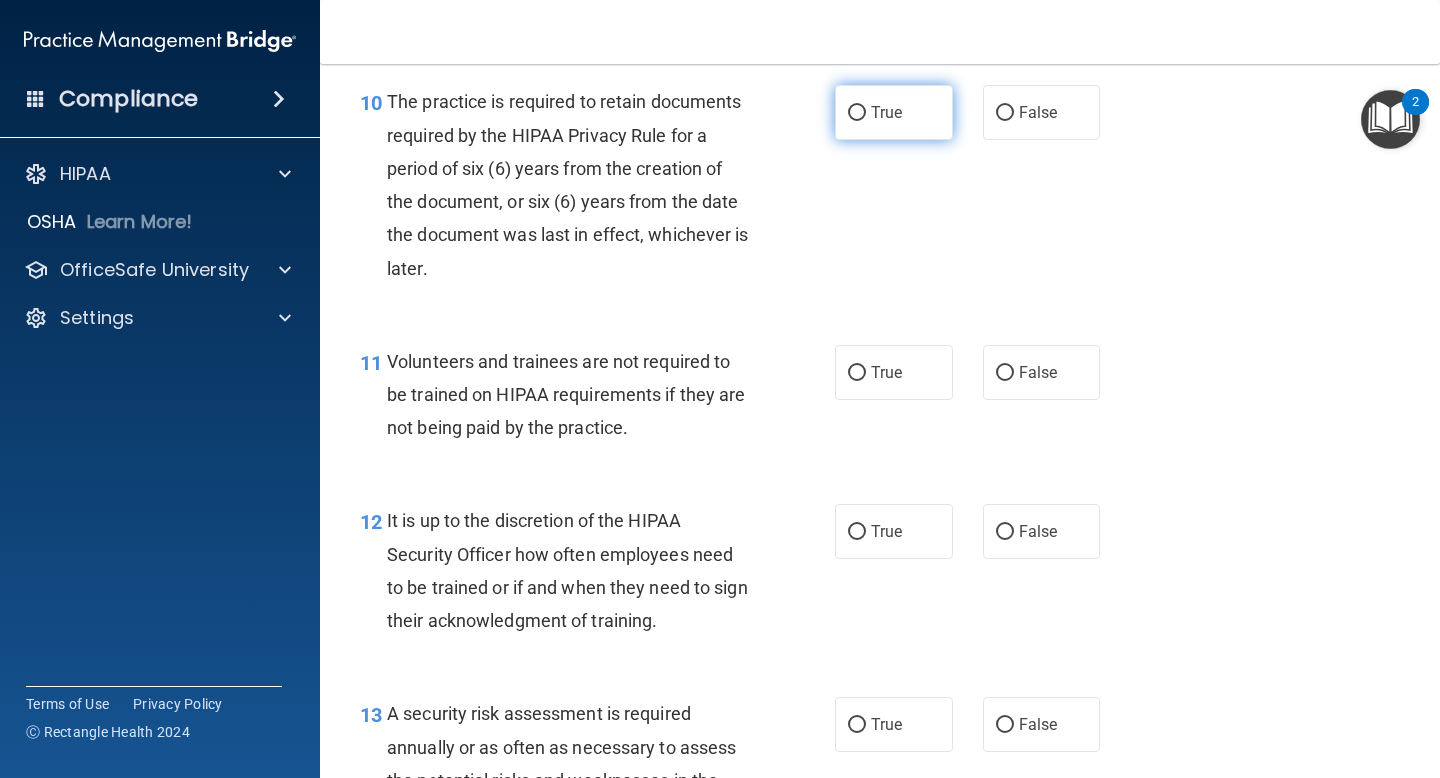 click on "True" at bounding box center (894, 112) 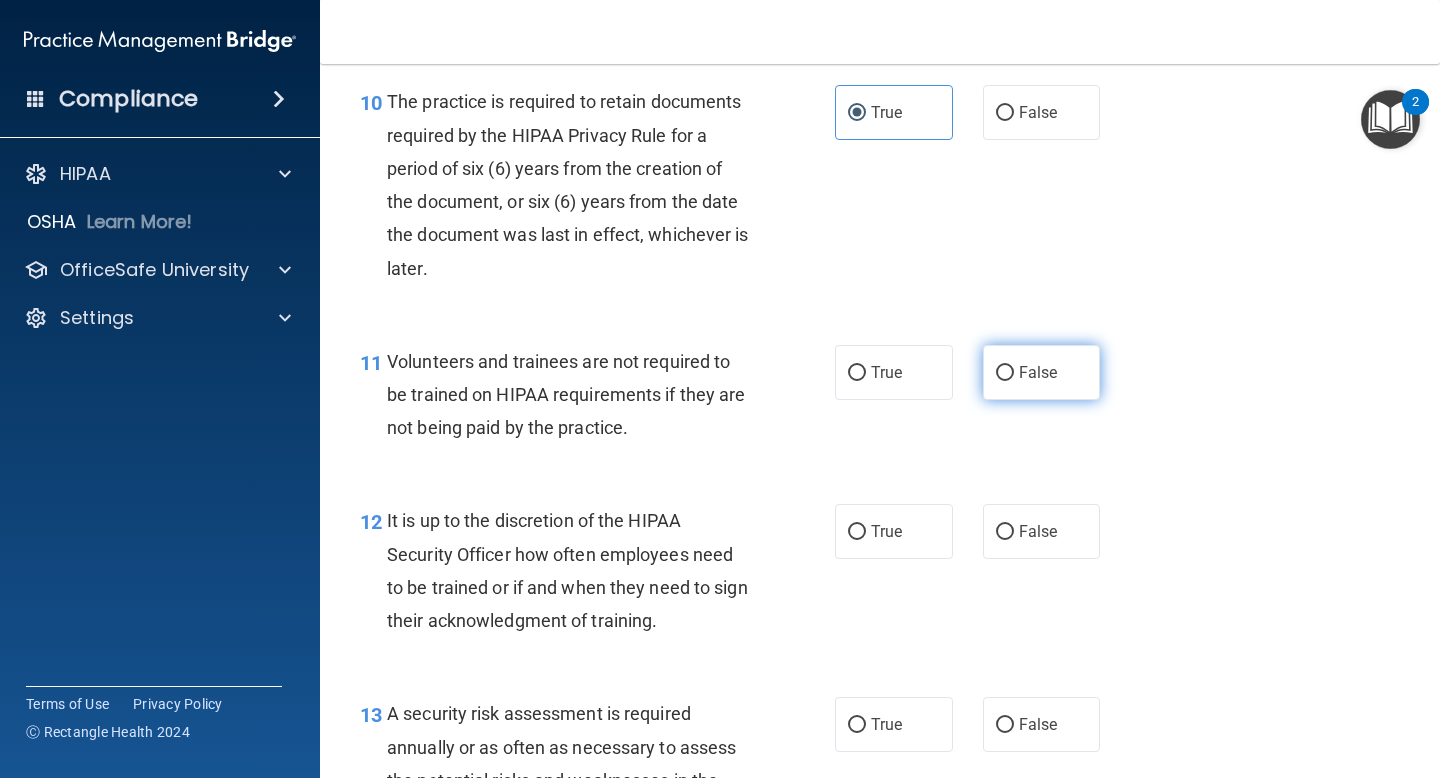 click on "False" at bounding box center (1042, 372) 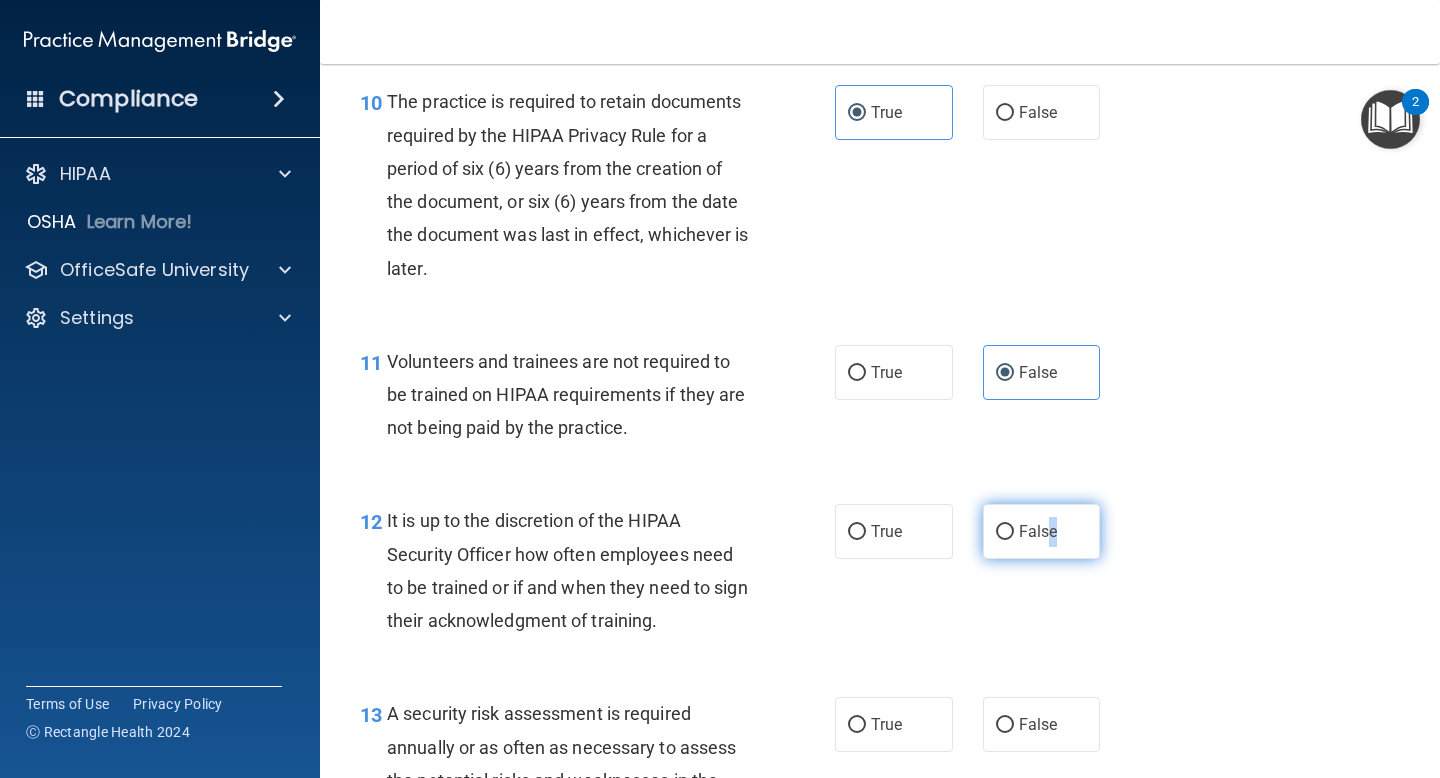click on "False" at bounding box center (1038, 531) 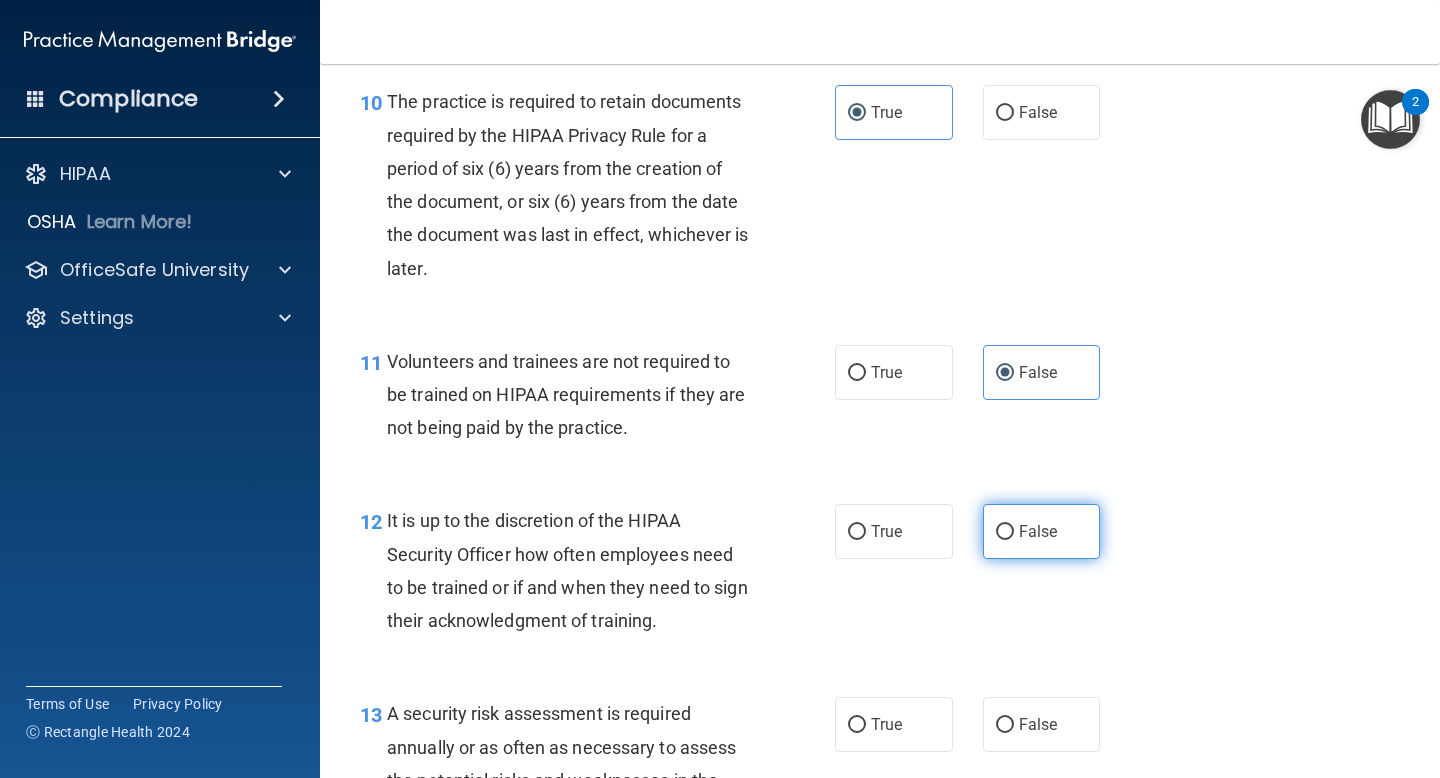 click on "False" at bounding box center (1042, 531) 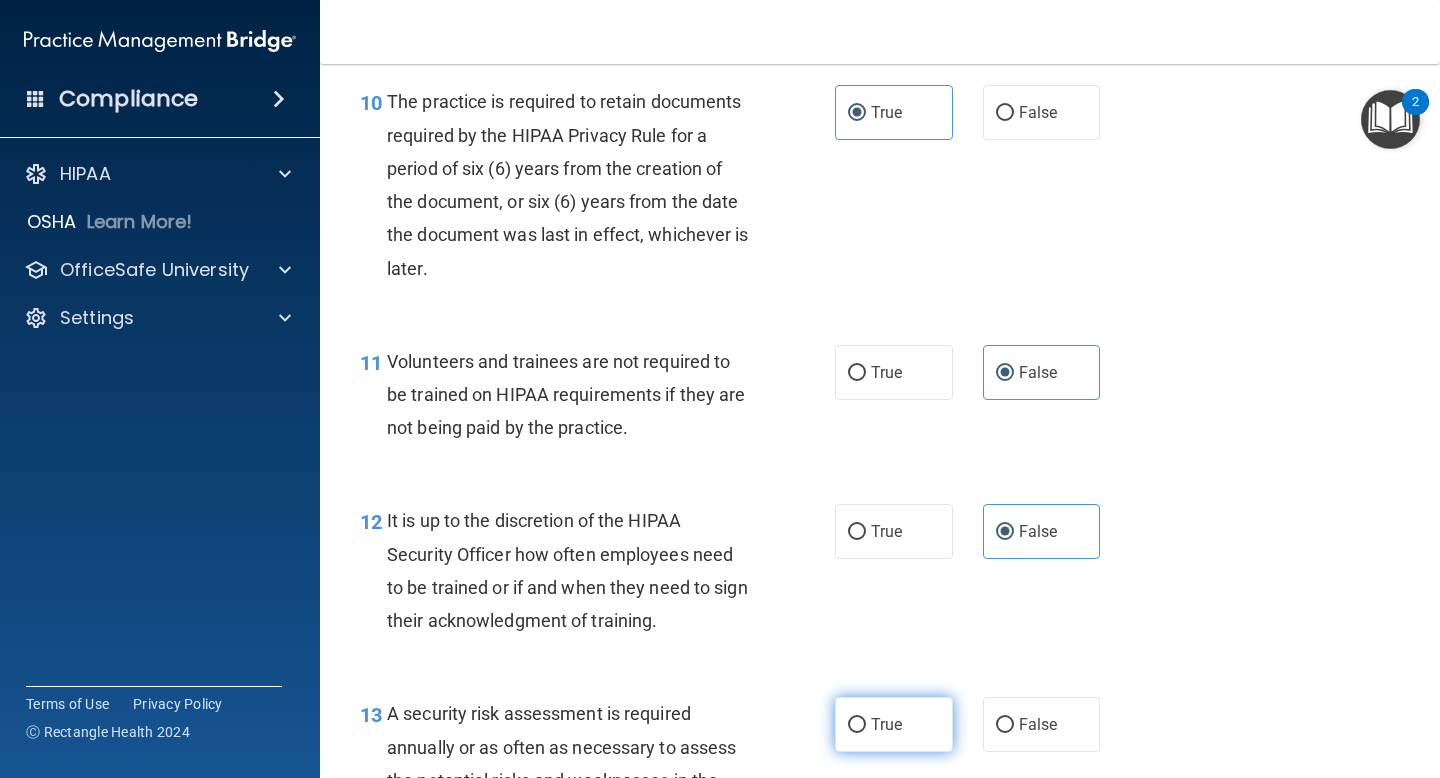 click on "True" at bounding box center (894, 724) 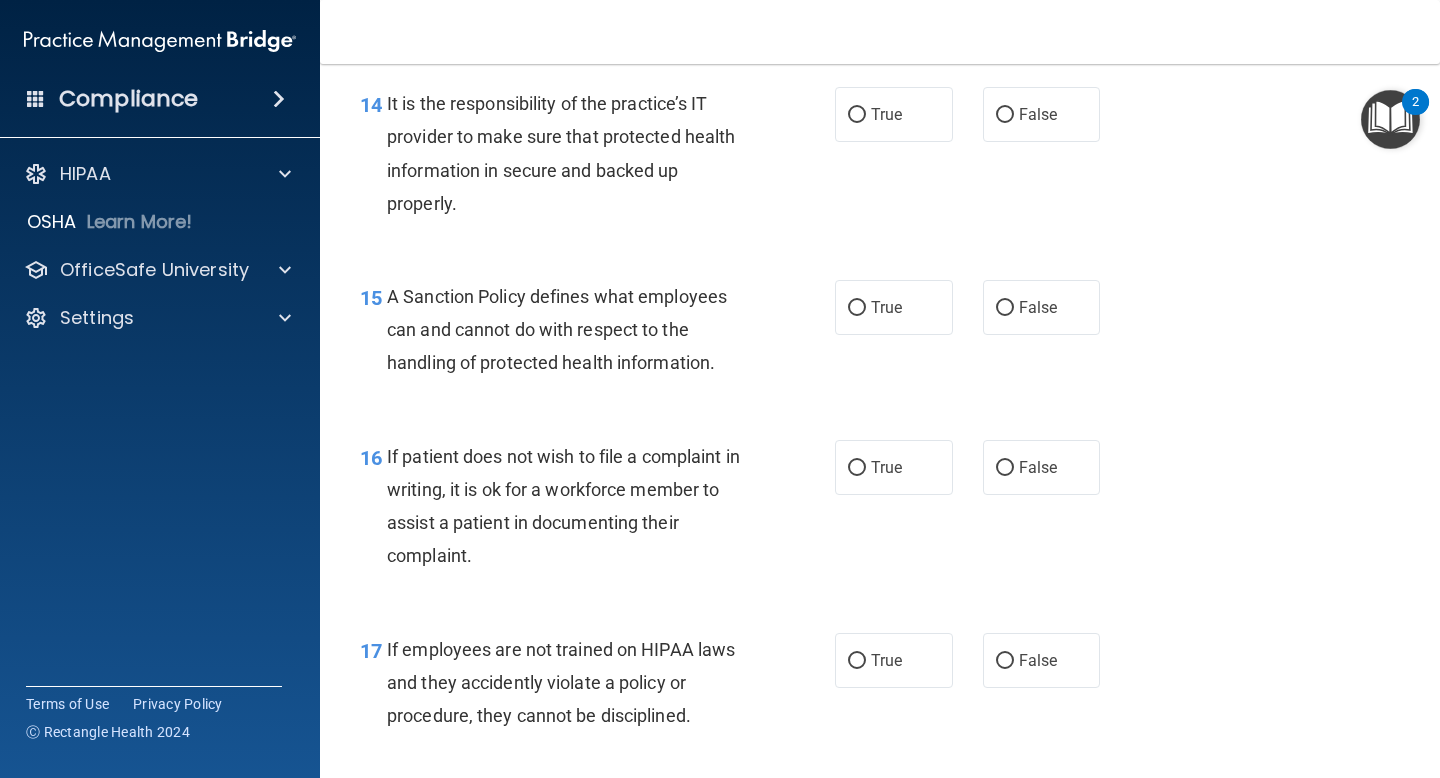 scroll, scrollTop: 2948, scrollLeft: 0, axis: vertical 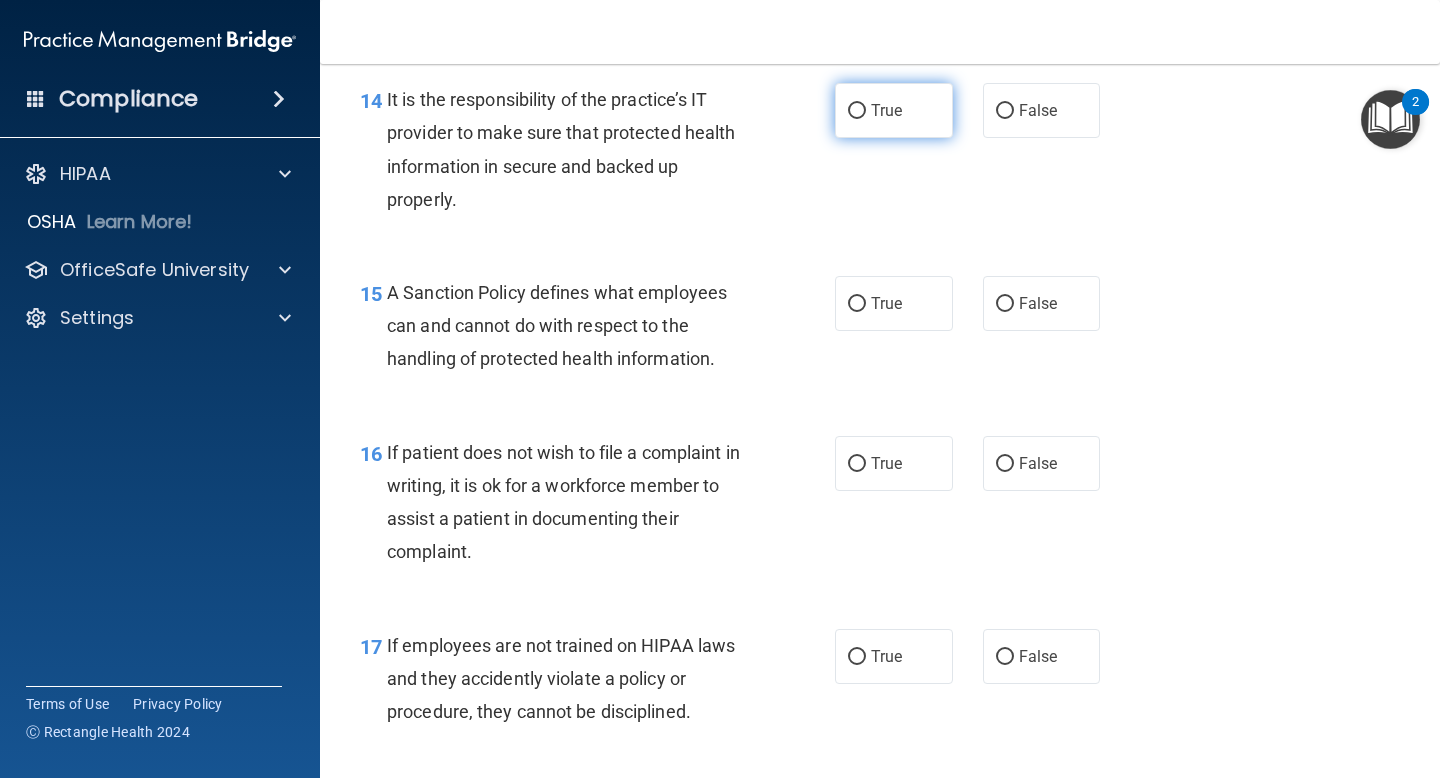 click on "True" at bounding box center (894, 110) 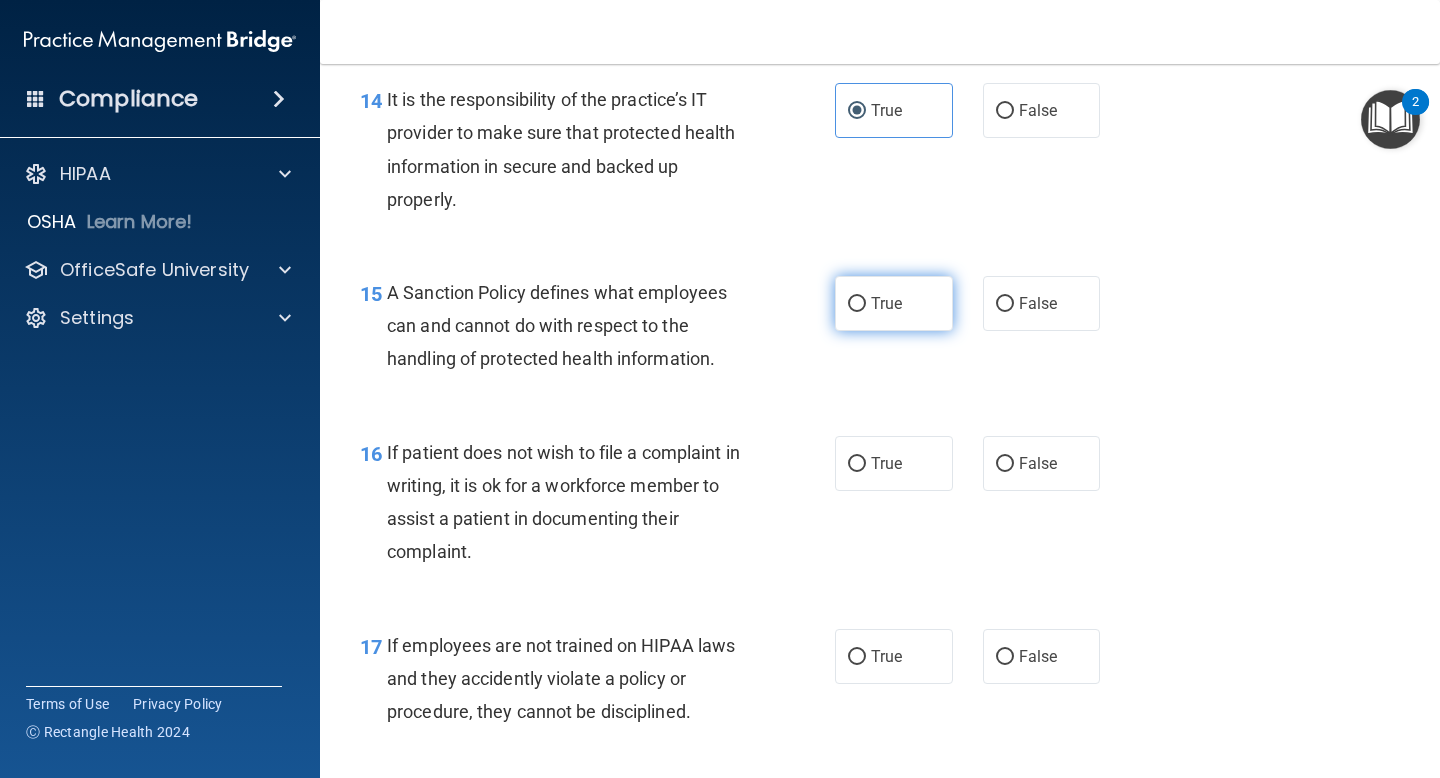 click on "True" at bounding box center (894, 303) 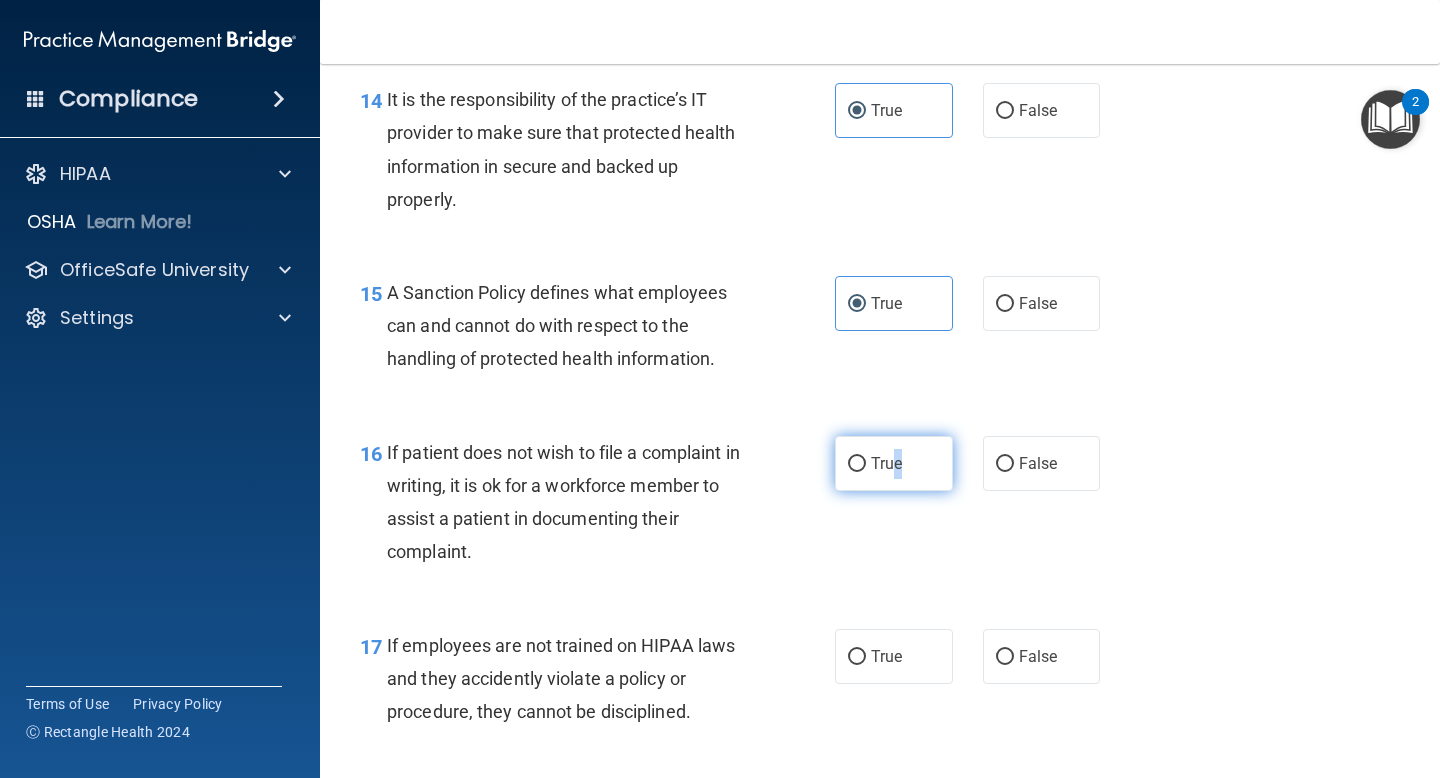 click on "True" at bounding box center (894, 463) 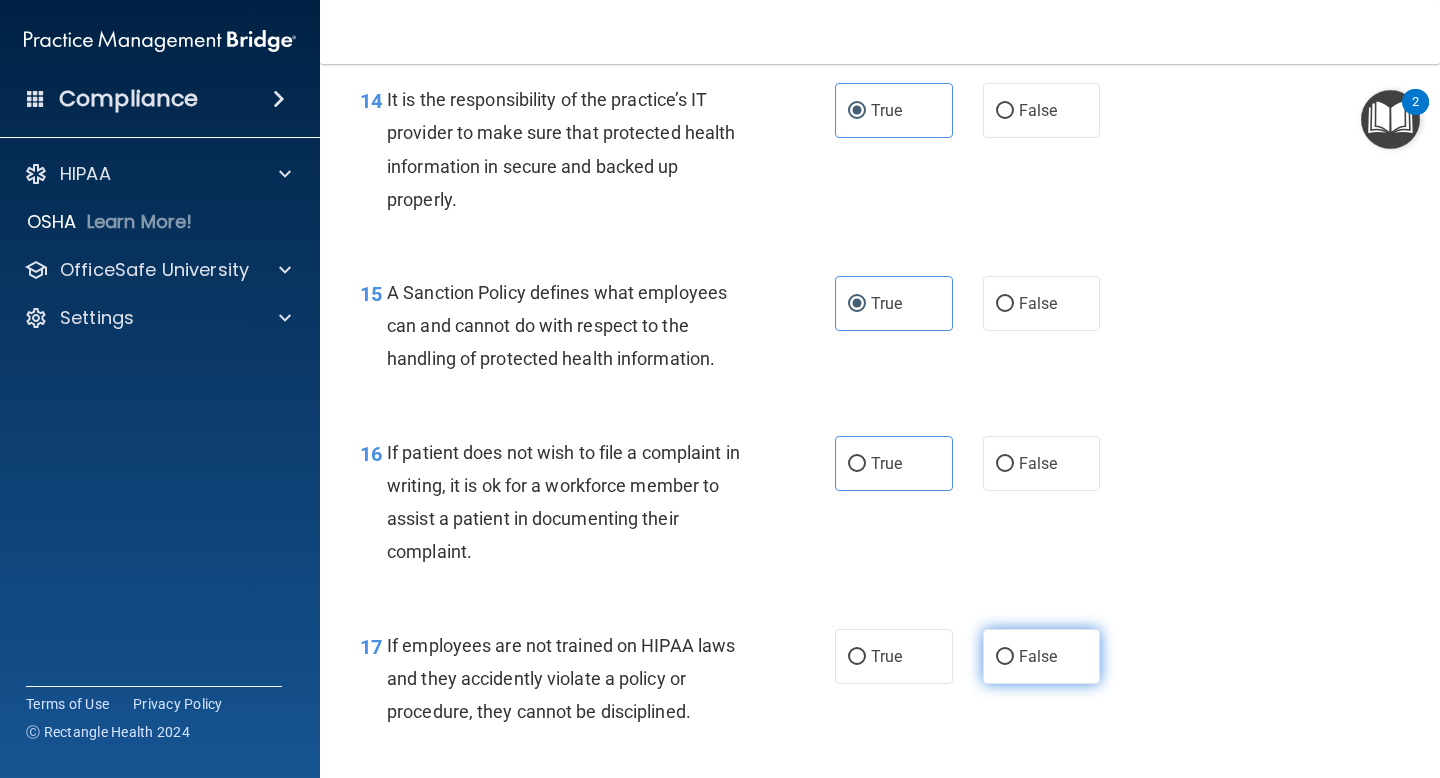 click on "False" at bounding box center [1042, 656] 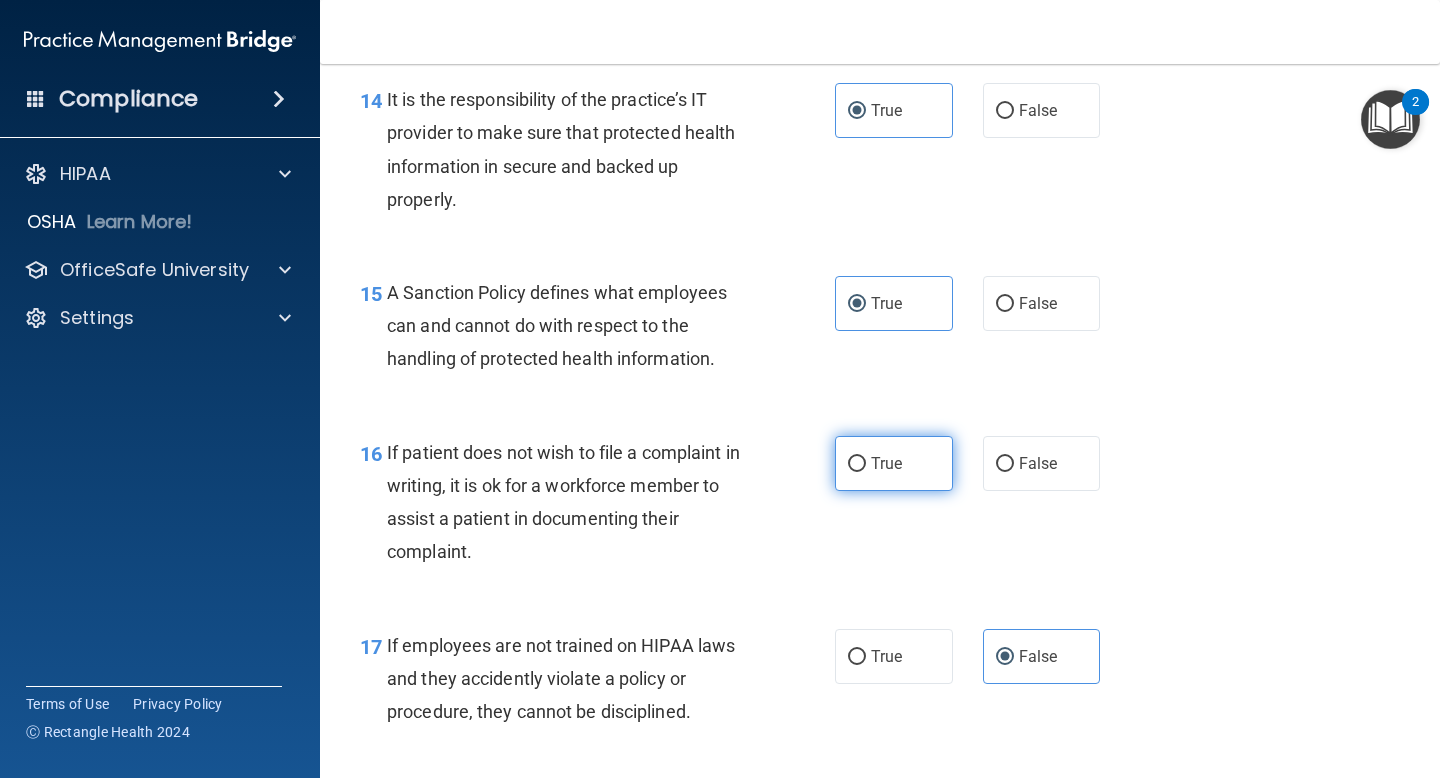 click on "True" at bounding box center (894, 463) 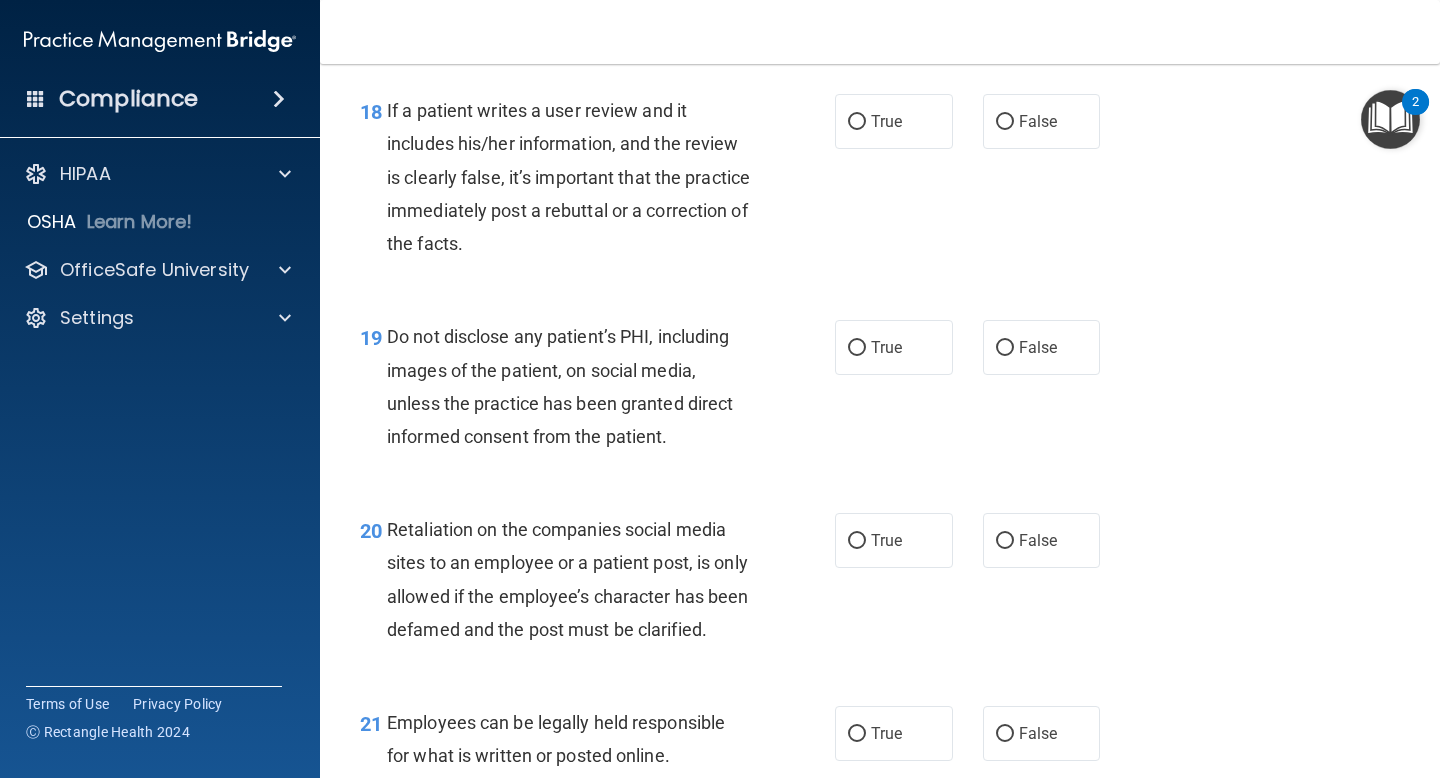 scroll, scrollTop: 3662, scrollLeft: 0, axis: vertical 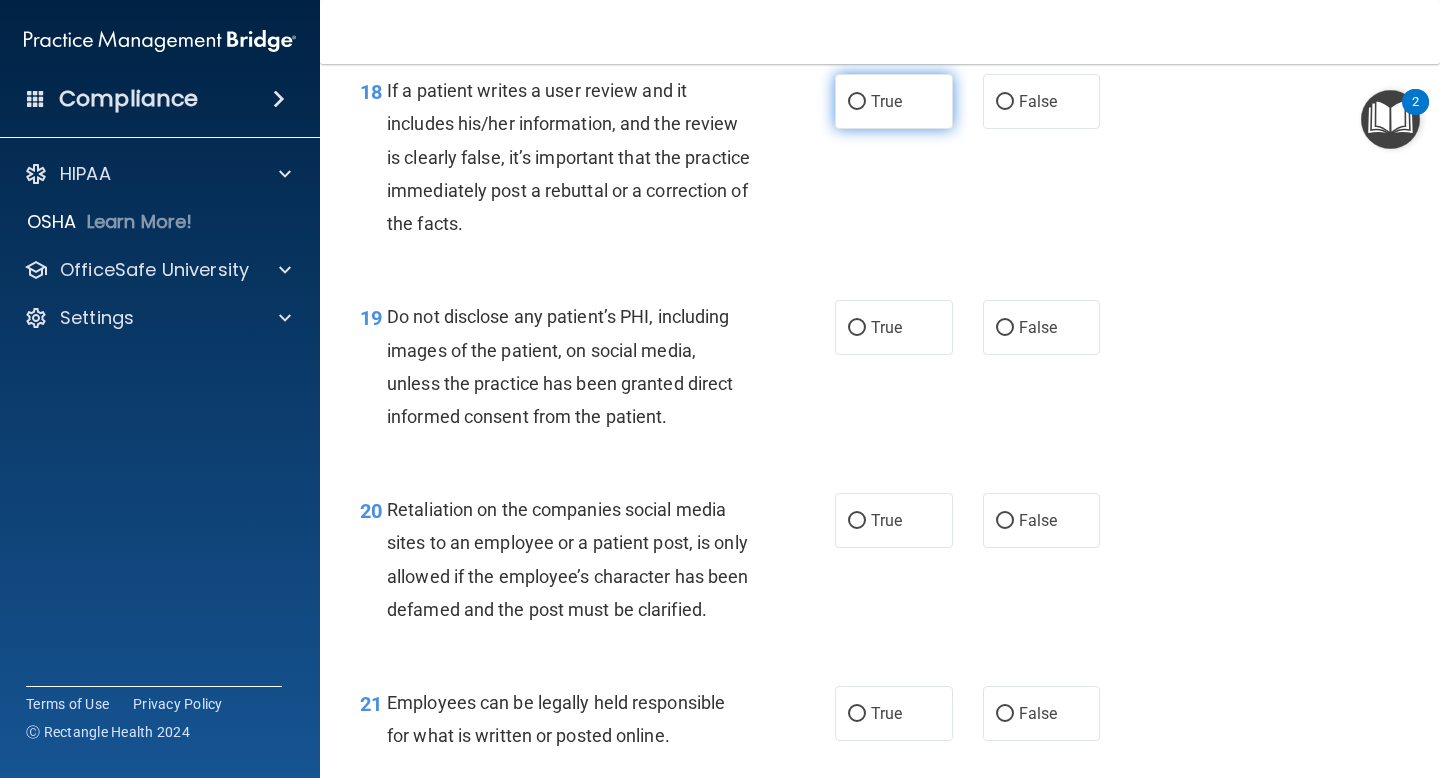click on "True" at bounding box center [894, 101] 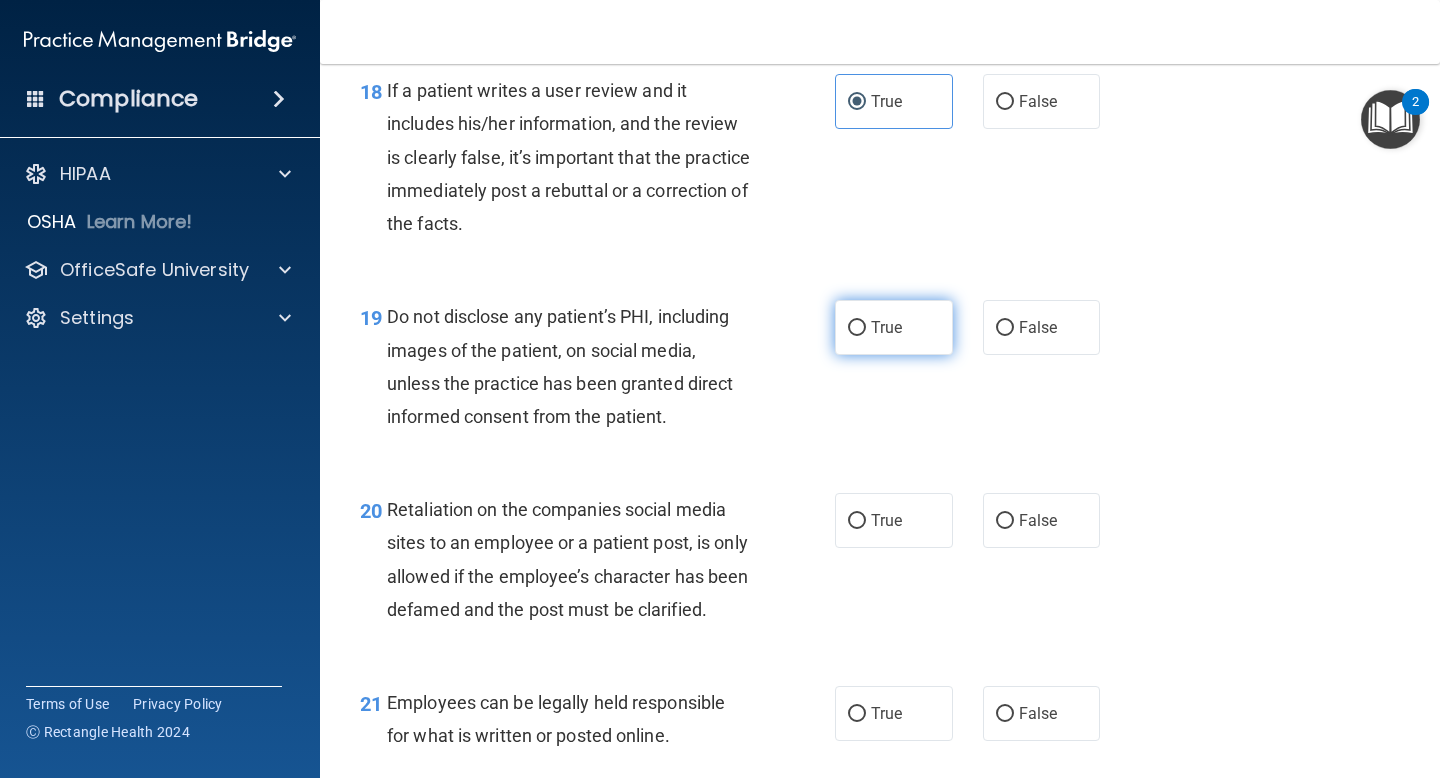 click on "True" at bounding box center (894, 327) 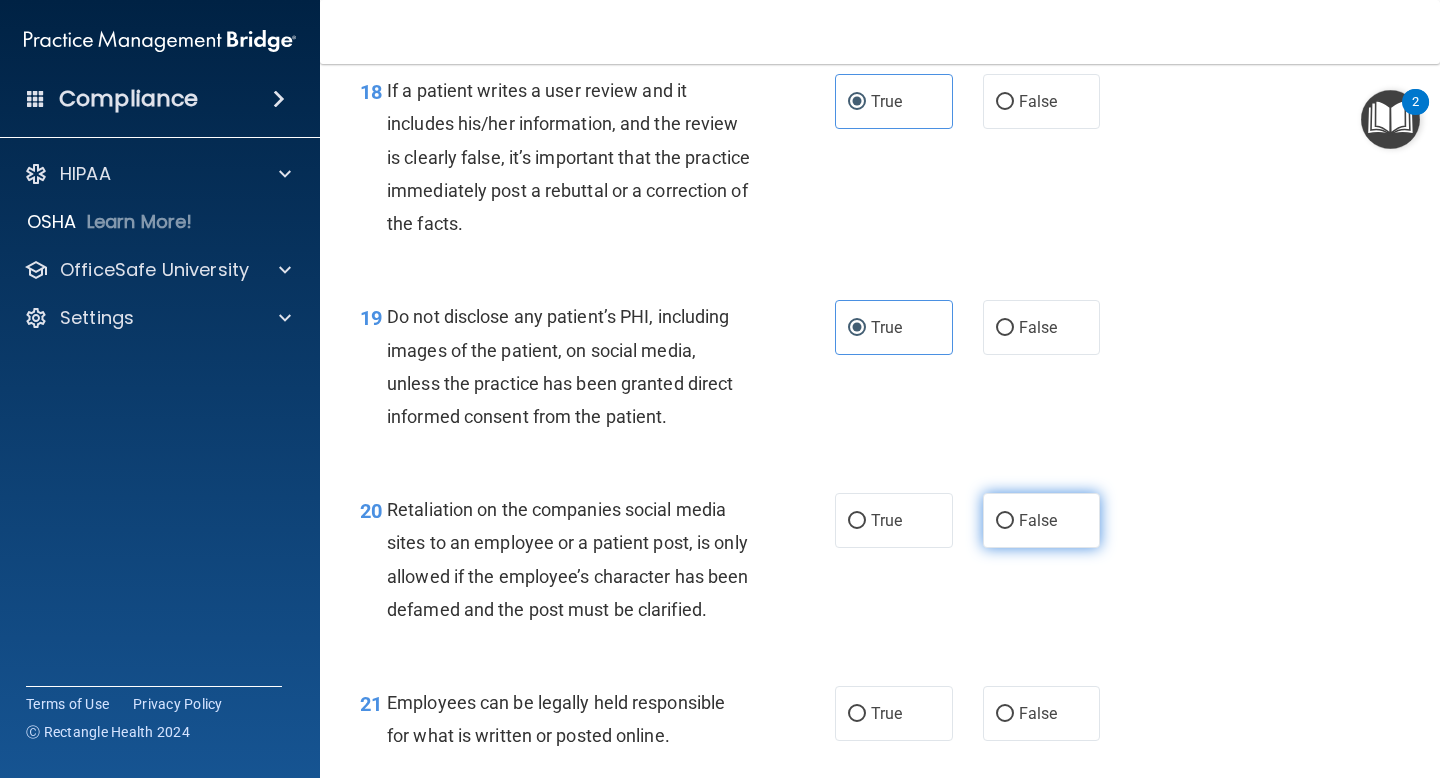 click on "False" at bounding box center [1042, 520] 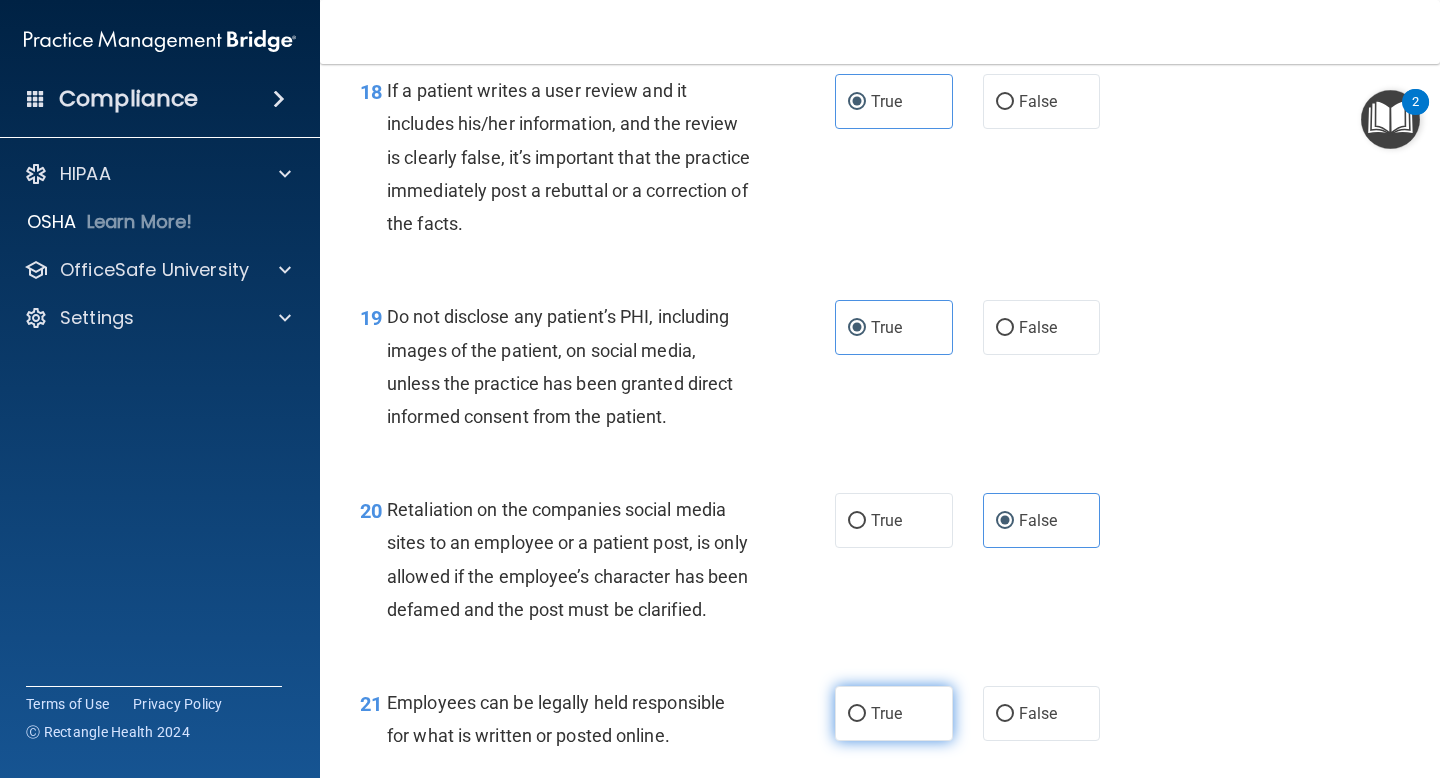 click on "True" at bounding box center (894, 713) 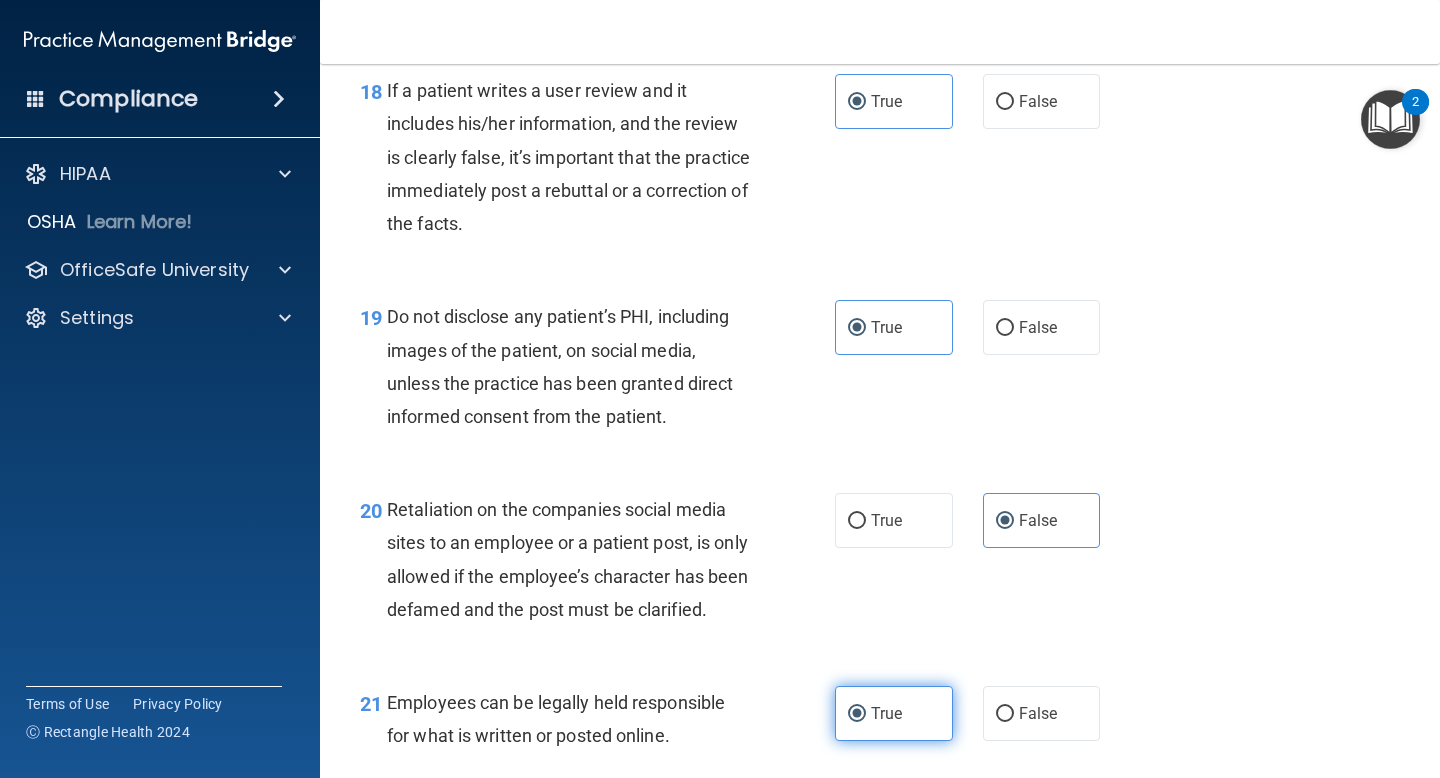 drag, startPoint x: 900, startPoint y: 752, endPoint x: 918, endPoint y: 749, distance: 18.248287 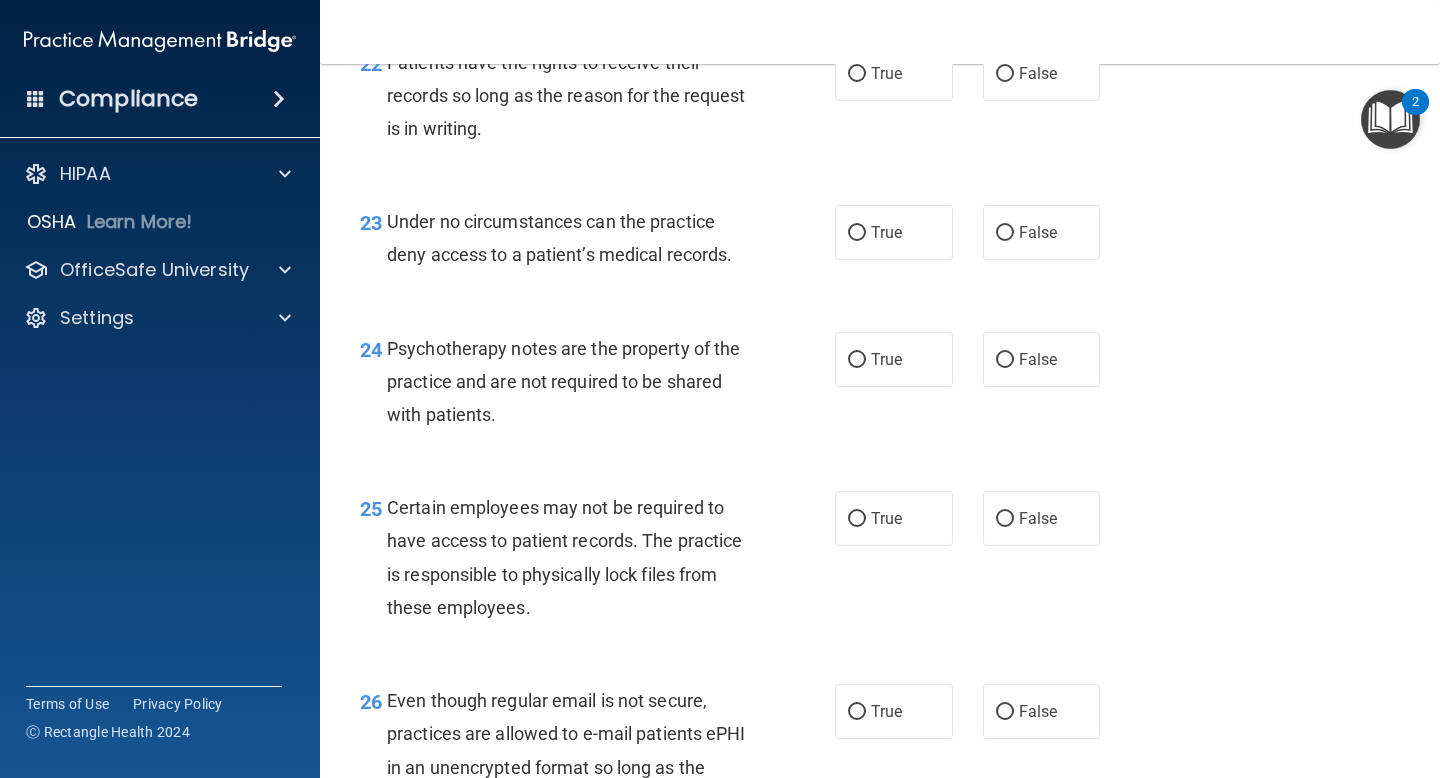 scroll, scrollTop: 4434, scrollLeft: 0, axis: vertical 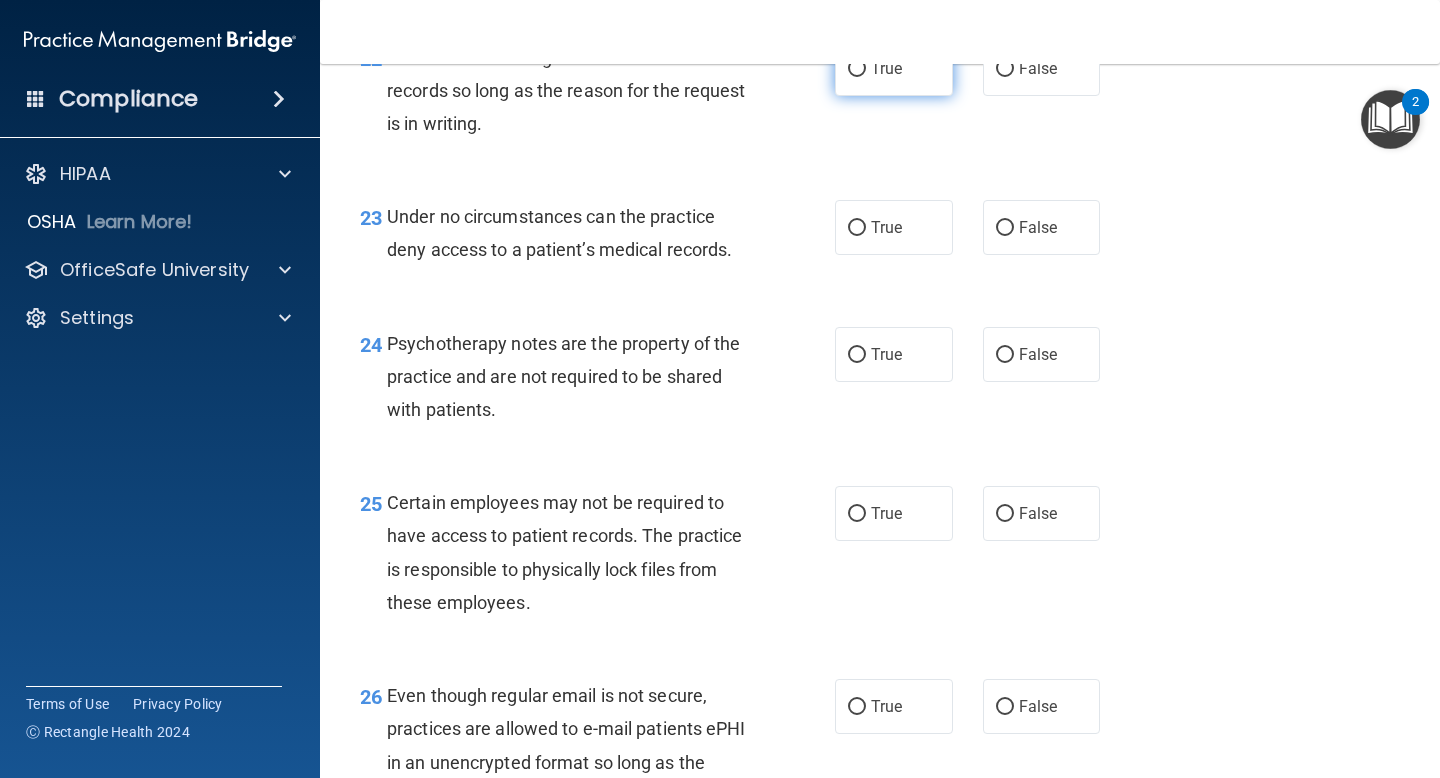 click on "True" at bounding box center (886, 68) 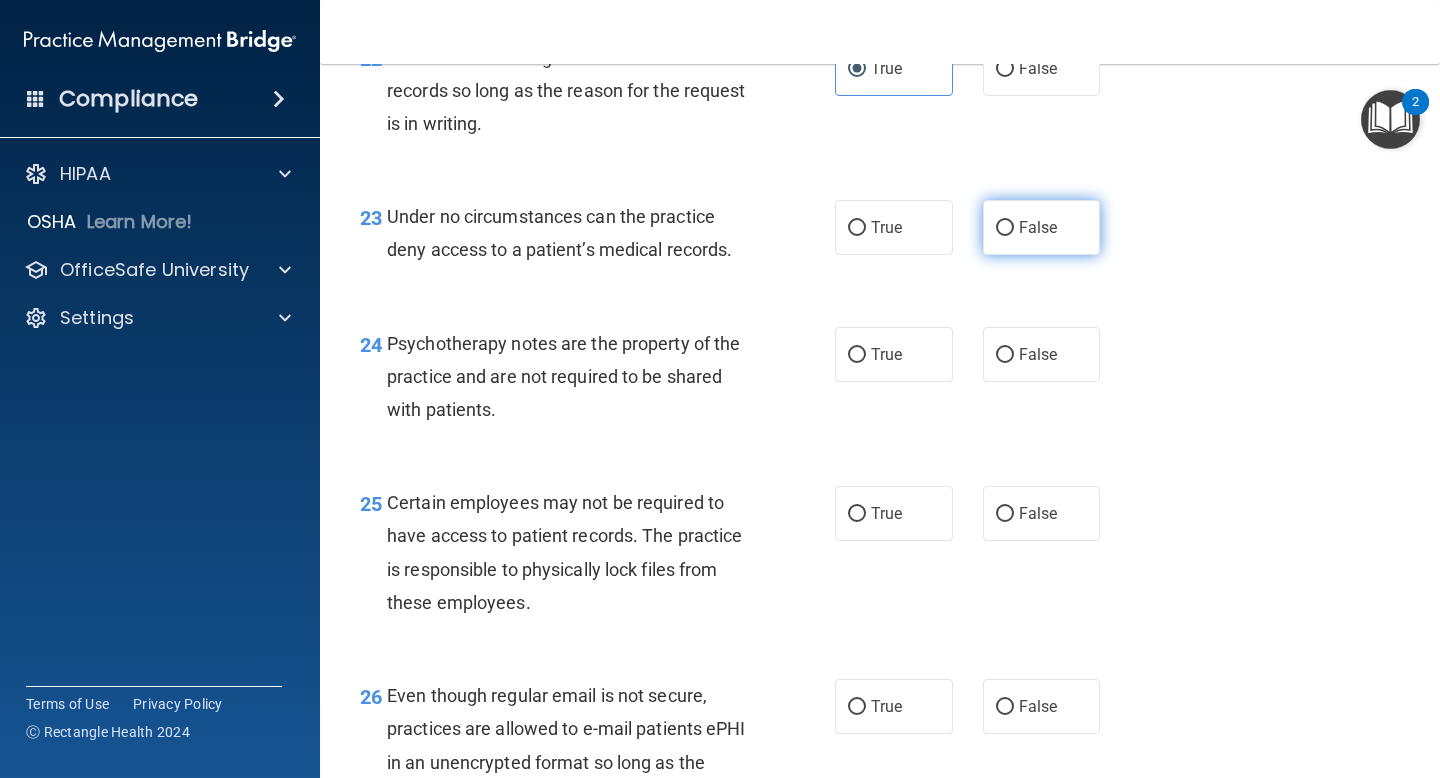 click on "False" at bounding box center (1042, 227) 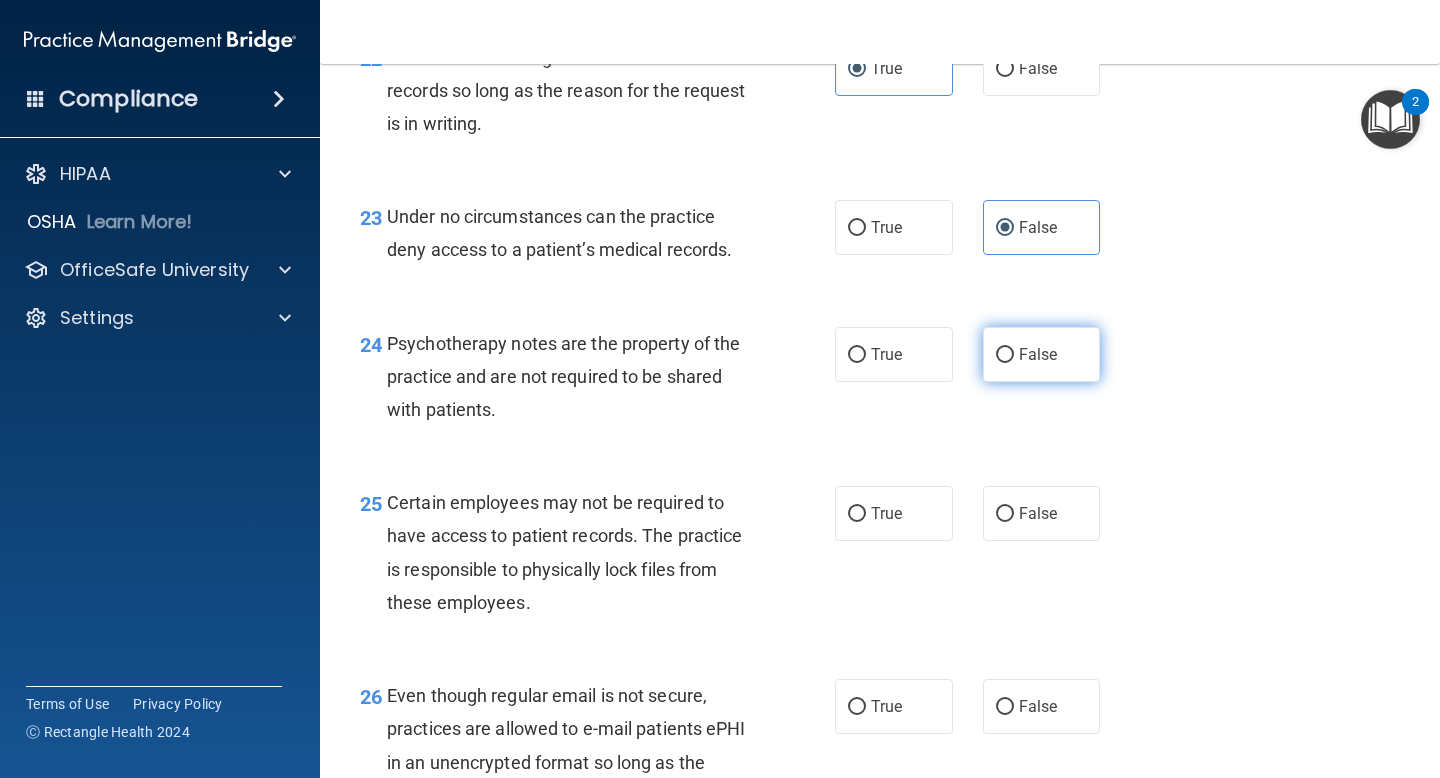 click on "False" at bounding box center (1042, 354) 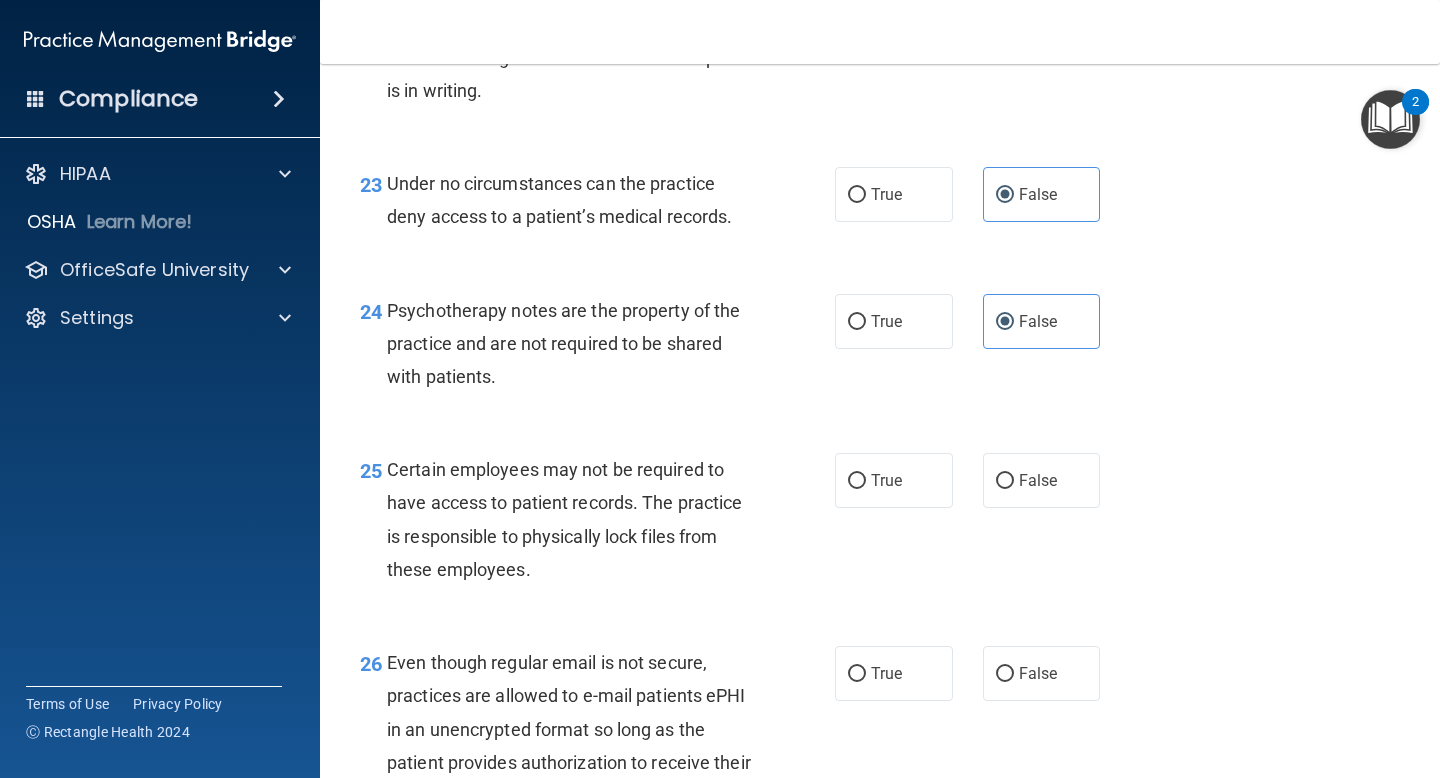 scroll, scrollTop: 4490, scrollLeft: 0, axis: vertical 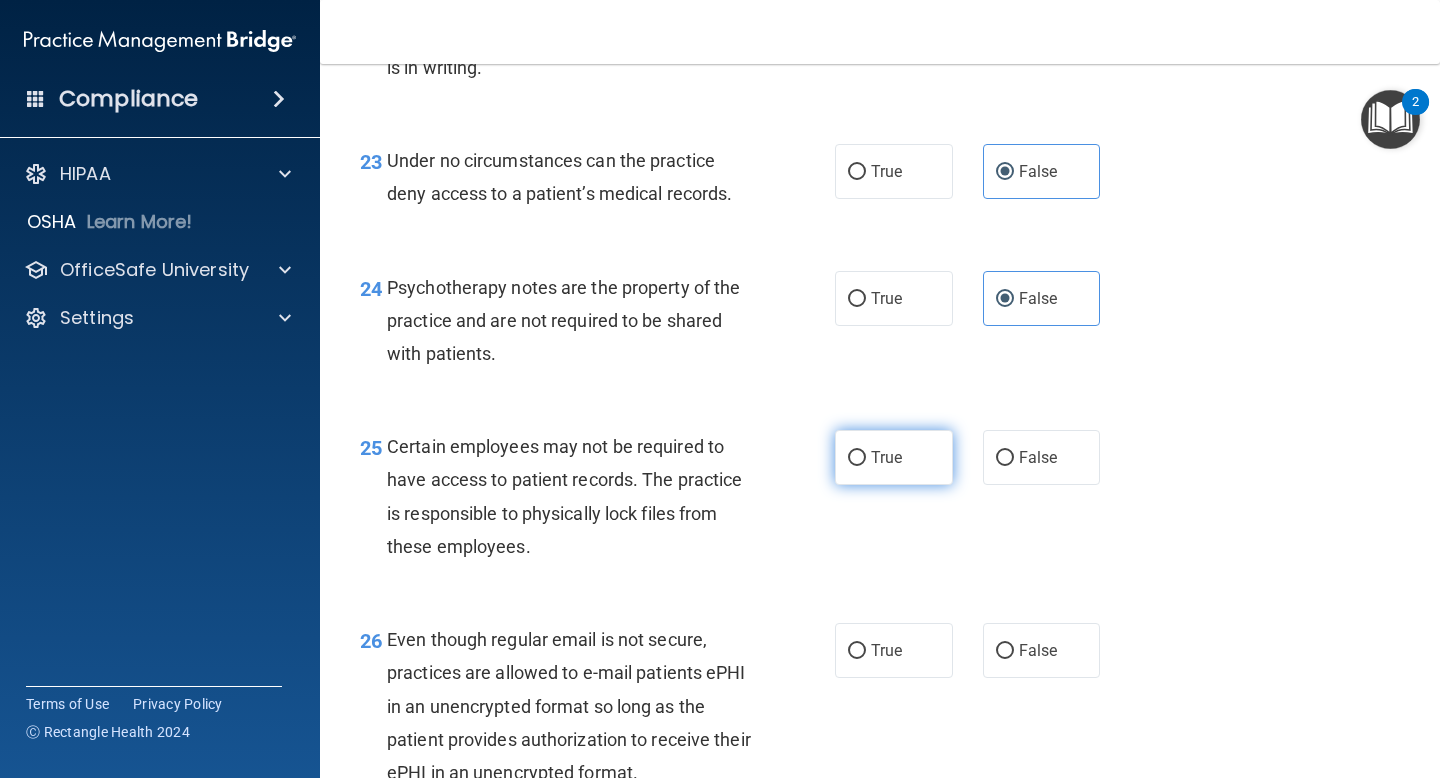 click on "True" at bounding box center (894, 457) 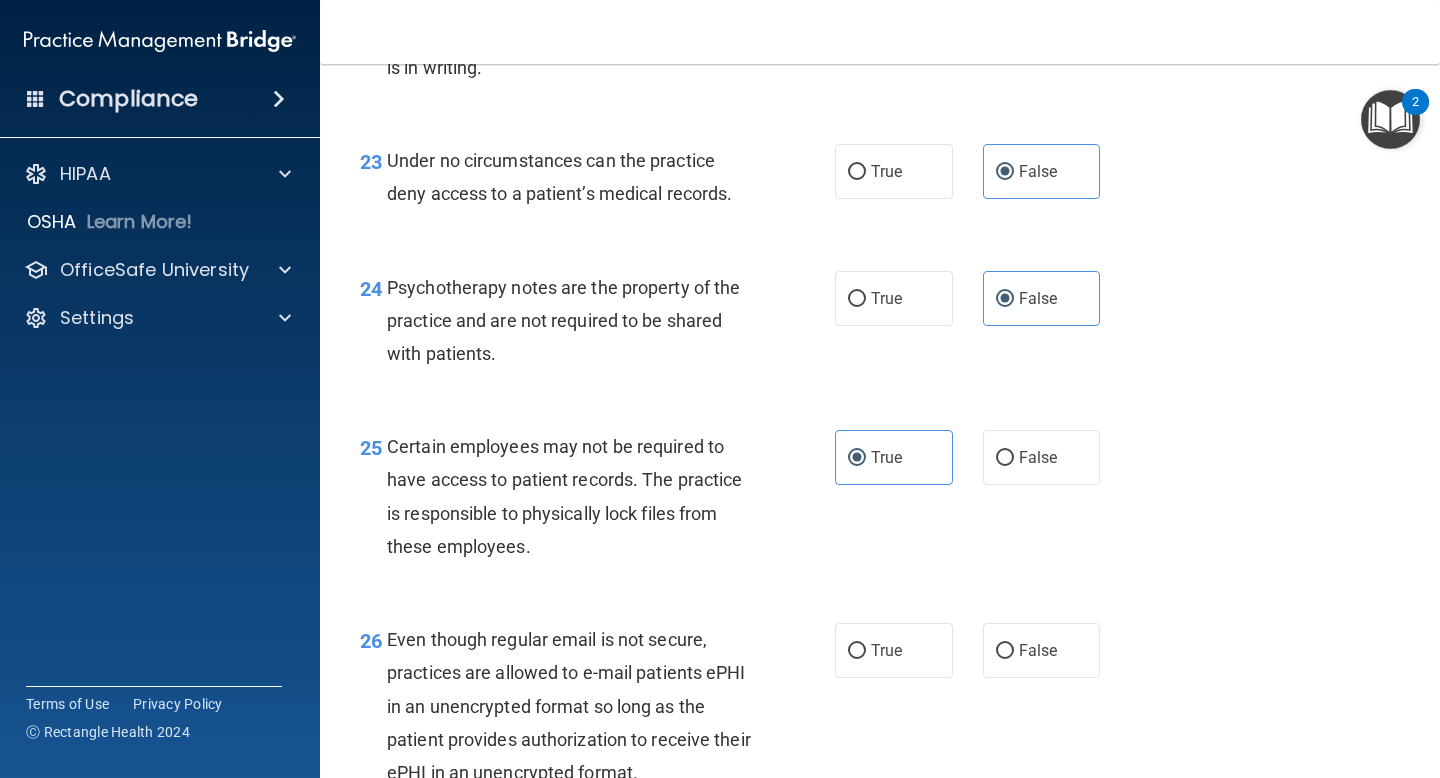 click on "26       Even though regular email is not secure, practices are allowed to e-mail patients ePHI in an unencrypted format so long as the patient provides authorization to receive their ePHI in an unencrypted format.                  True           False" at bounding box center [880, 711] 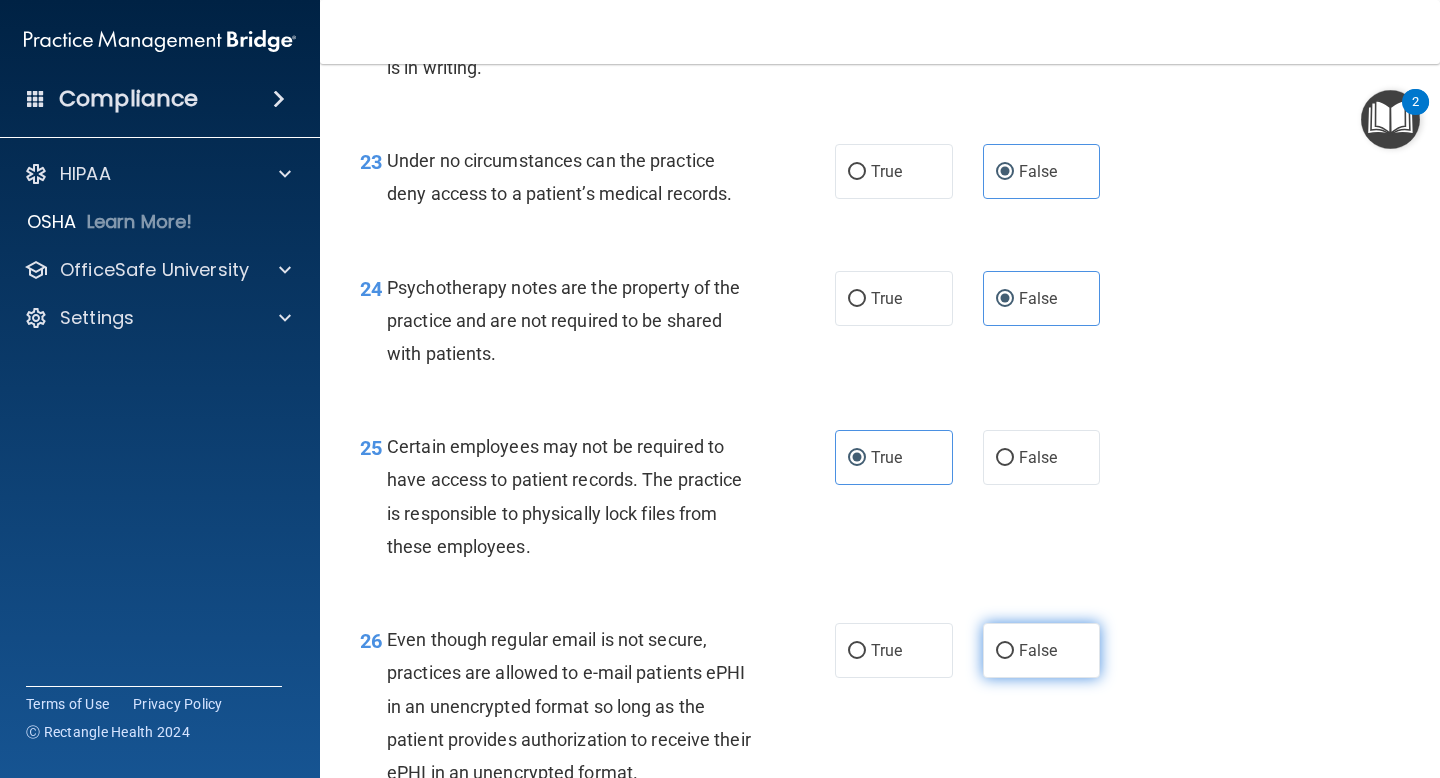 click on "False" at bounding box center [1042, 650] 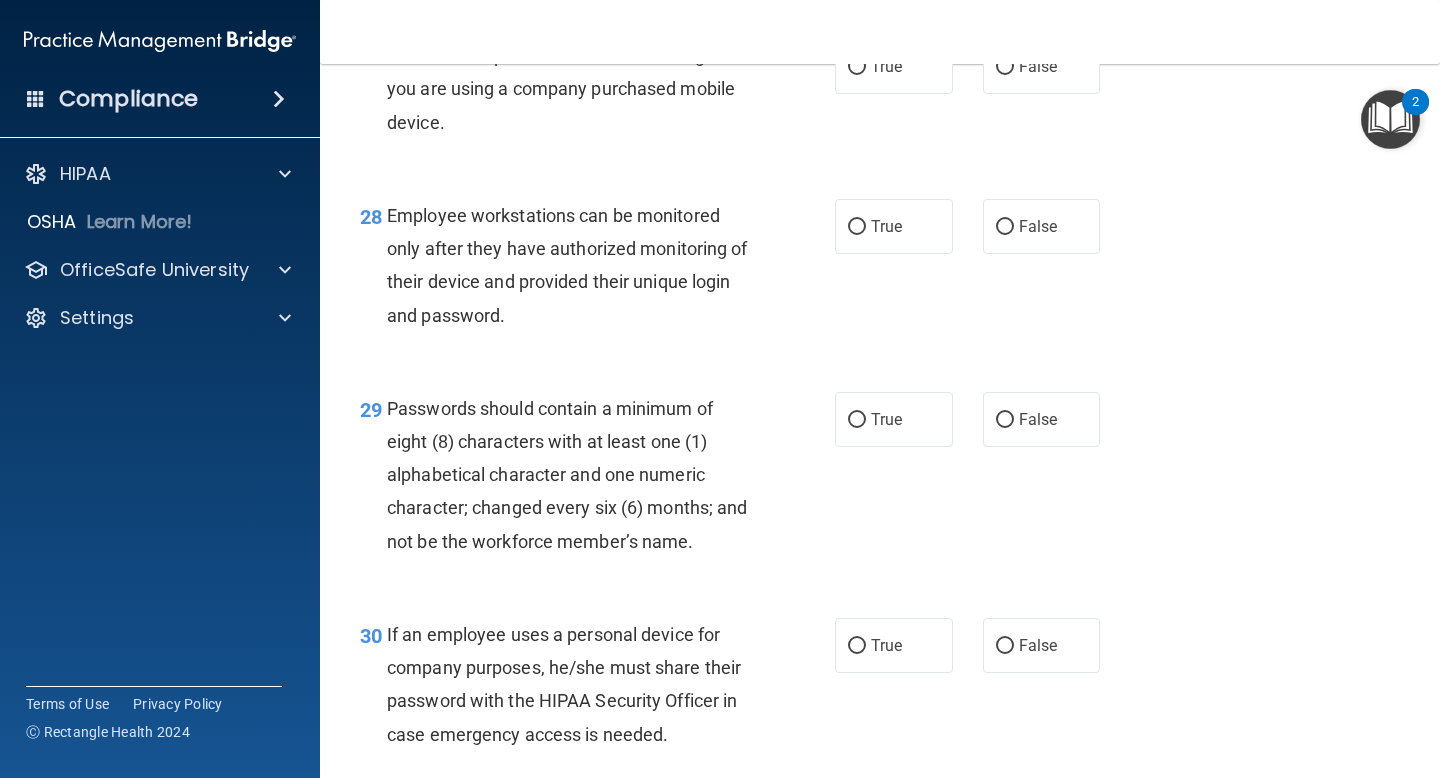 scroll, scrollTop: 5306, scrollLeft: 0, axis: vertical 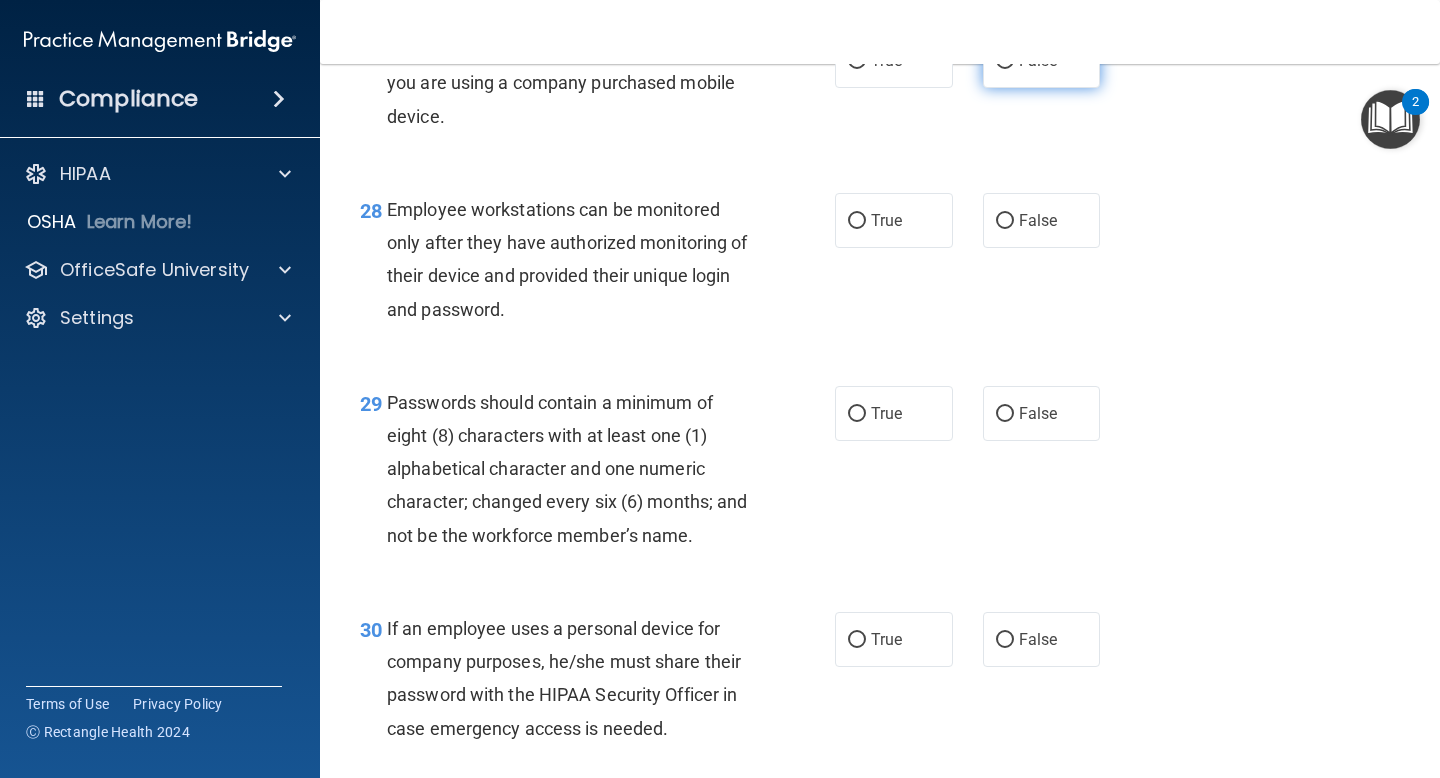 click on "False" at bounding box center (1005, 61) 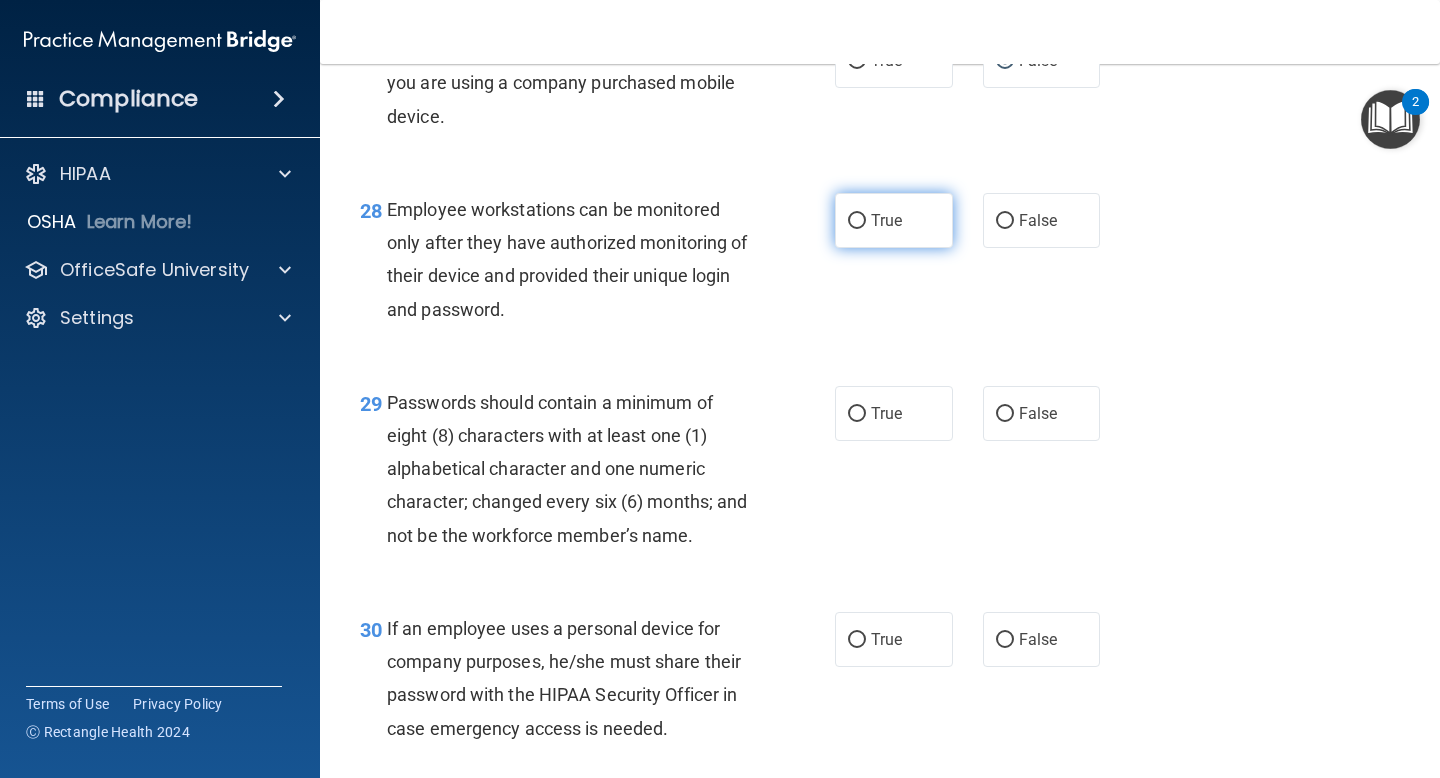 click on "True" at bounding box center [894, 220] 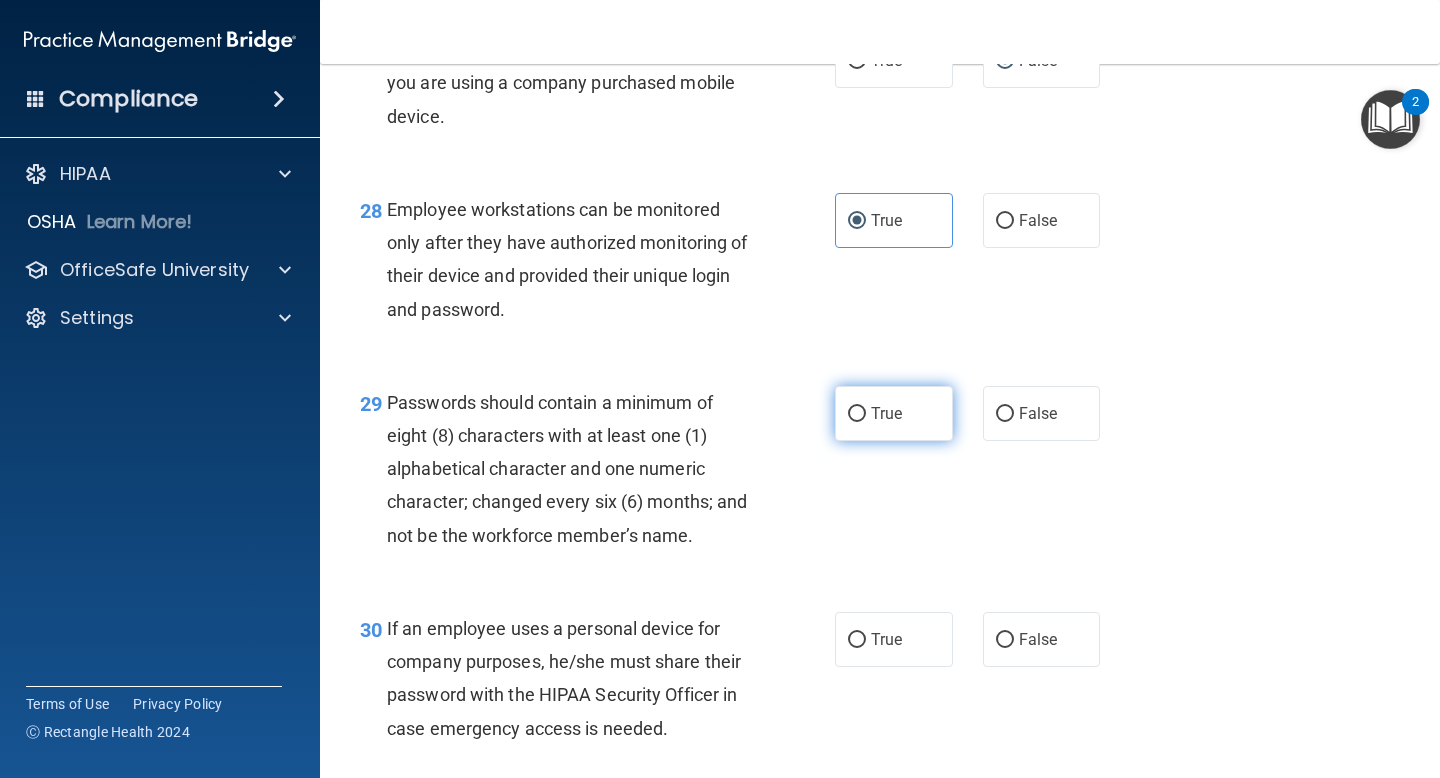 click on "True" at bounding box center (886, 413) 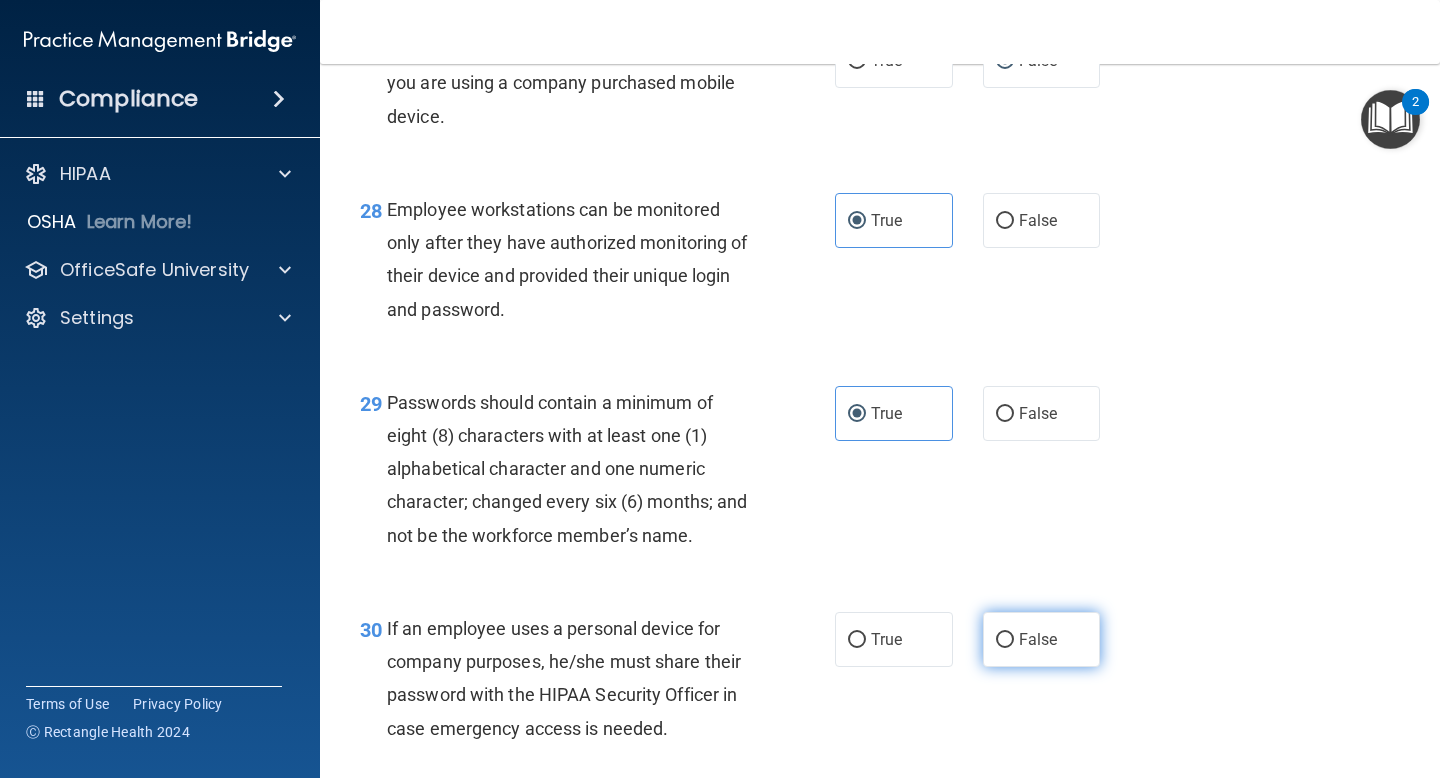 click on "False" at bounding box center (1042, 639) 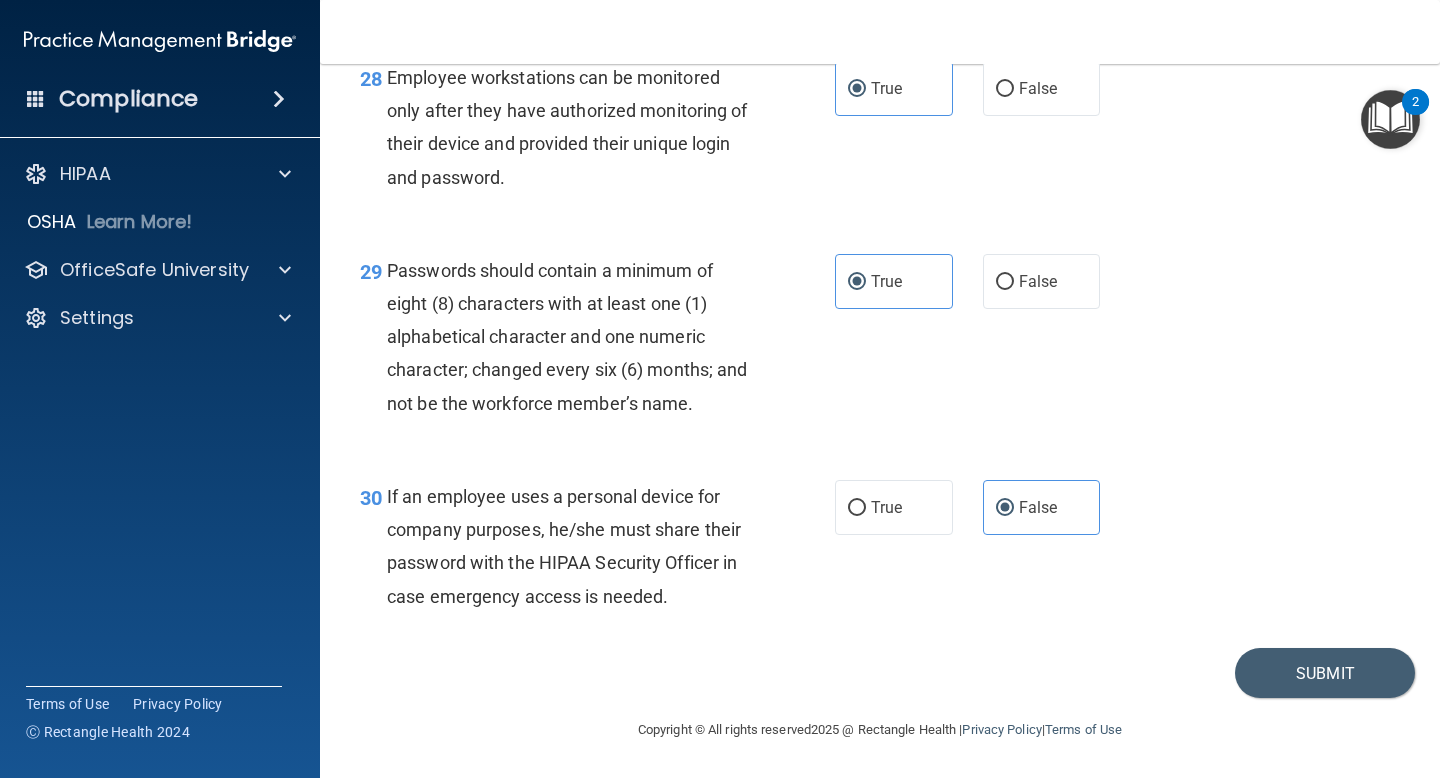 scroll, scrollTop: 5472, scrollLeft: 0, axis: vertical 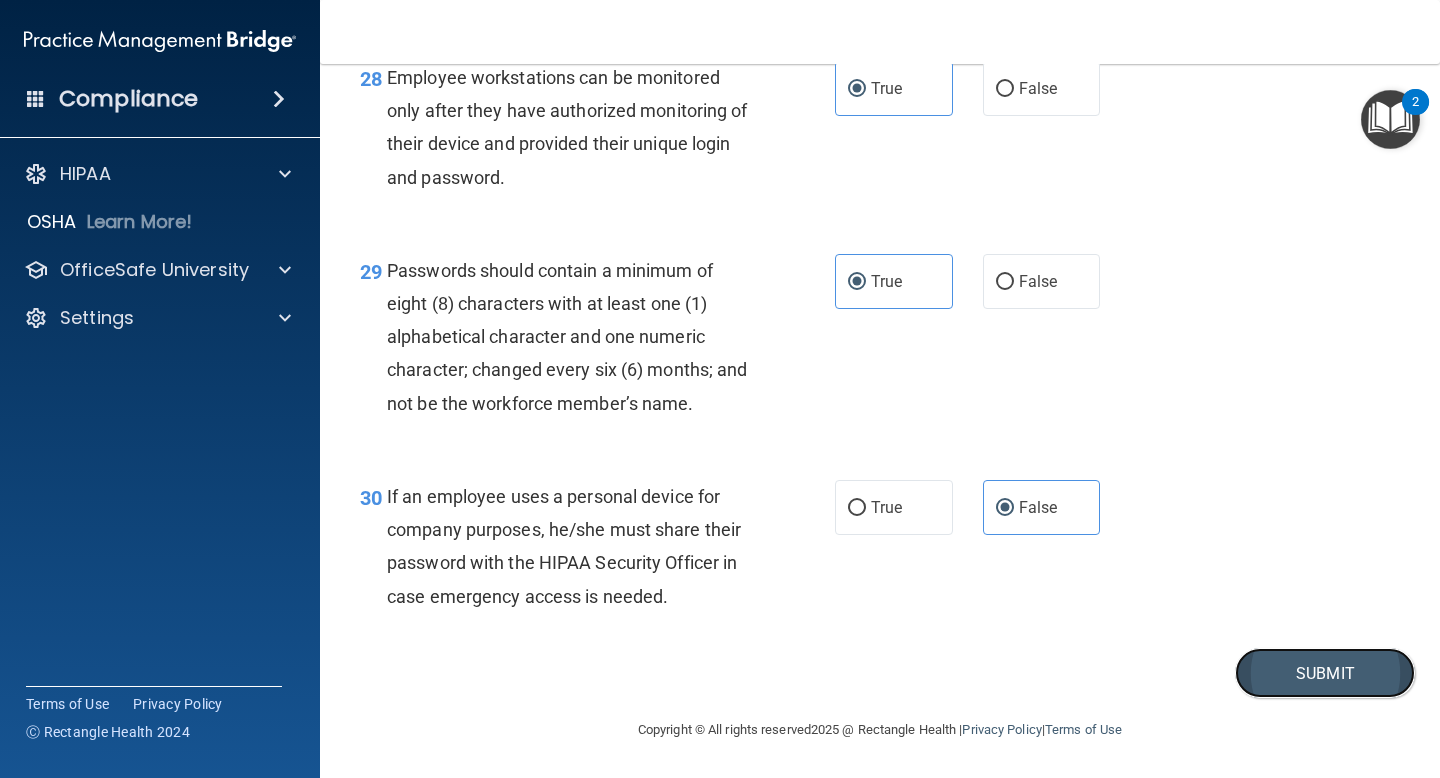 click on "Submit" at bounding box center (1325, 673) 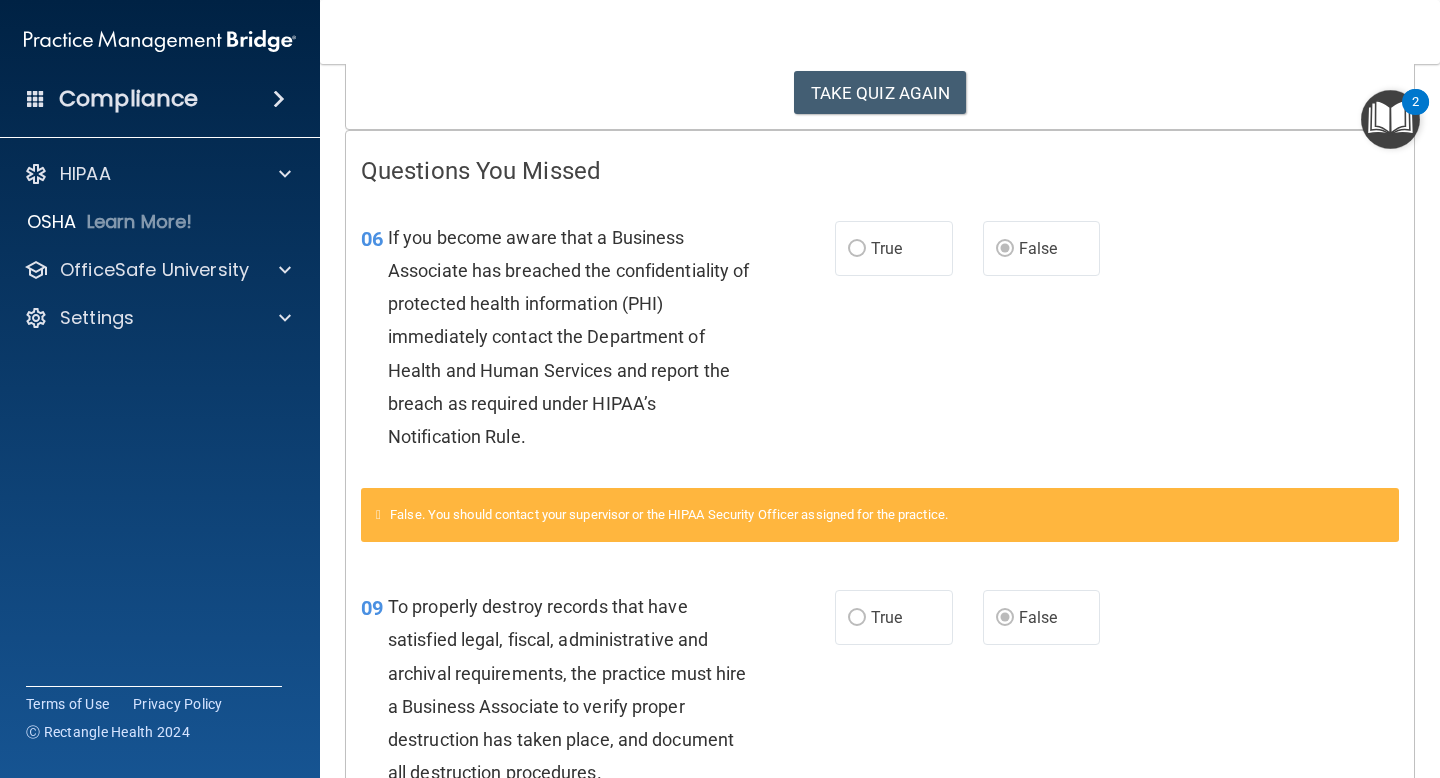 scroll, scrollTop: 0, scrollLeft: 0, axis: both 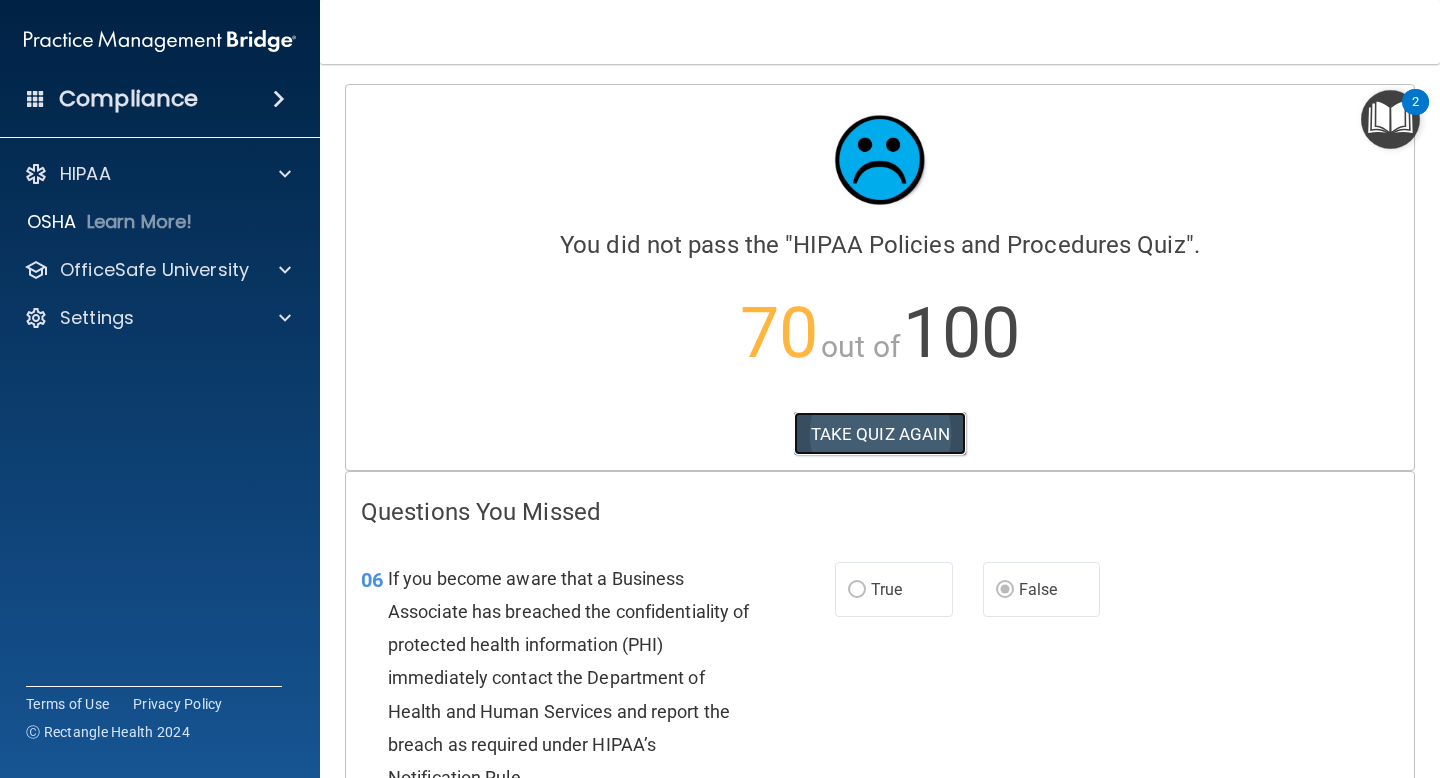 click on "TAKE QUIZ AGAIN" at bounding box center (880, 434) 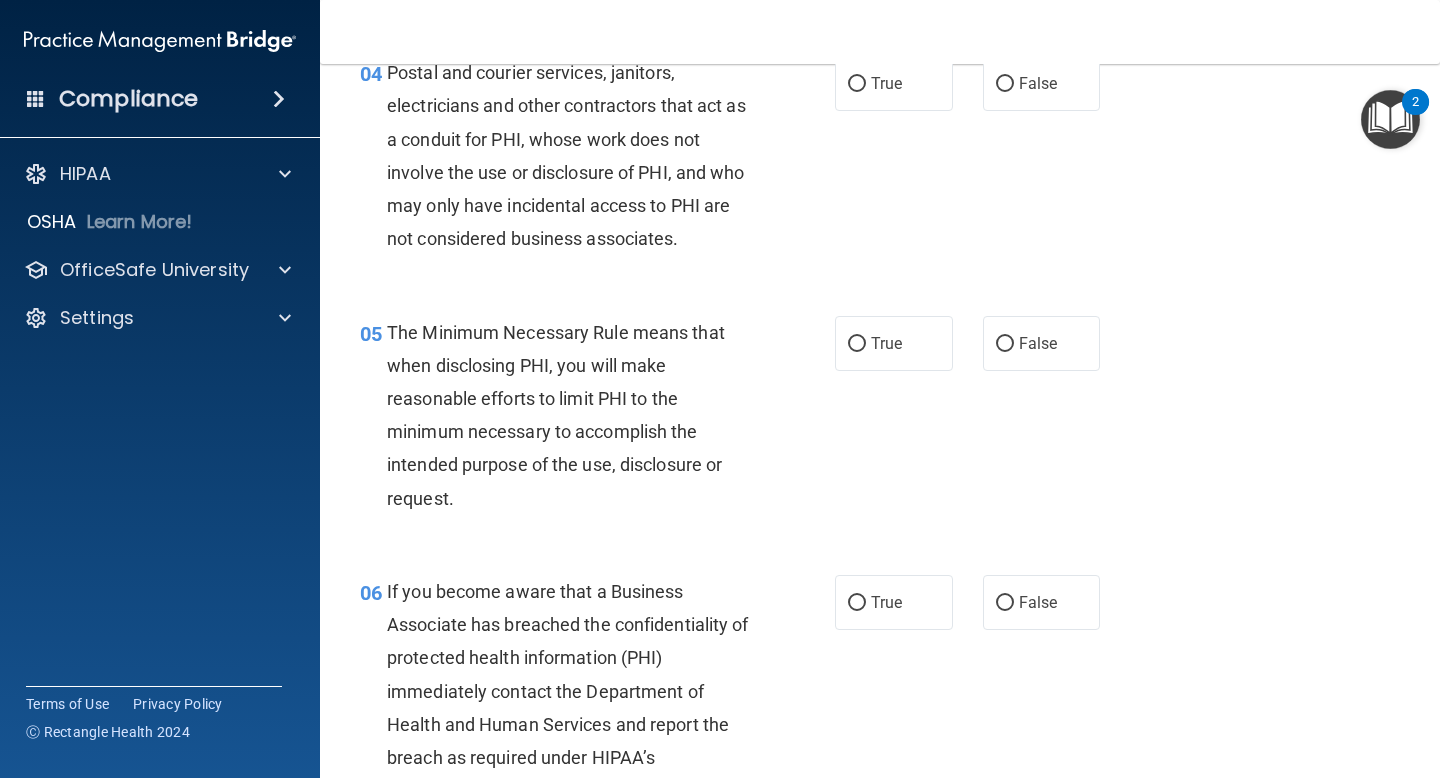 scroll, scrollTop: 794, scrollLeft: 0, axis: vertical 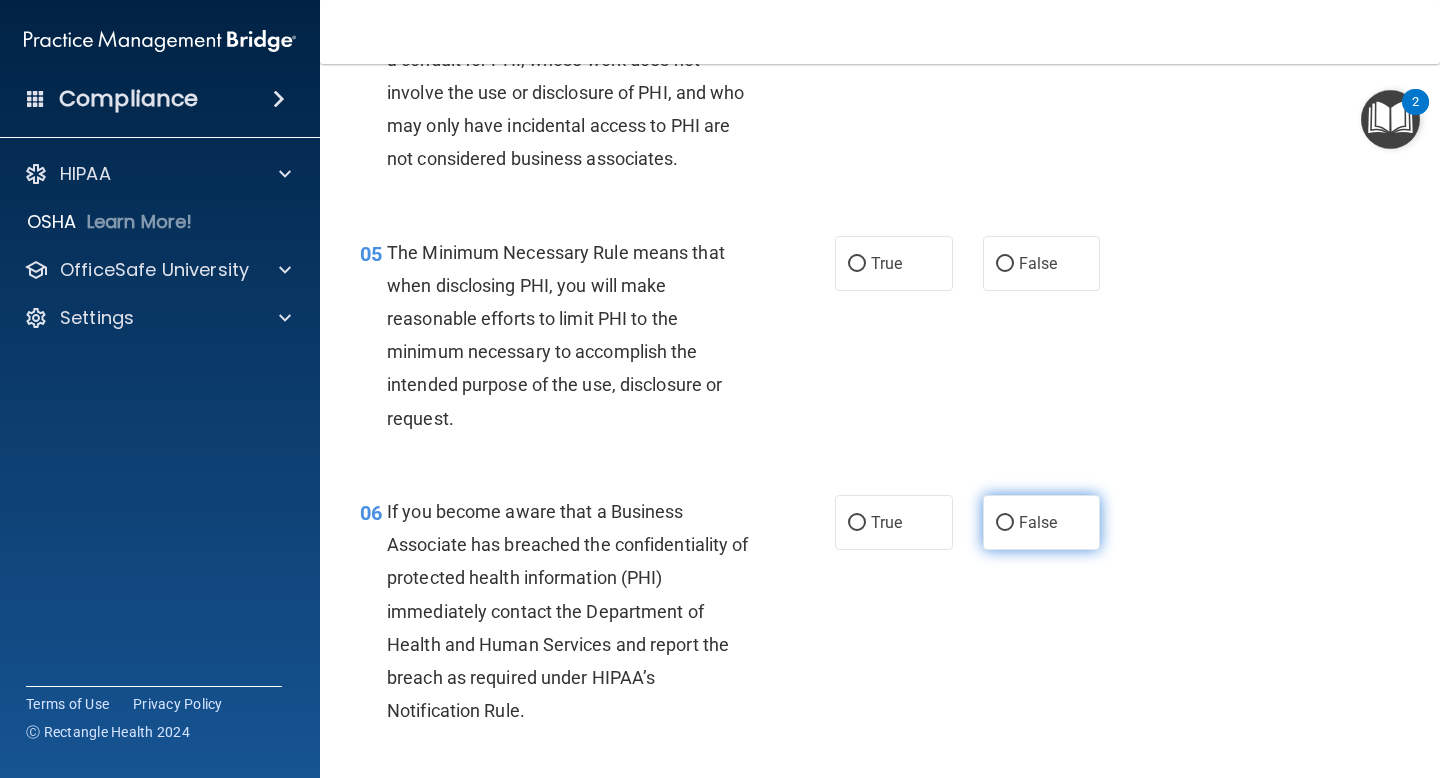click on "False" at bounding box center [1038, 522] 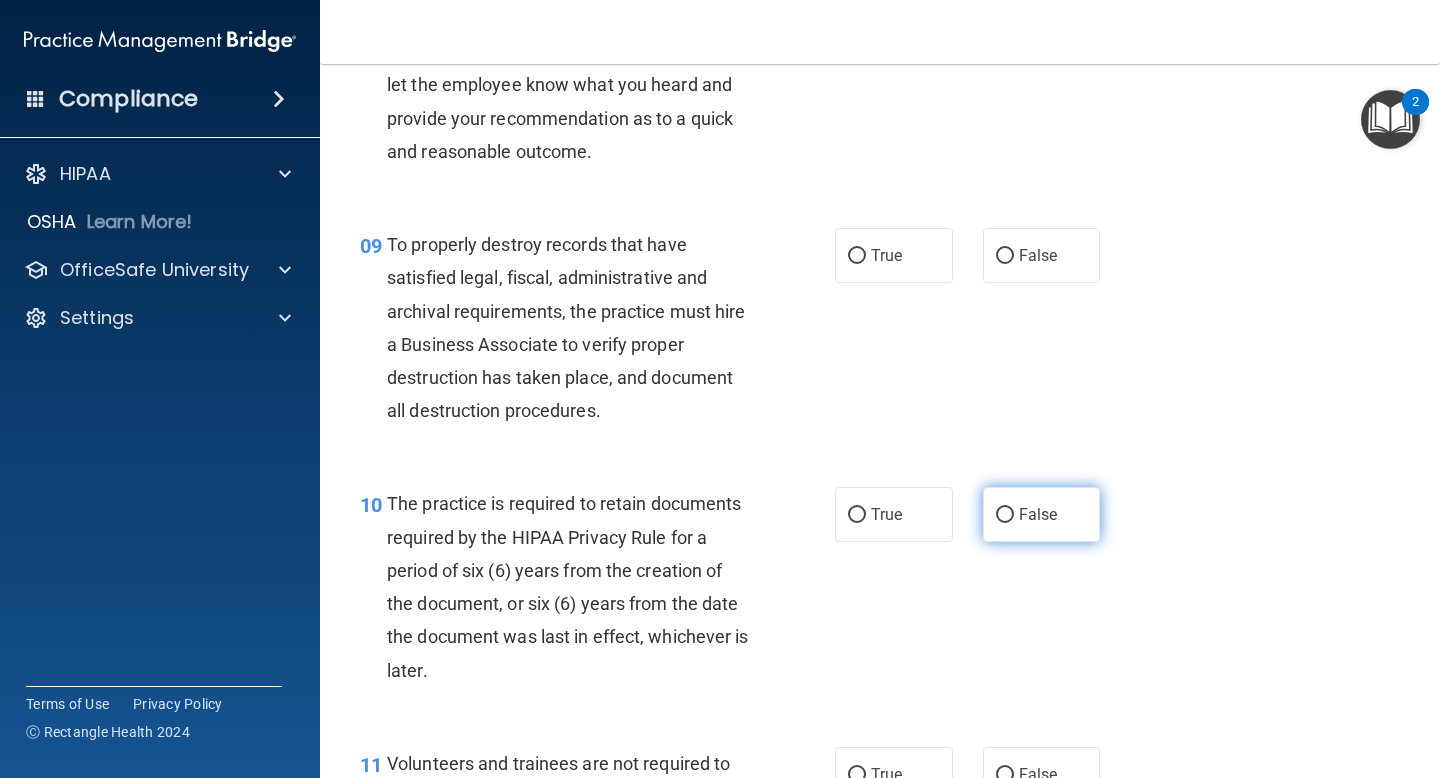 scroll, scrollTop: 1794, scrollLeft: 0, axis: vertical 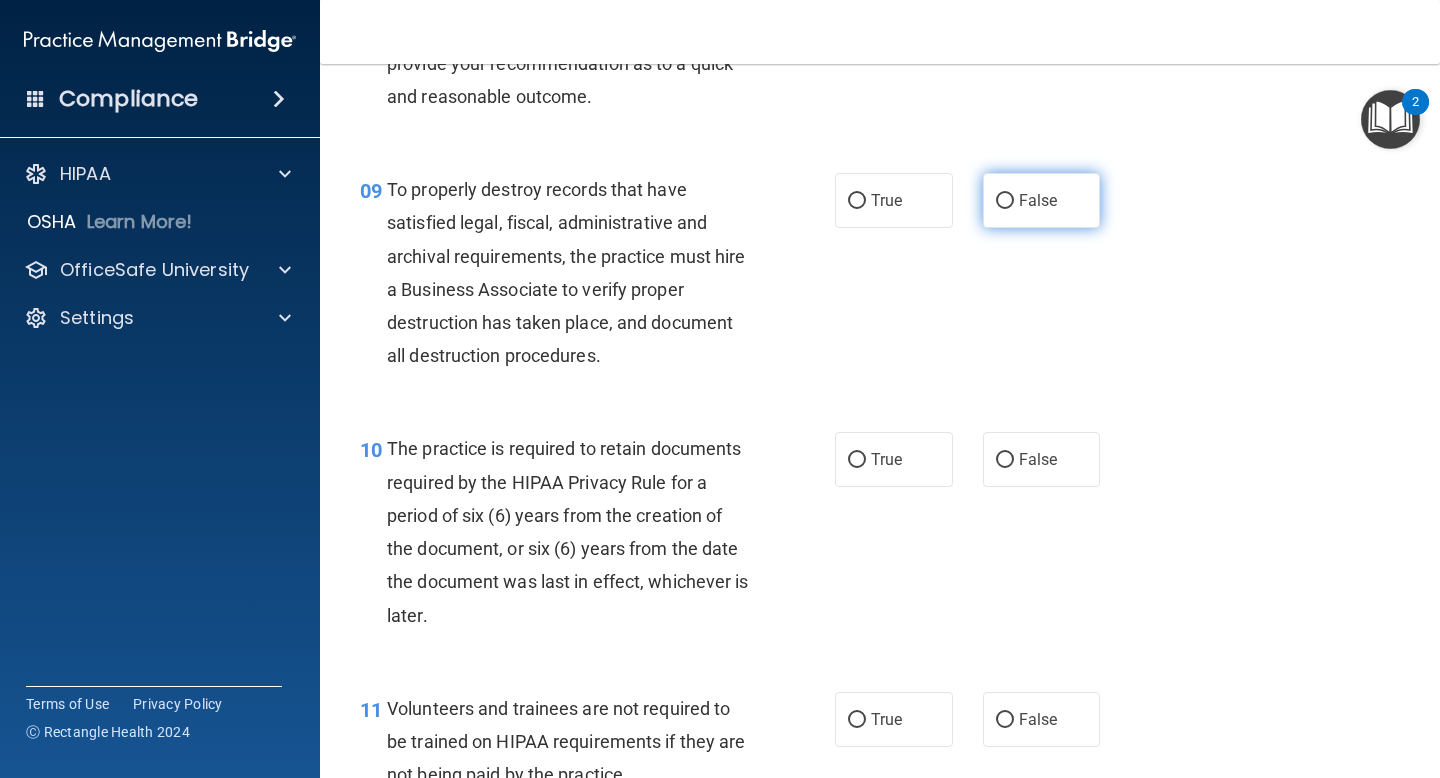 click on "False" at bounding box center [1042, 200] 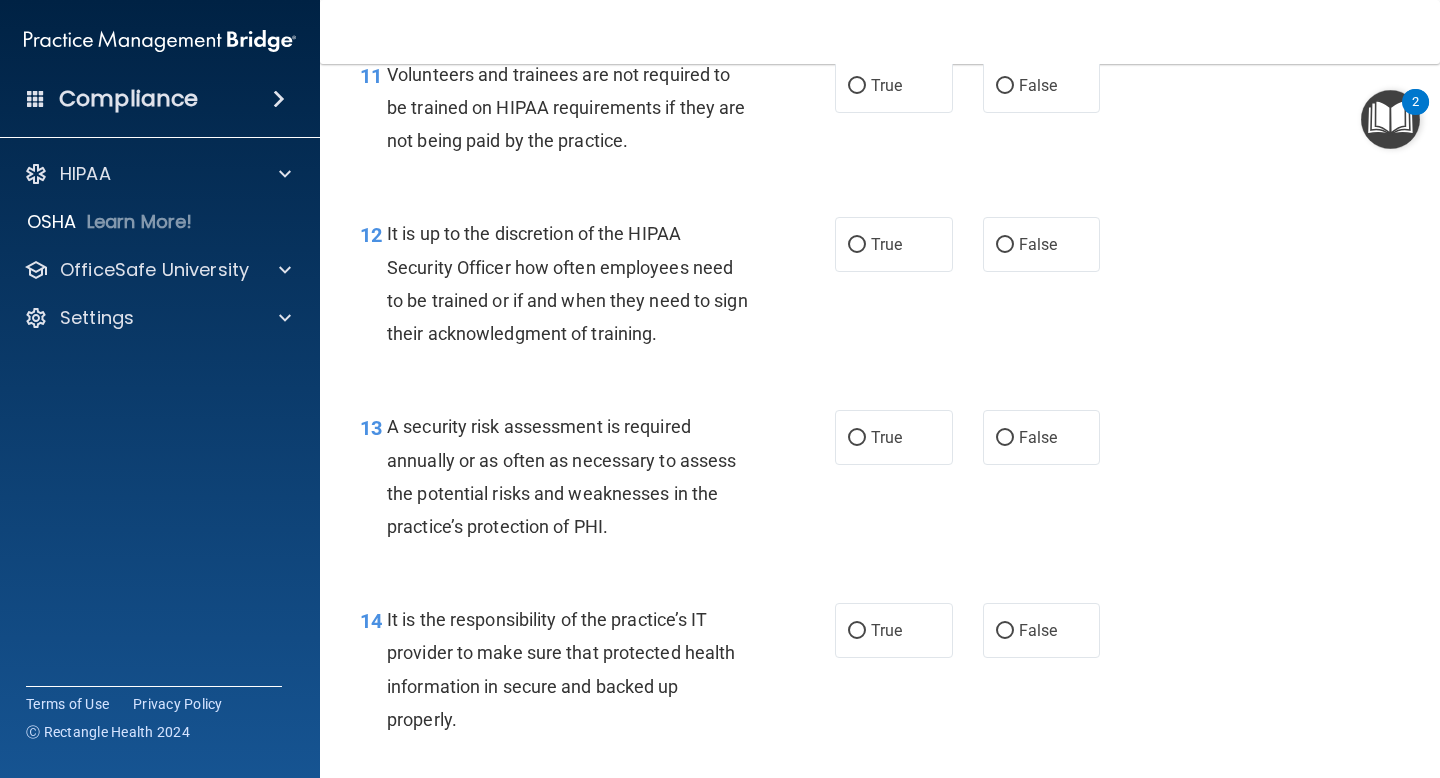 scroll, scrollTop: 2429, scrollLeft: 0, axis: vertical 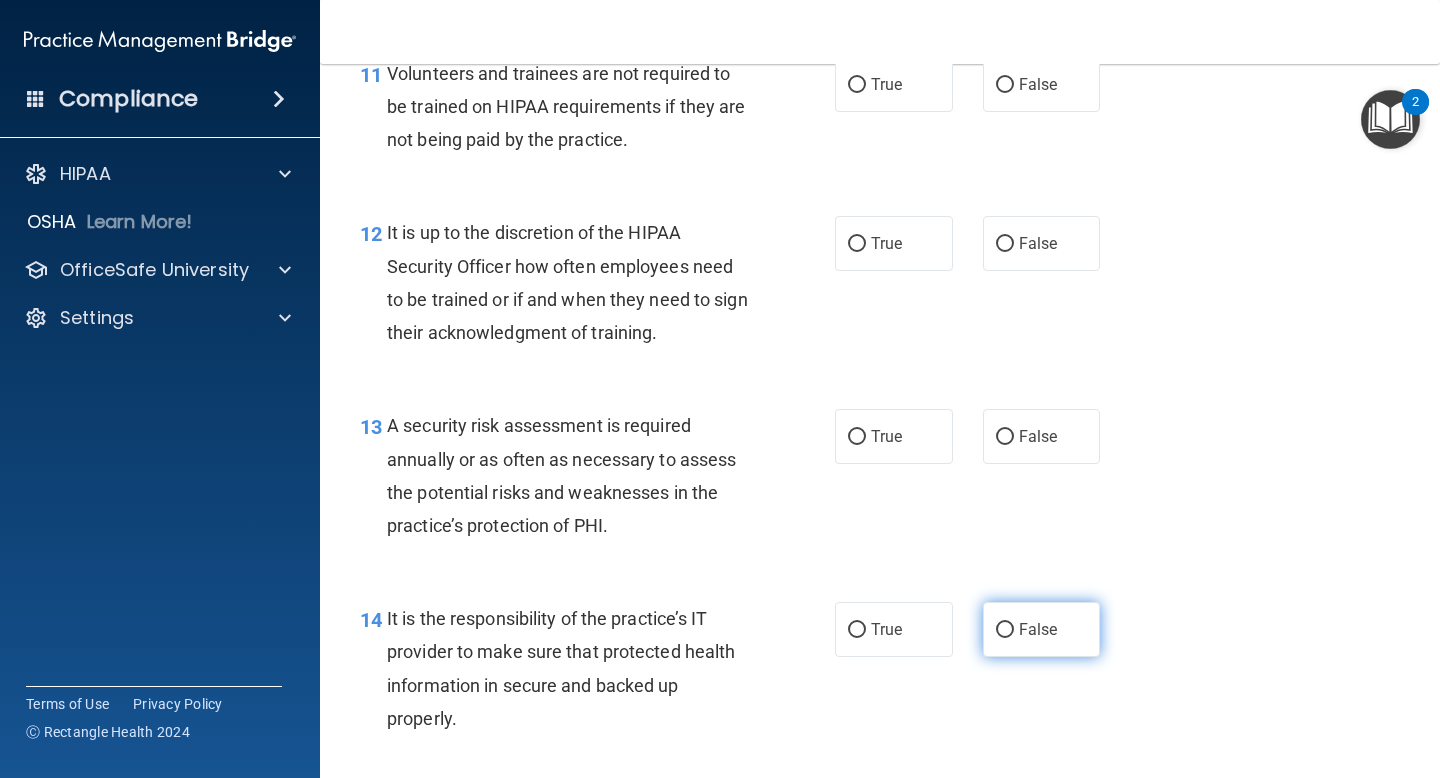 click on "False" at bounding box center (1042, 629) 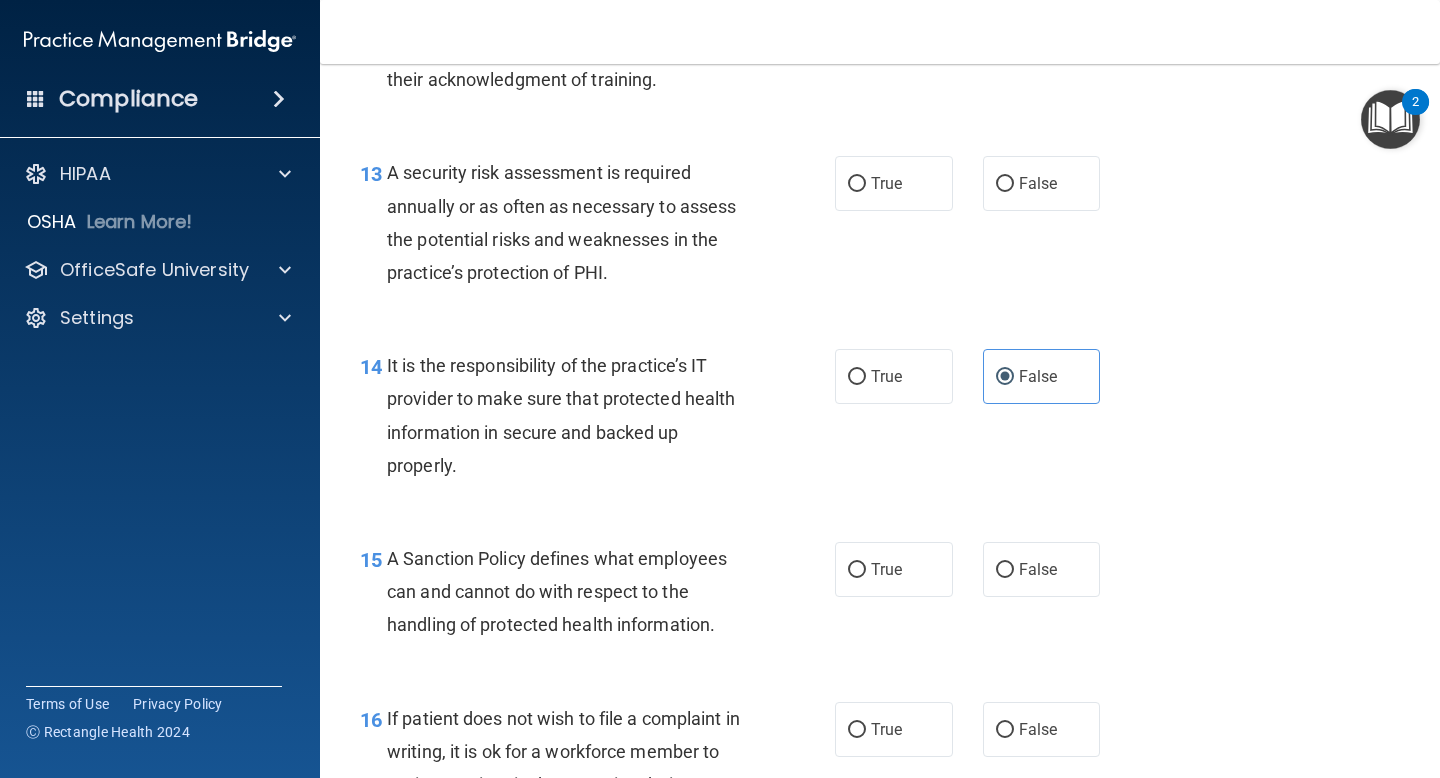 scroll, scrollTop: 2856, scrollLeft: 0, axis: vertical 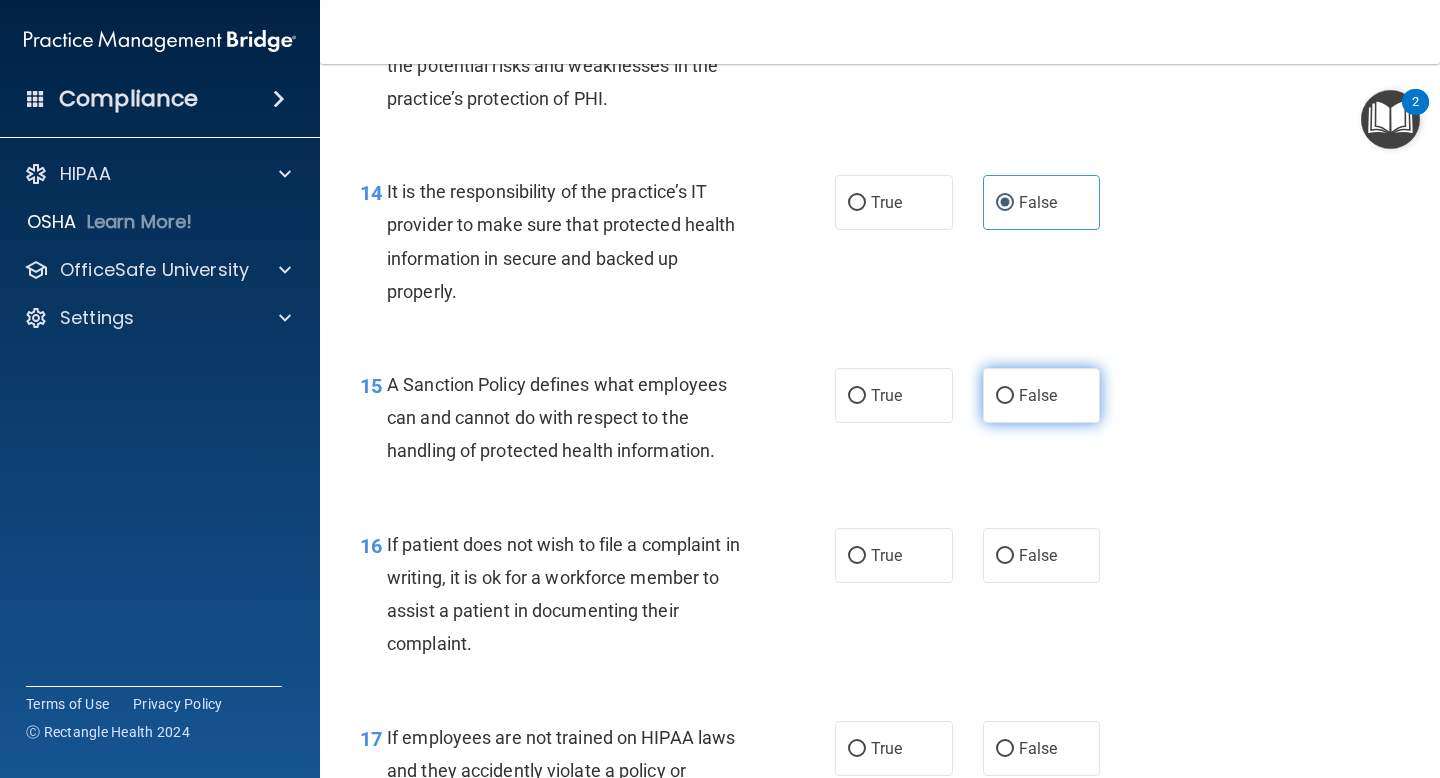 click on "False" at bounding box center [1042, 395] 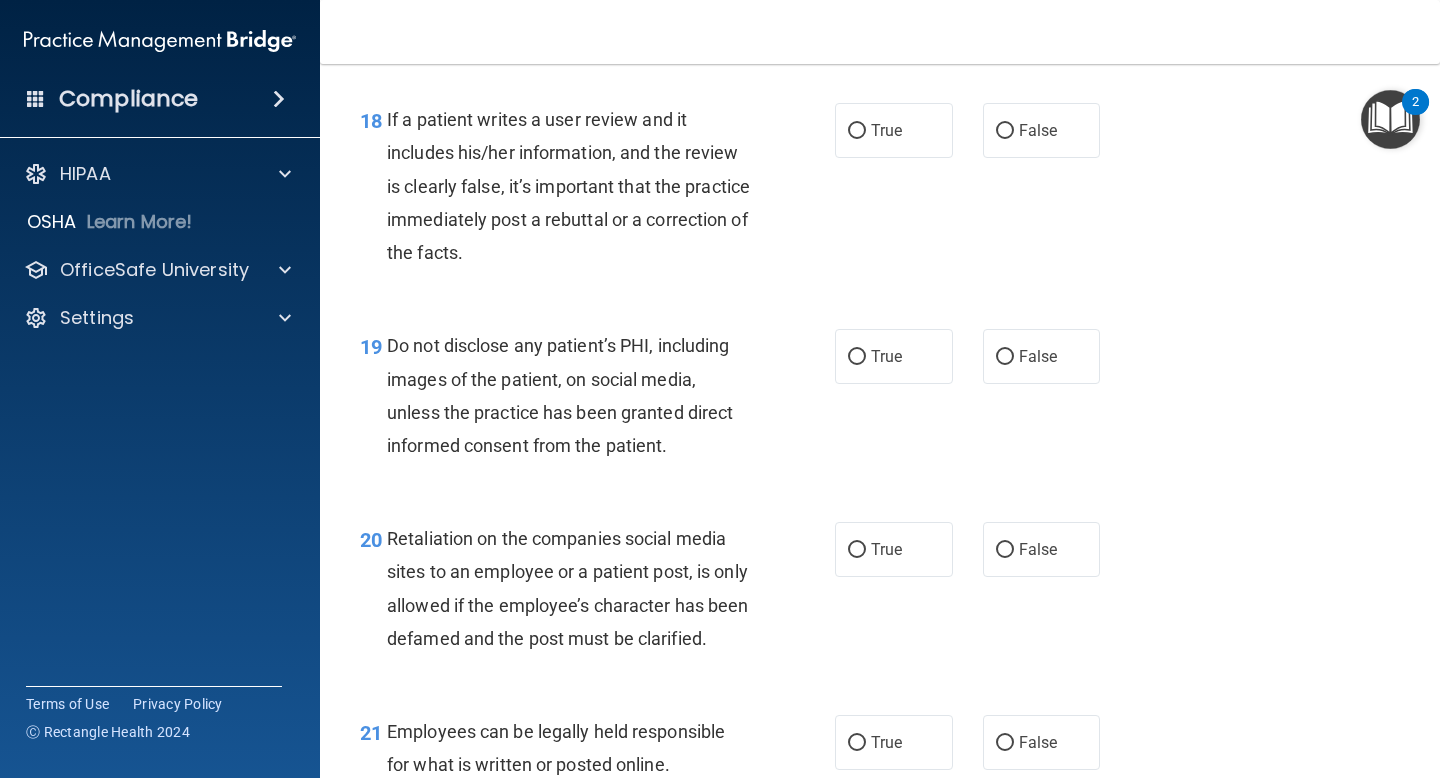 scroll, scrollTop: 3664, scrollLeft: 0, axis: vertical 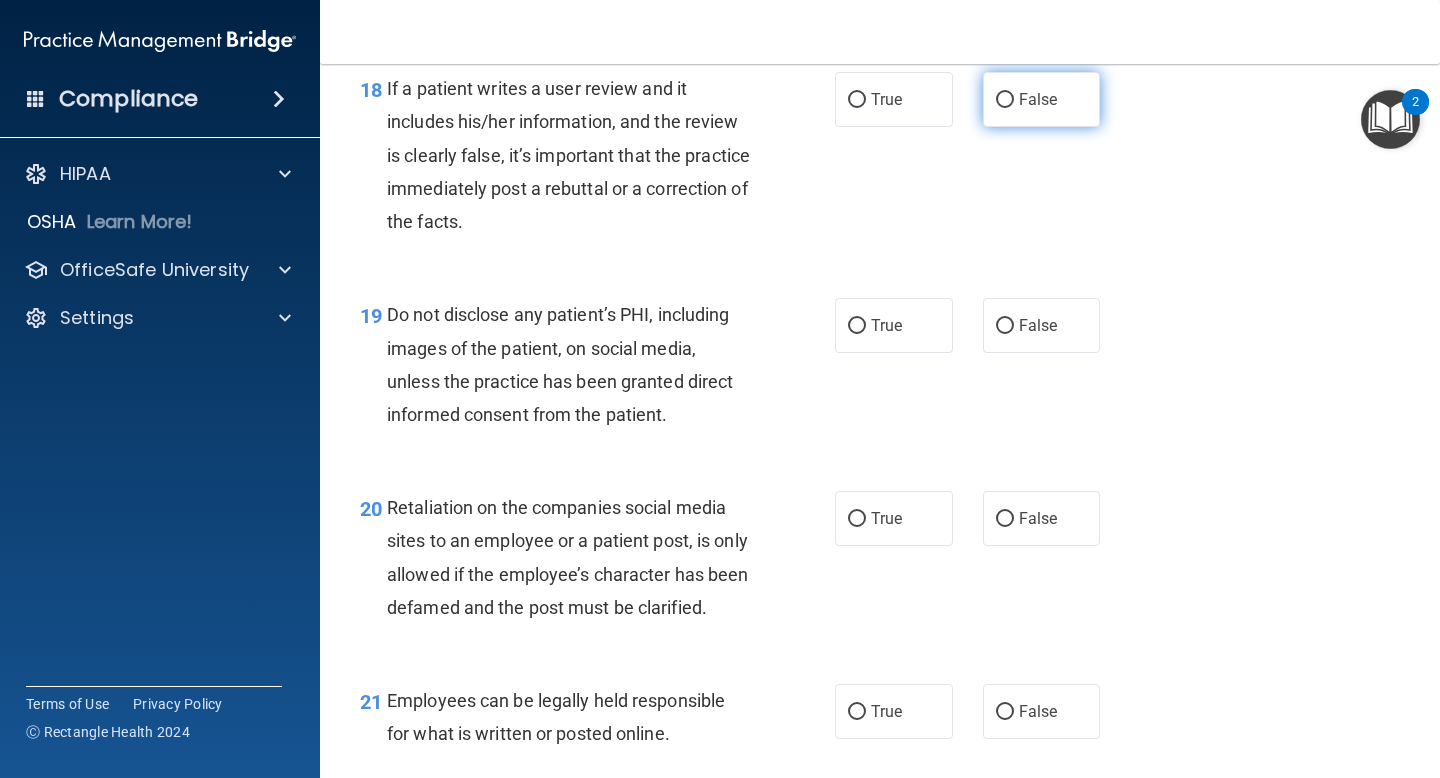 click on "False" at bounding box center [1042, 99] 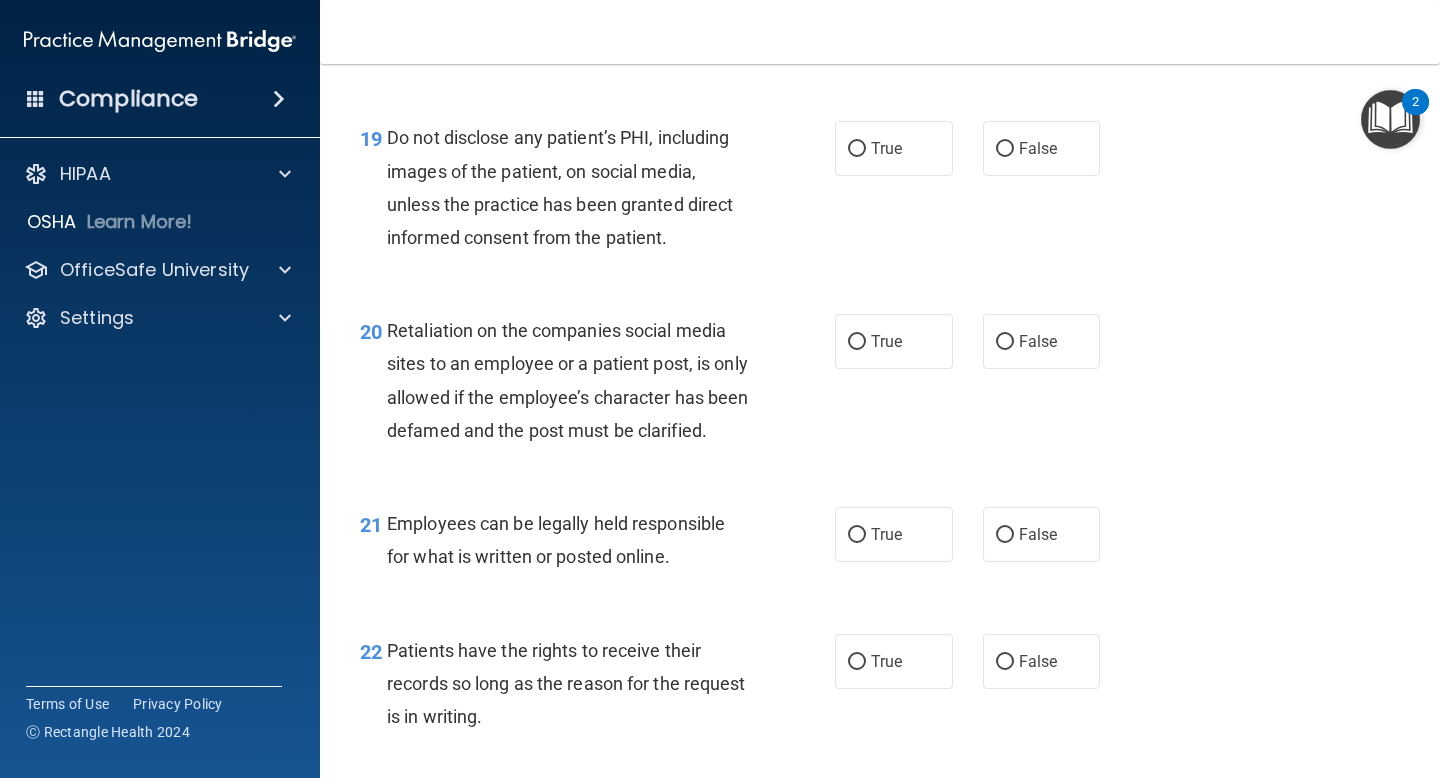 scroll, scrollTop: 3852, scrollLeft: 0, axis: vertical 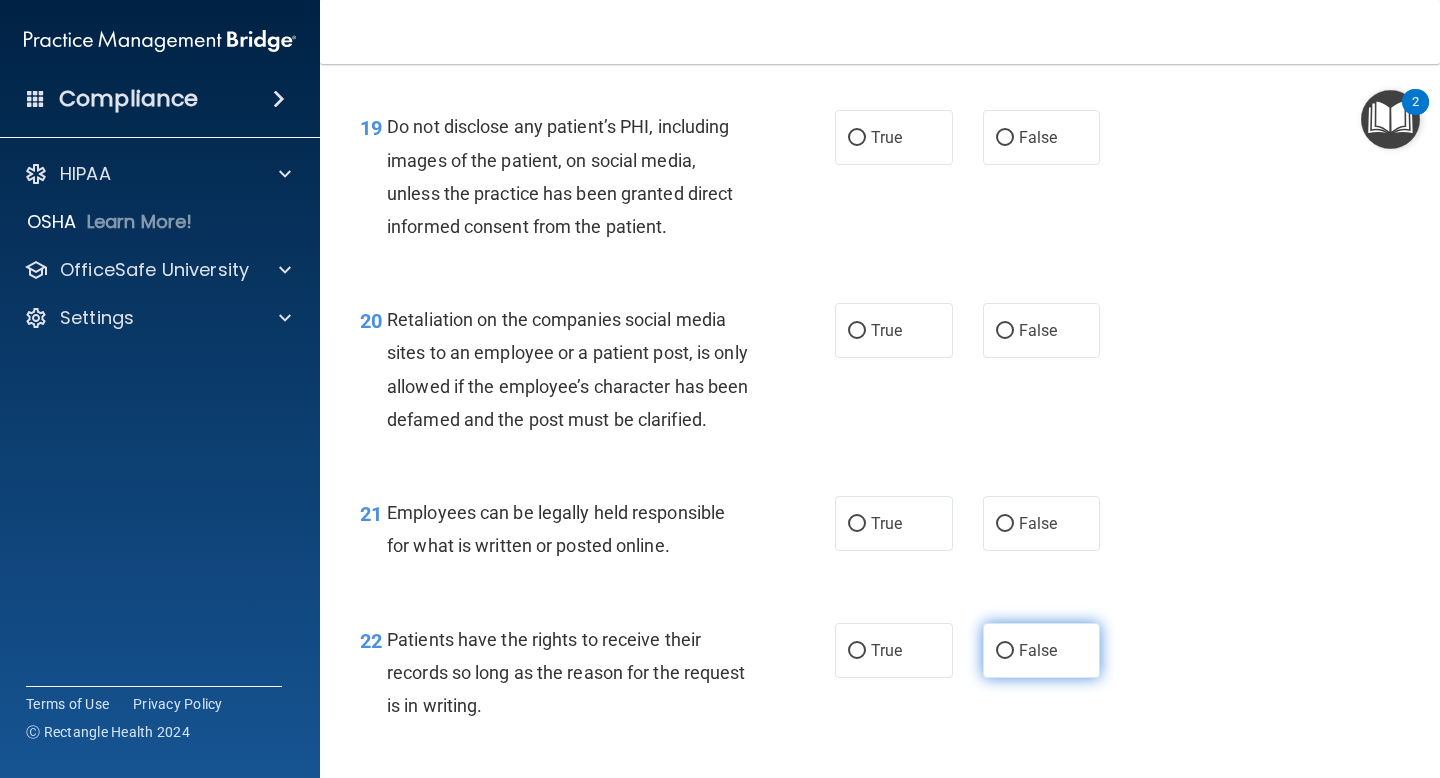 click on "False" at bounding box center (1042, 650) 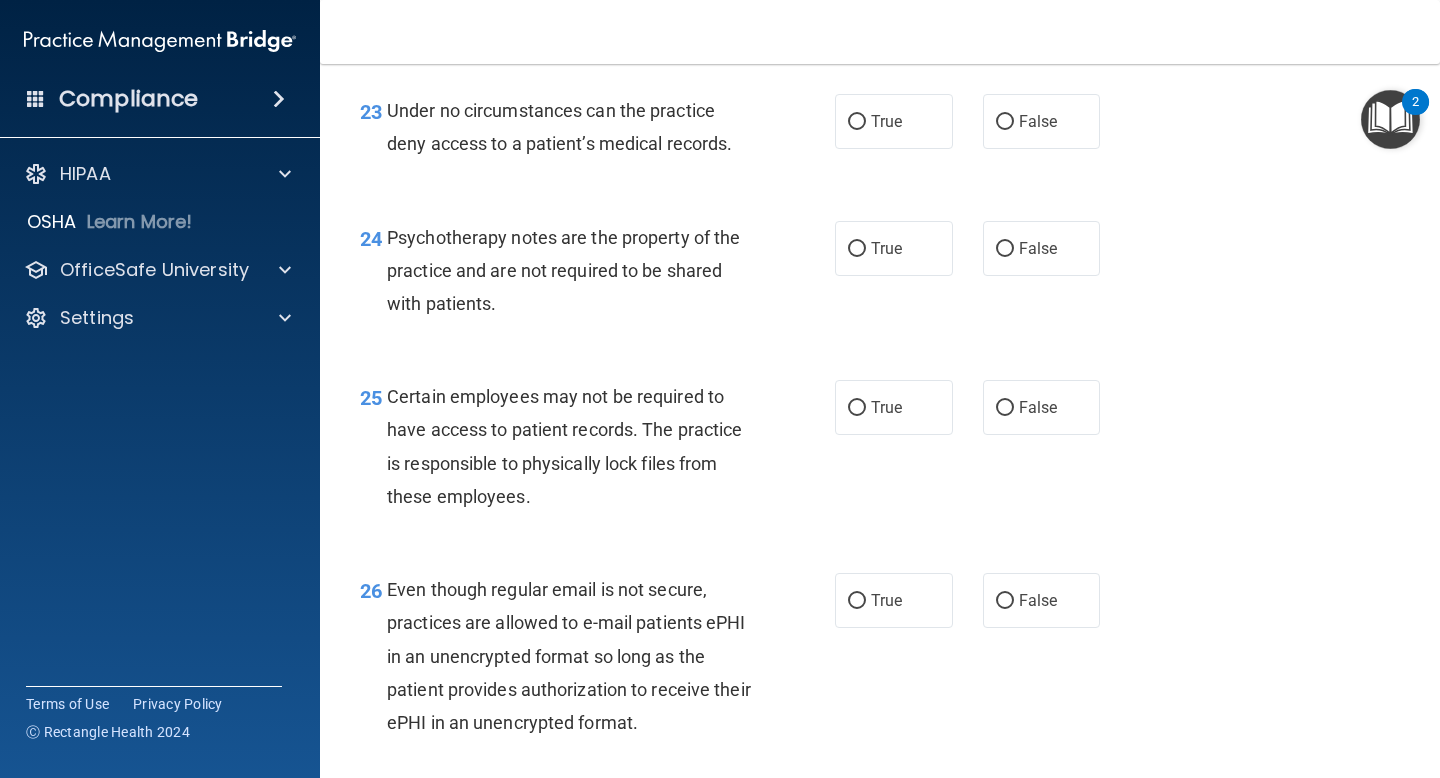 scroll, scrollTop: 4543, scrollLeft: 0, axis: vertical 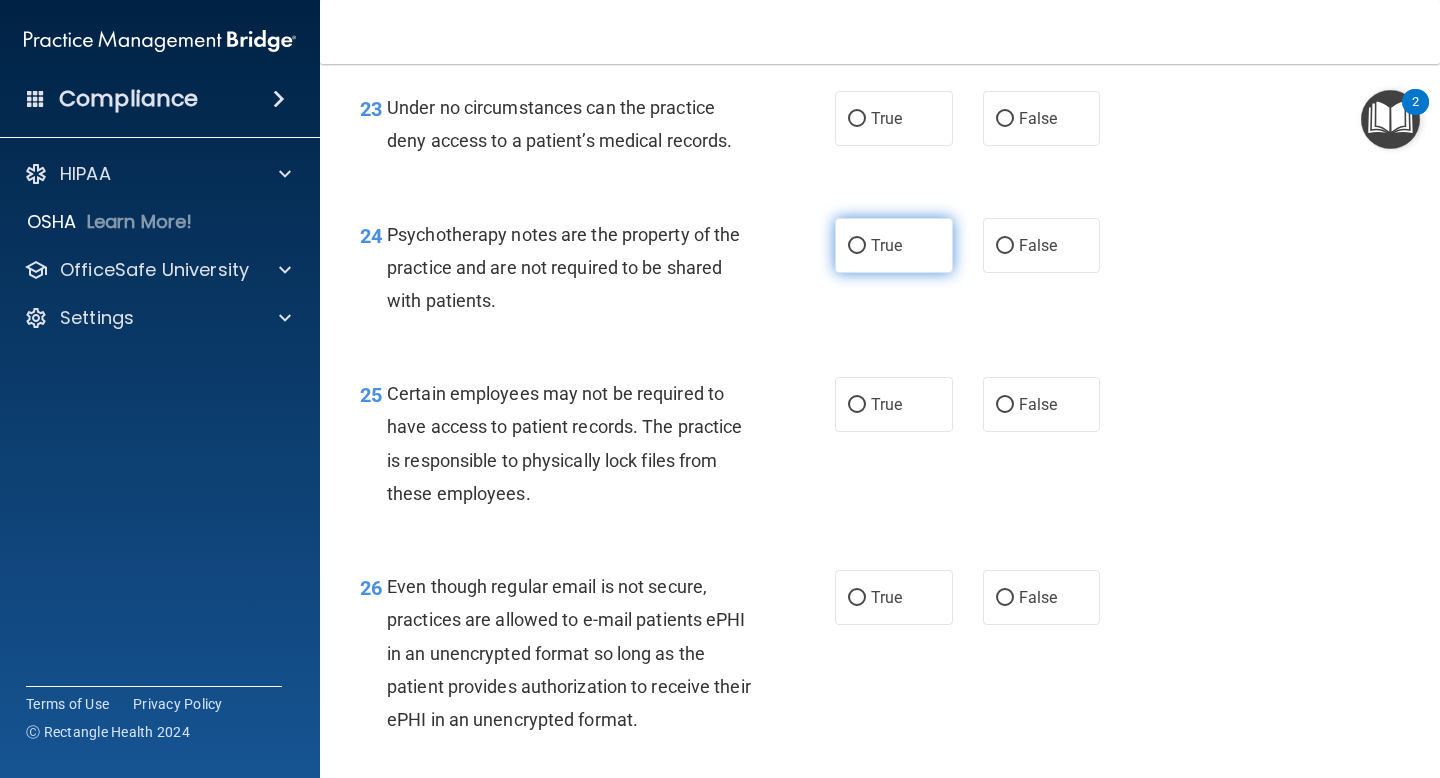 click on "True" at bounding box center [886, 245] 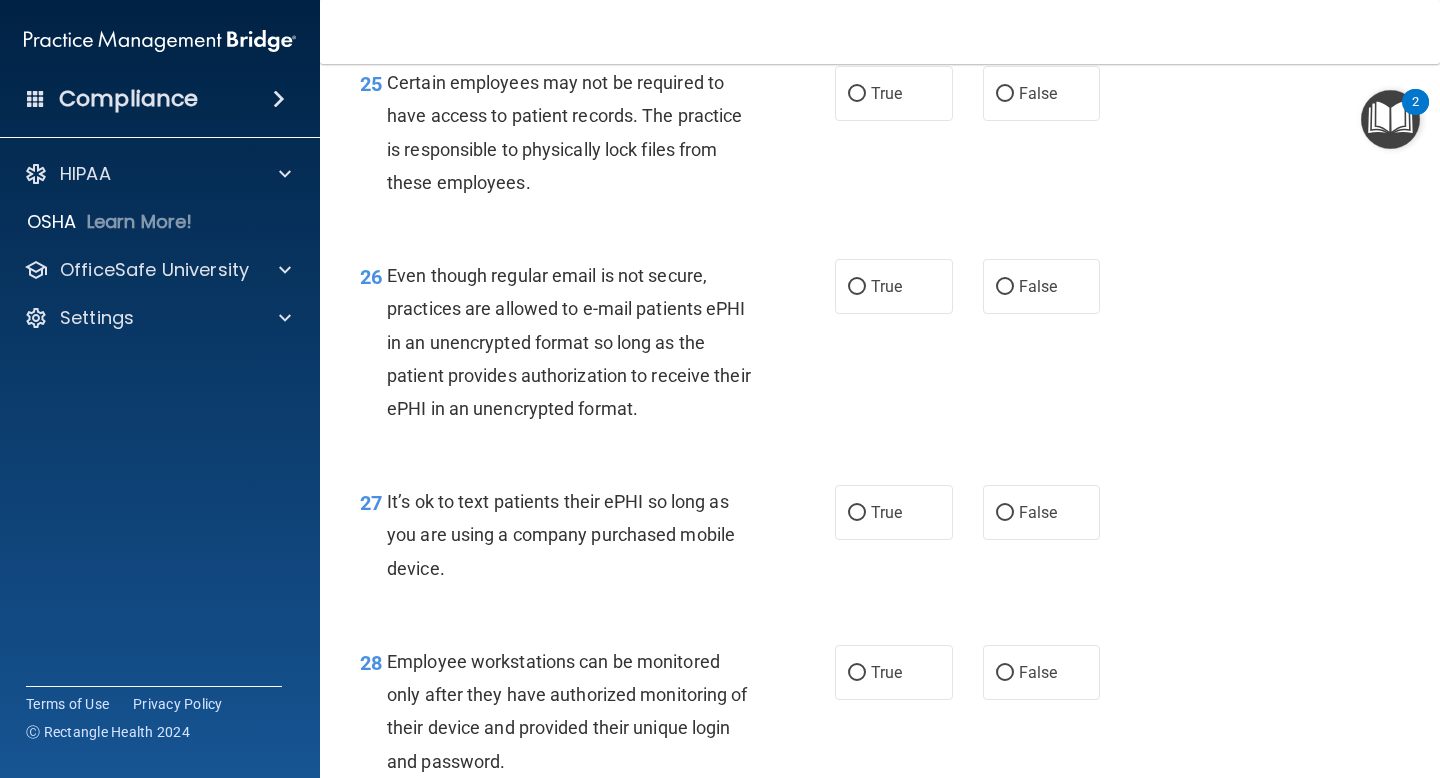 scroll, scrollTop: 4855, scrollLeft: 0, axis: vertical 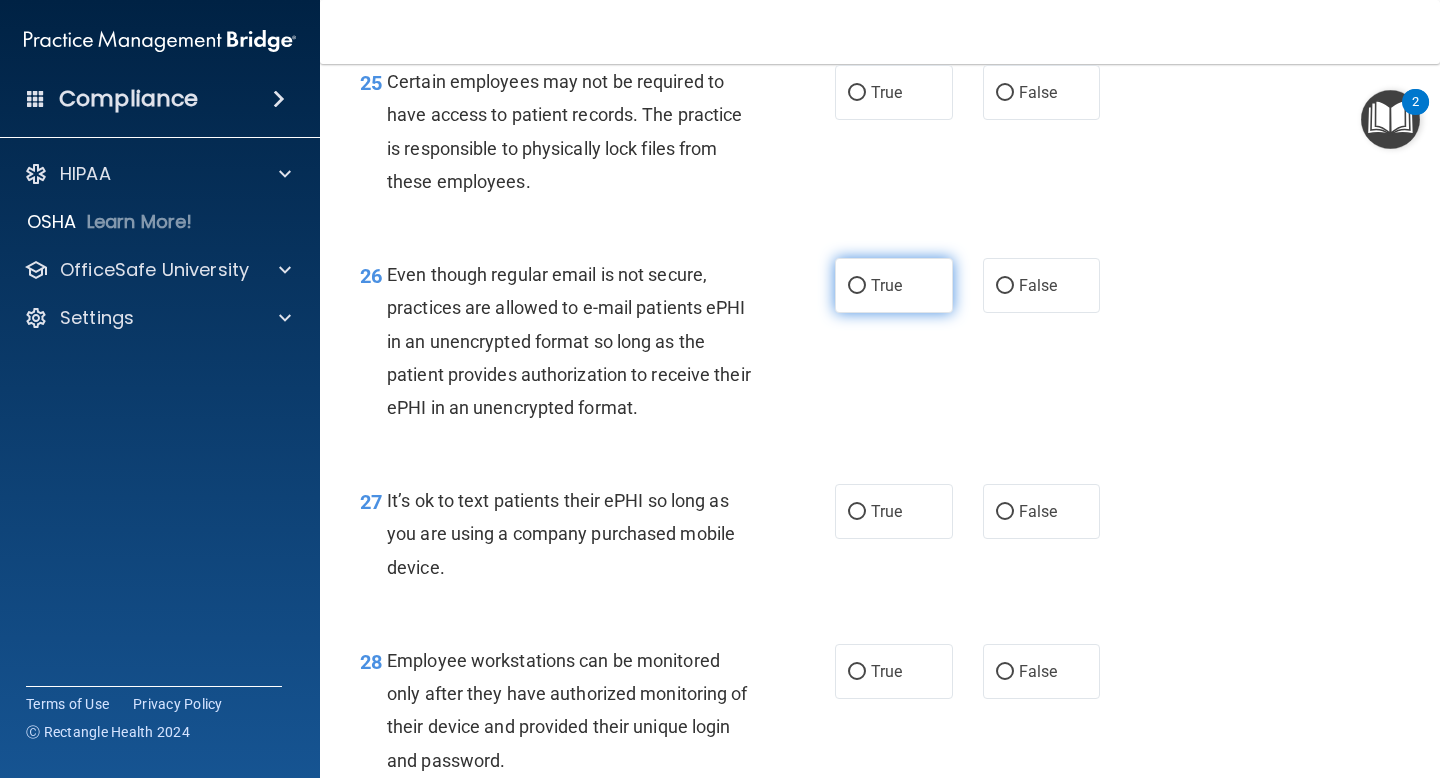 click on "True" at bounding box center (894, 285) 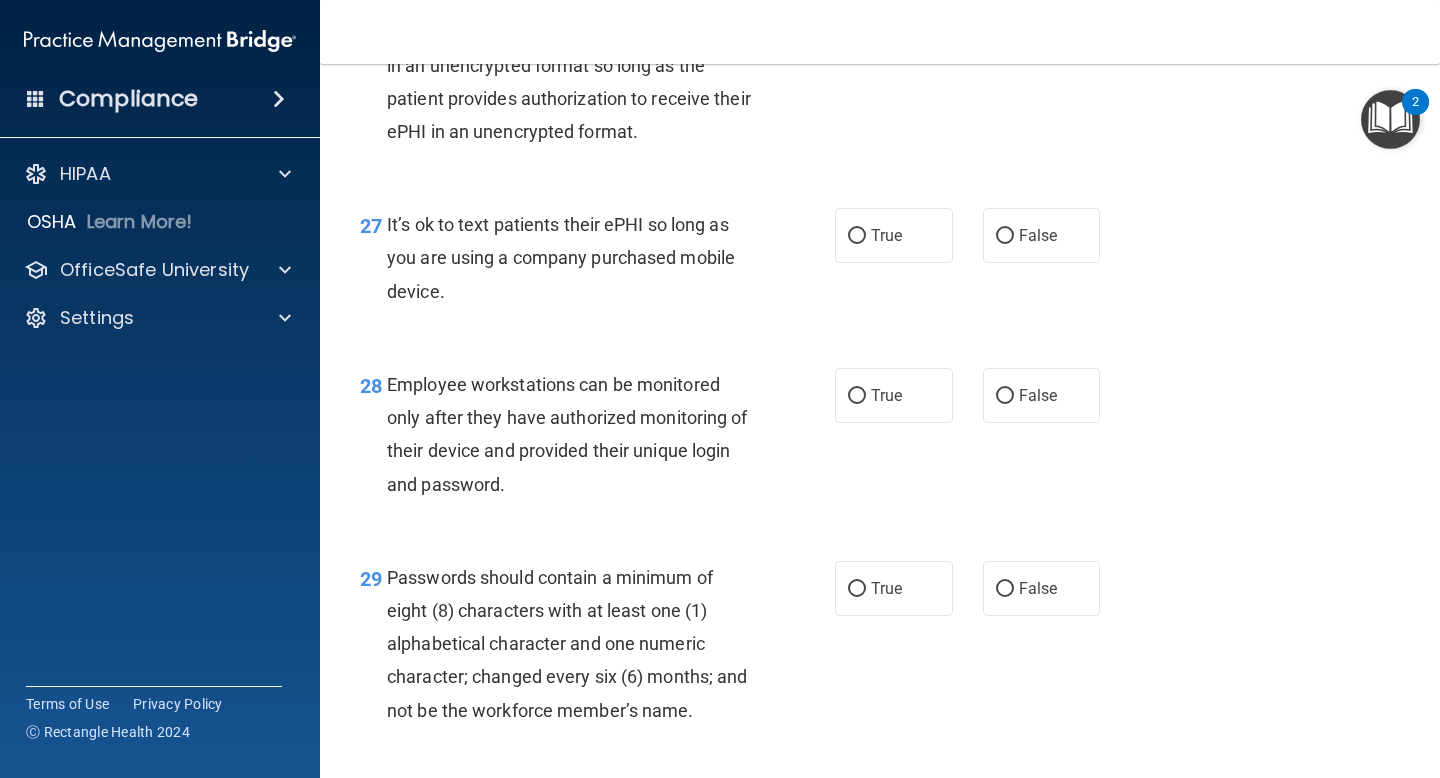 scroll, scrollTop: 5146, scrollLeft: 0, axis: vertical 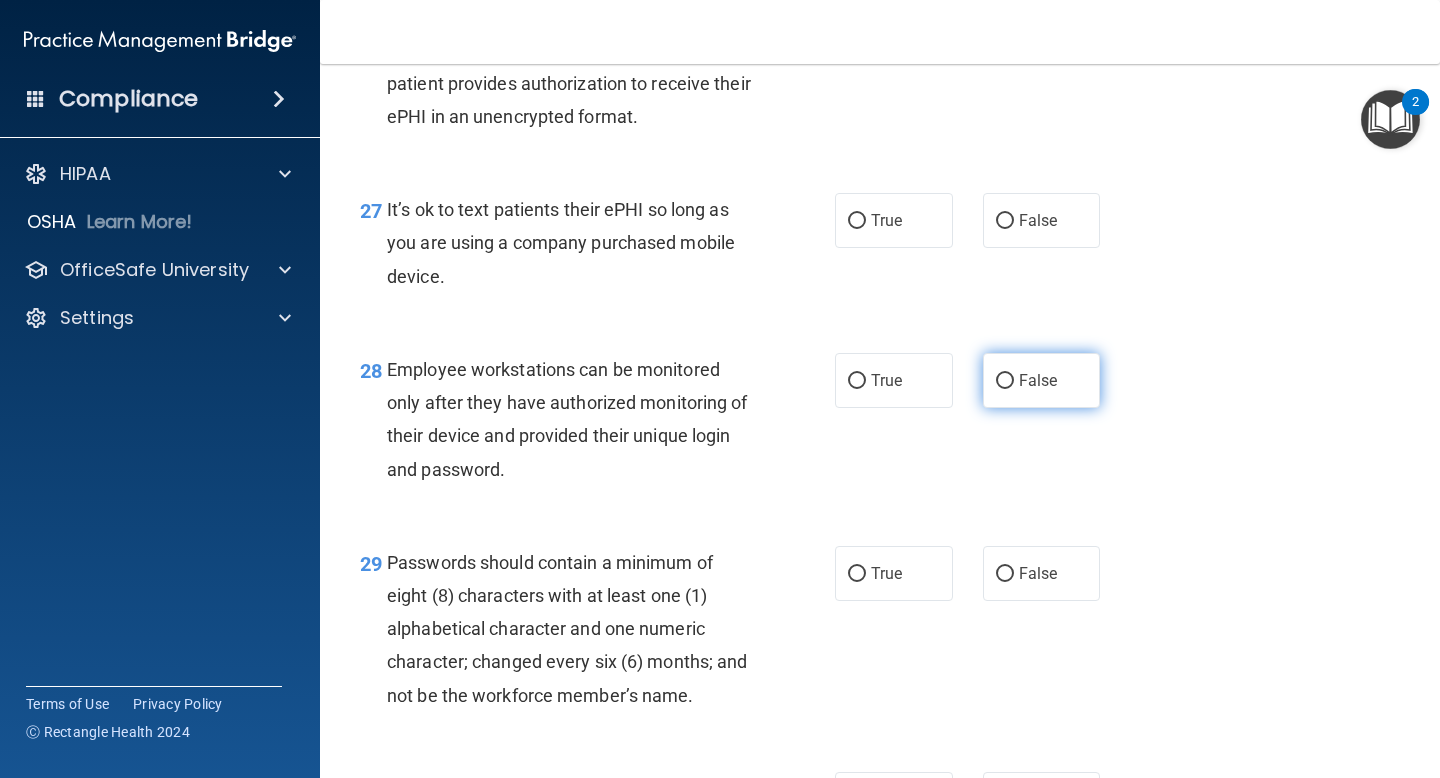 click on "False" at bounding box center [1042, 380] 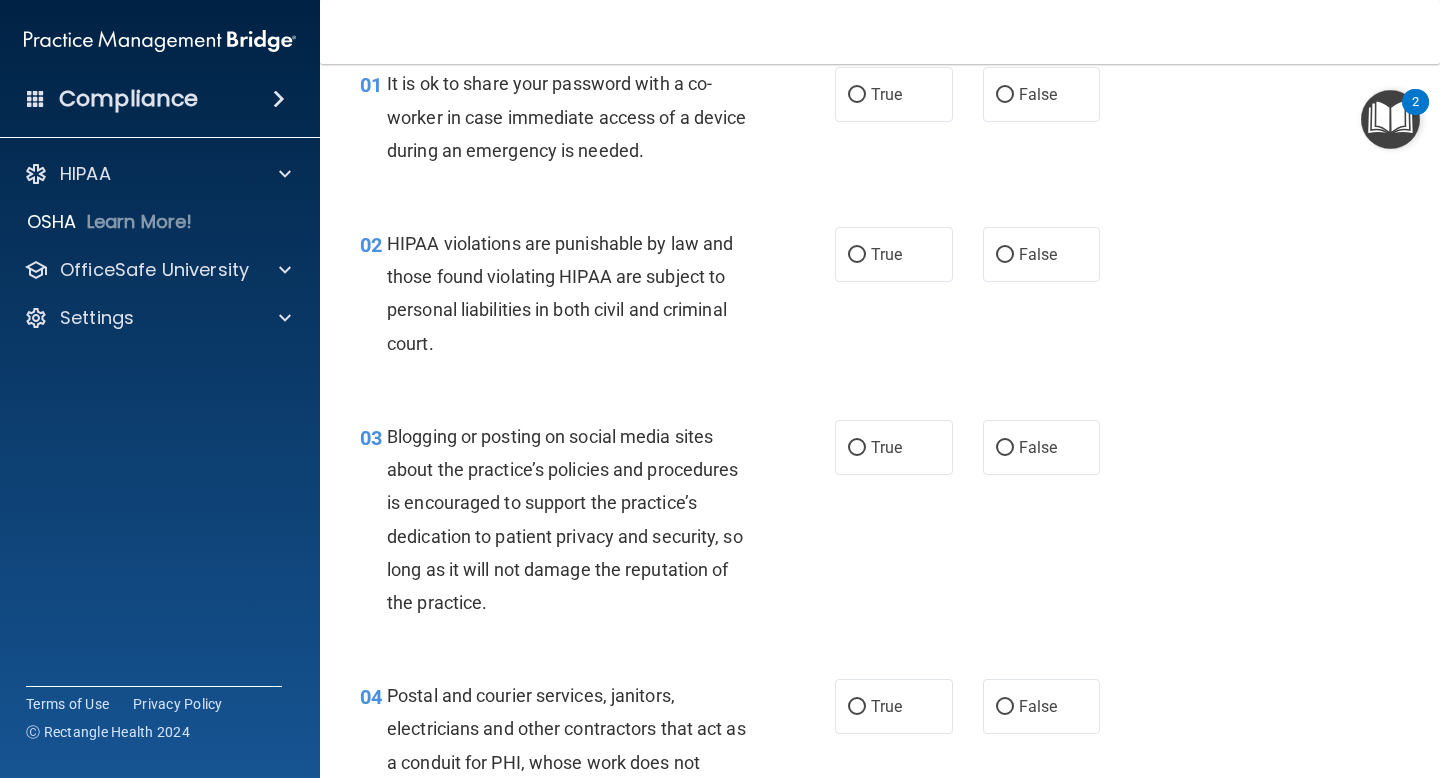 scroll, scrollTop: 91, scrollLeft: 0, axis: vertical 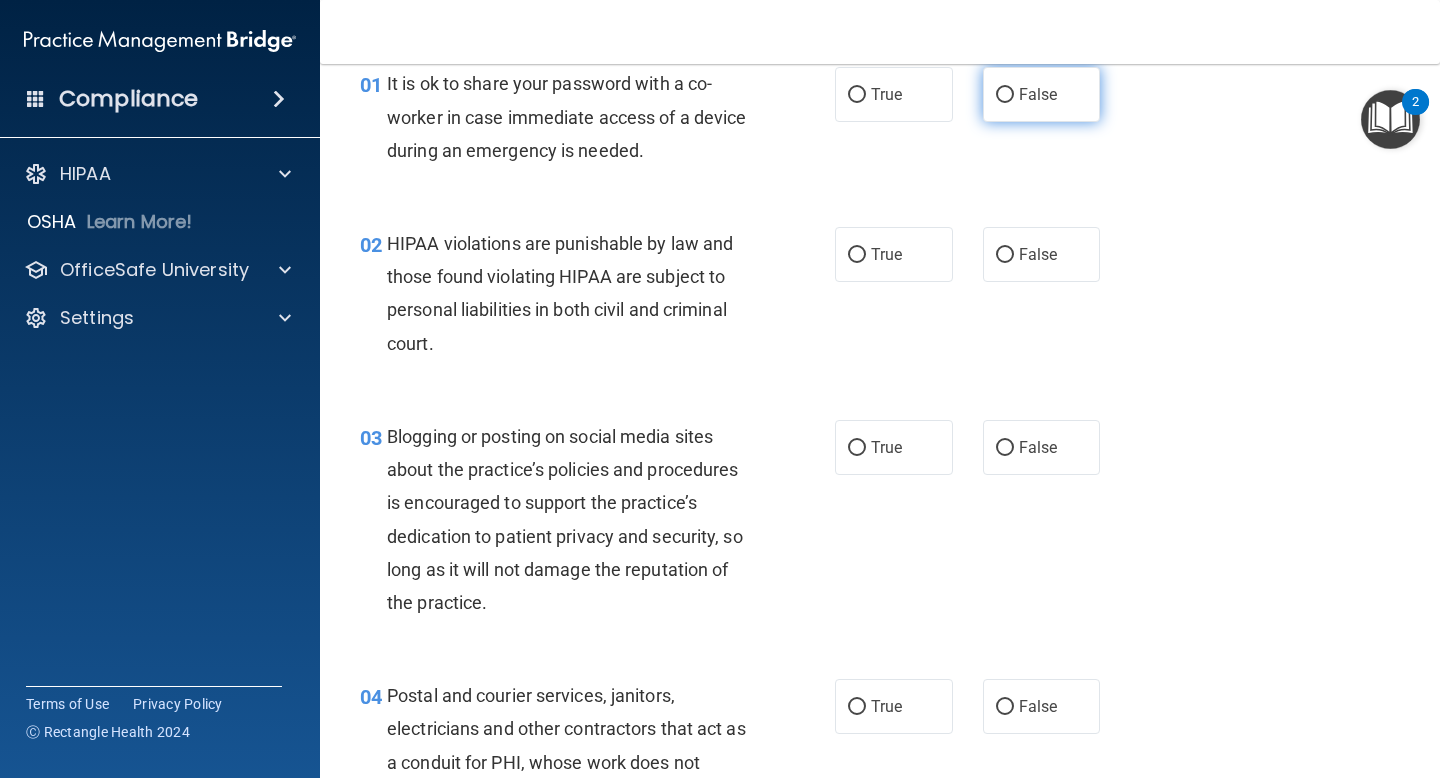 drag, startPoint x: 1003, startPoint y: 80, endPoint x: 1006, endPoint y: 117, distance: 37.12142 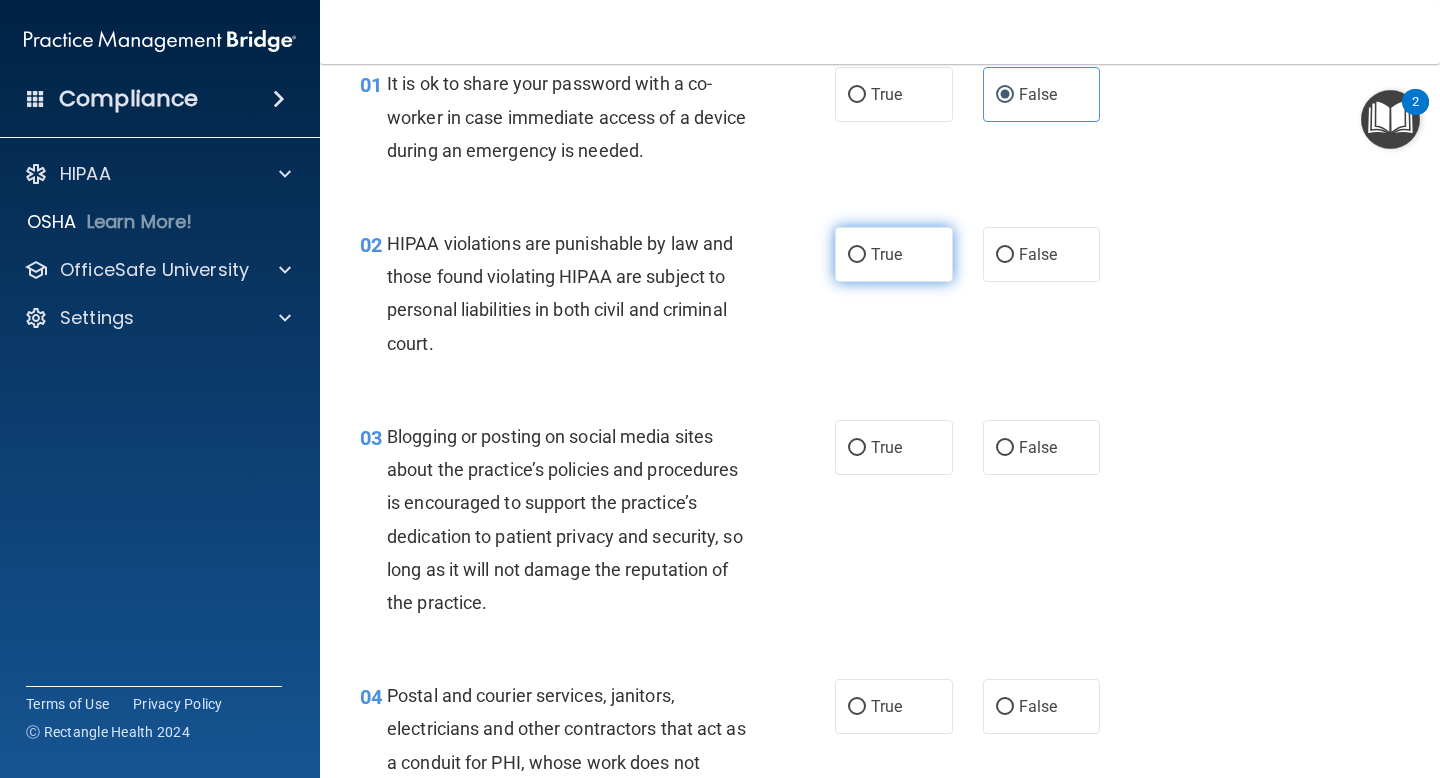 click on "True" at bounding box center (894, 254) 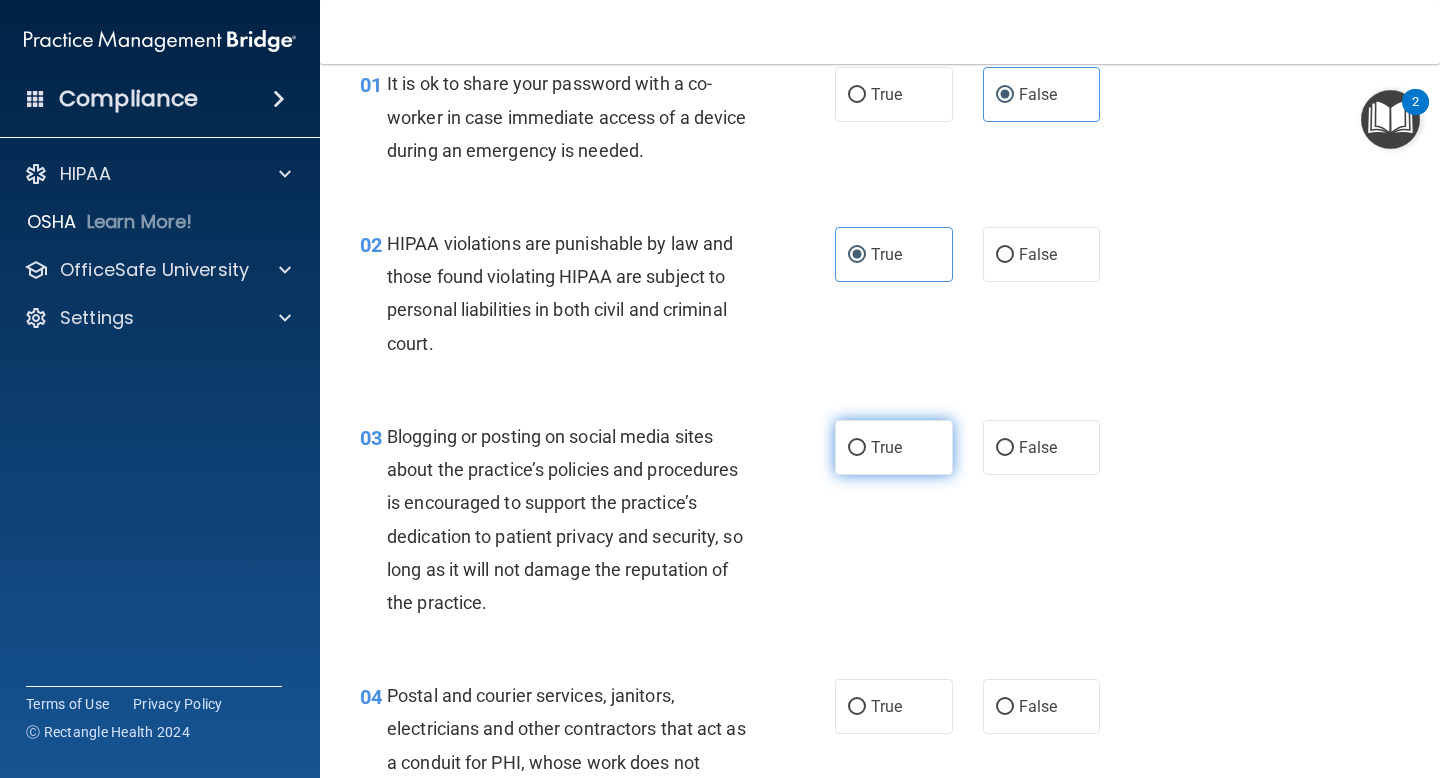 click on "True" at bounding box center (894, 447) 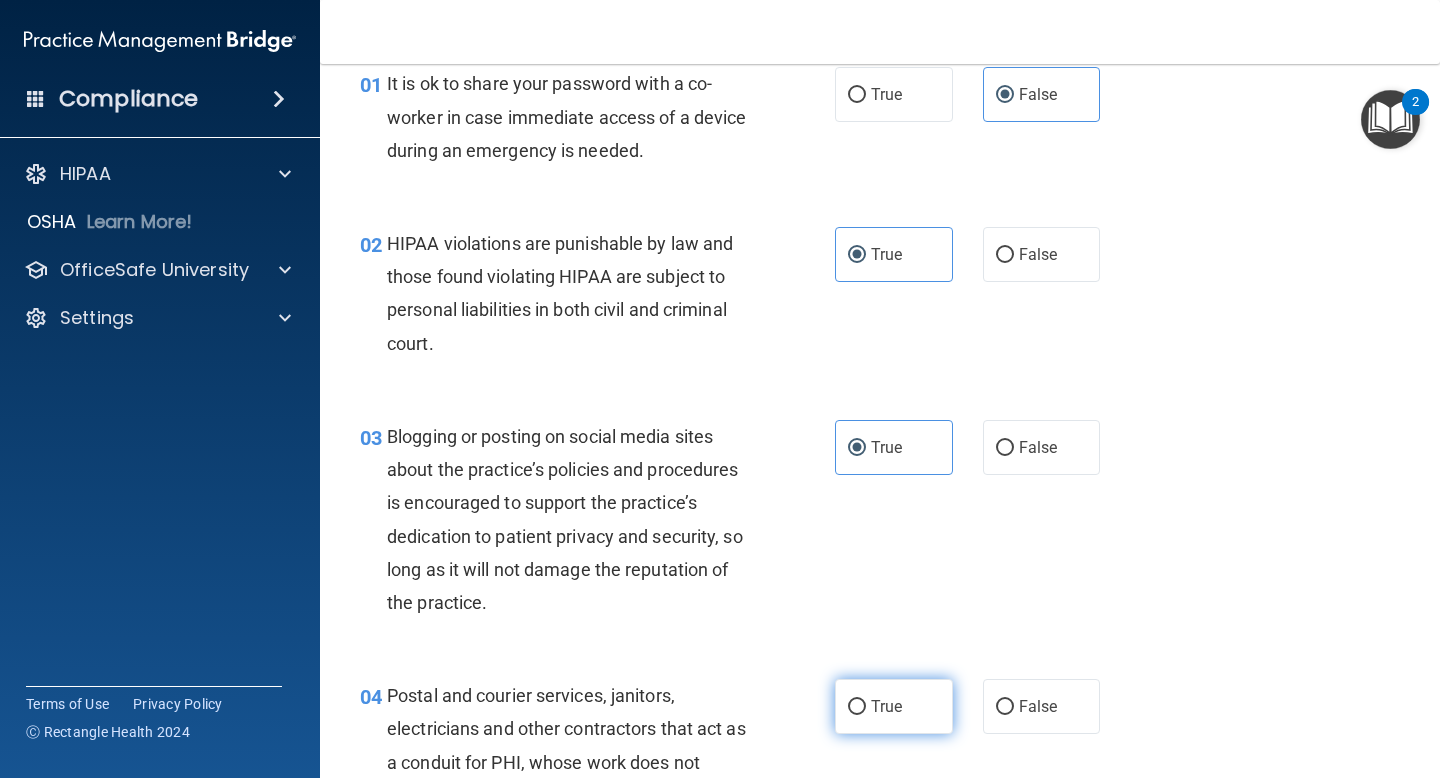 click on "True" at bounding box center [894, 706] 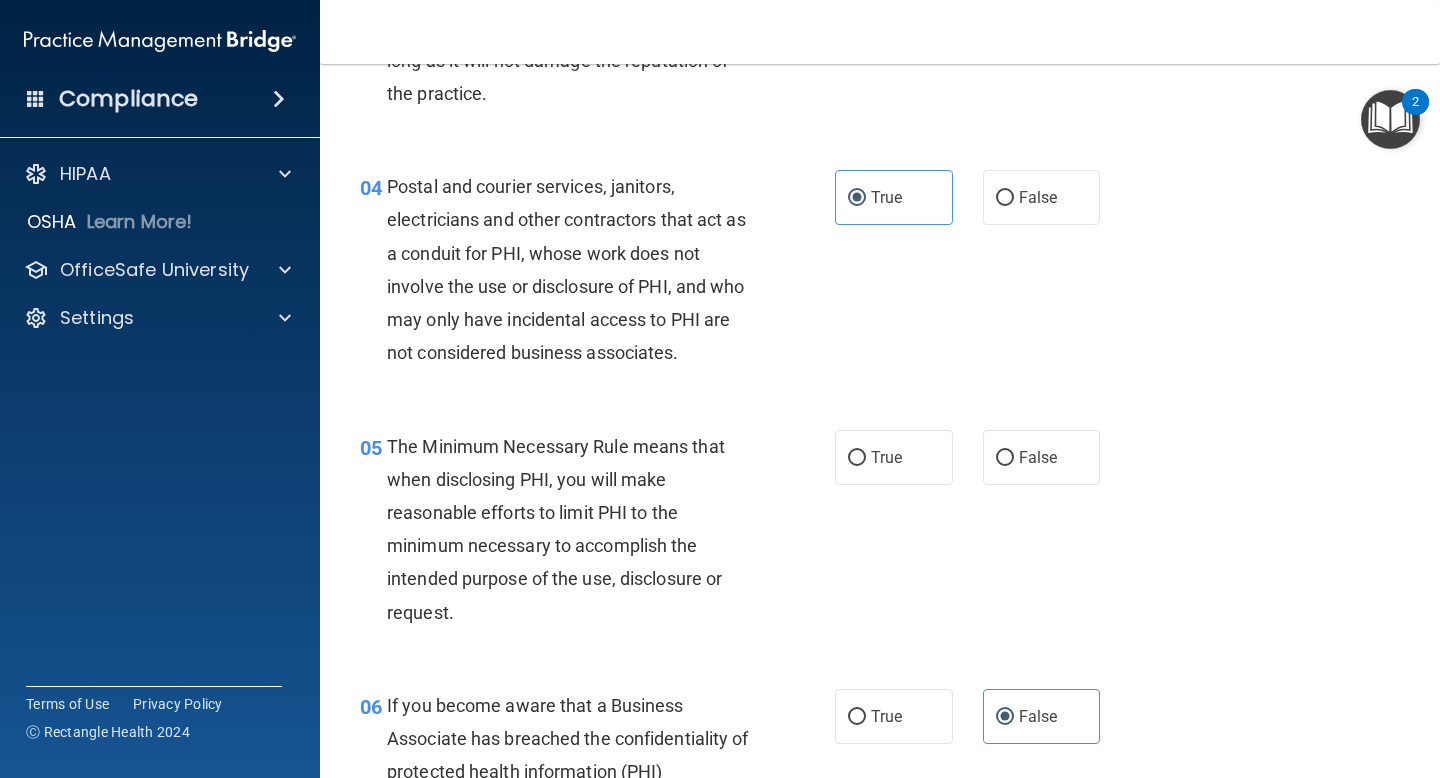 scroll, scrollTop: 604, scrollLeft: 0, axis: vertical 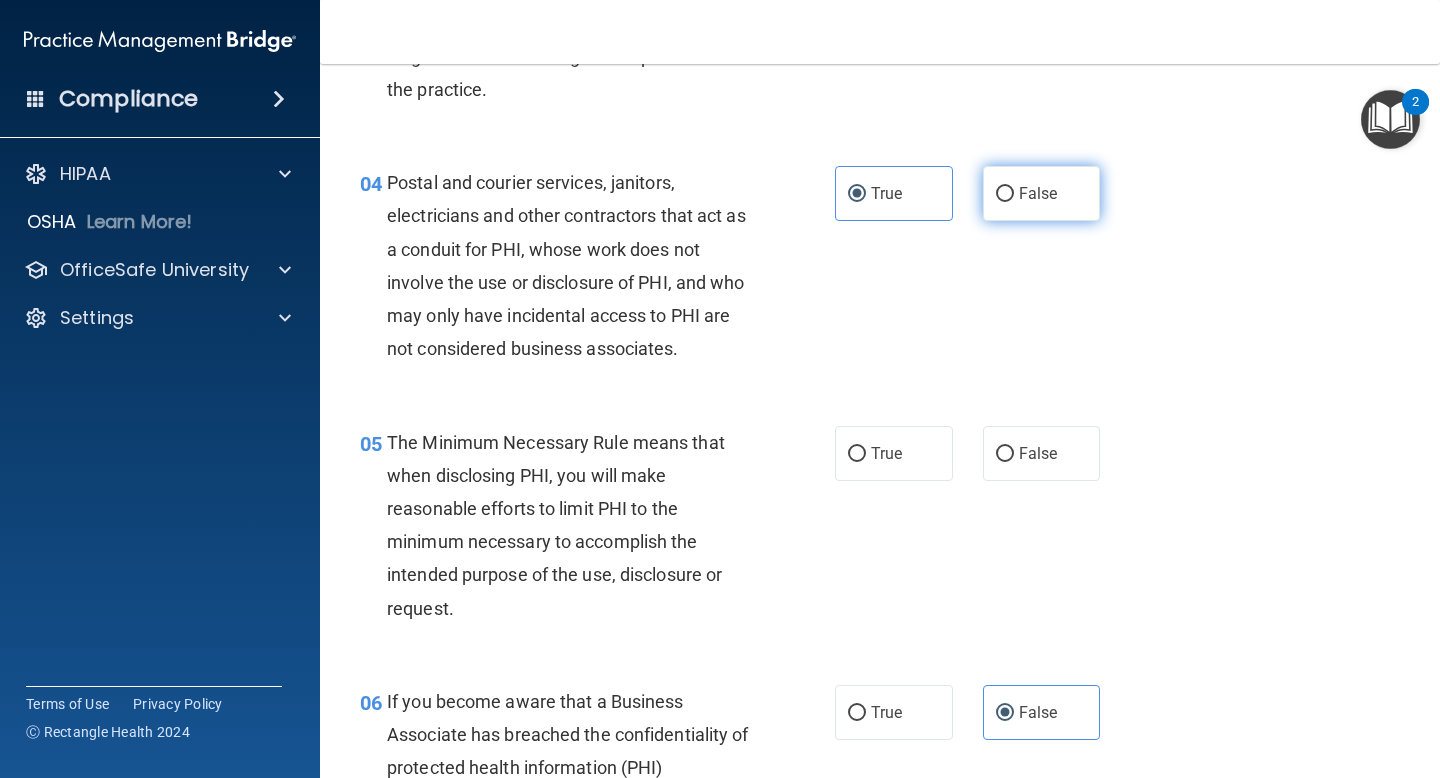 click on "False" at bounding box center (1042, 193) 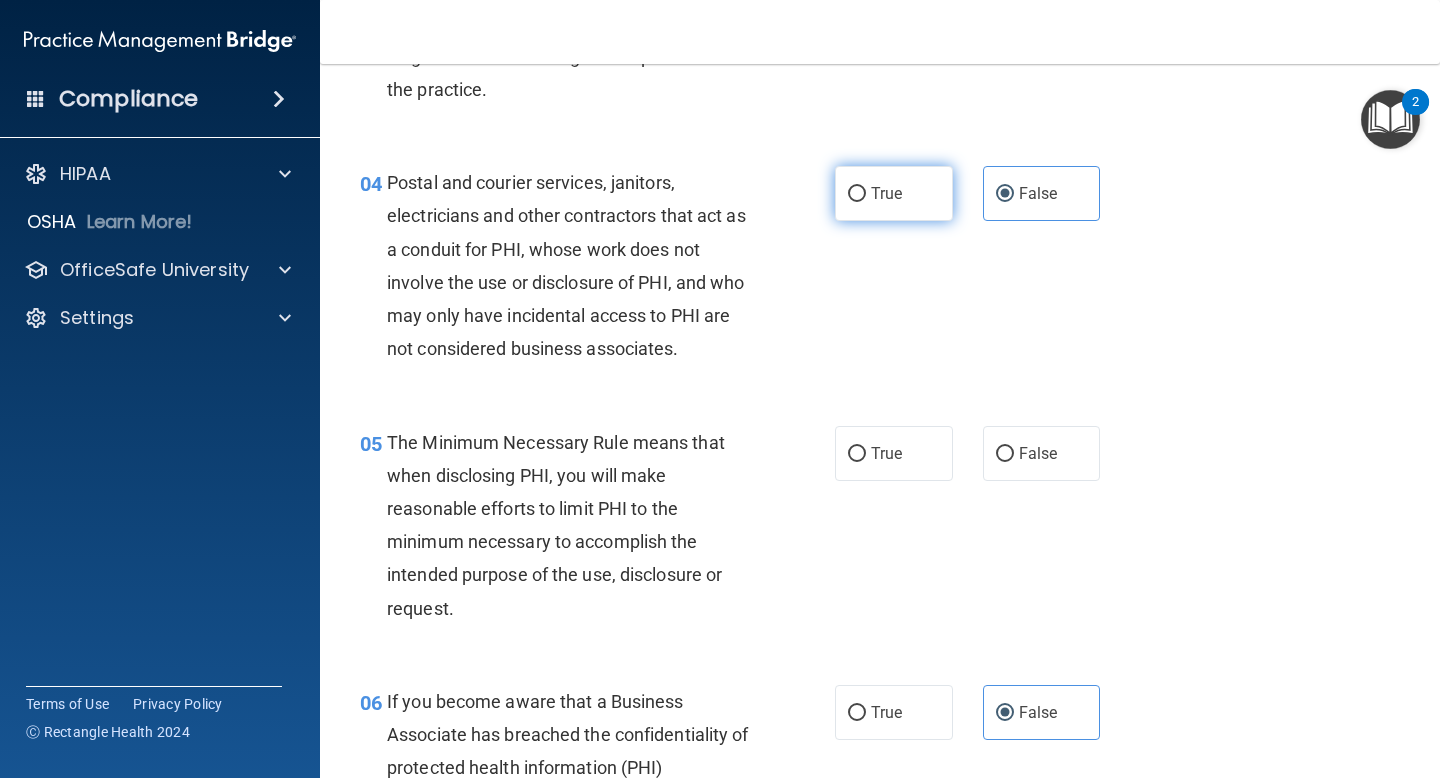 click on "True" at bounding box center [886, 193] 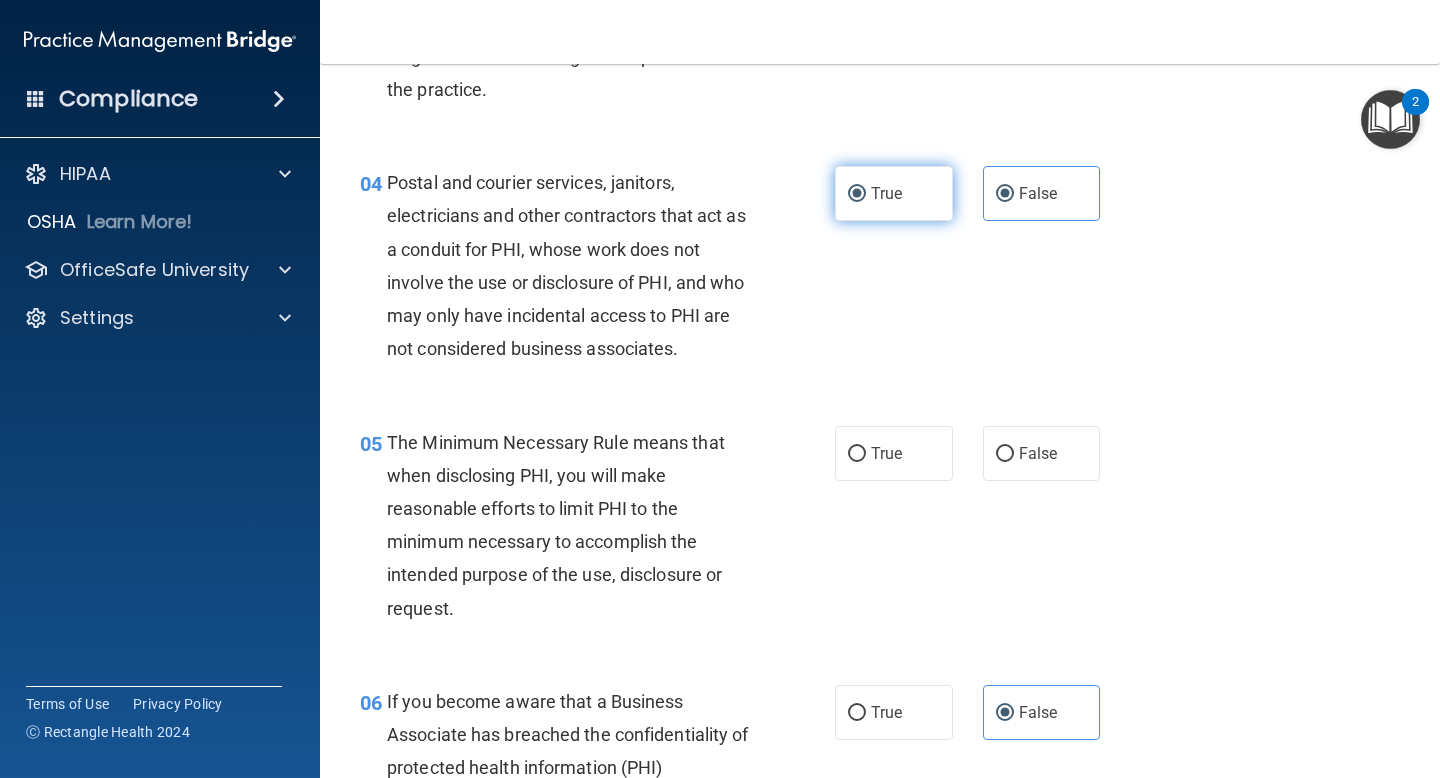 radio on "false" 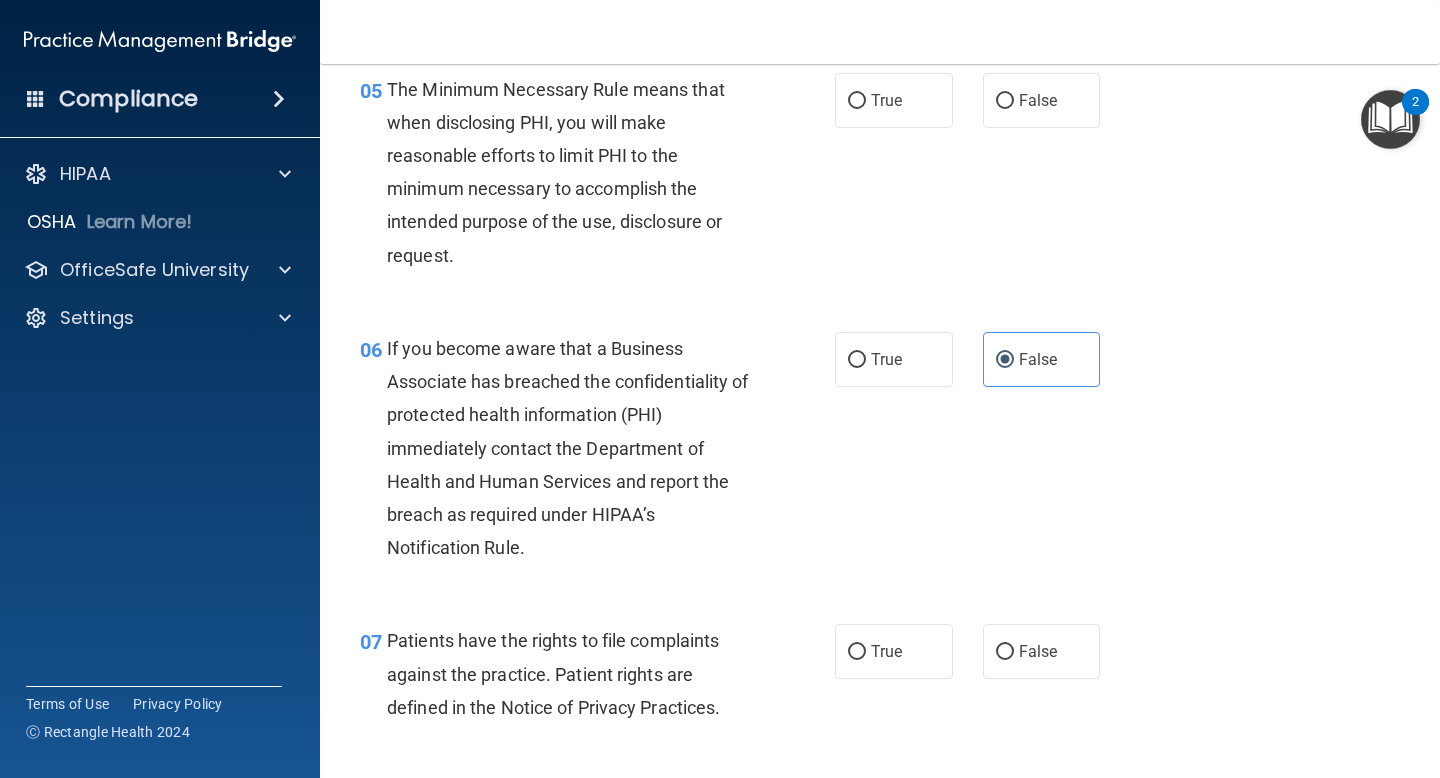 scroll, scrollTop: 957, scrollLeft: 0, axis: vertical 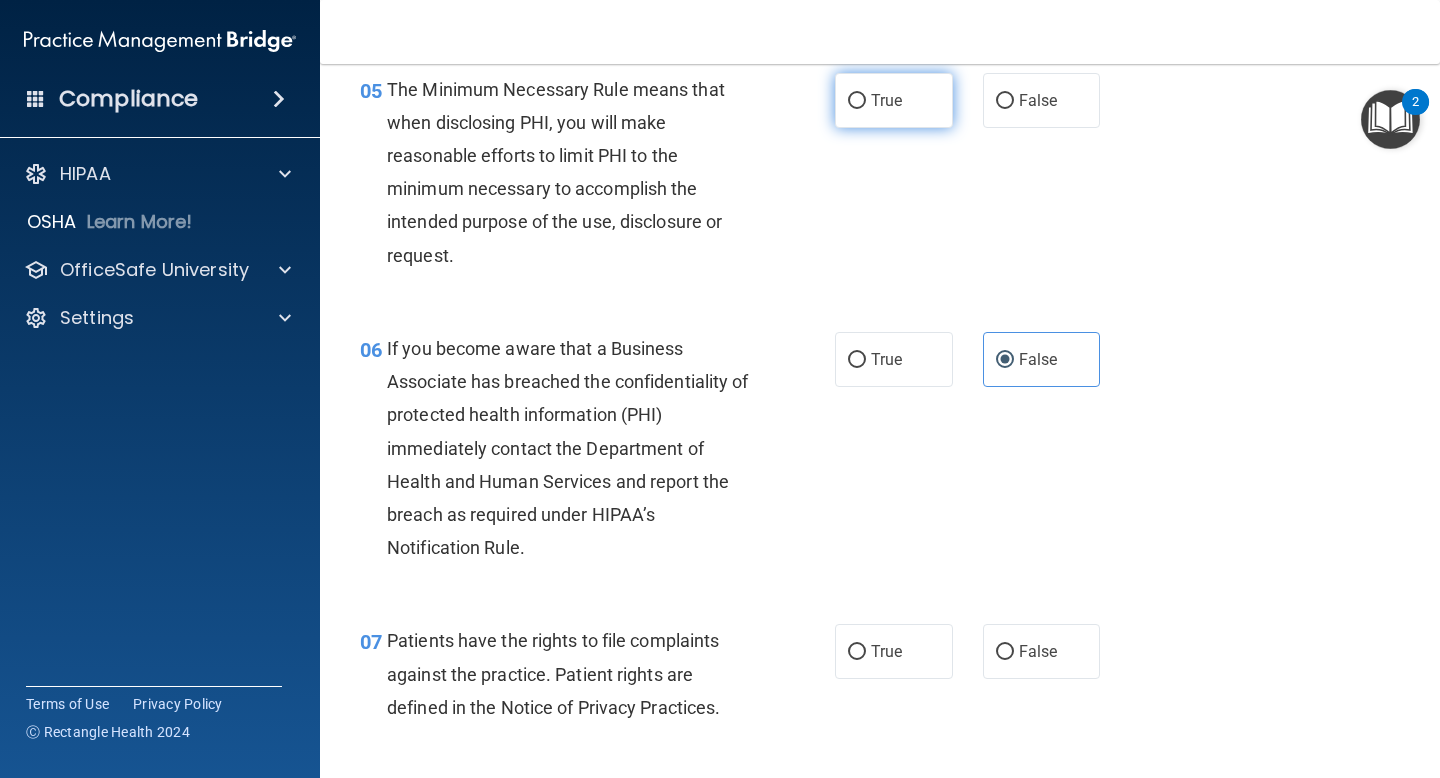 click on "True" at bounding box center (894, 100) 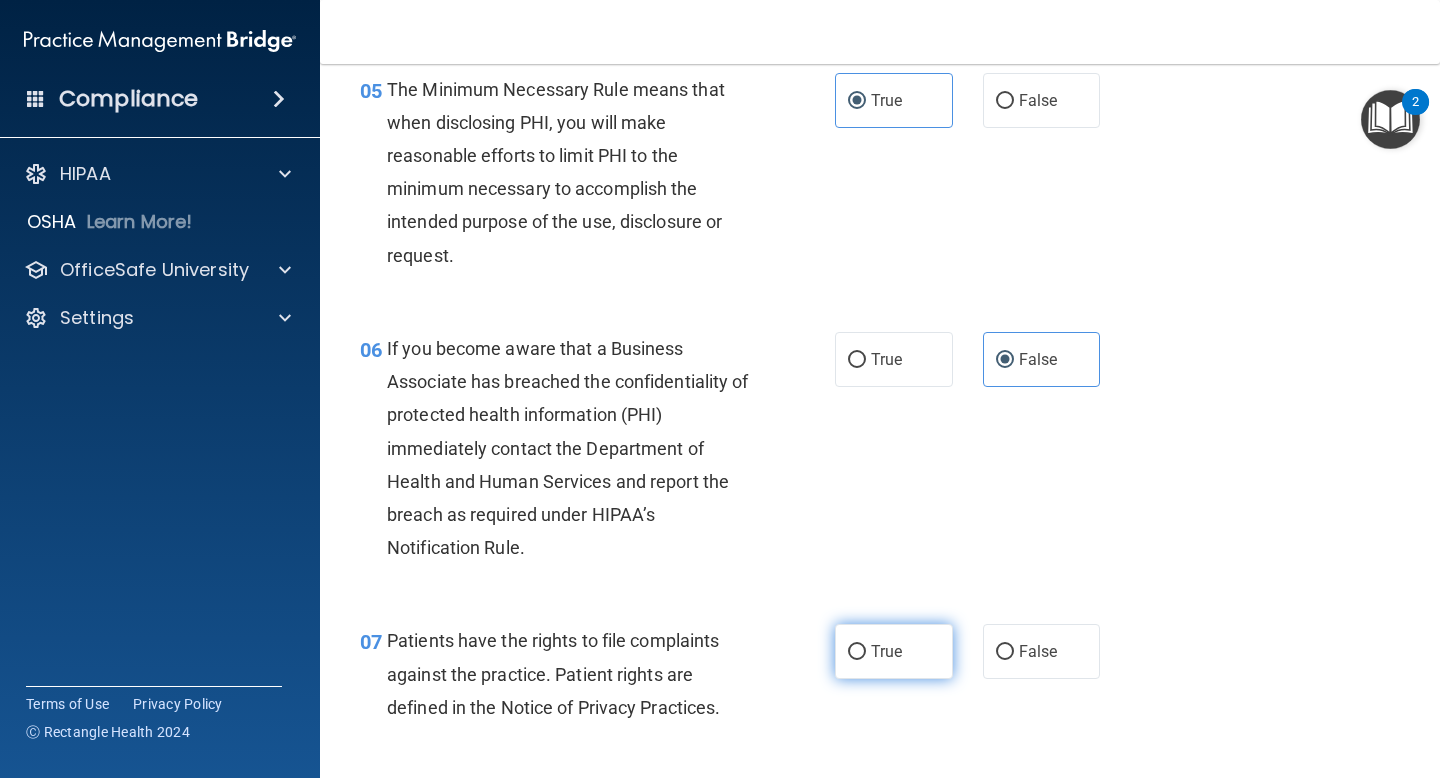 click on "True" at bounding box center (894, 651) 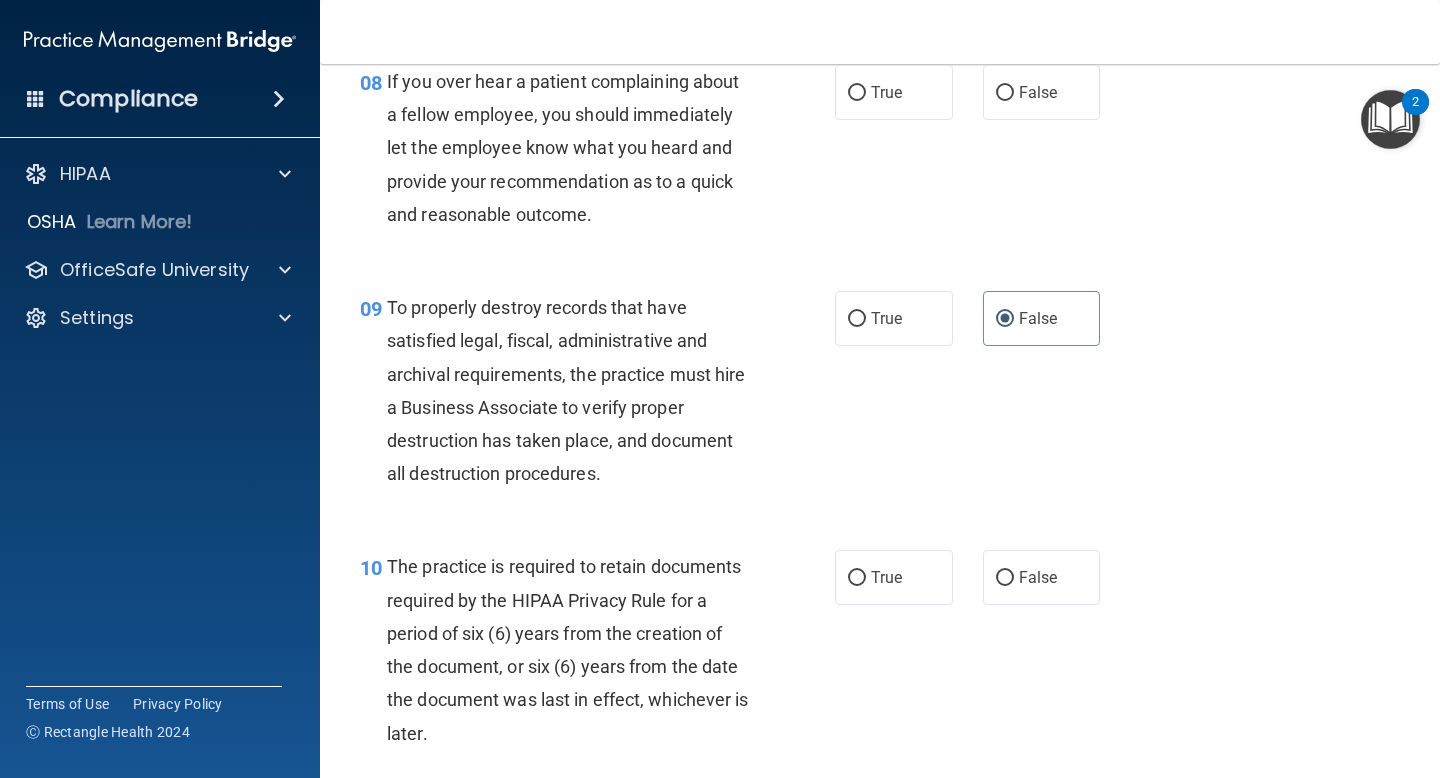 scroll, scrollTop: 1660, scrollLeft: 0, axis: vertical 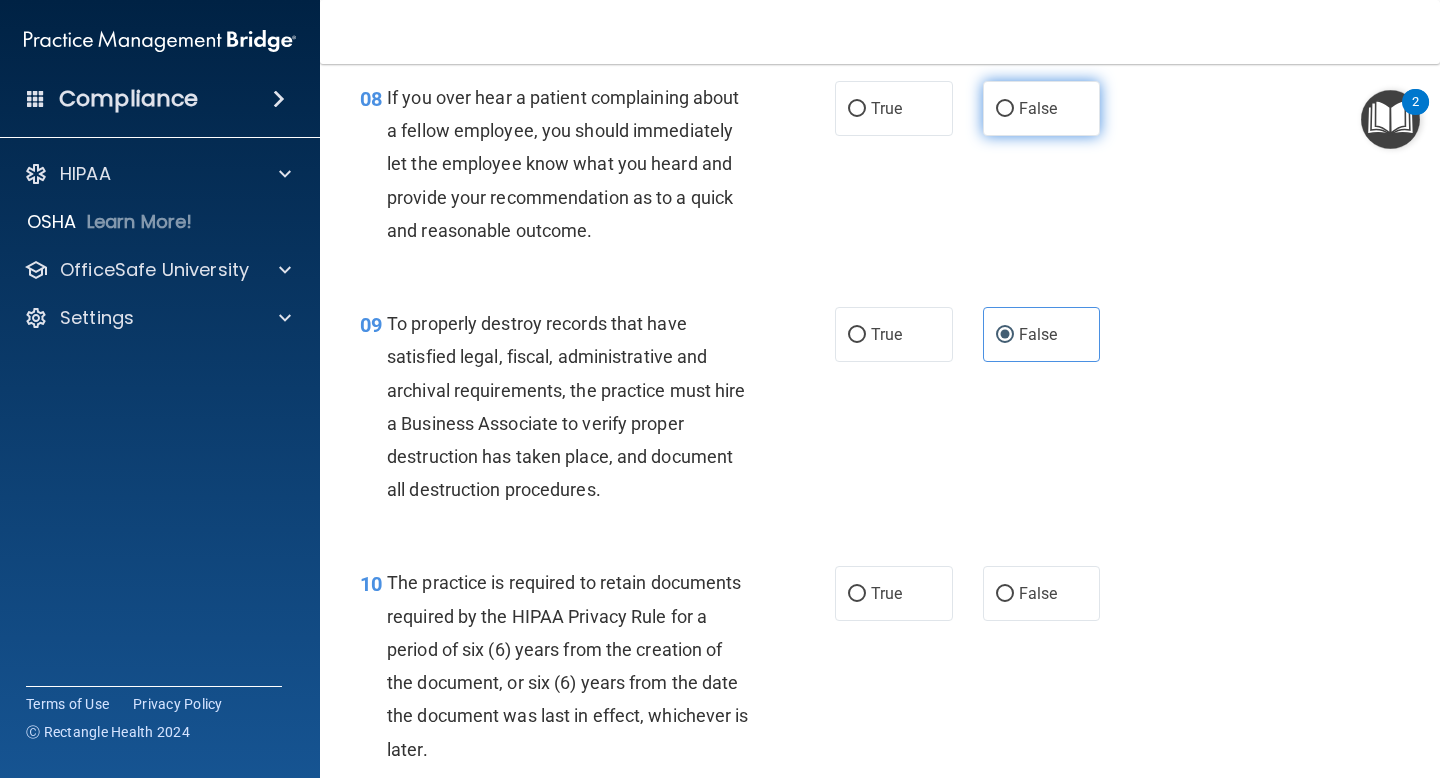 click on "False" at bounding box center (1042, 108) 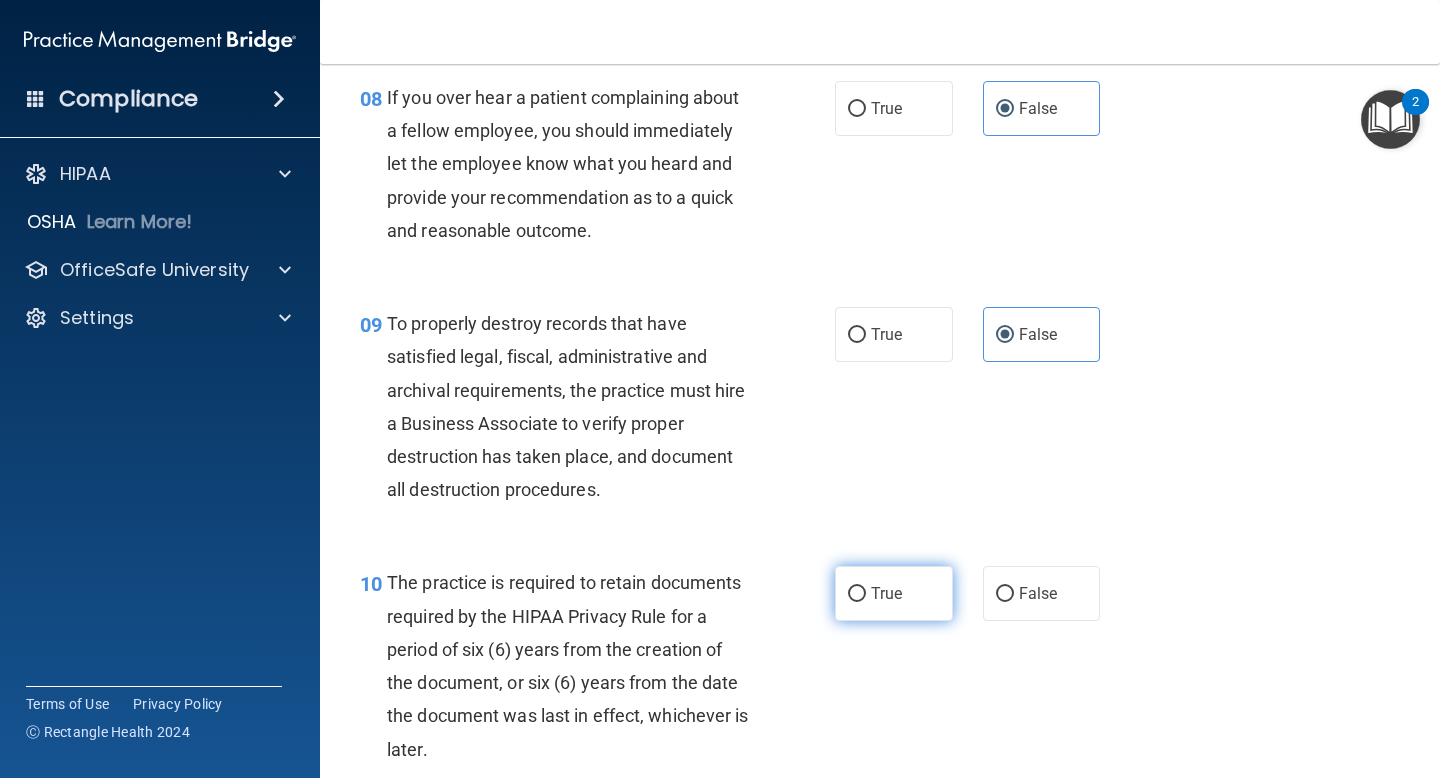 click on "True" at bounding box center (894, 593) 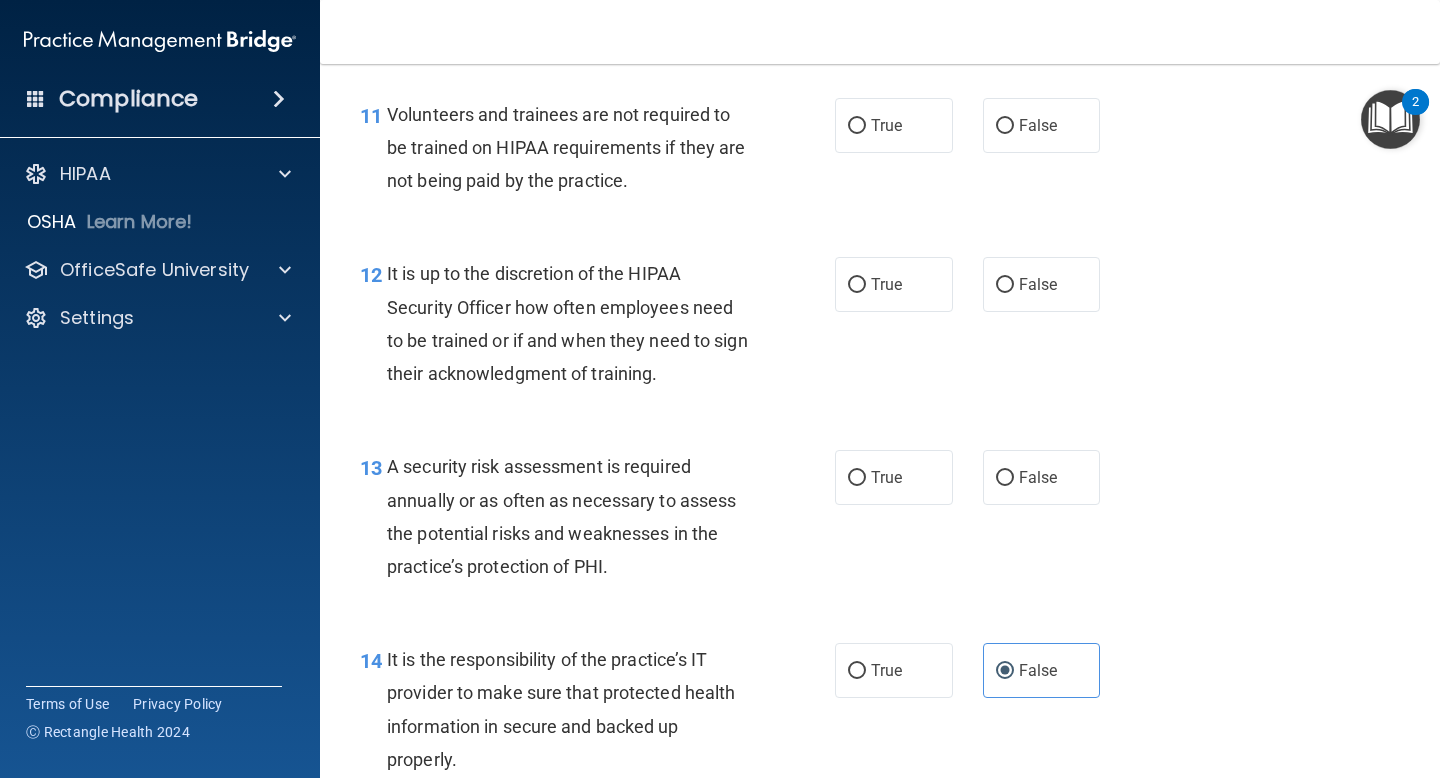scroll, scrollTop: 2389, scrollLeft: 0, axis: vertical 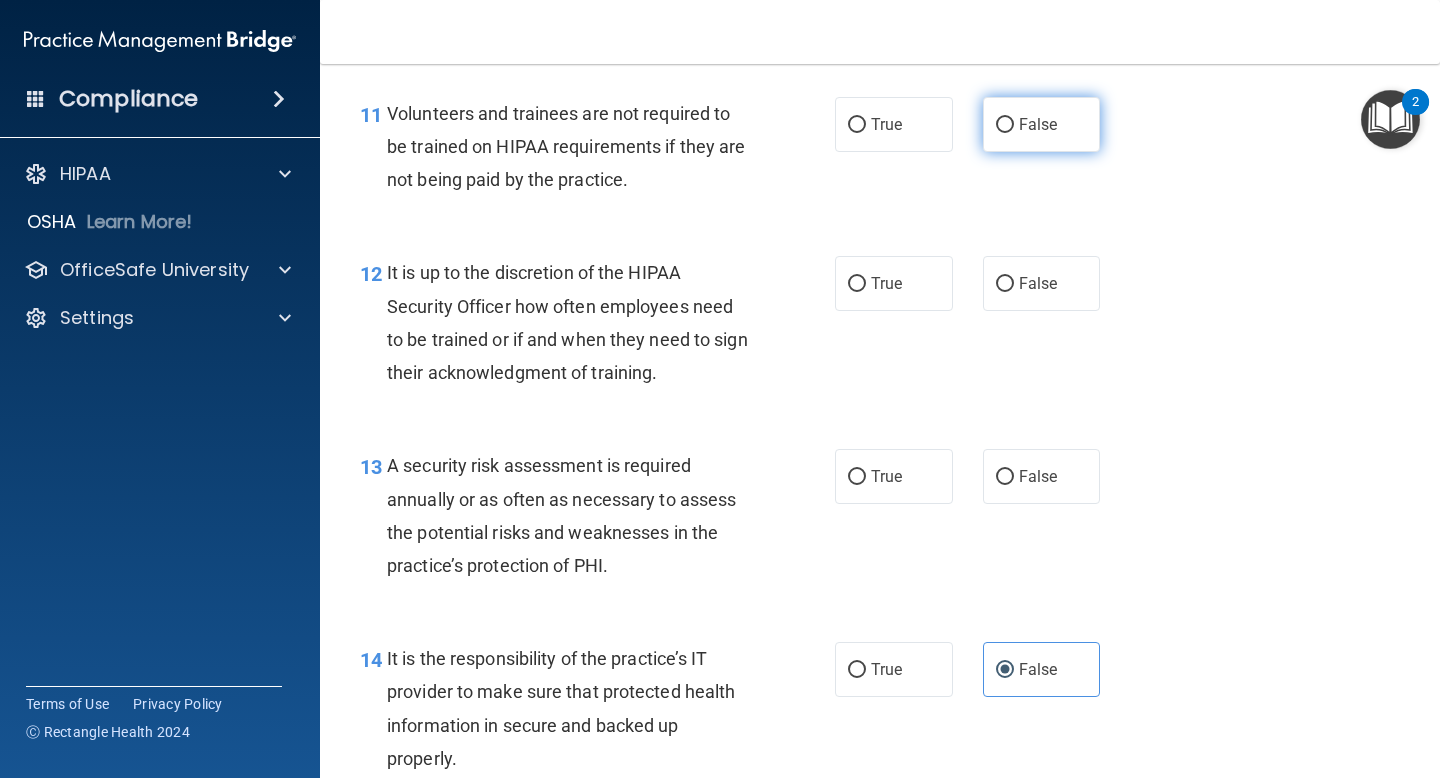 click on "False" at bounding box center (1005, 125) 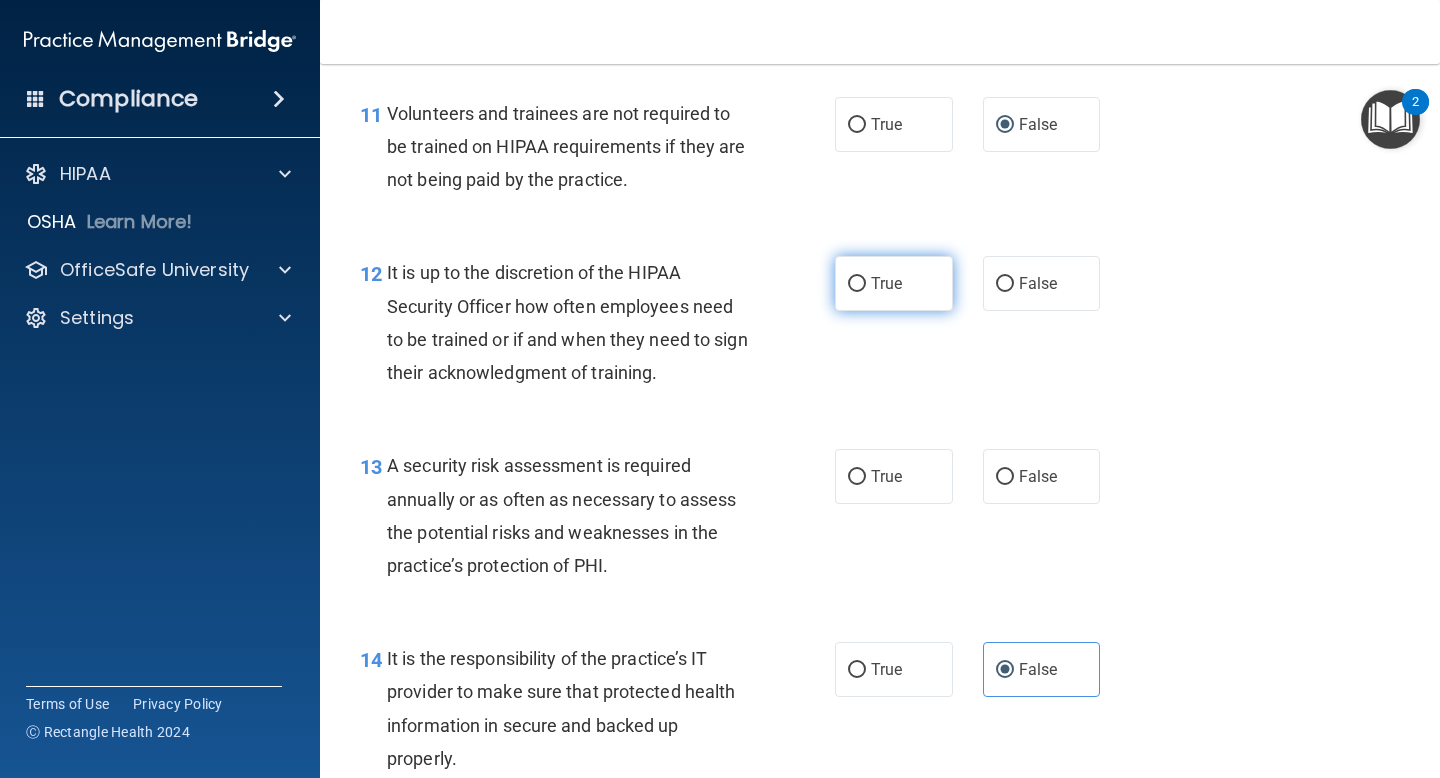 drag, startPoint x: 932, startPoint y: 296, endPoint x: 930, endPoint y: 308, distance: 12.165525 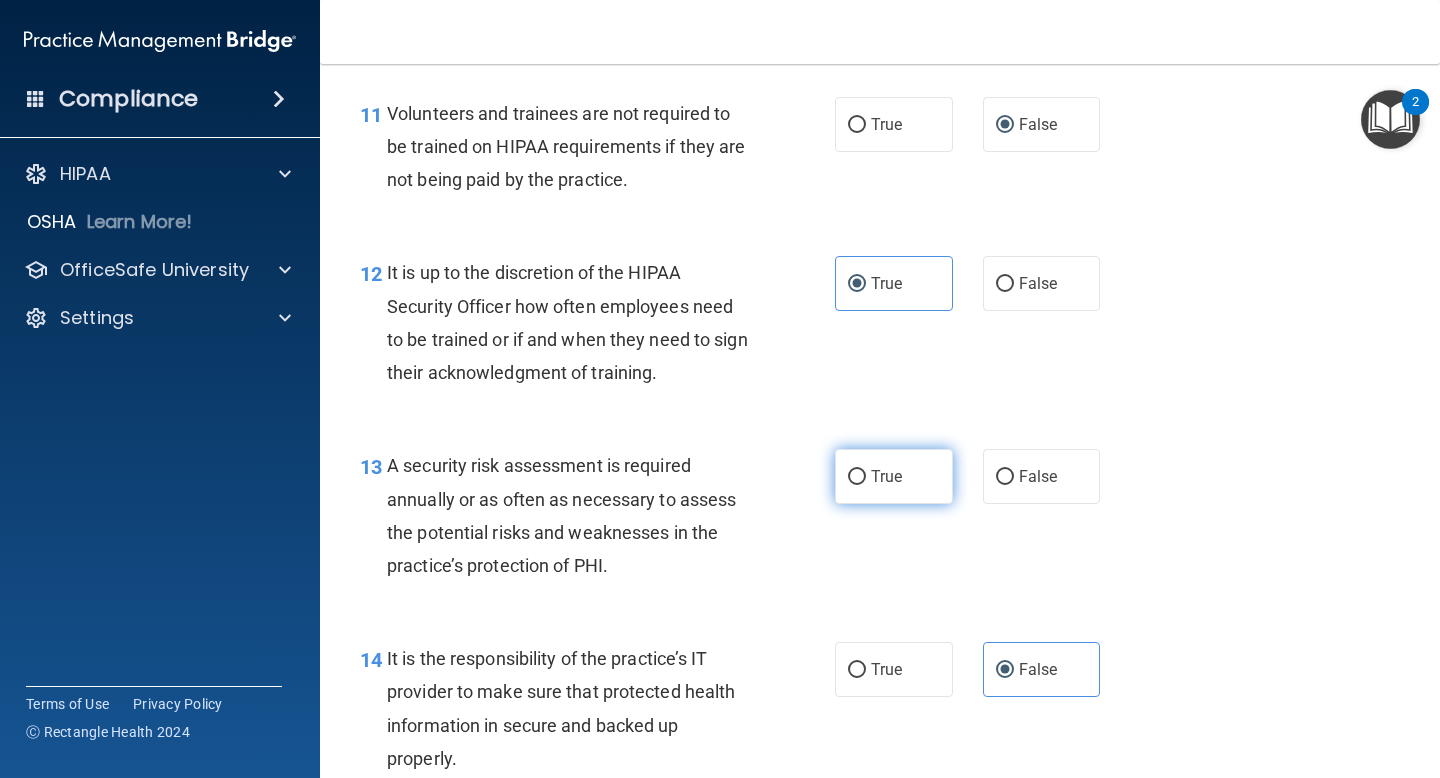 click on "True" at bounding box center (894, 476) 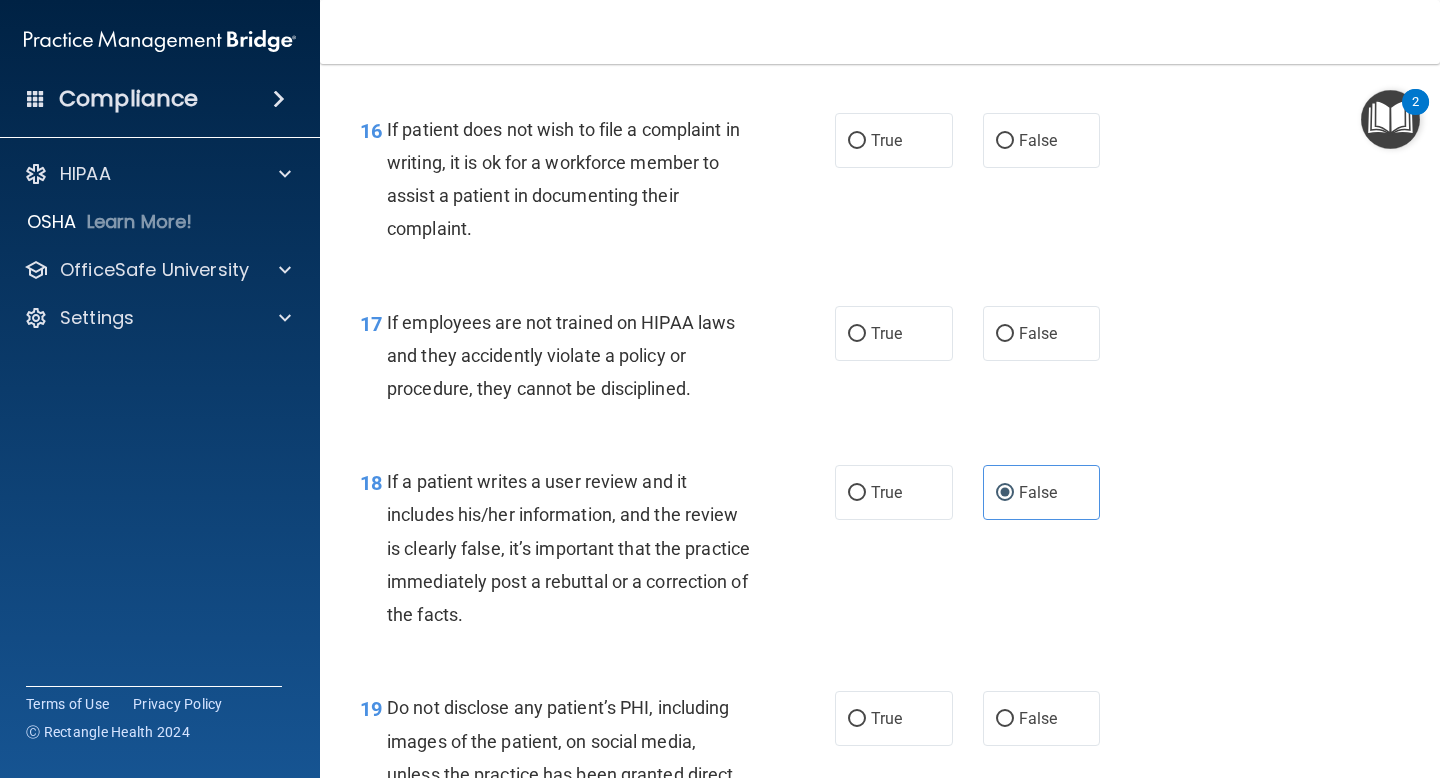 scroll, scrollTop: 3275, scrollLeft: 0, axis: vertical 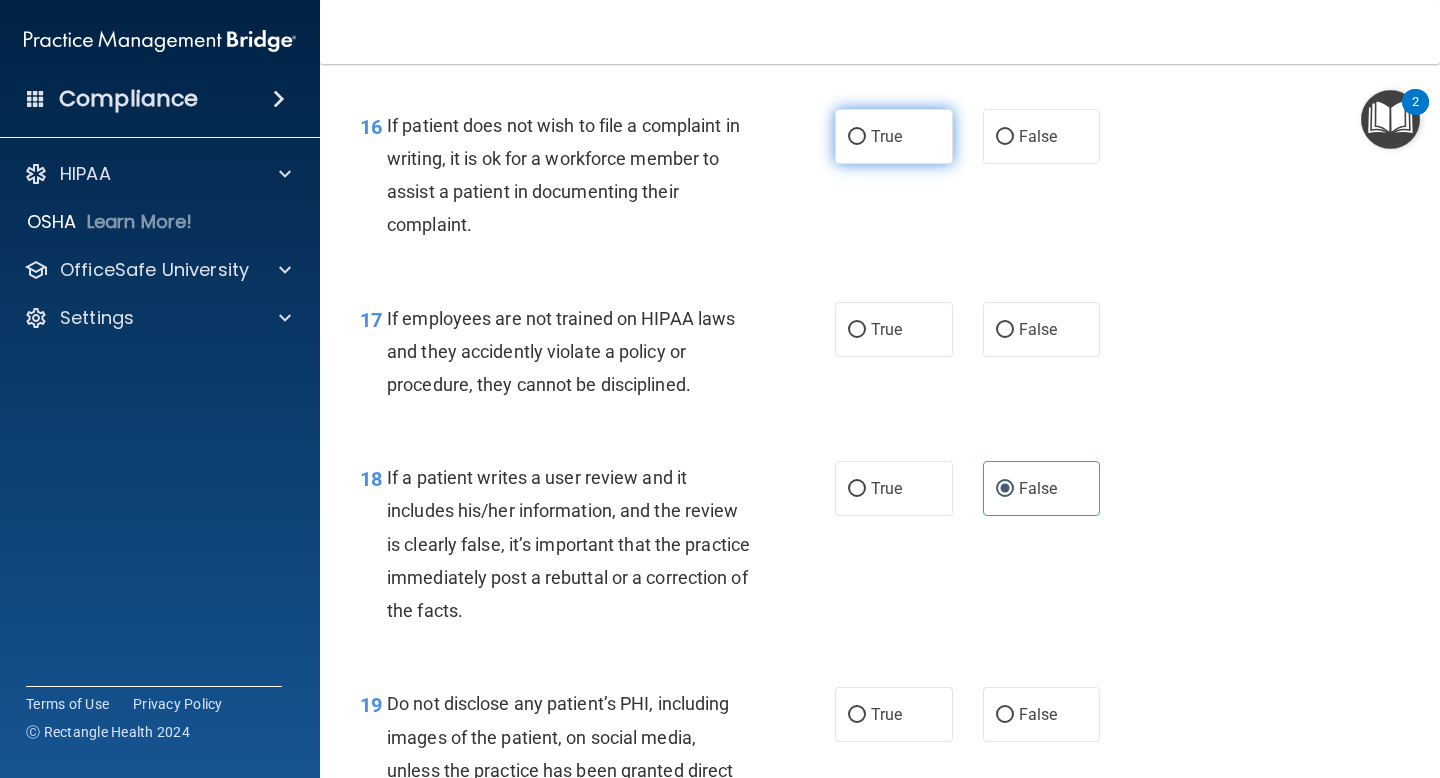 click on "True" at bounding box center (894, 136) 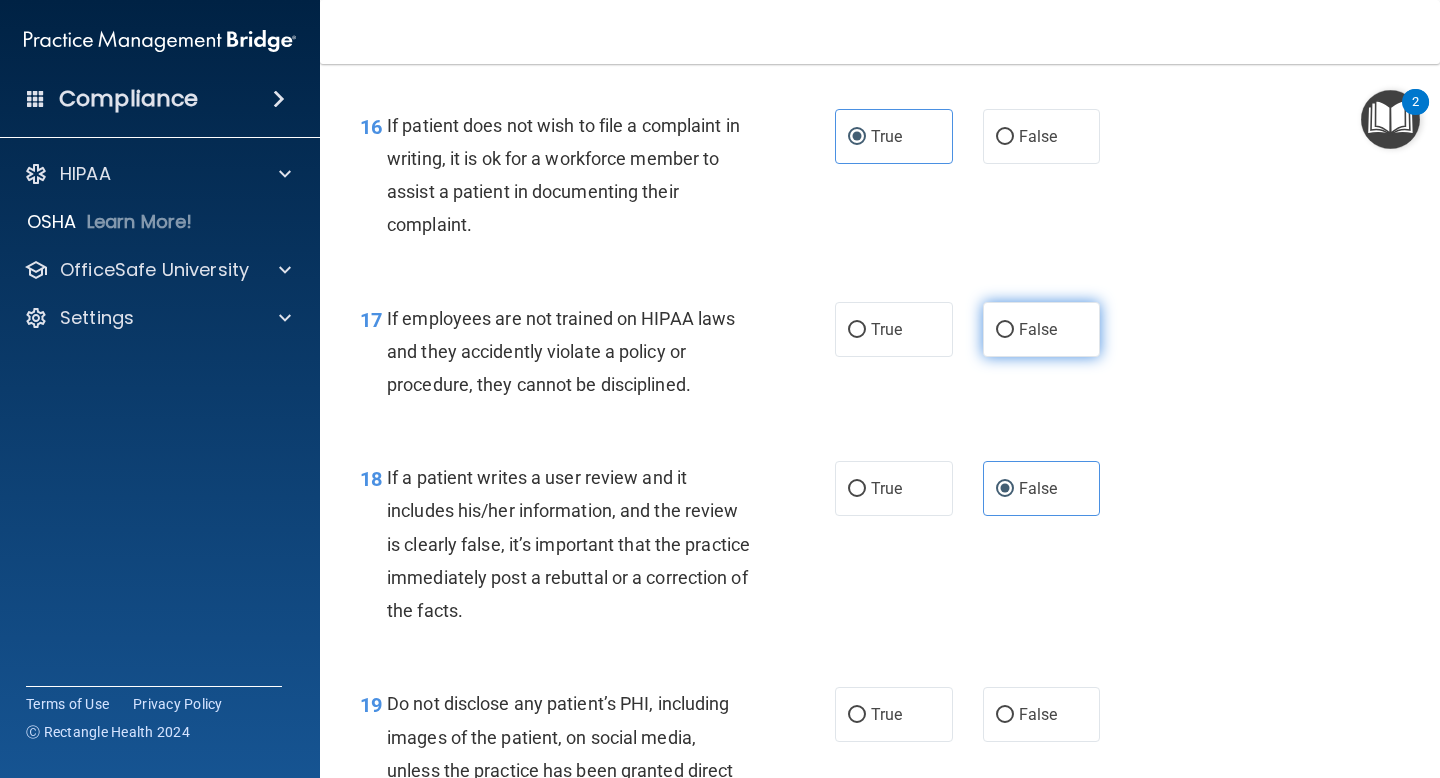 click on "False" at bounding box center [1042, 329] 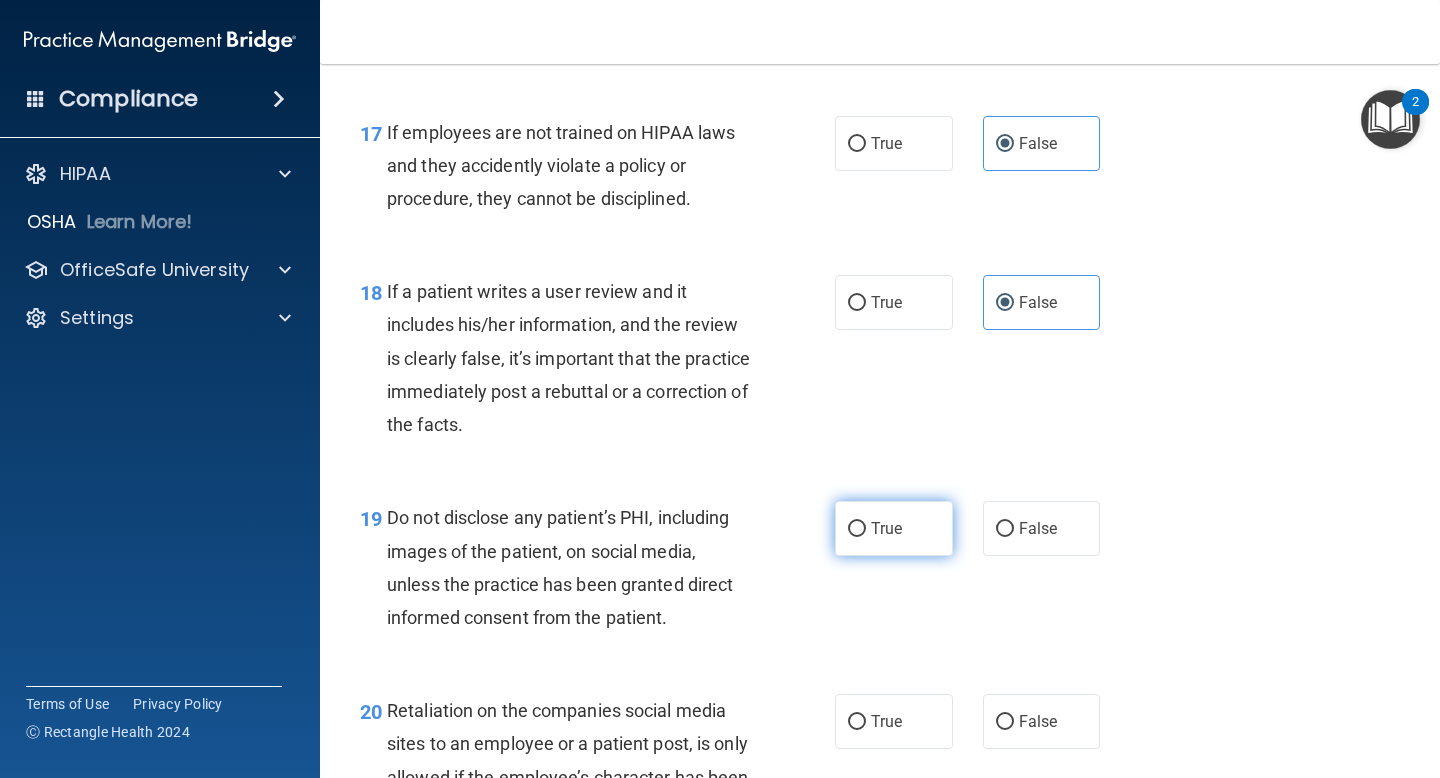 scroll, scrollTop: 3464, scrollLeft: 0, axis: vertical 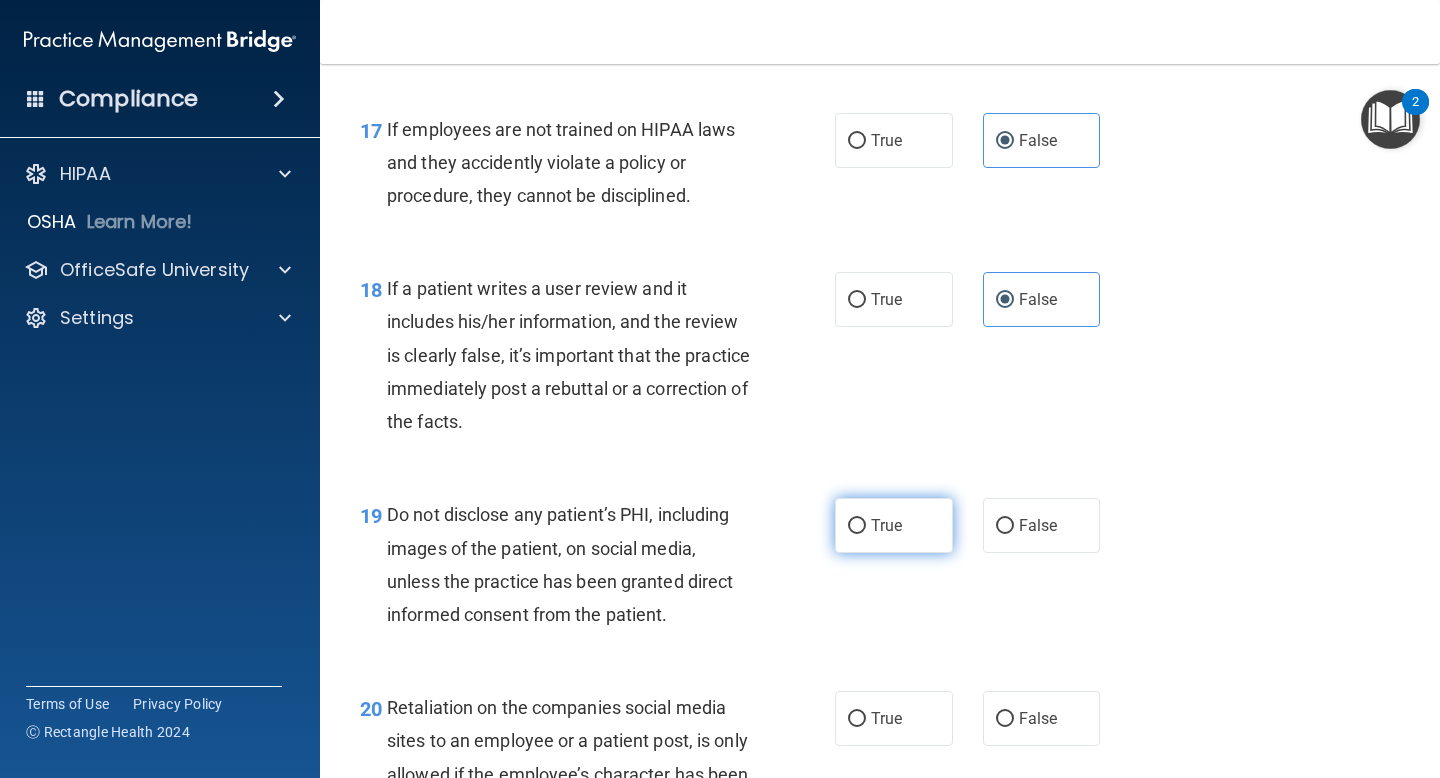 click on "True" at bounding box center [894, 525] 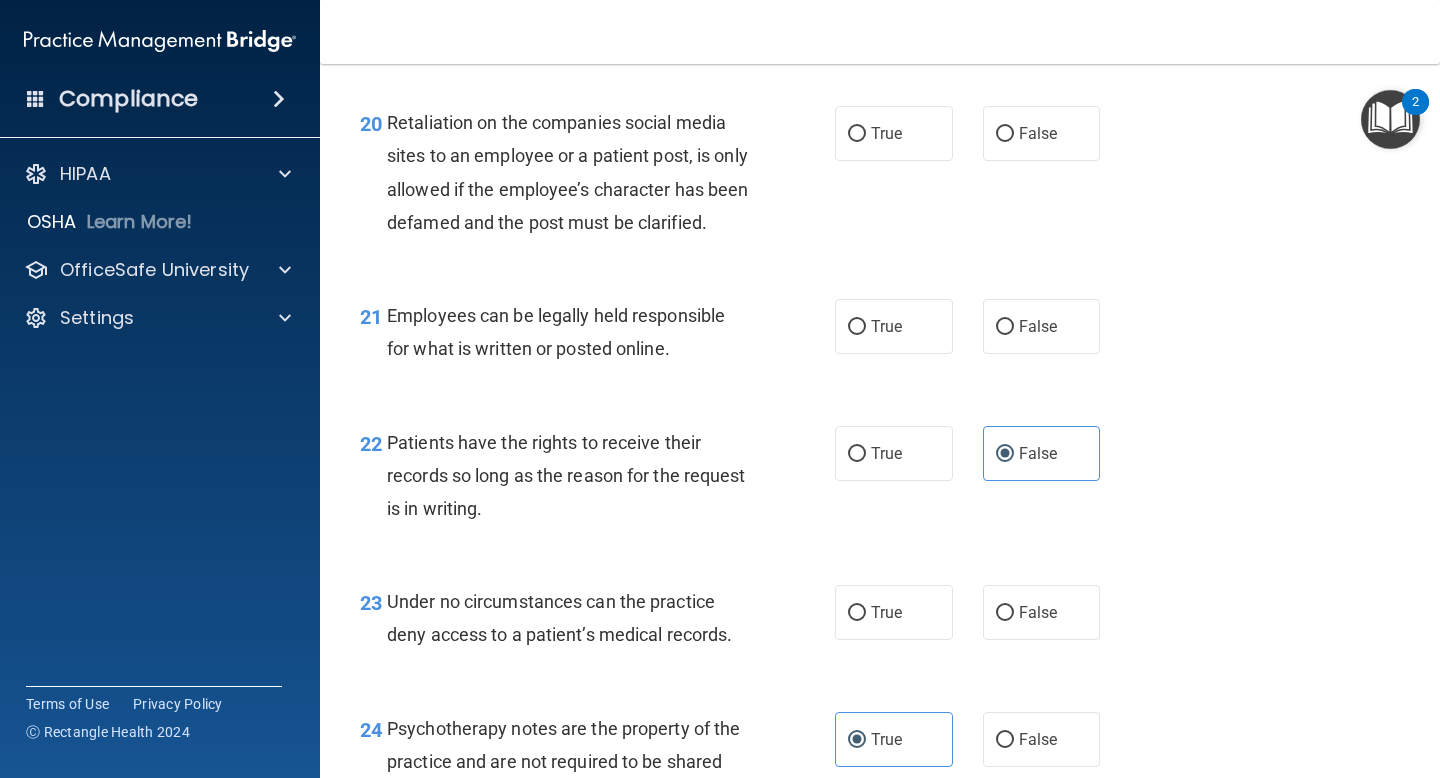 scroll, scrollTop: 4080, scrollLeft: 0, axis: vertical 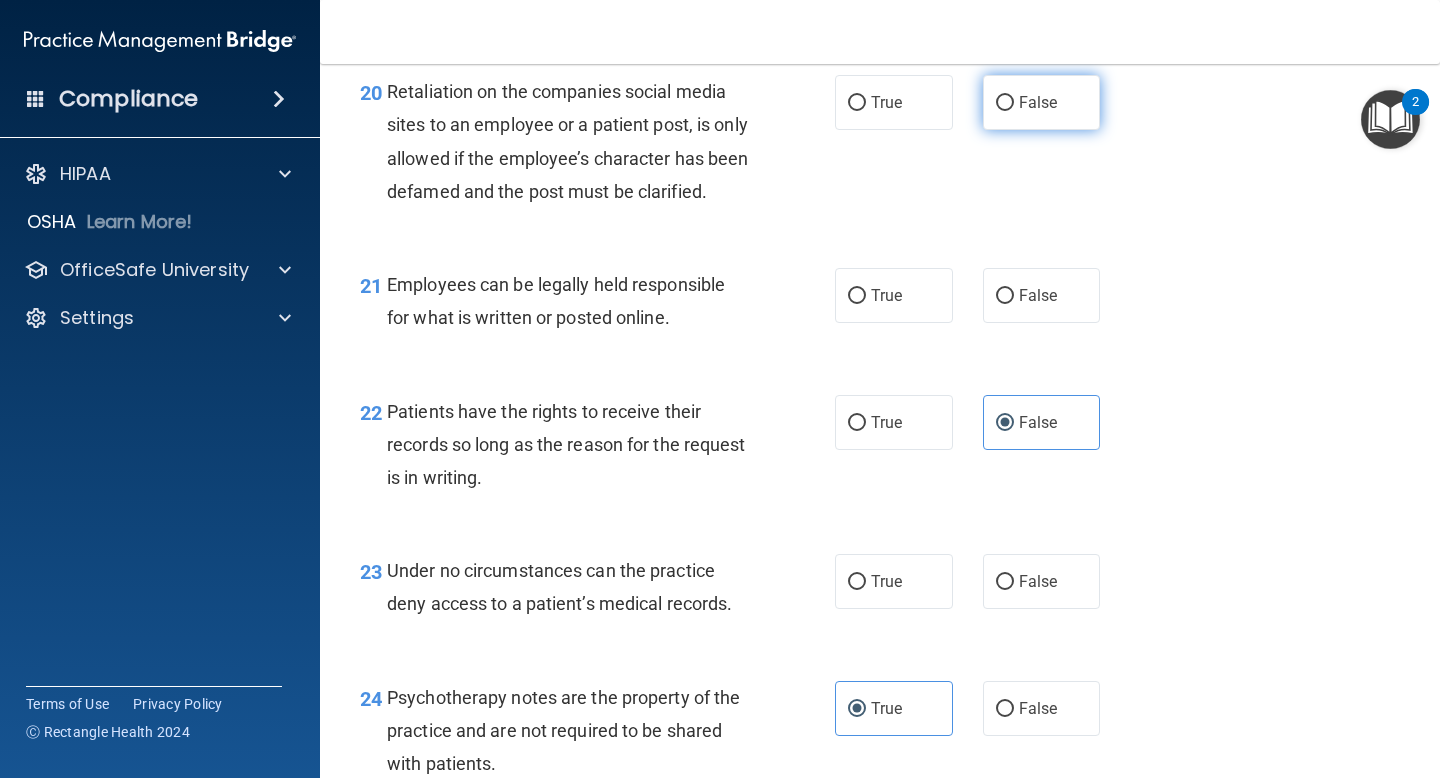 click on "False" at bounding box center (1042, 102) 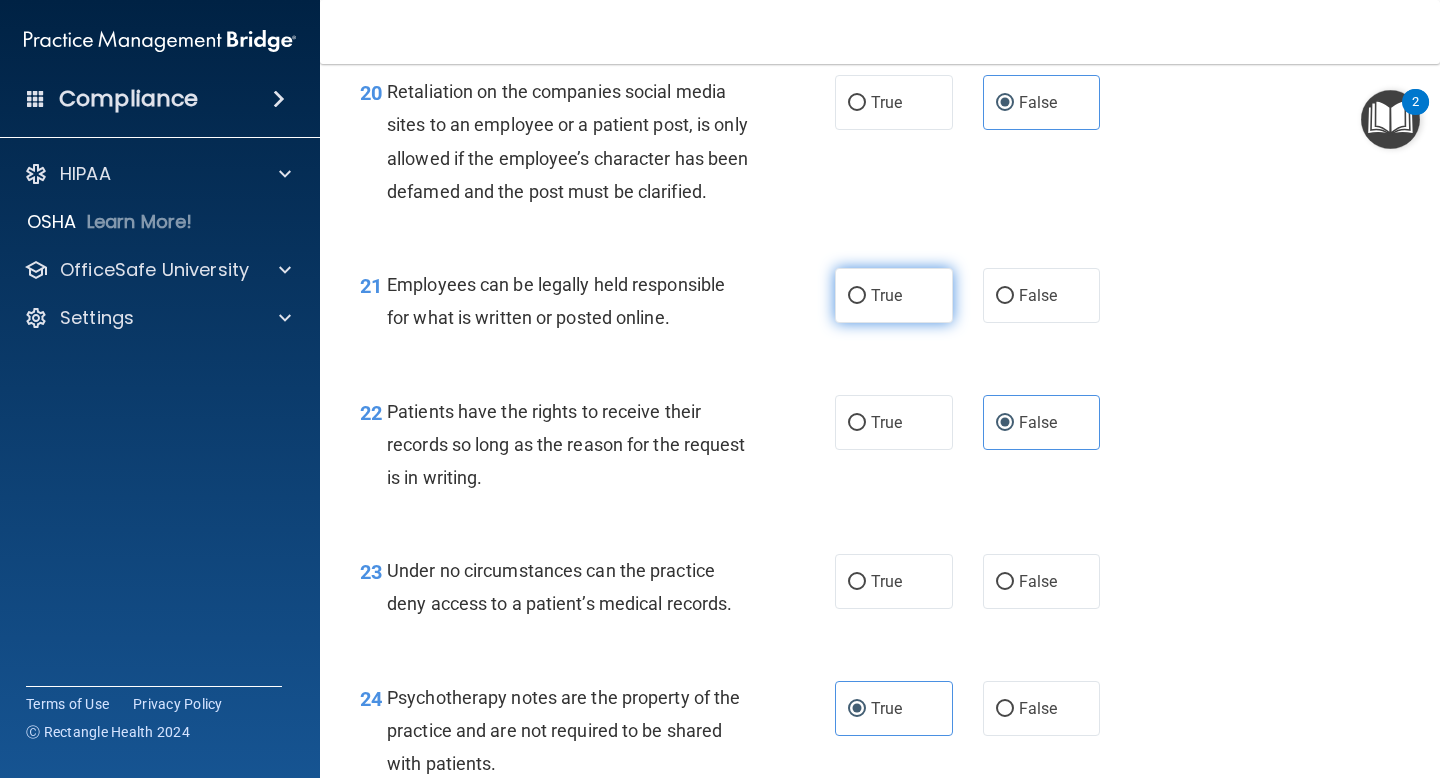 click on "True" at bounding box center (894, 295) 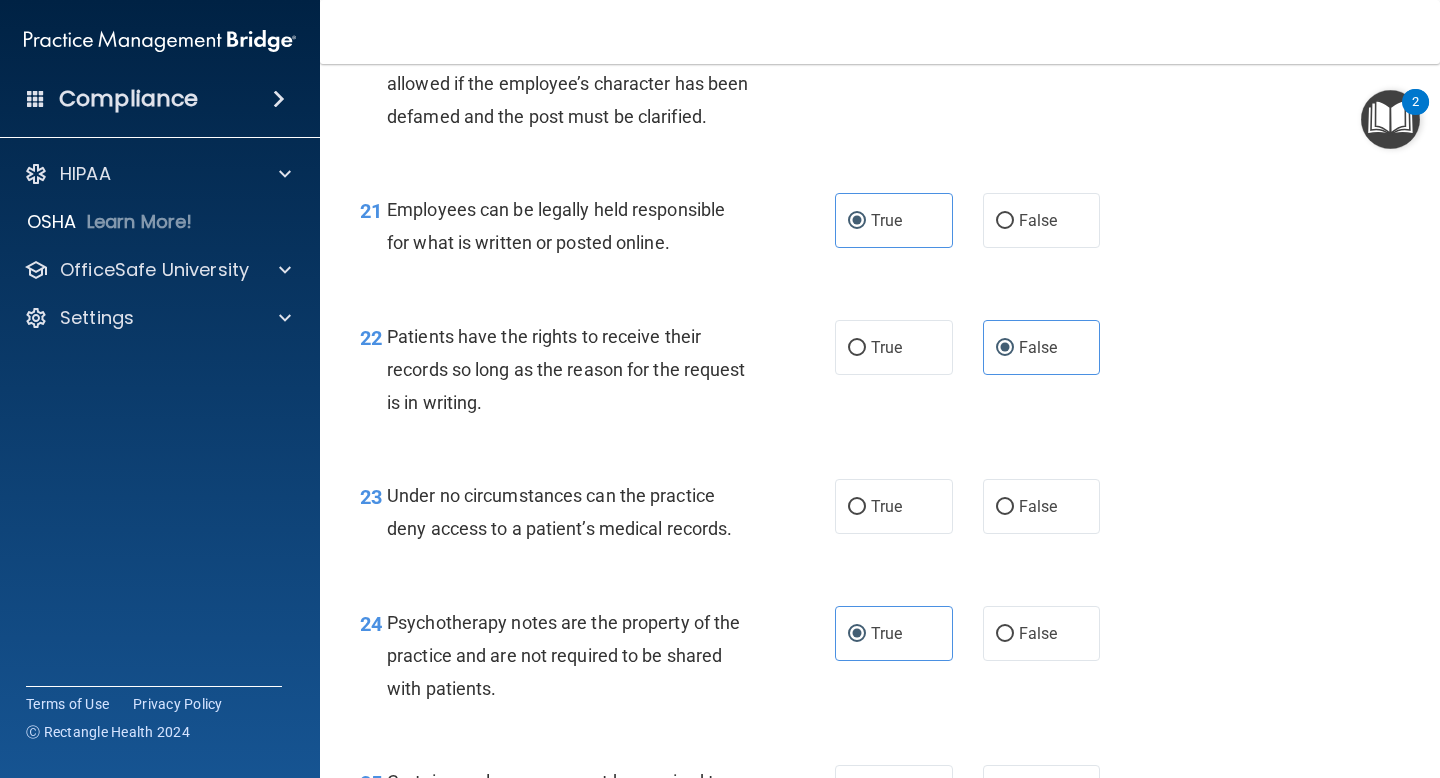 scroll, scrollTop: 4155, scrollLeft: 0, axis: vertical 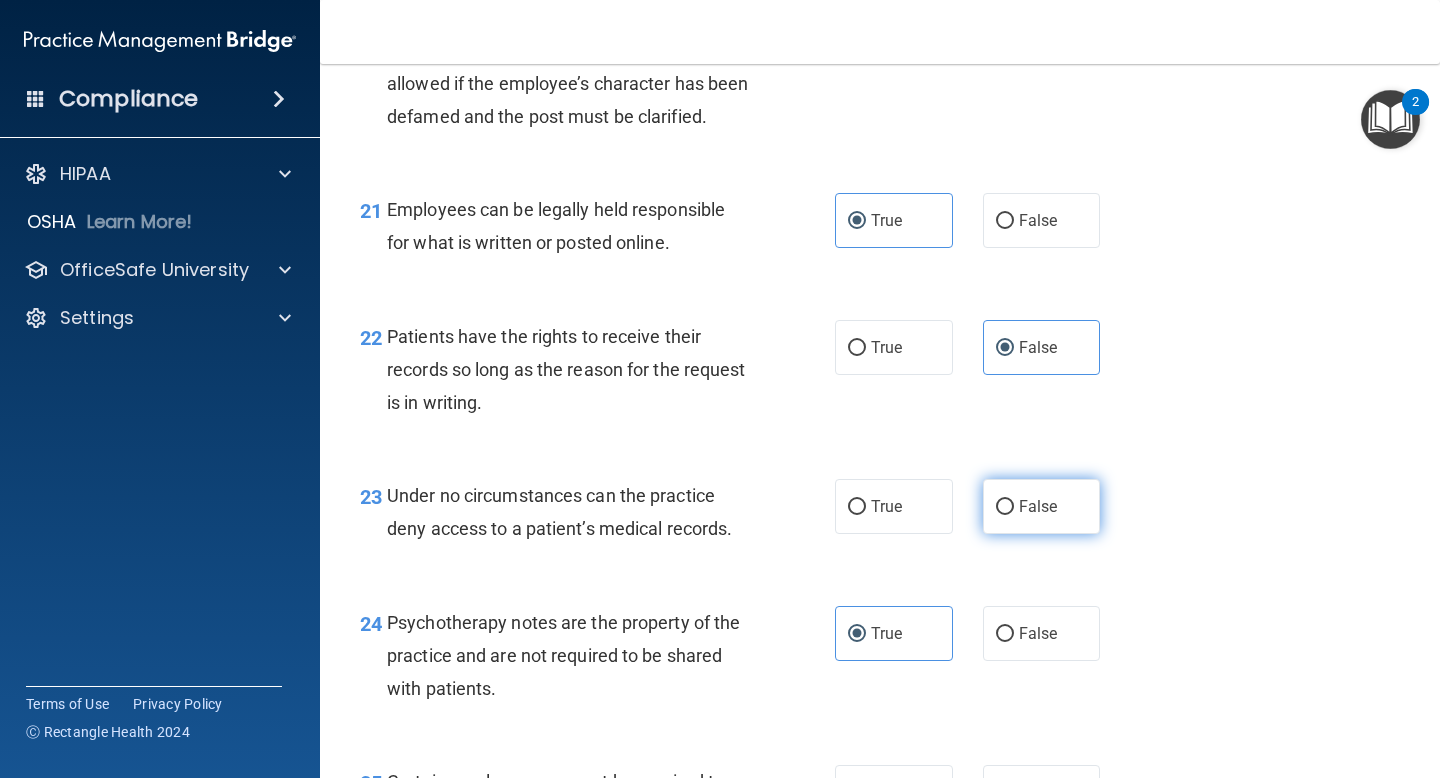 click on "False" at bounding box center [1005, 507] 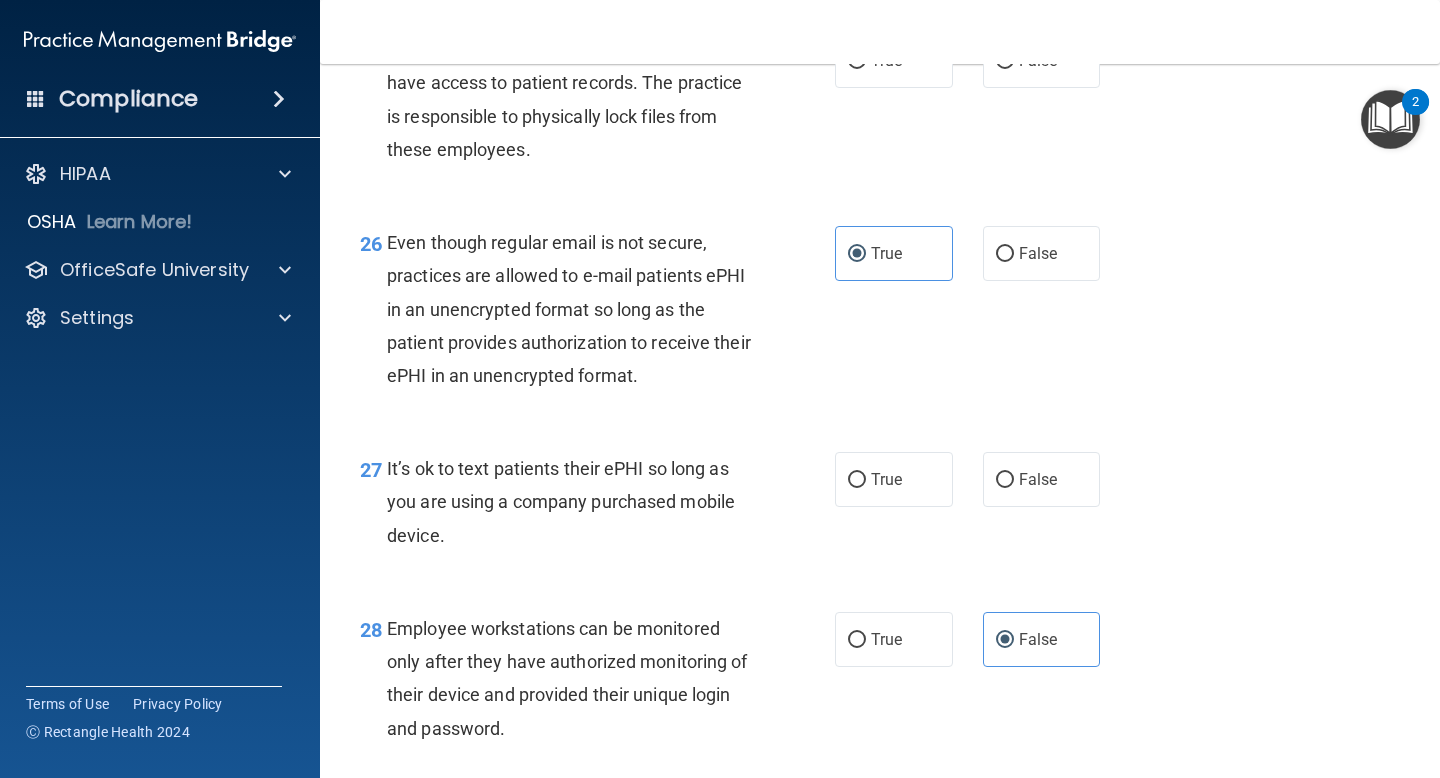 scroll, scrollTop: 4887, scrollLeft: 0, axis: vertical 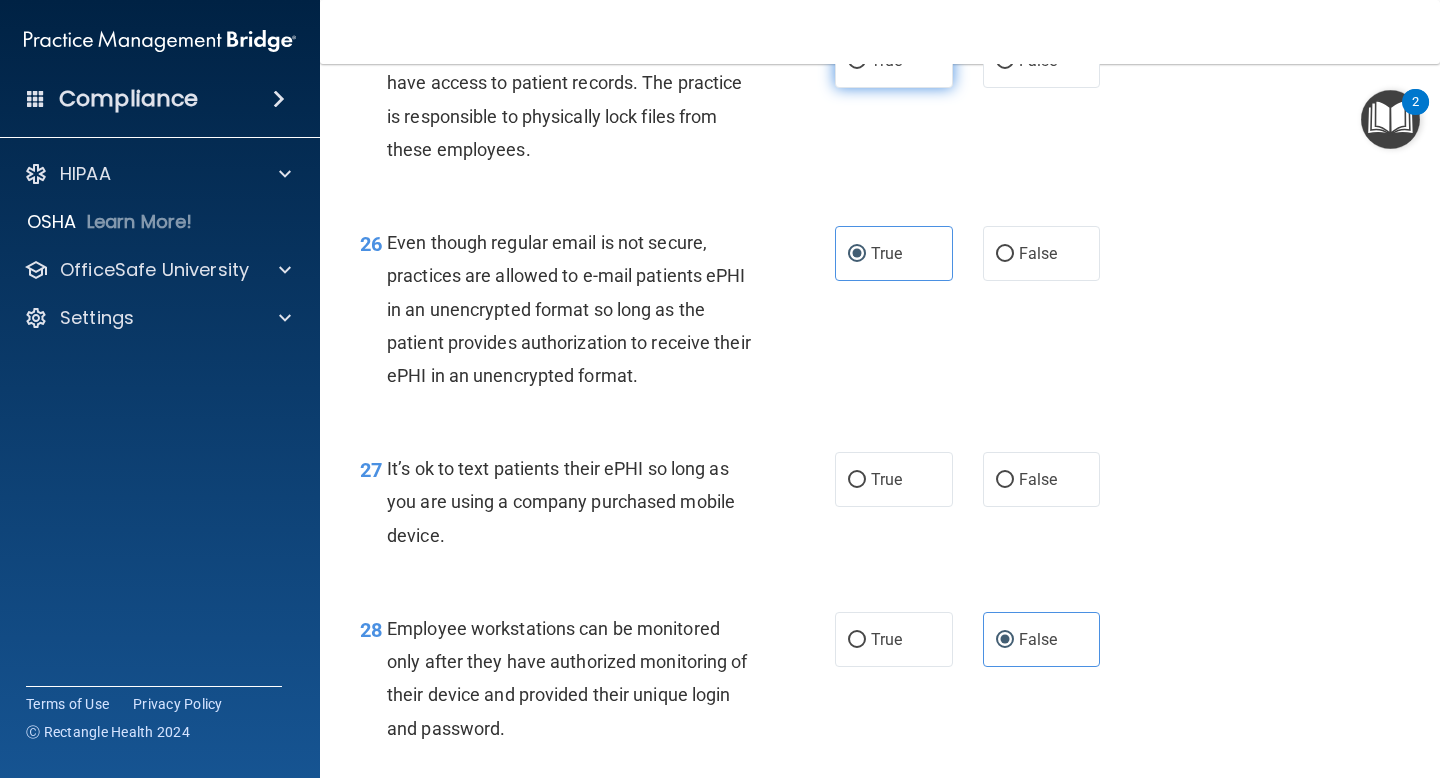 click on "True" at bounding box center (894, 60) 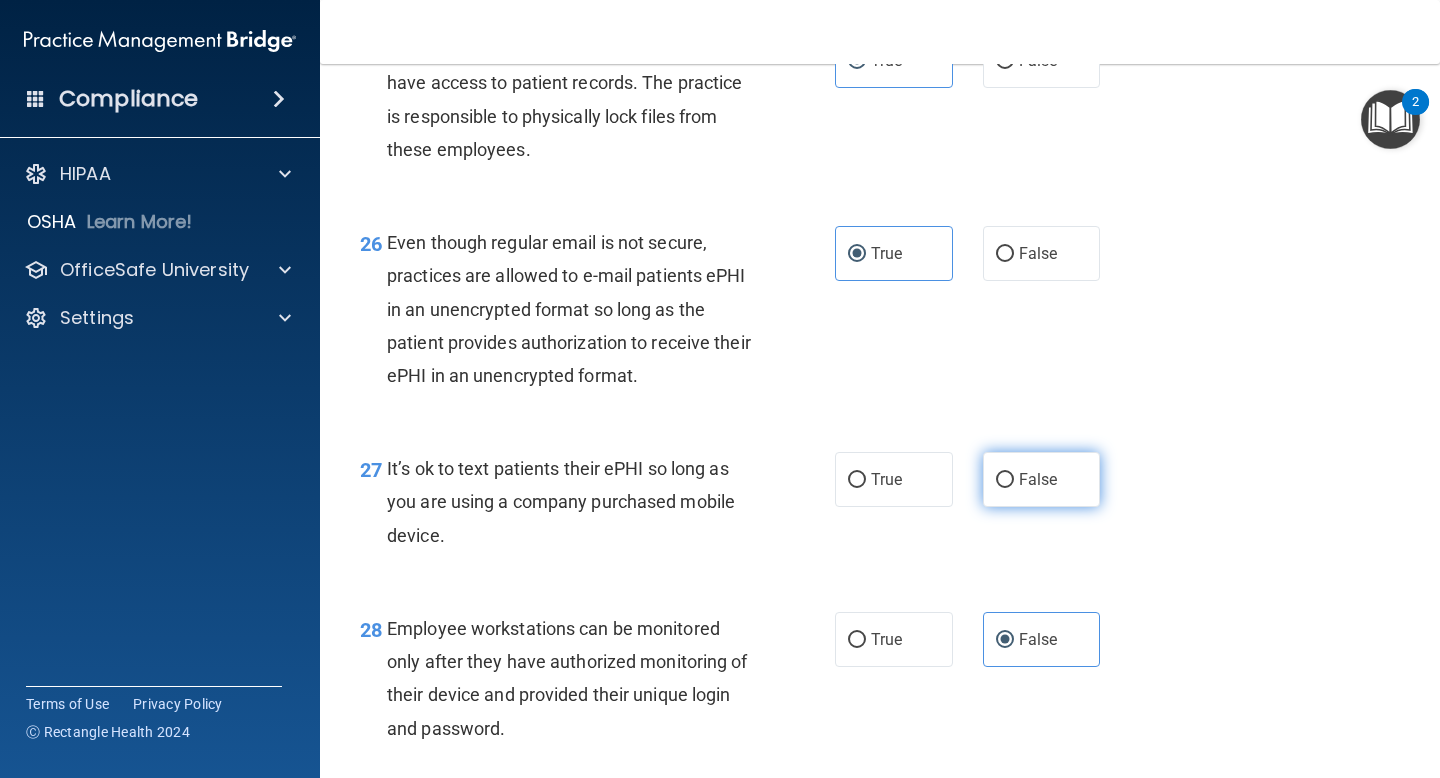 click on "False" at bounding box center (1042, 479) 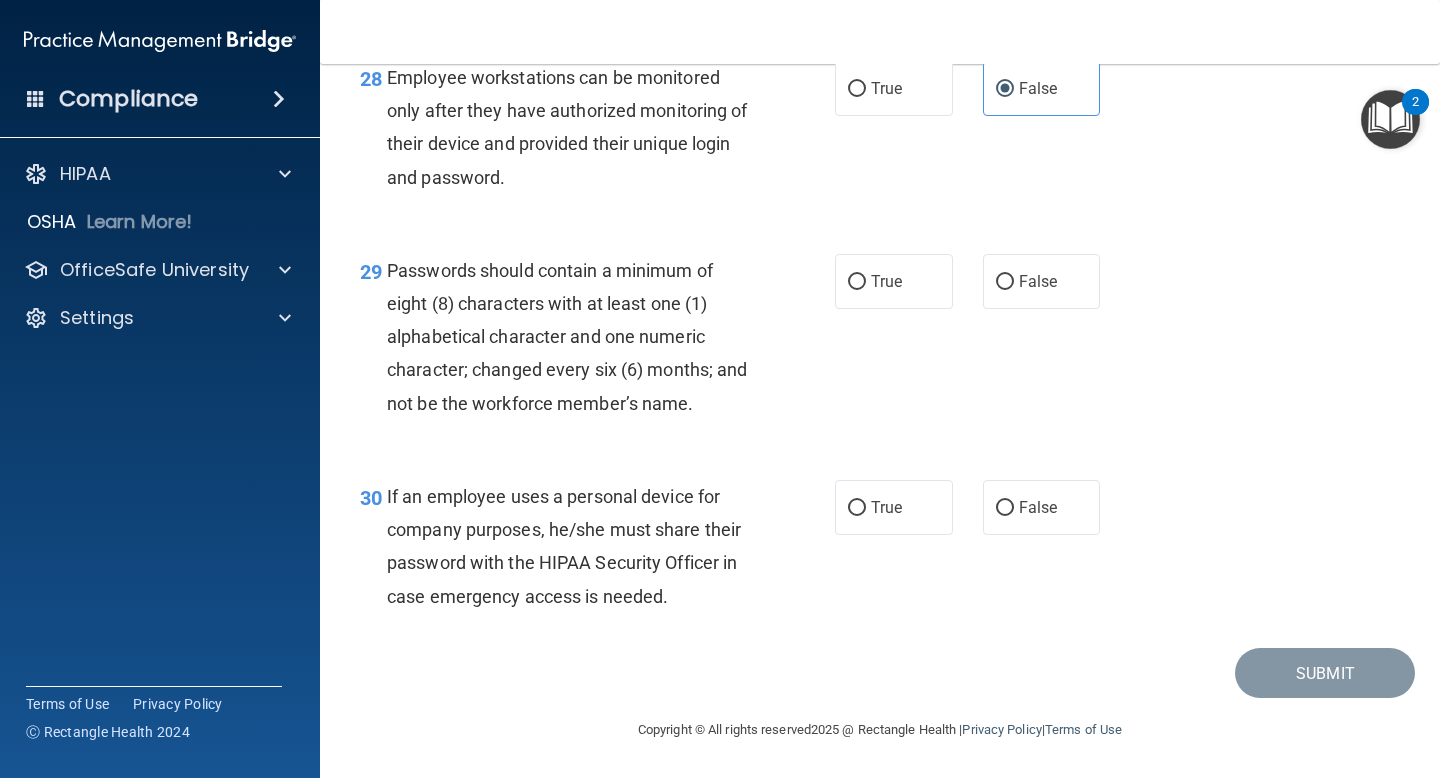 scroll, scrollTop: 5472, scrollLeft: 0, axis: vertical 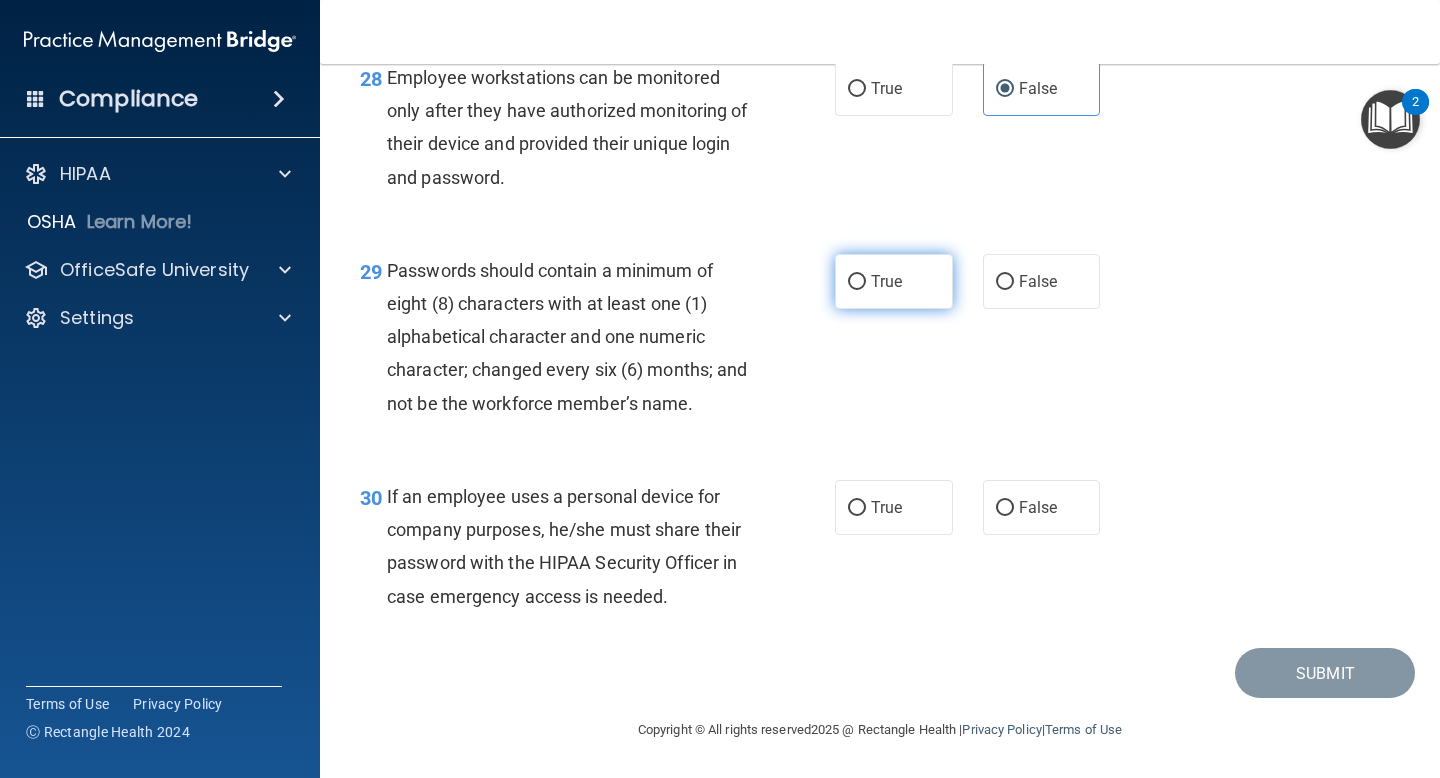 click on "True" at bounding box center (894, 281) 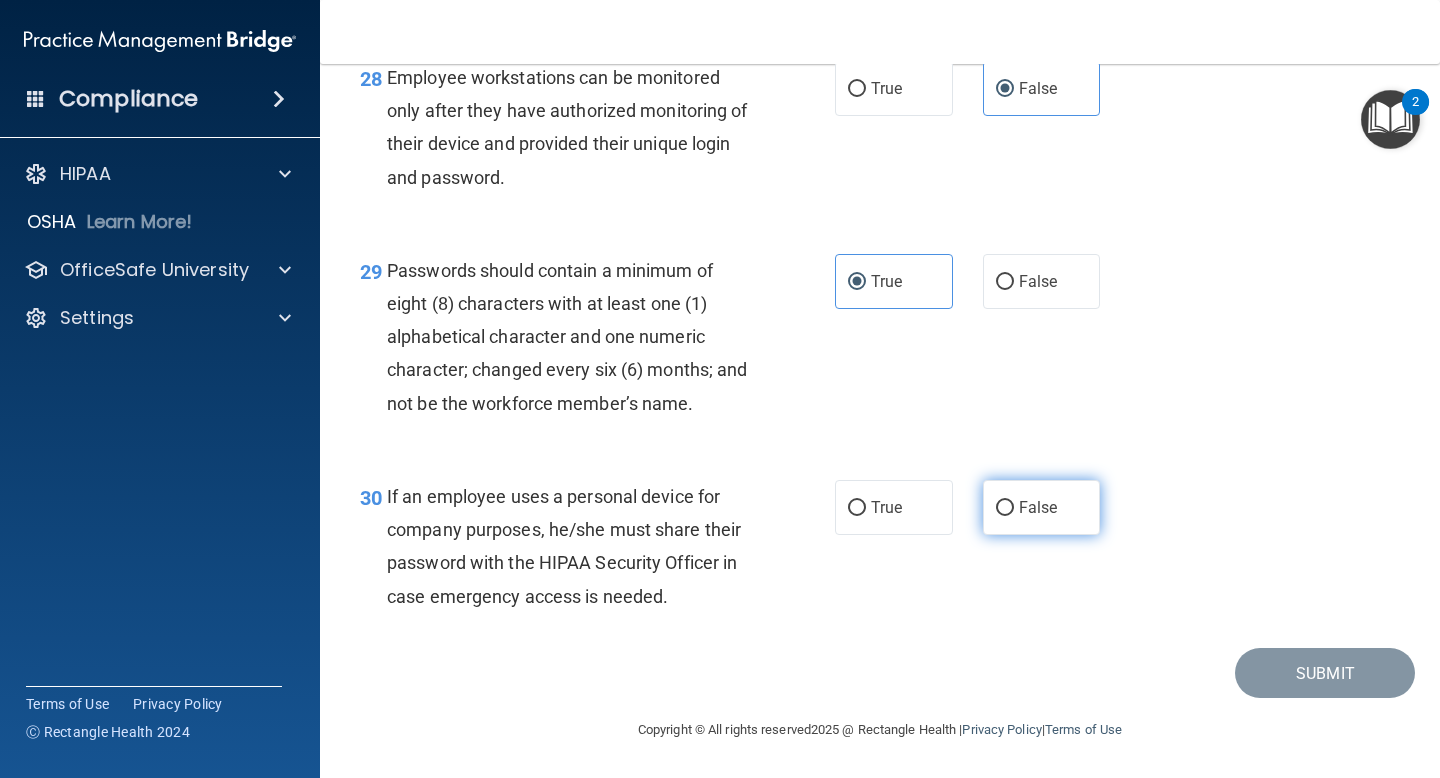 click on "False" at bounding box center [1038, 507] 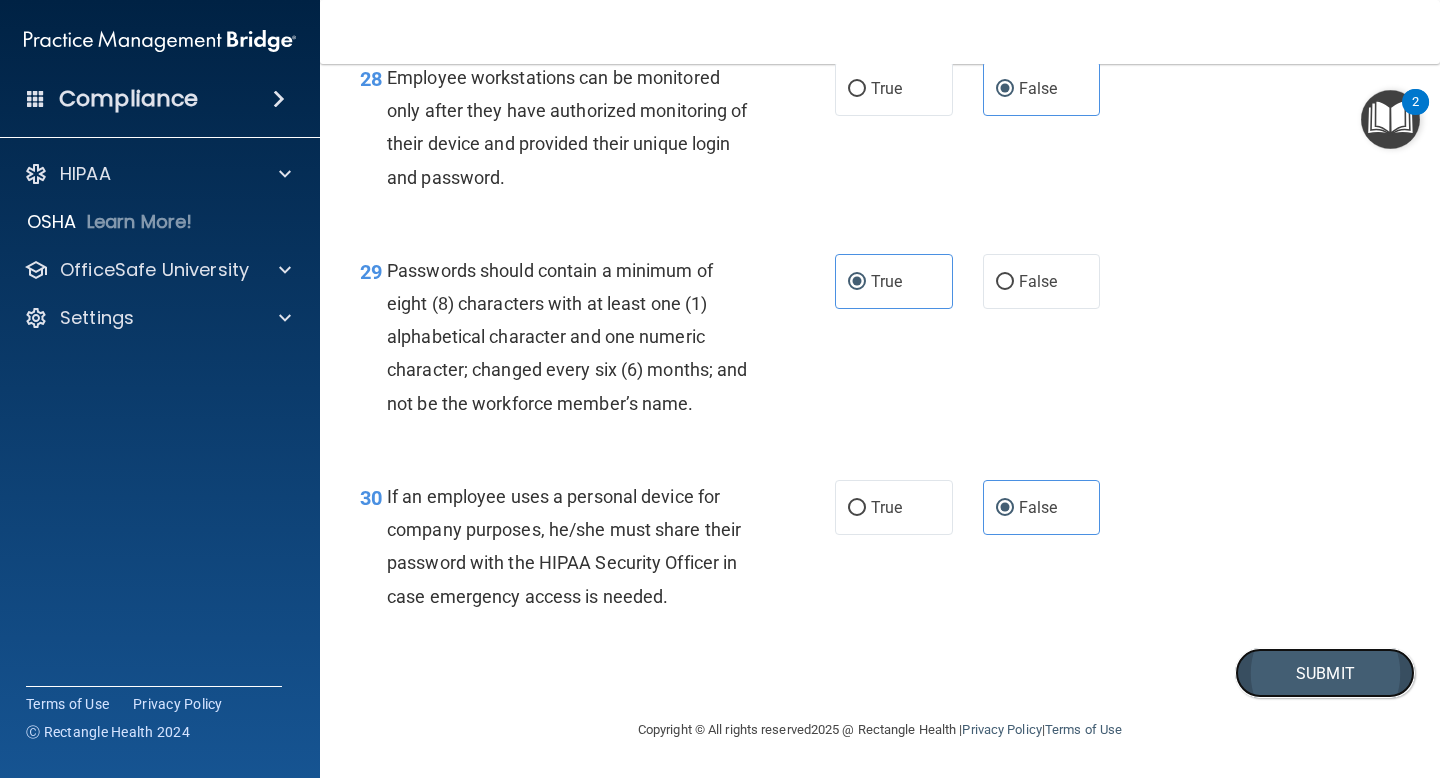 click on "Submit" at bounding box center (1325, 673) 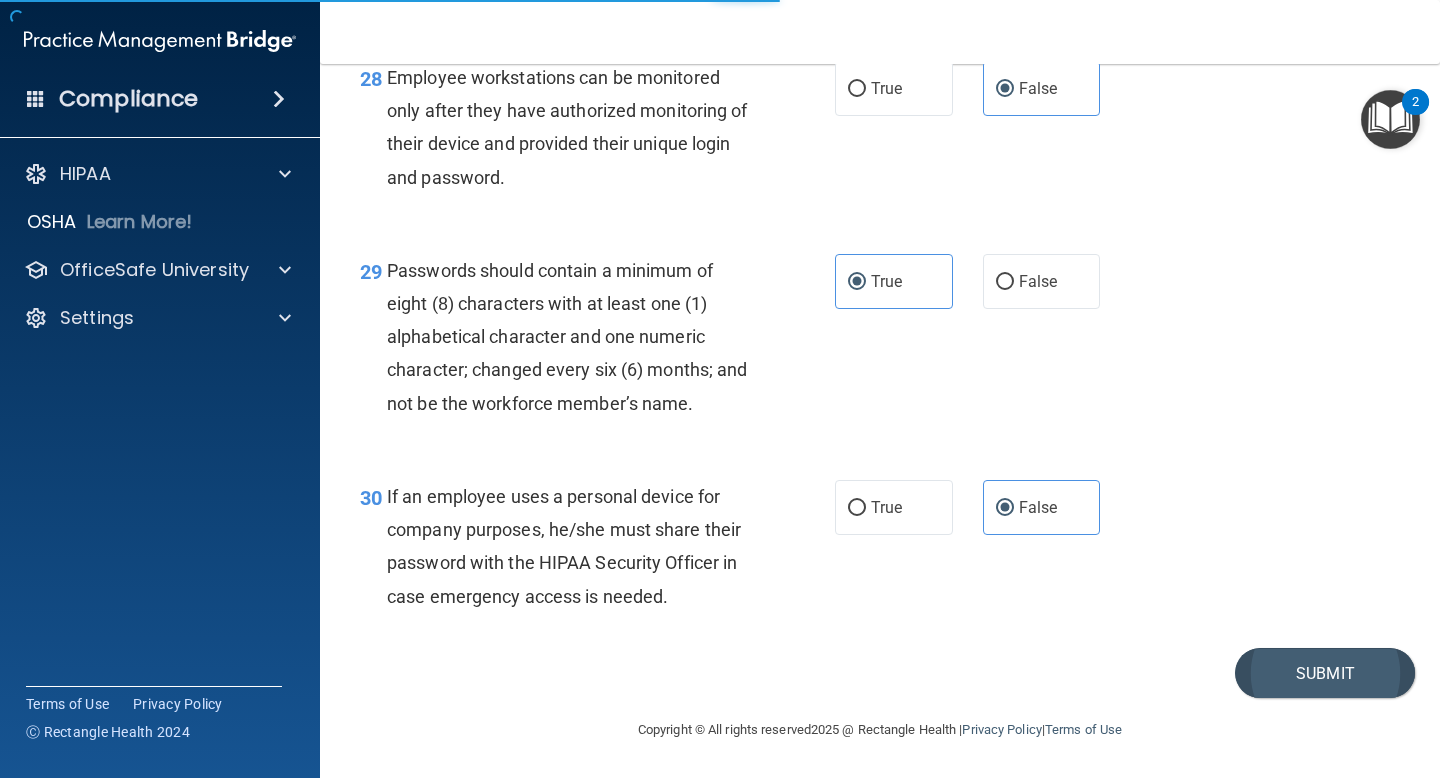 scroll, scrollTop: 0, scrollLeft: 0, axis: both 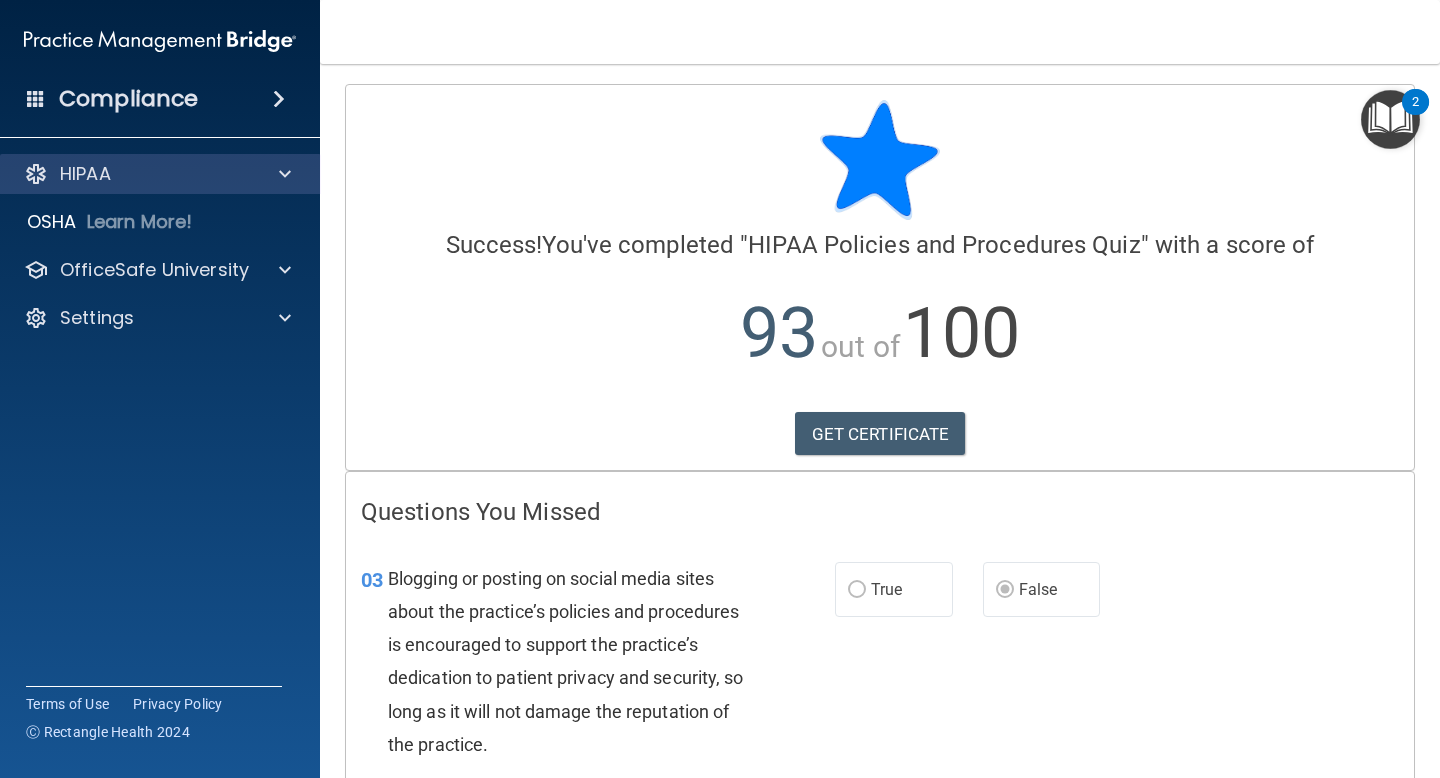 click on "HIPAA" at bounding box center (160, 174) 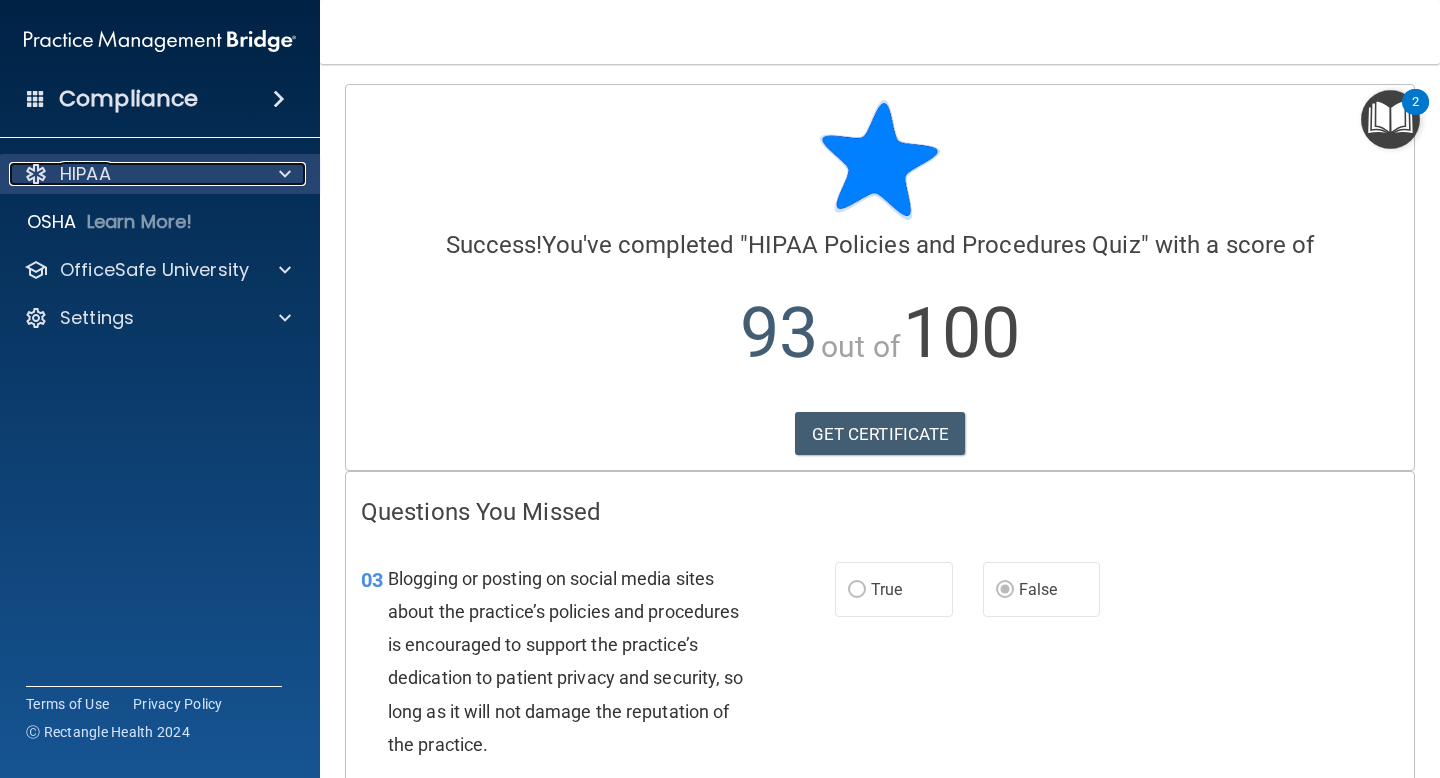 click at bounding box center [282, 174] 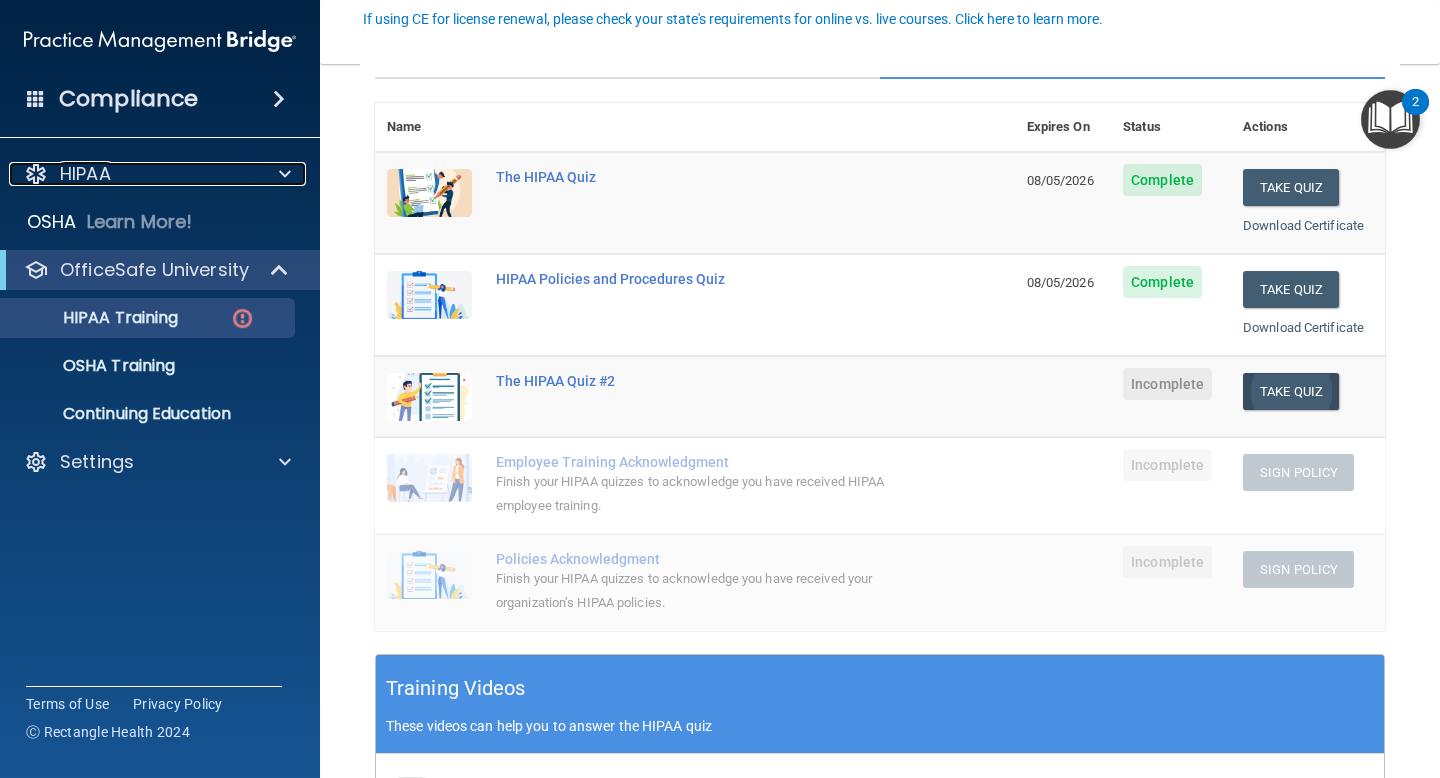 scroll, scrollTop: 220, scrollLeft: 0, axis: vertical 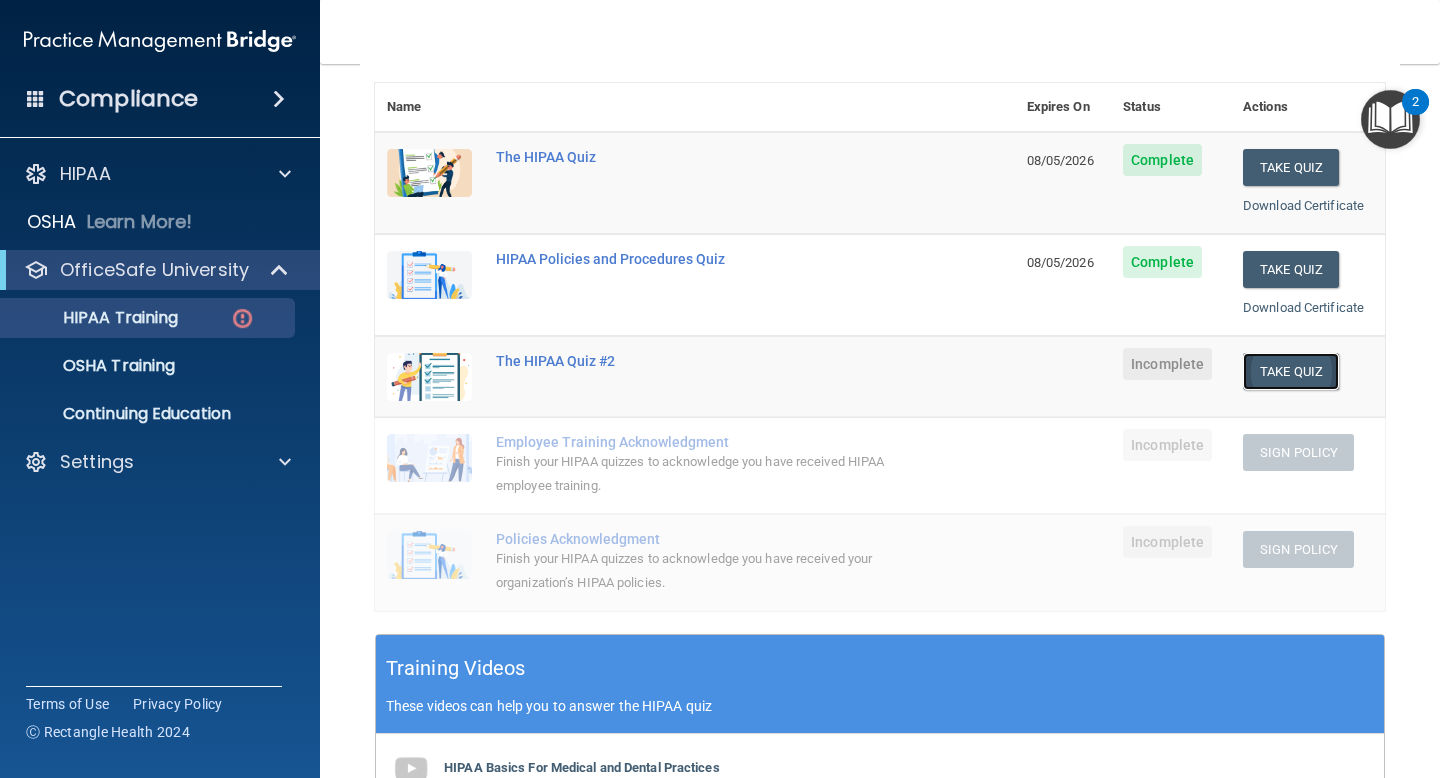 click on "Take Quiz" at bounding box center [1291, 371] 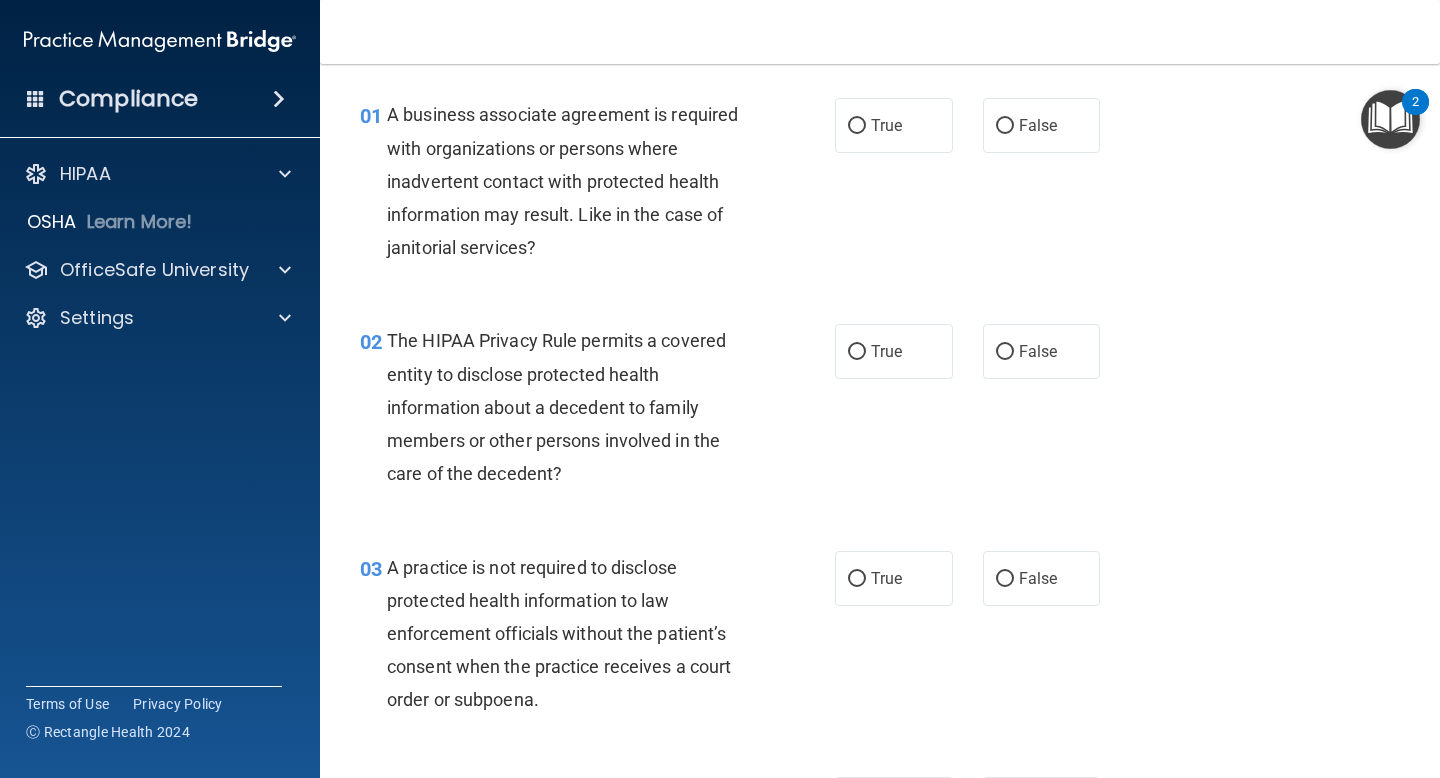 scroll, scrollTop: 60, scrollLeft: 0, axis: vertical 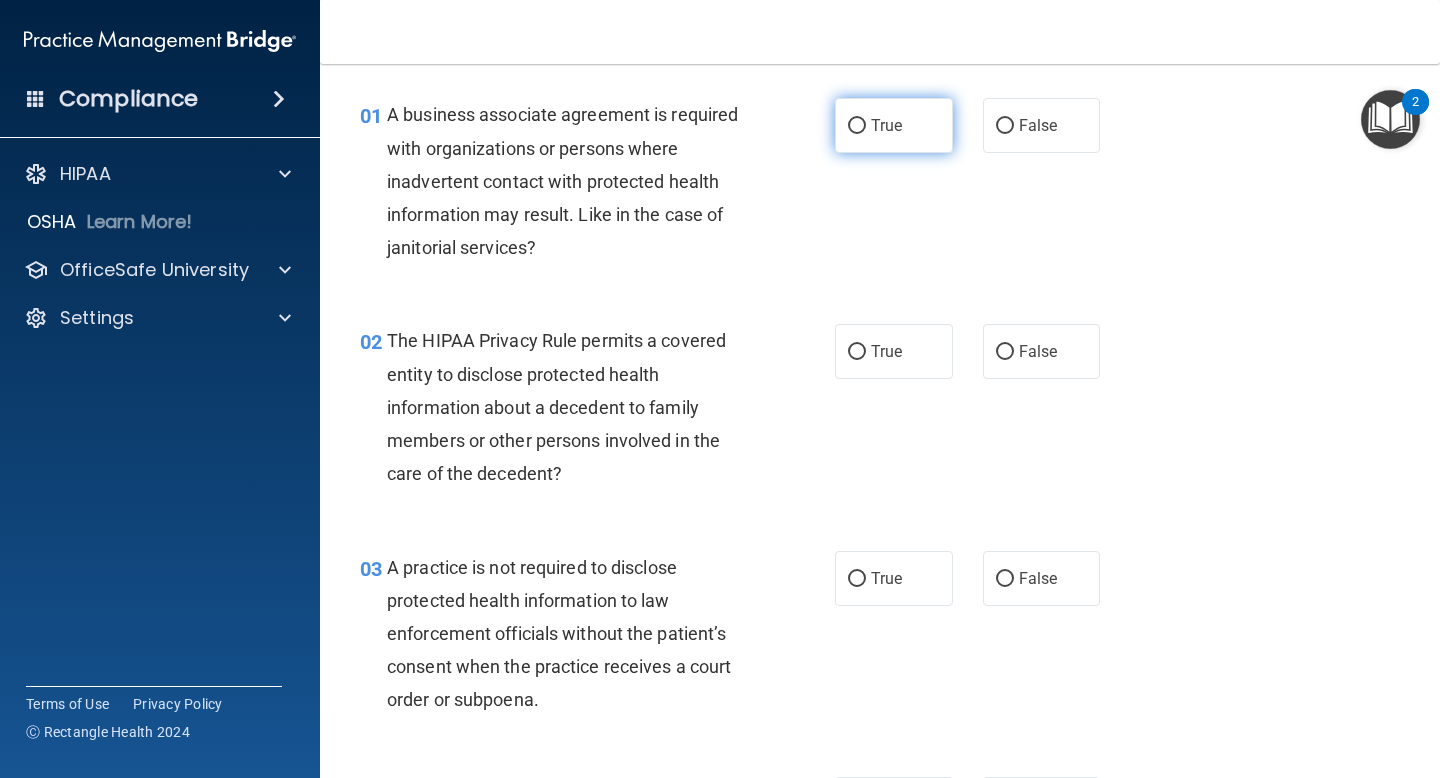 click on "True" at bounding box center (894, 125) 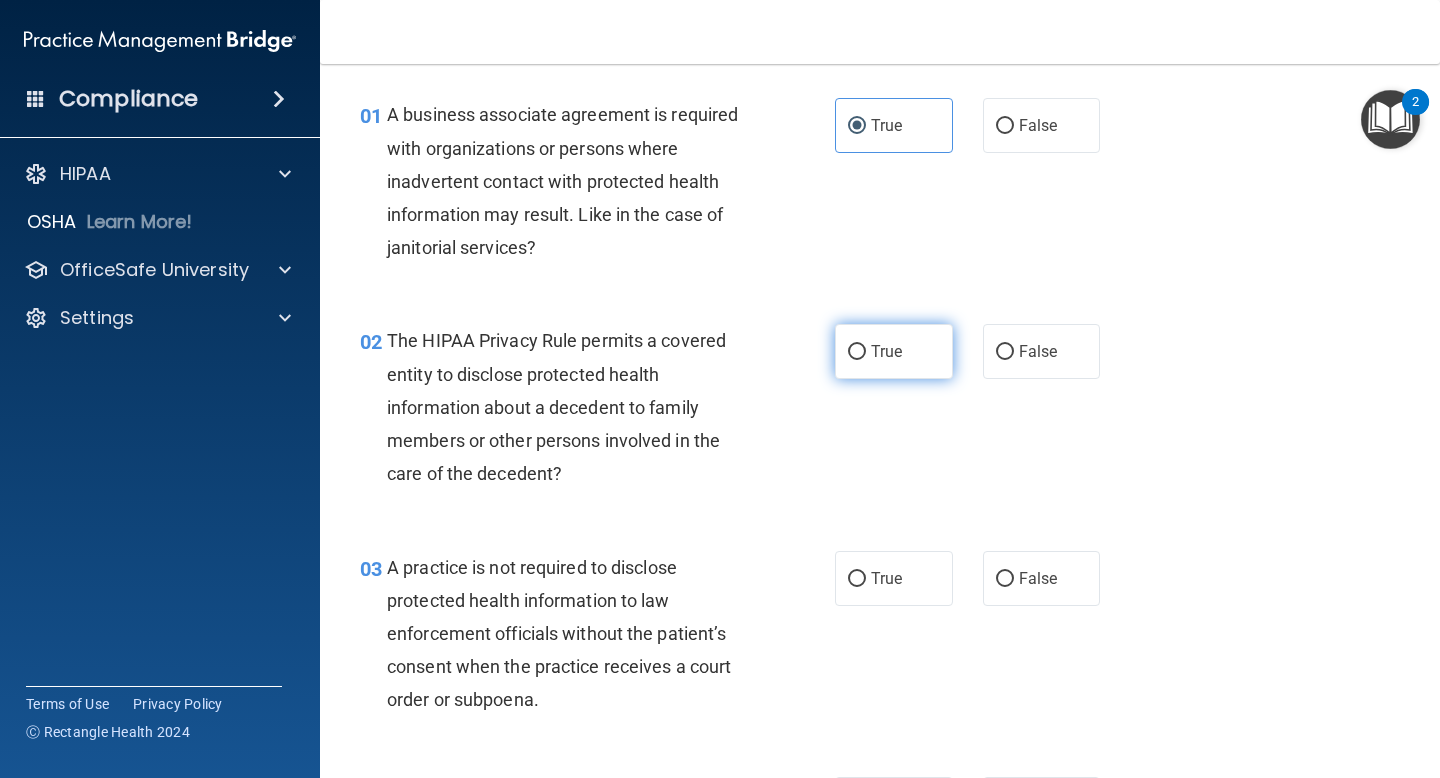 click on "True" at bounding box center [894, 351] 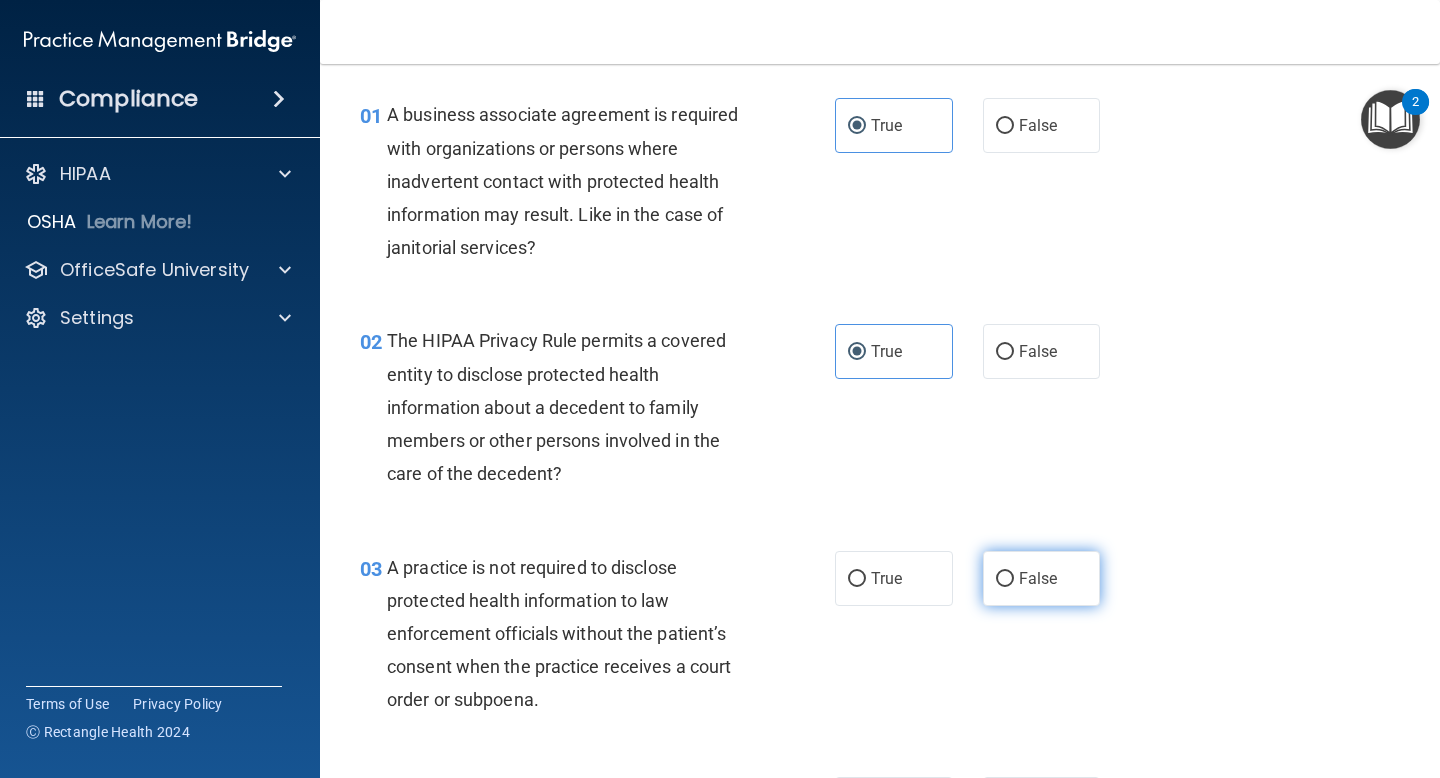 drag, startPoint x: 1047, startPoint y: 593, endPoint x: 1059, endPoint y: 603, distance: 15.6205 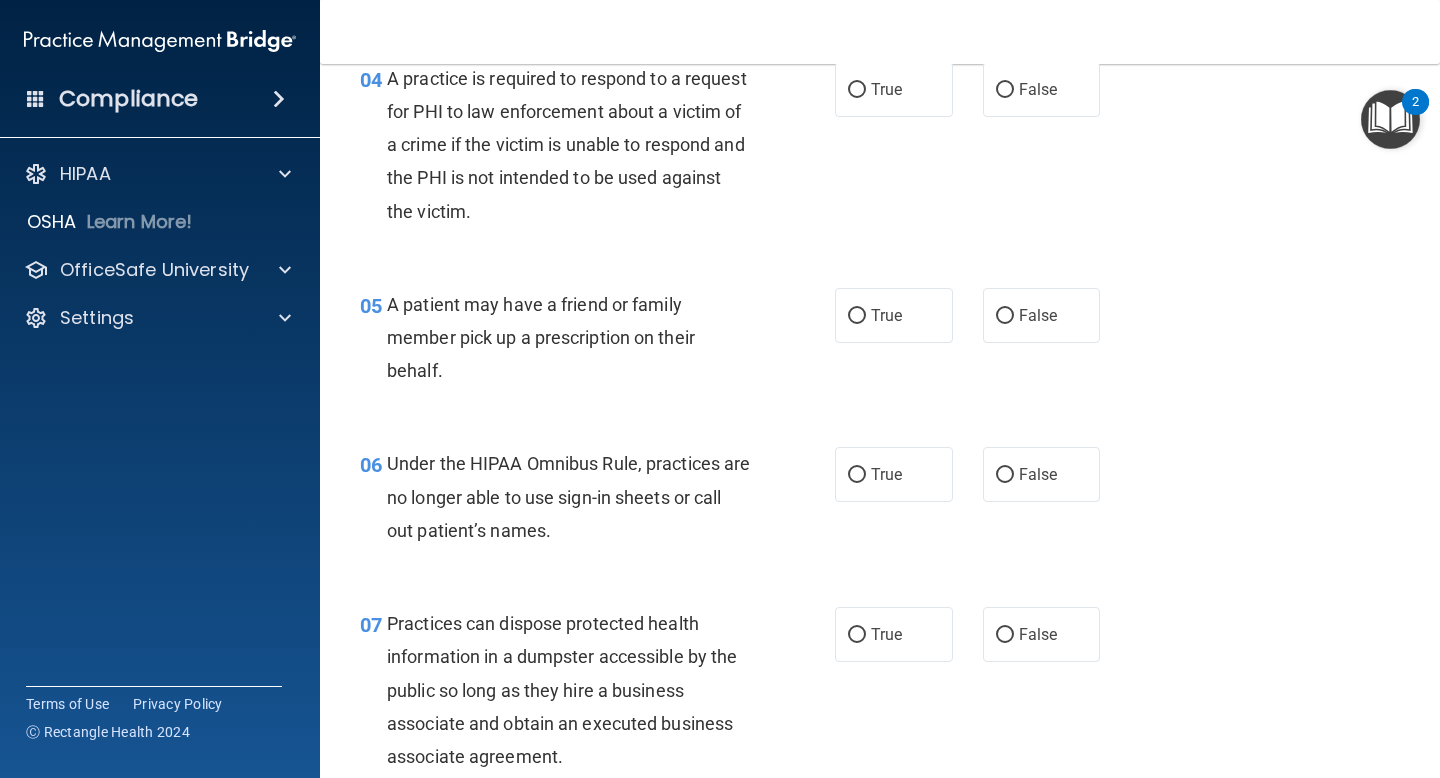 scroll, scrollTop: 777, scrollLeft: 0, axis: vertical 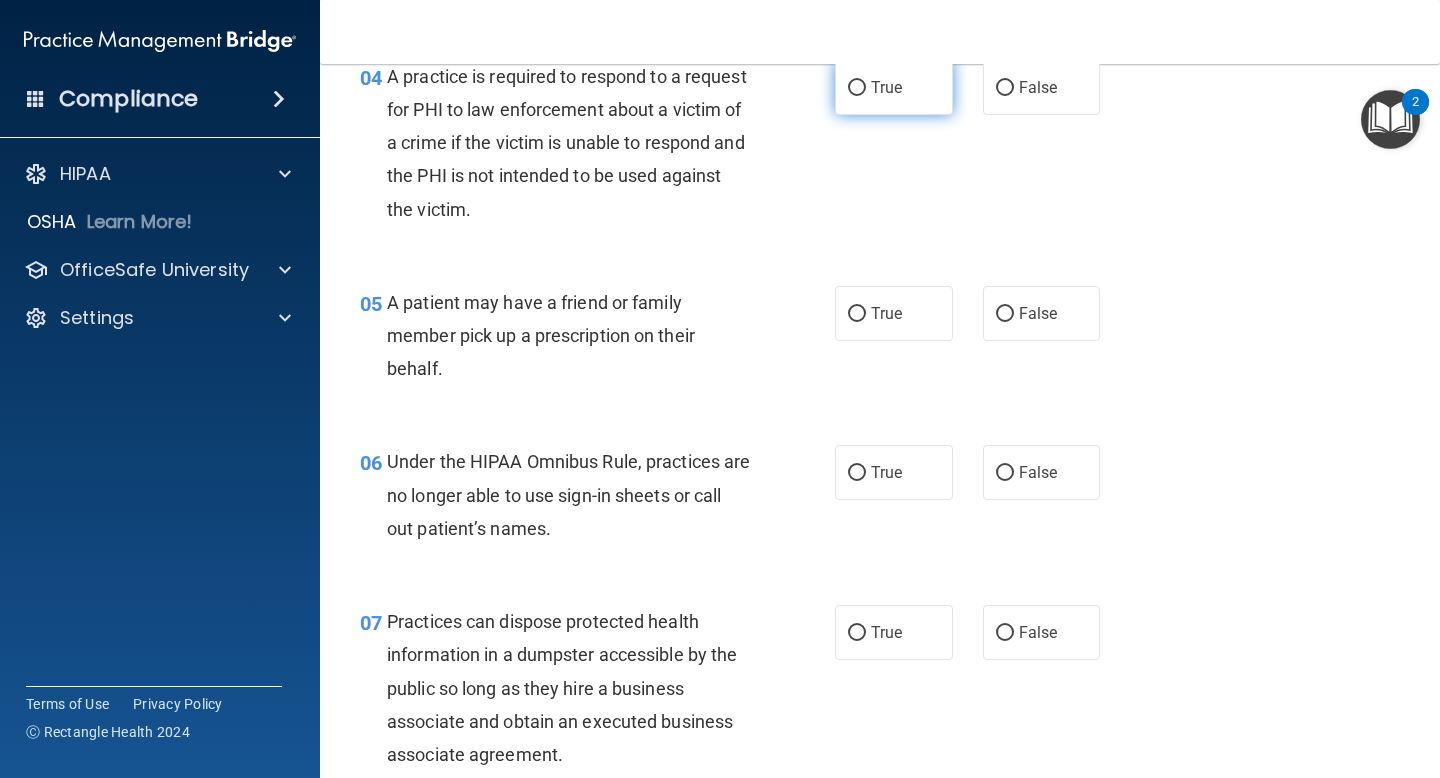 click on "True" at bounding box center (894, 87) 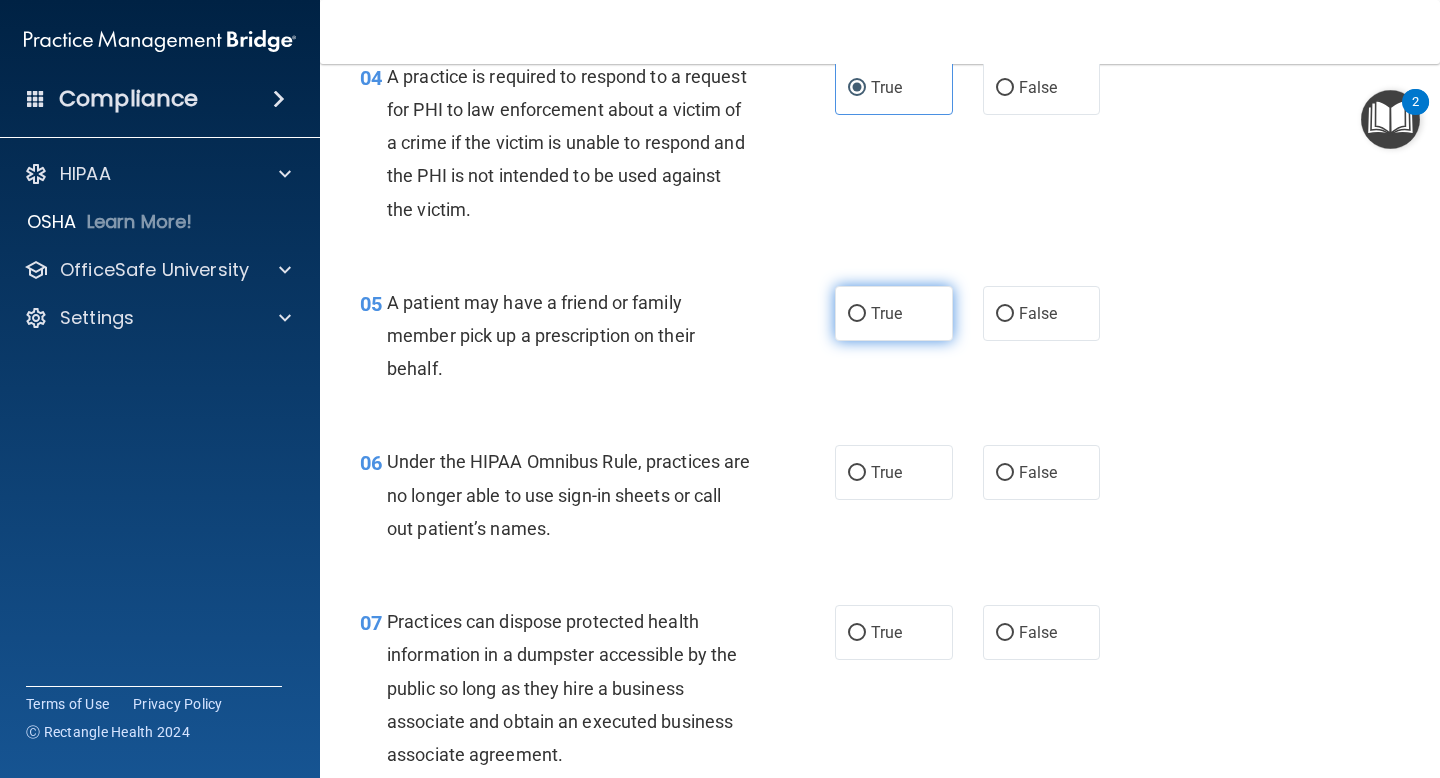 click on "True" at bounding box center [894, 313] 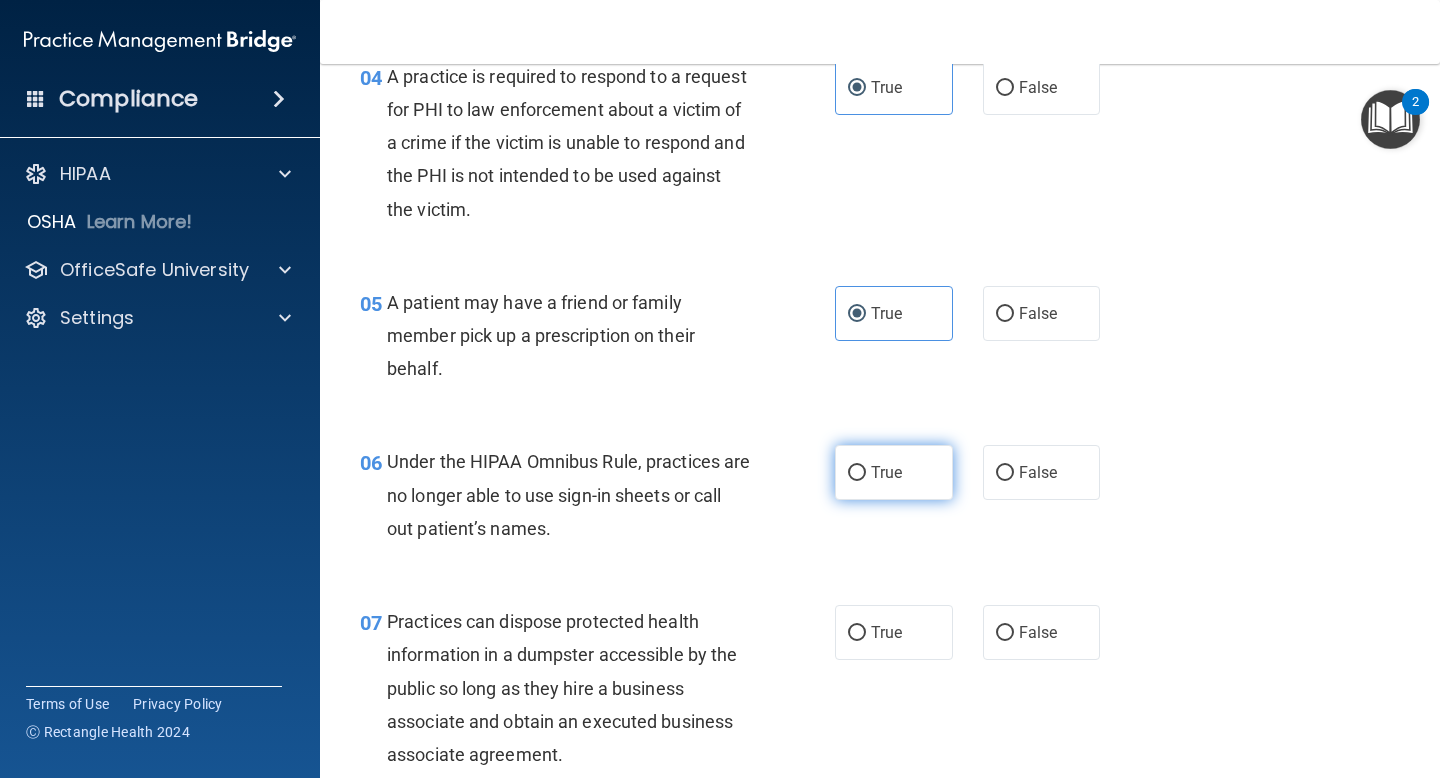 click on "True" at bounding box center (886, 472) 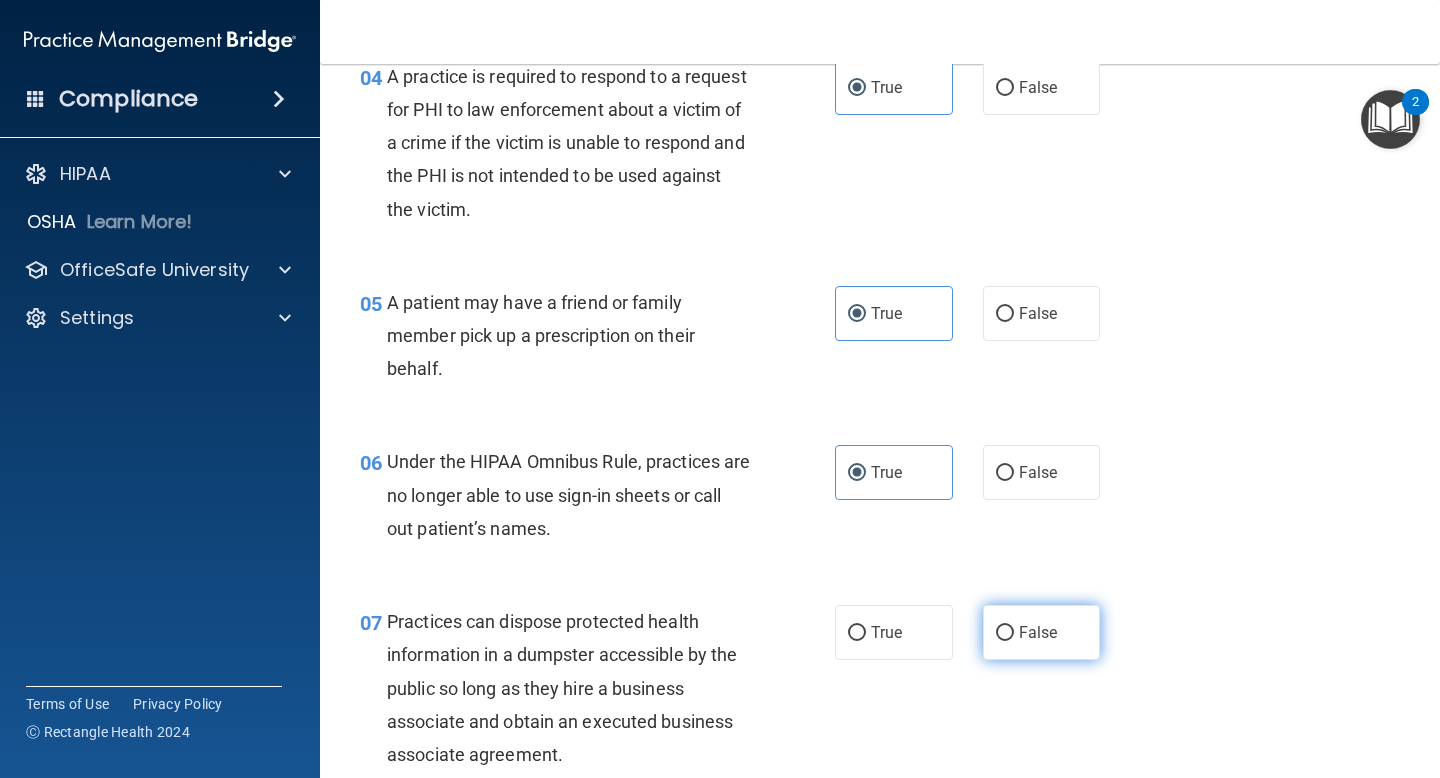 click on "False" at bounding box center [1038, 632] 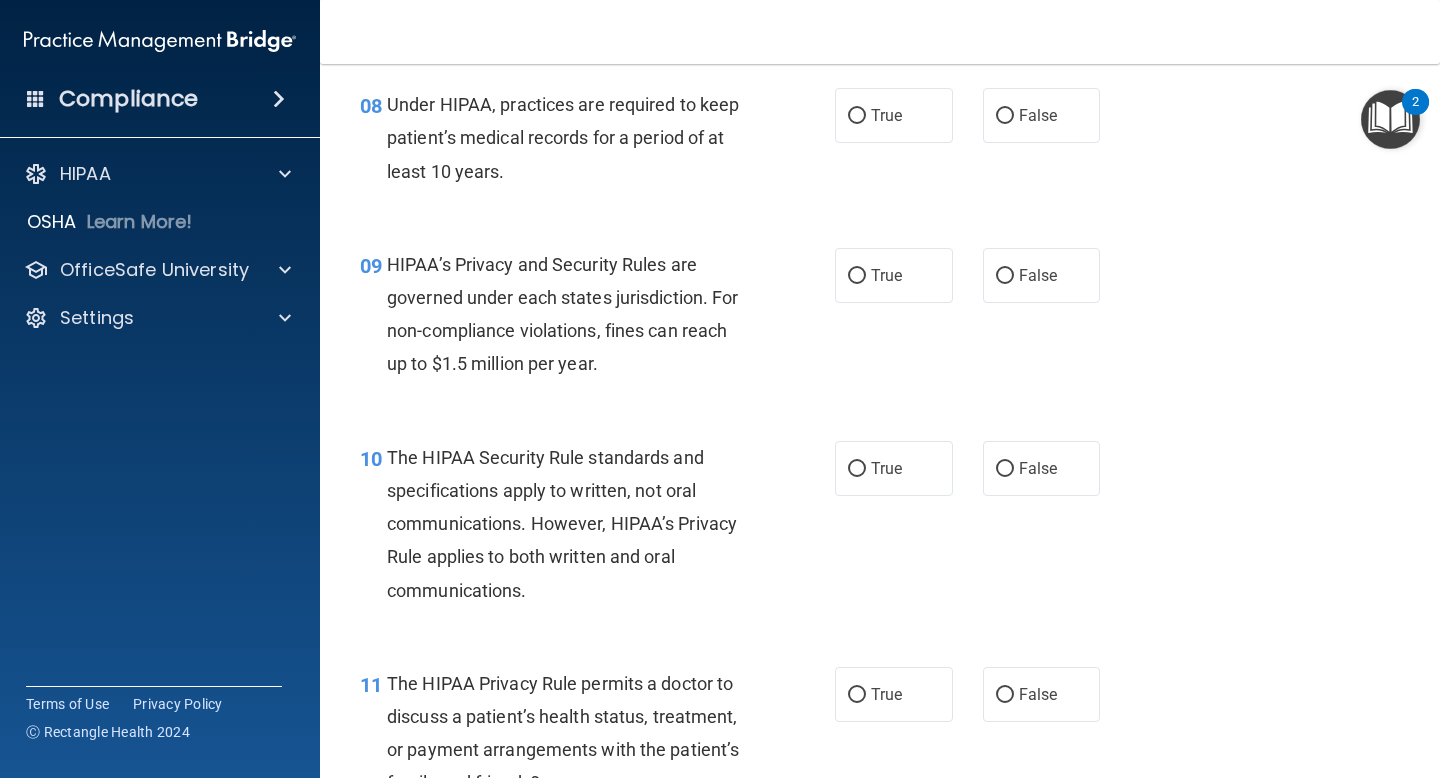 scroll, scrollTop: 1521, scrollLeft: 0, axis: vertical 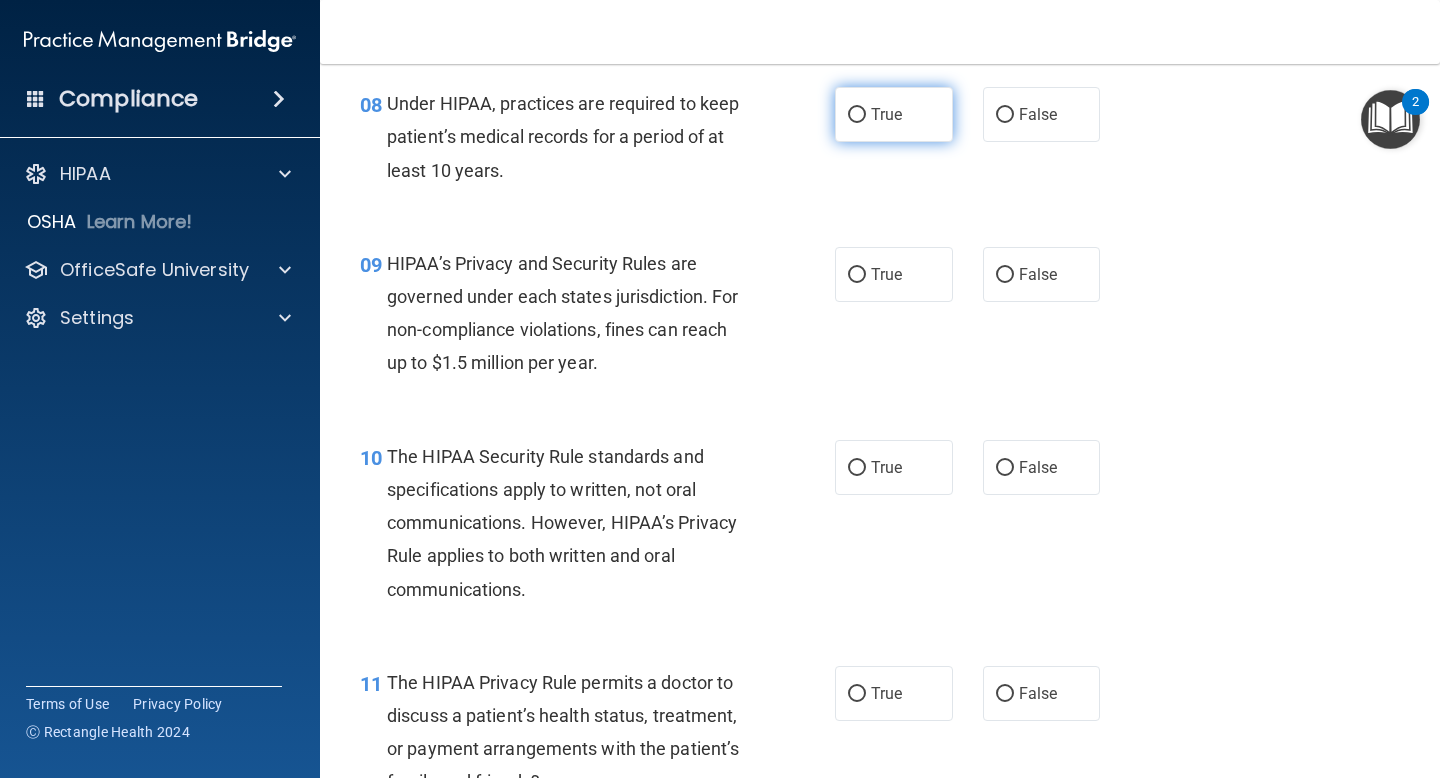 click on "True" at bounding box center [894, 114] 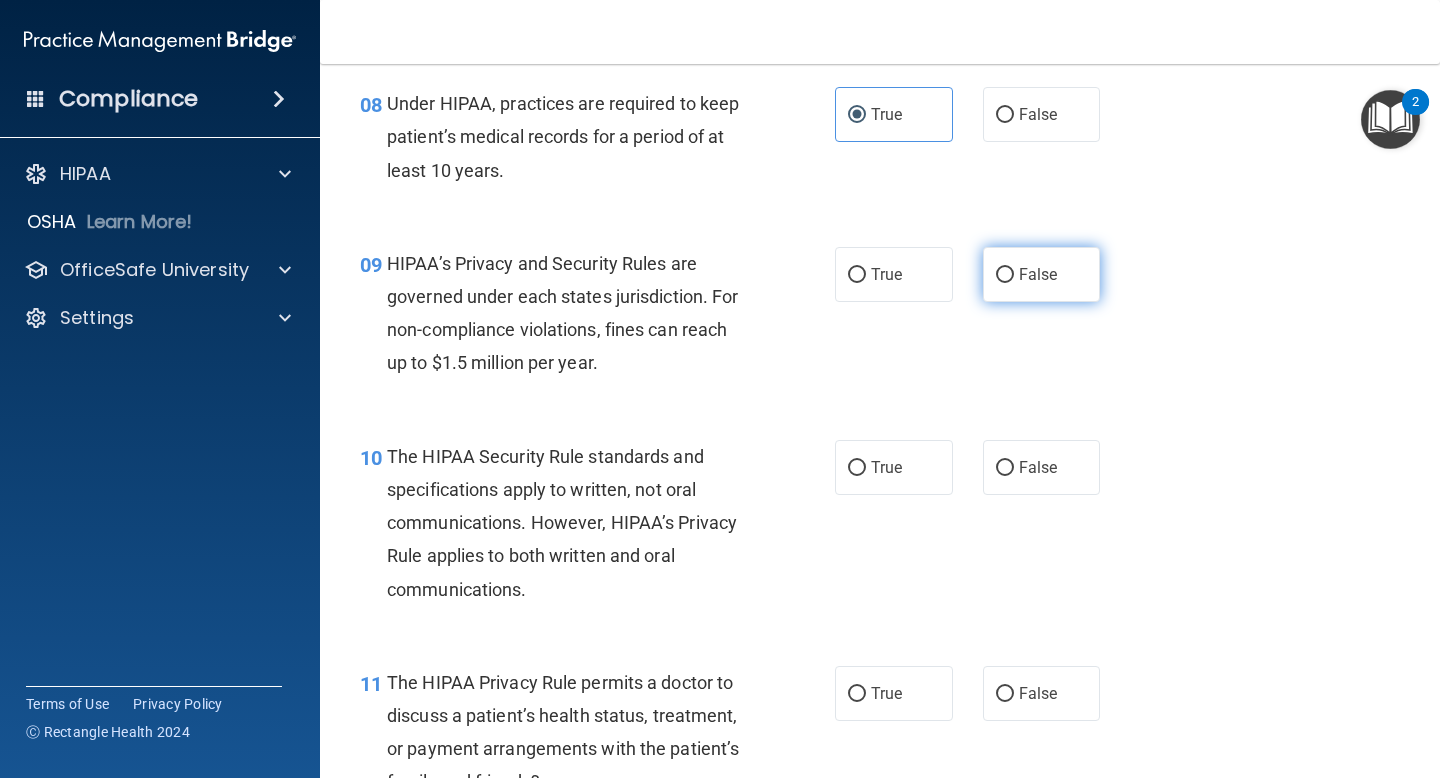 click on "False" at bounding box center (1042, 274) 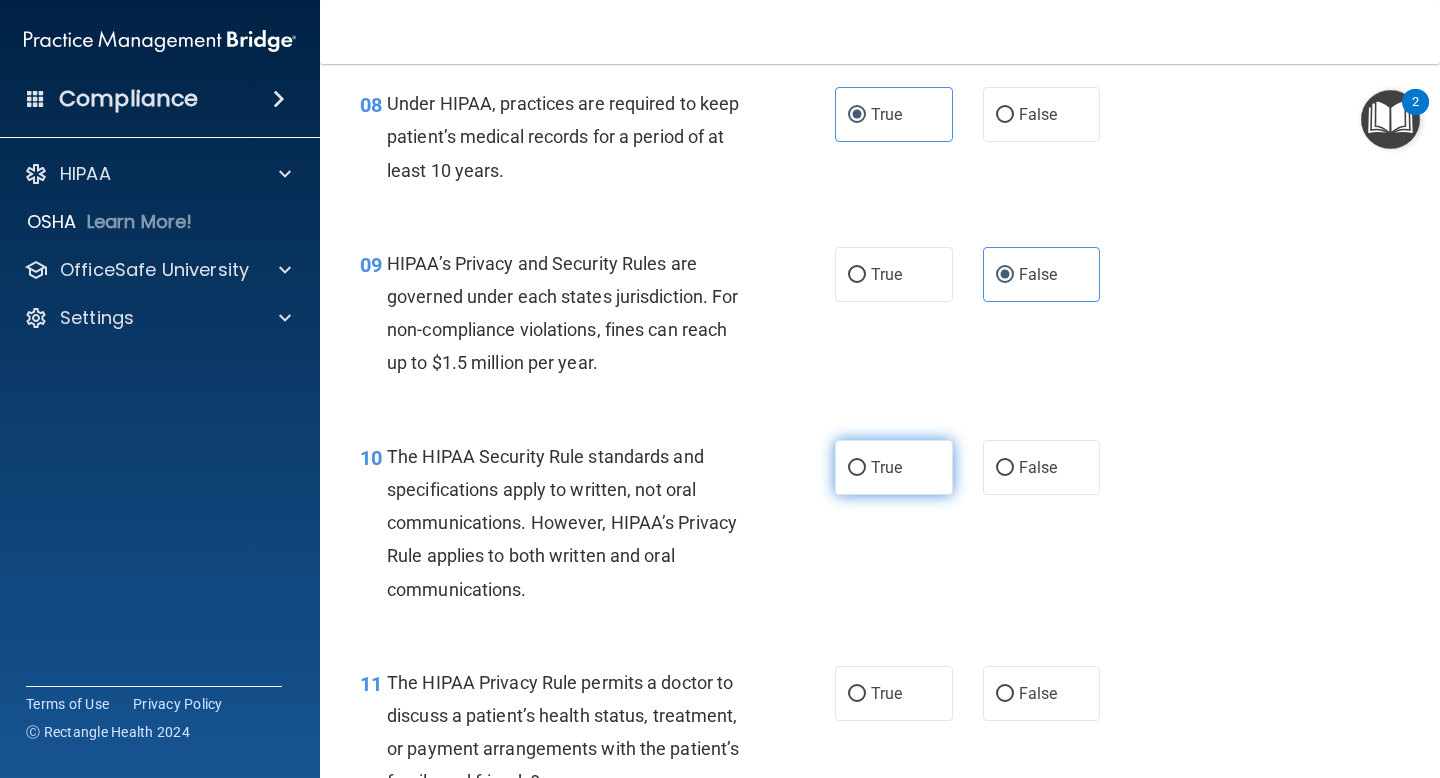 click on "True" at bounding box center (894, 467) 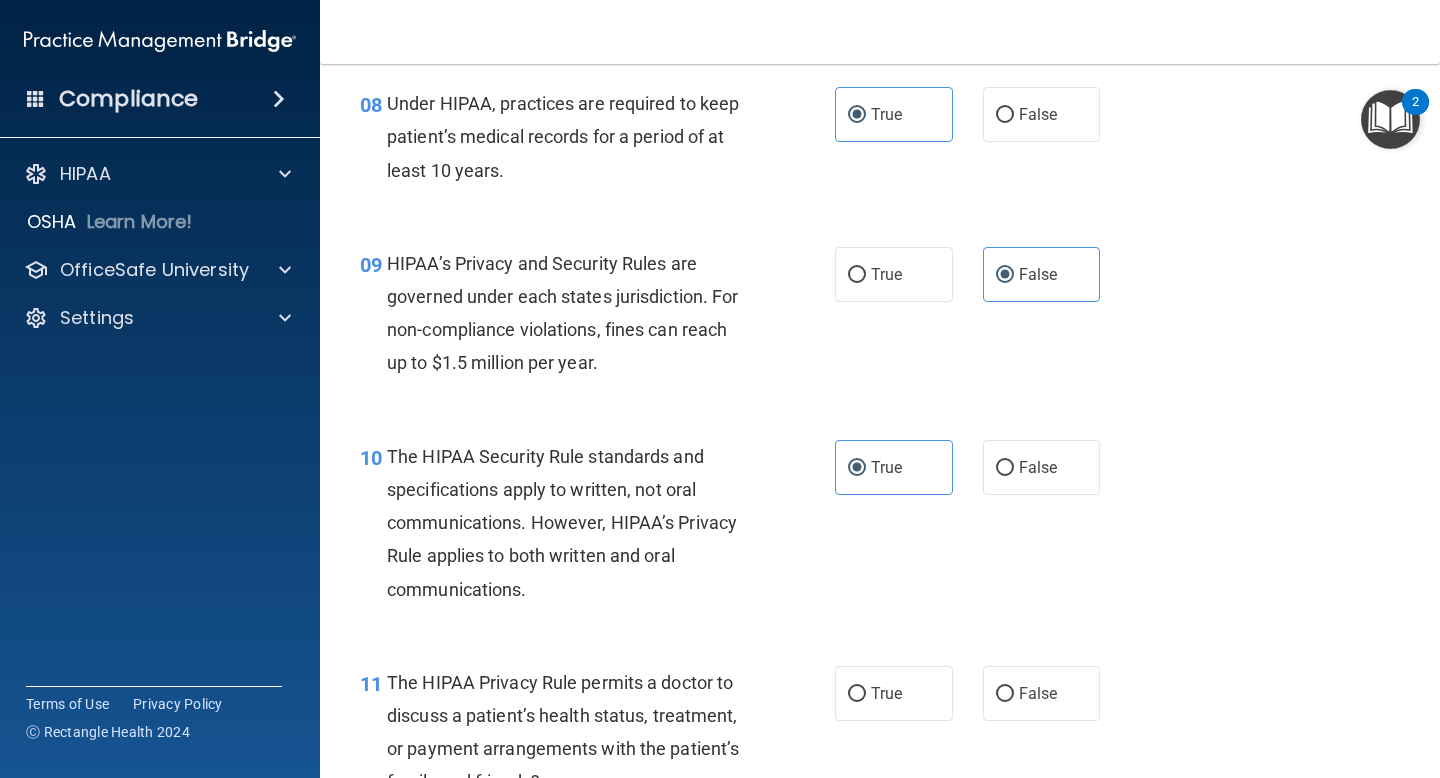drag, startPoint x: 913, startPoint y: 699, endPoint x: 945, endPoint y: 692, distance: 32.75668 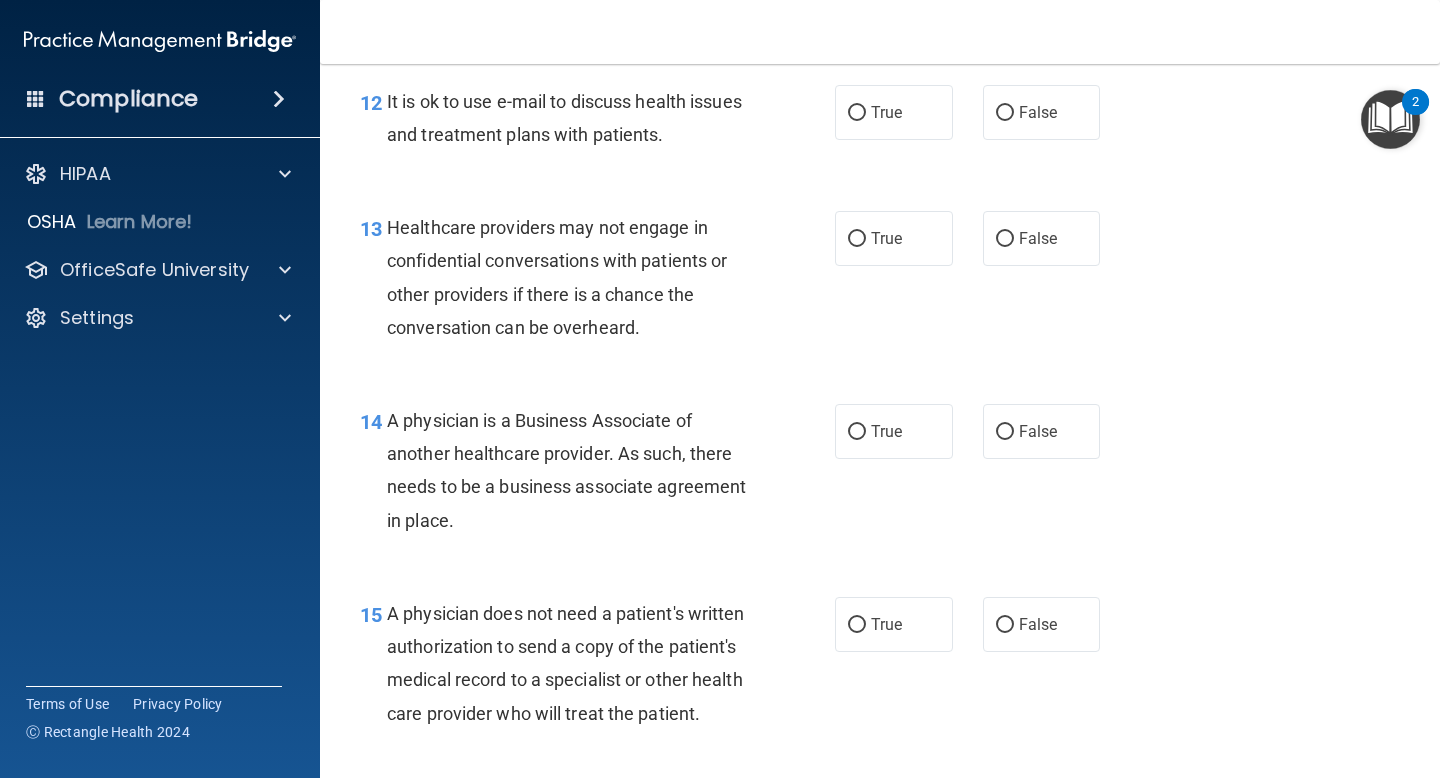scroll, scrollTop: 2296, scrollLeft: 0, axis: vertical 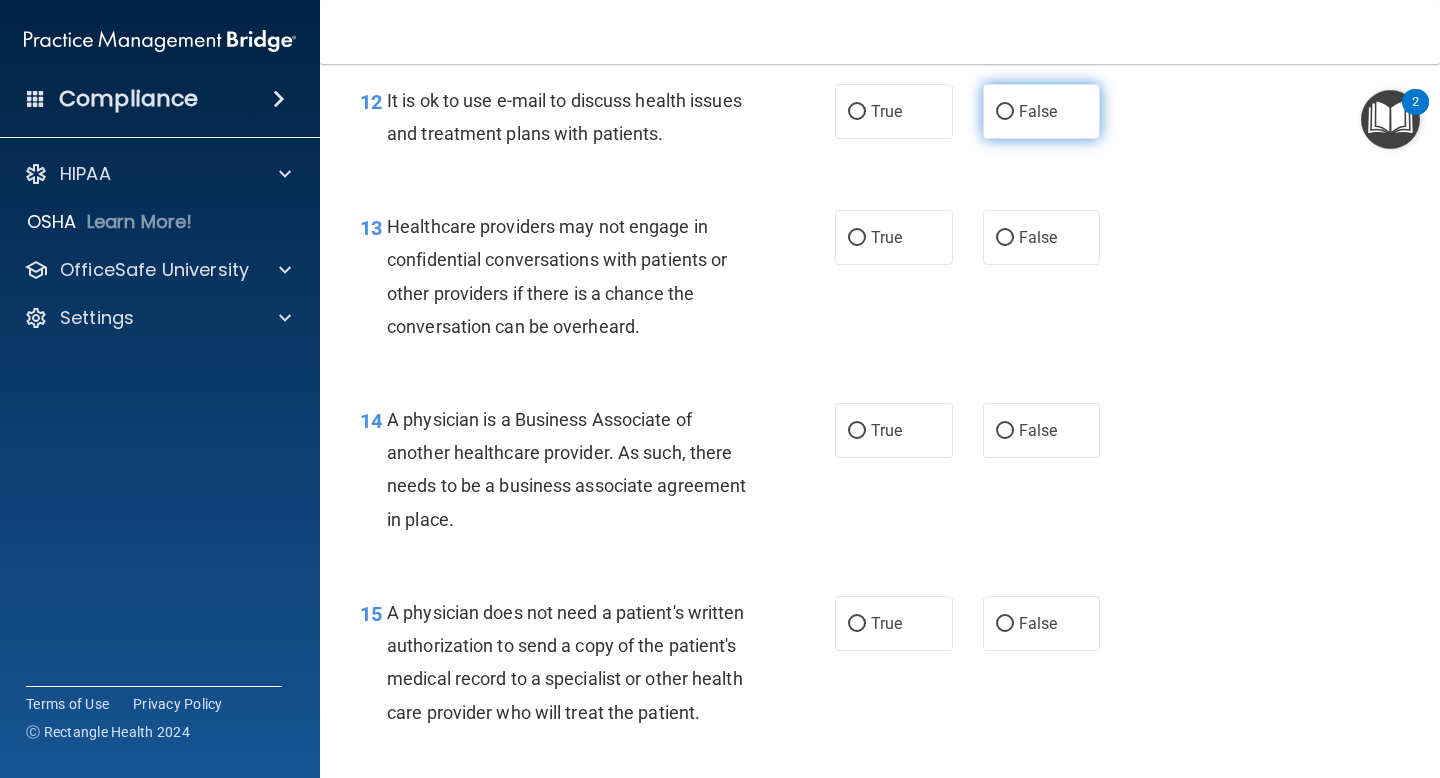 click on "False" at bounding box center (1042, 111) 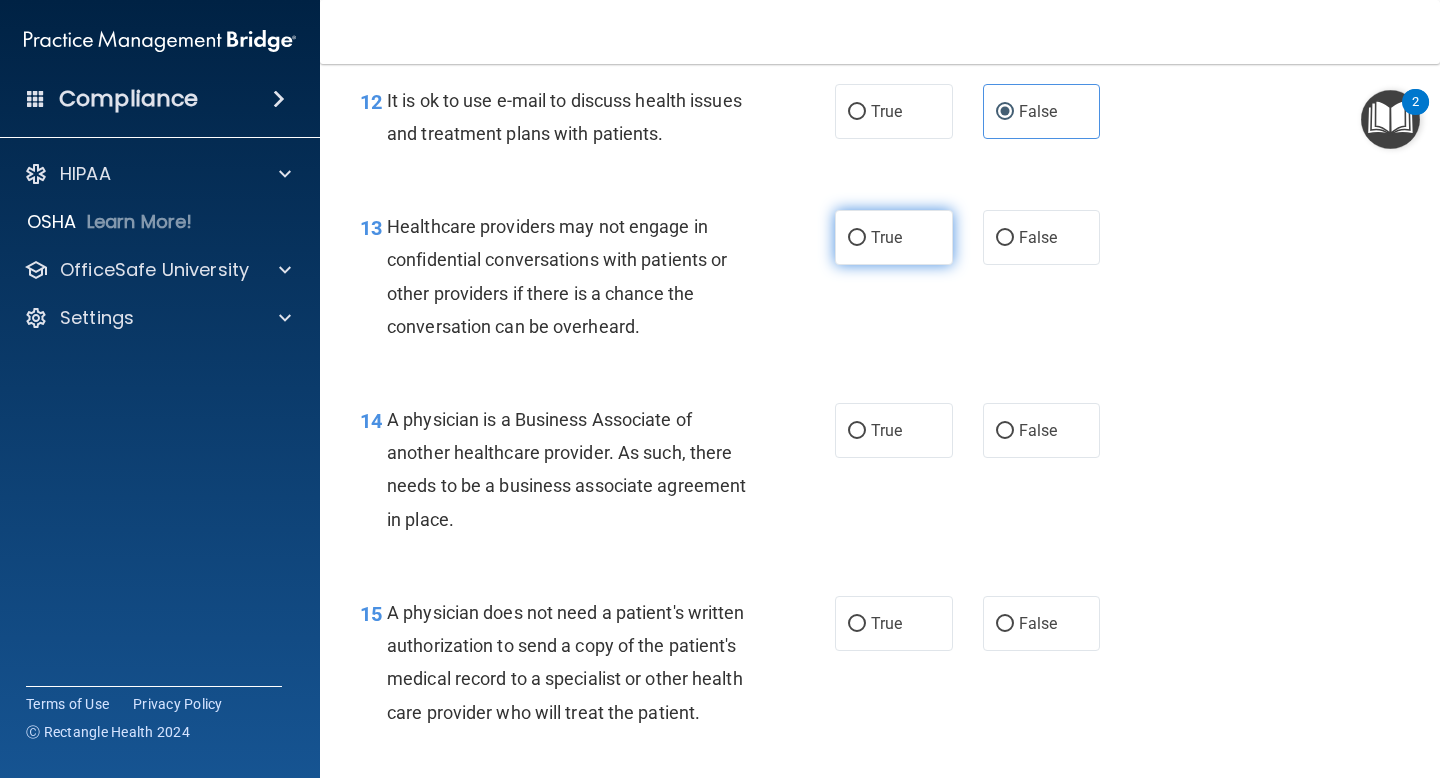 click on "True" at bounding box center [894, 237] 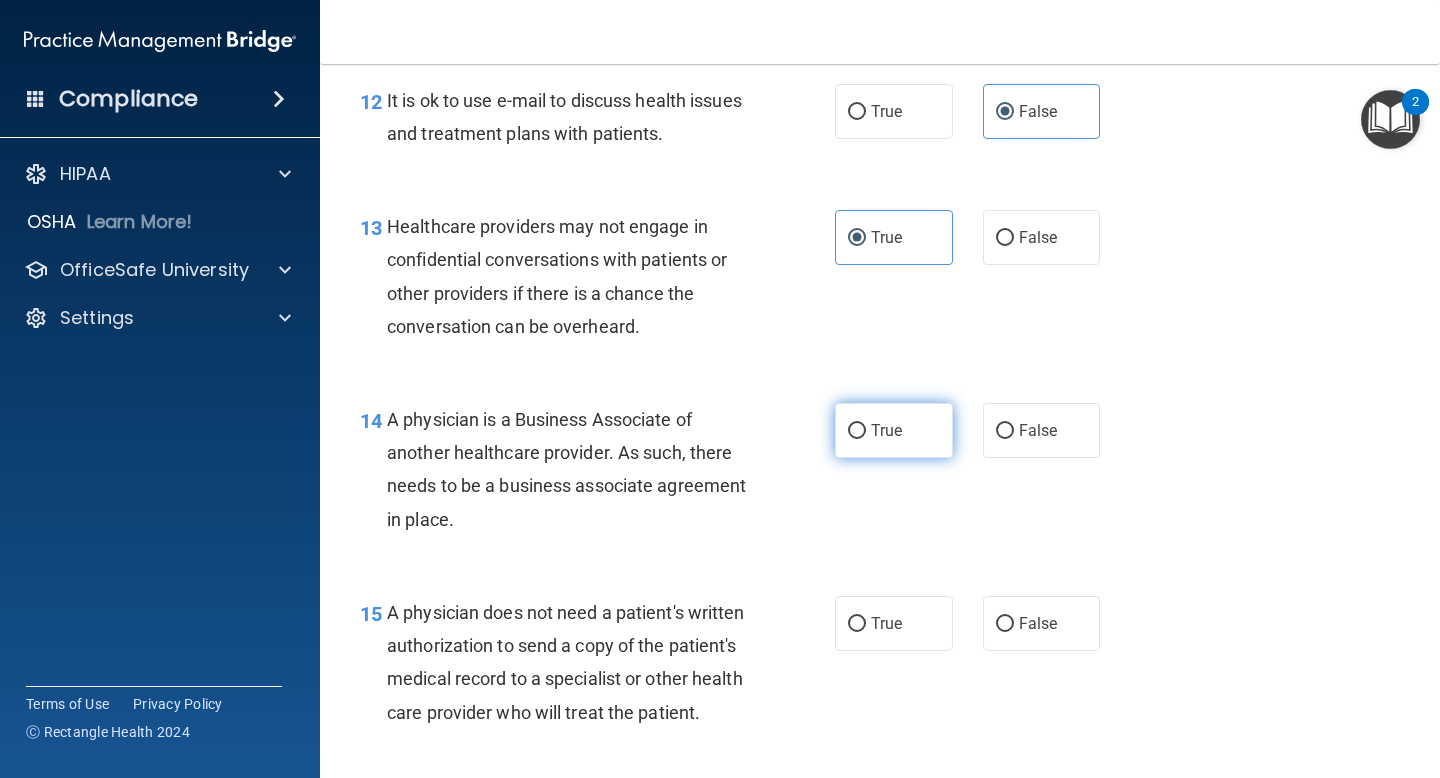 click on "True" at bounding box center [894, 430] 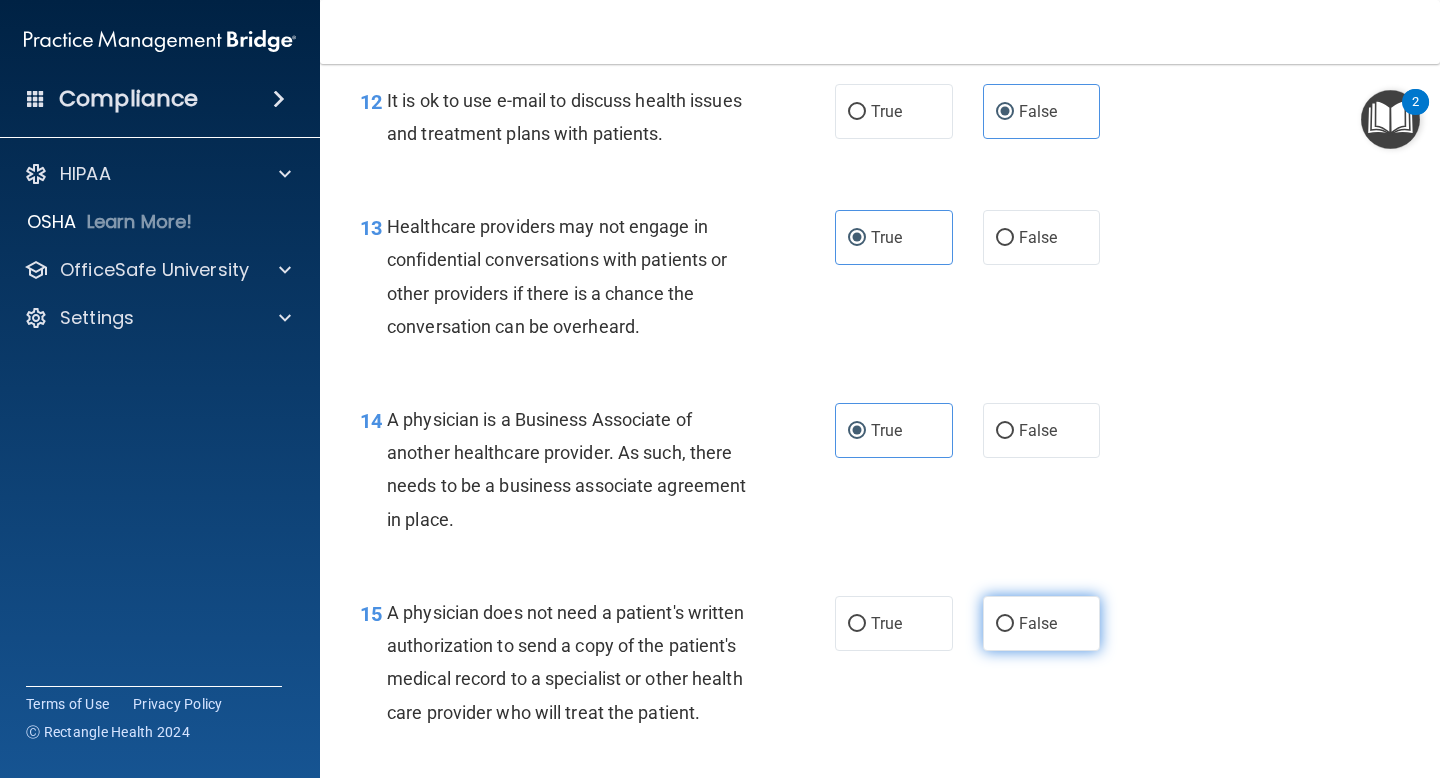 click on "False" at bounding box center (1042, 623) 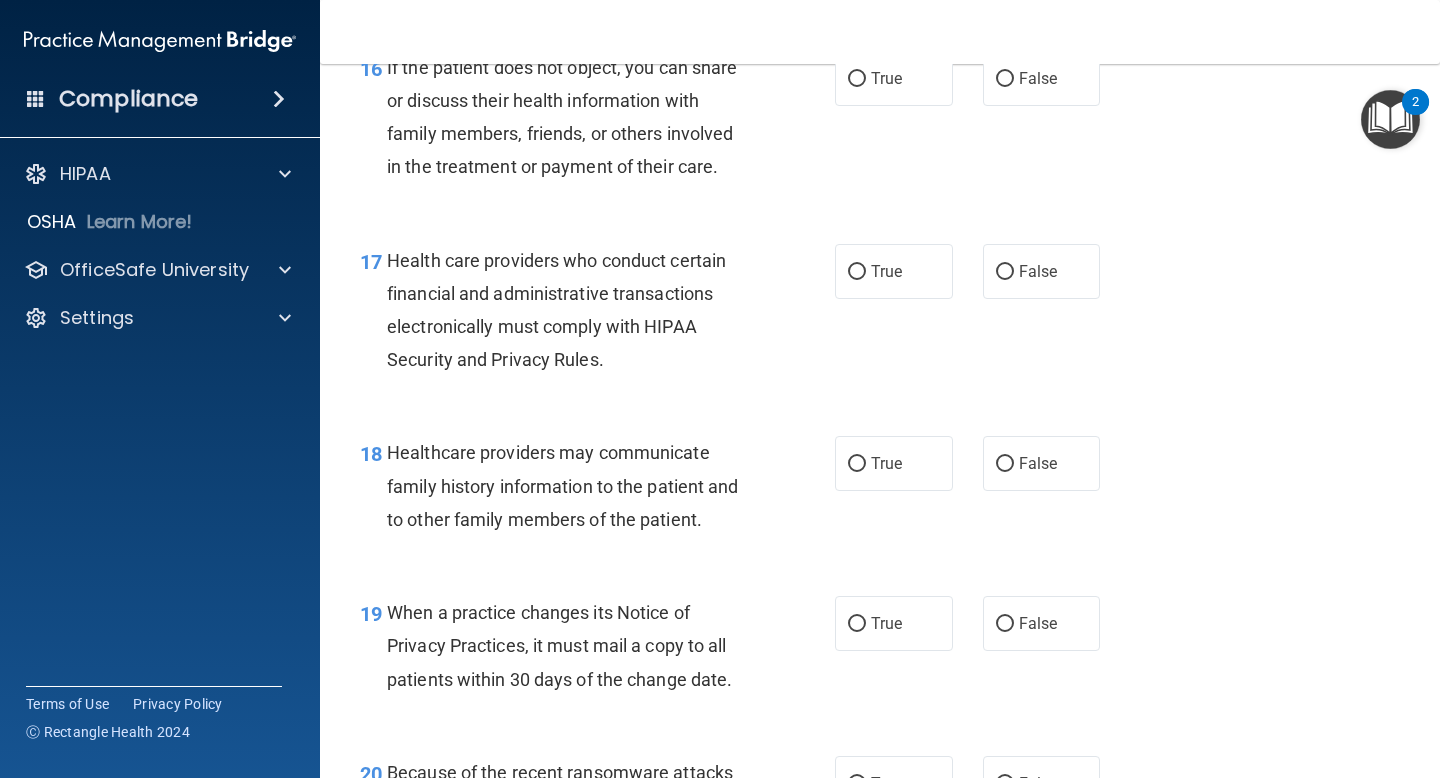 scroll, scrollTop: 3035, scrollLeft: 0, axis: vertical 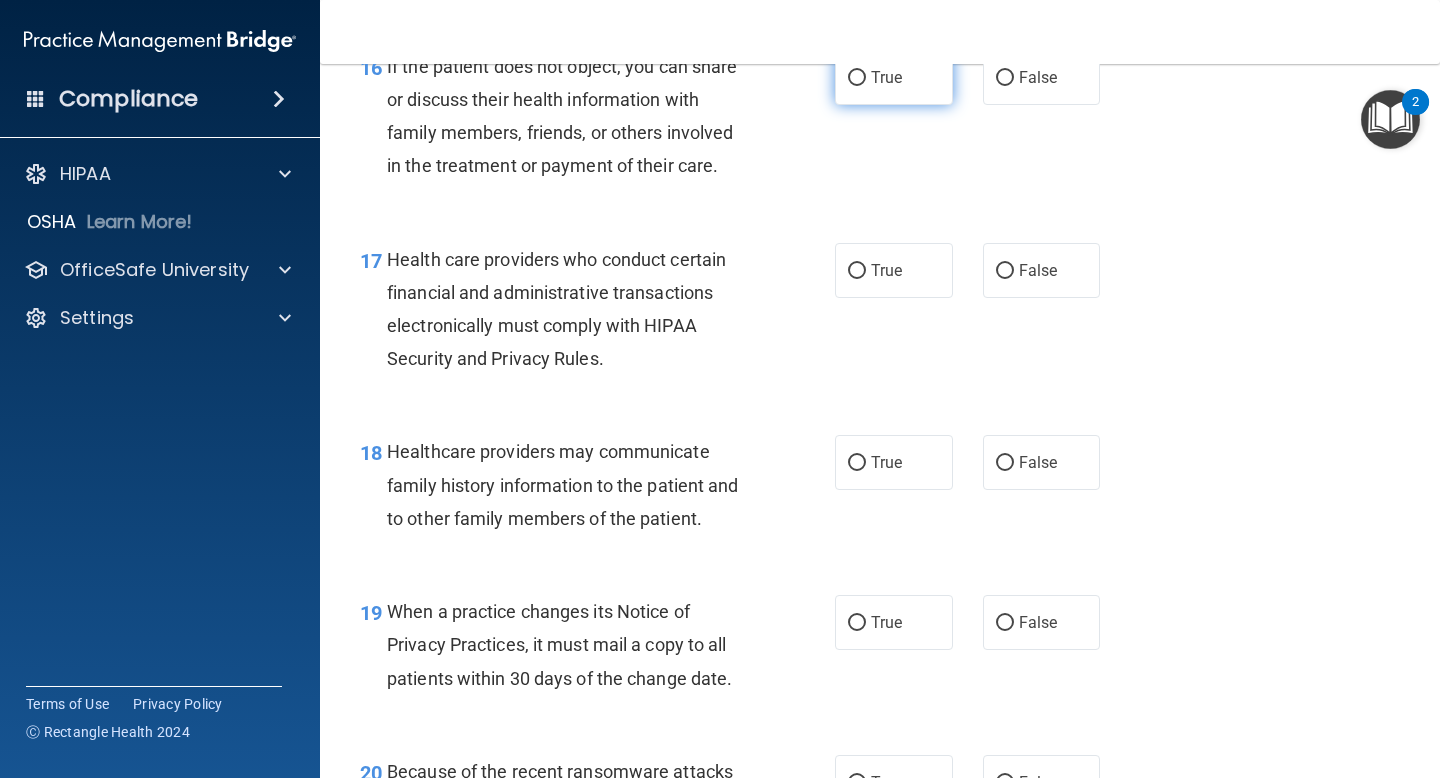 click on "True" at bounding box center (857, 78) 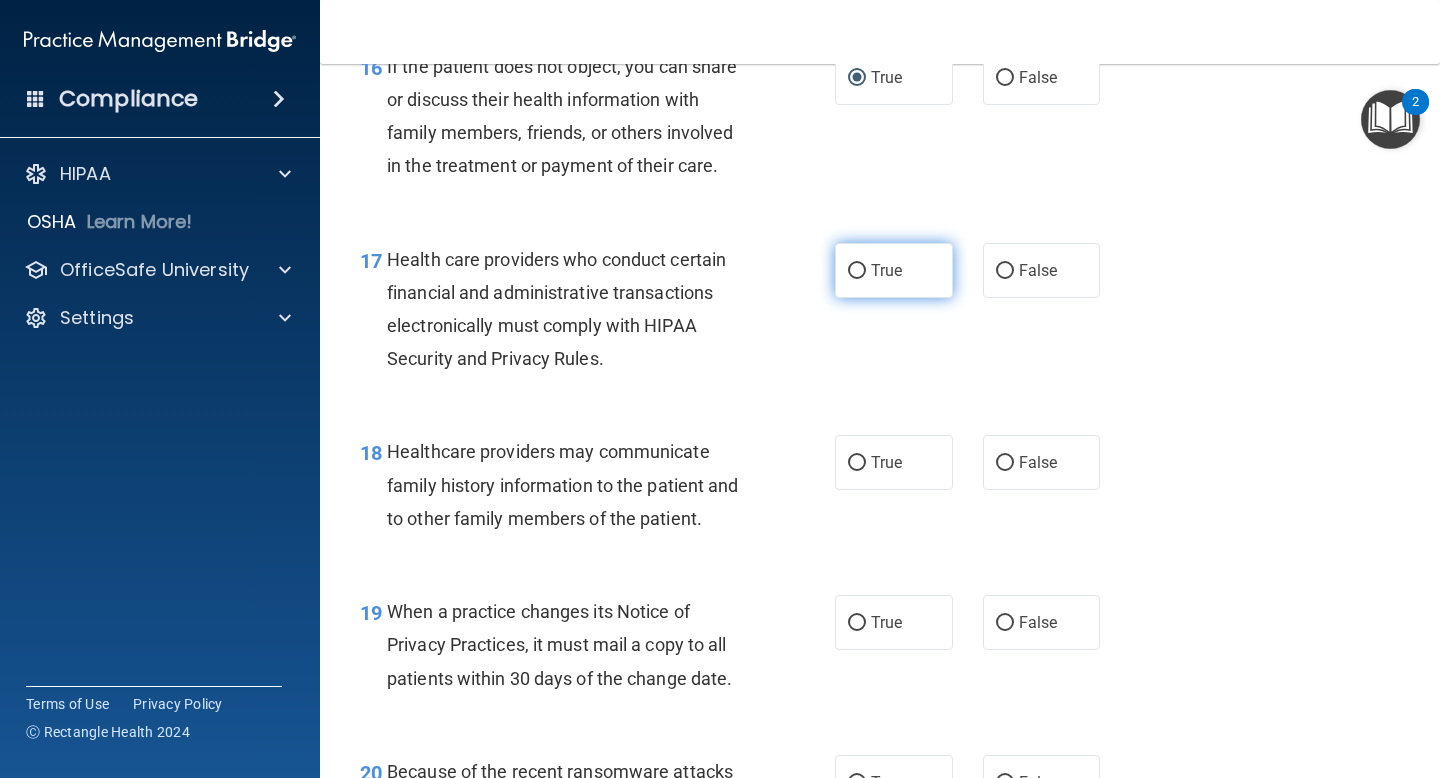 click on "True" at bounding box center (894, 270) 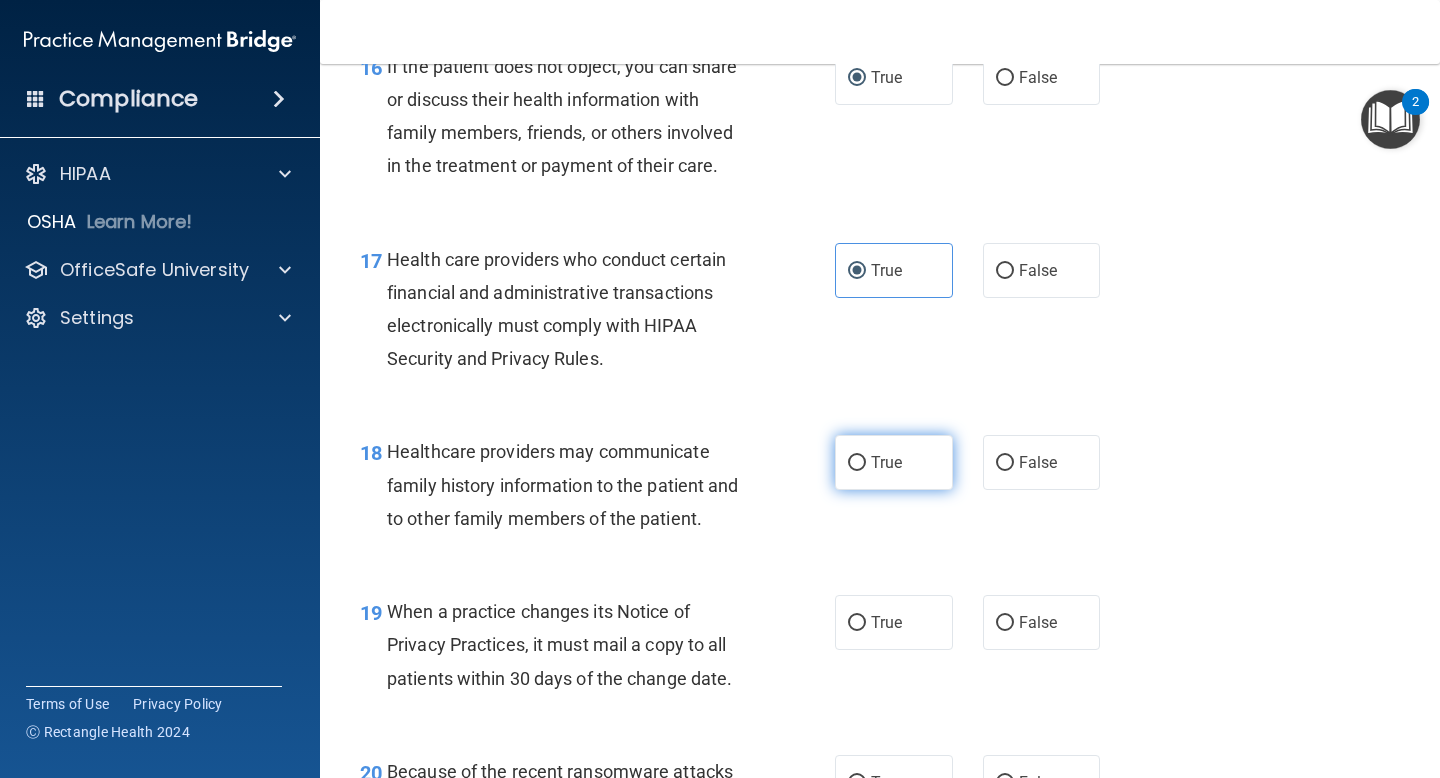 click on "True" at bounding box center (894, 462) 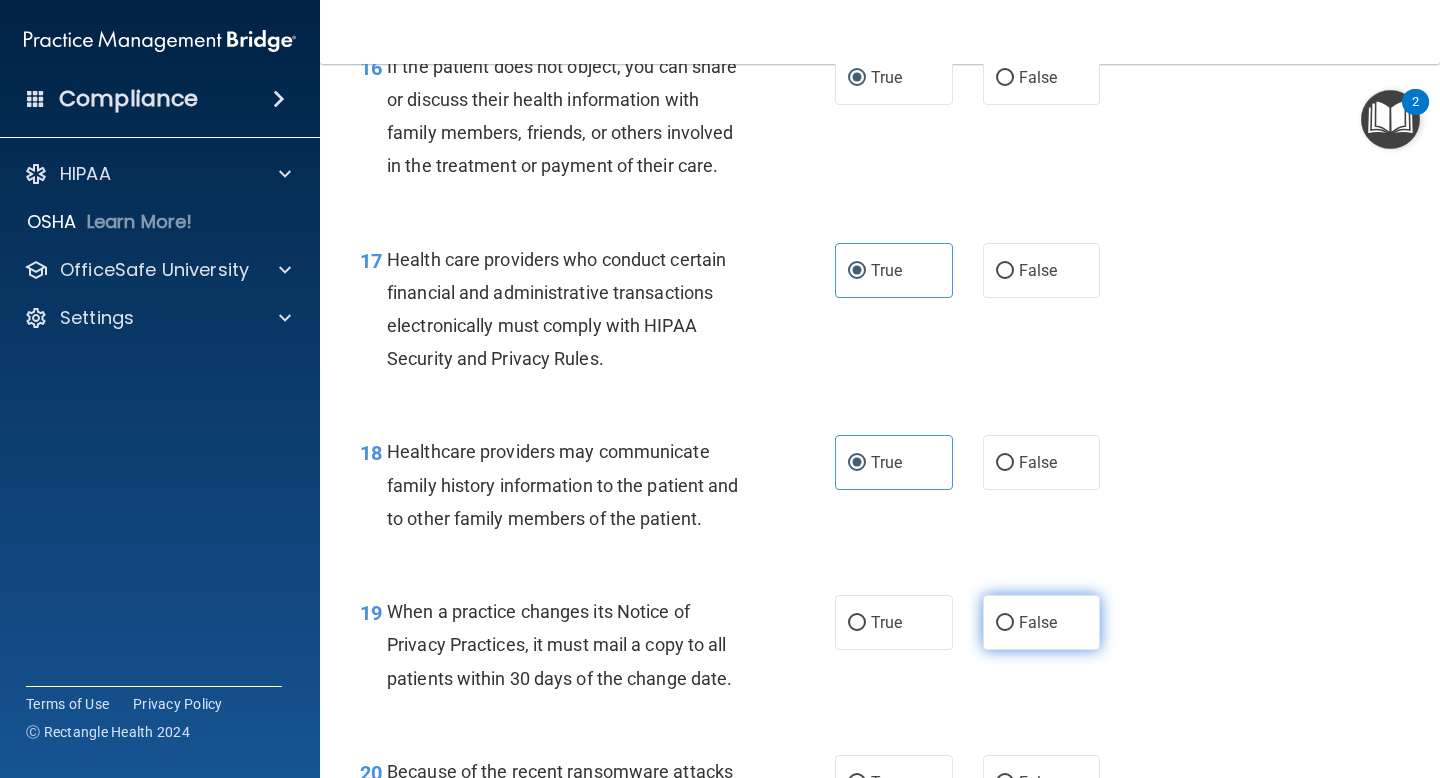 click on "False" at bounding box center [1042, 622] 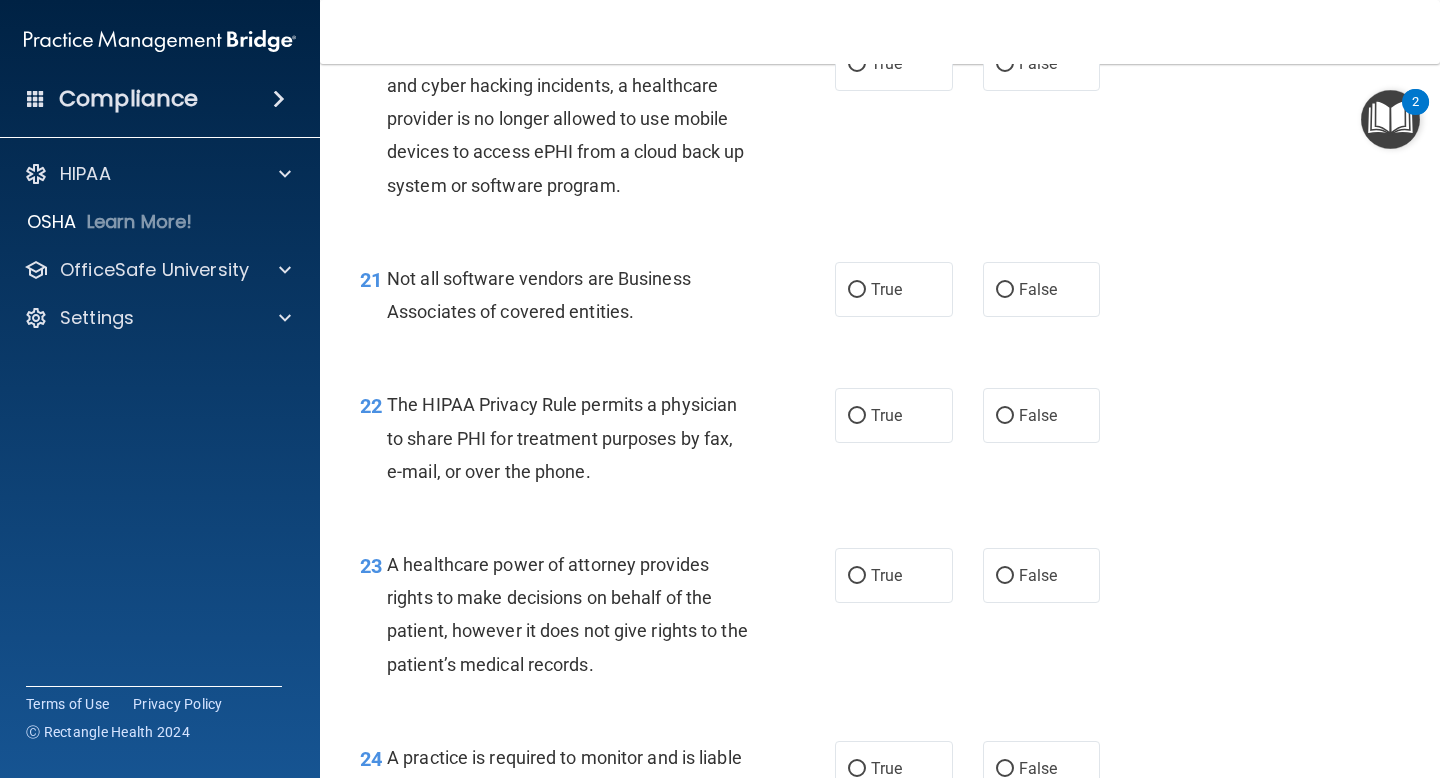 scroll, scrollTop: 3753, scrollLeft: 0, axis: vertical 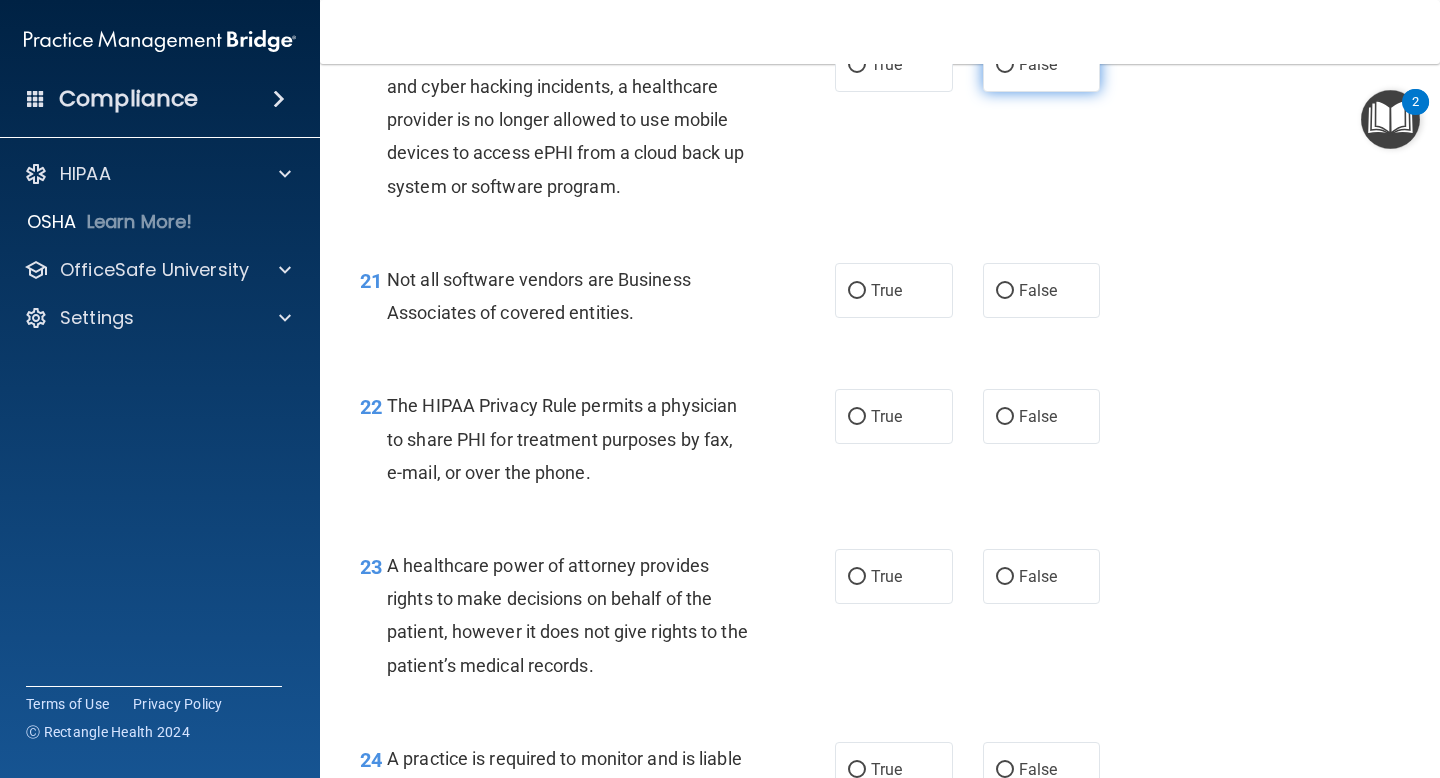 click on "False" at bounding box center [1042, 64] 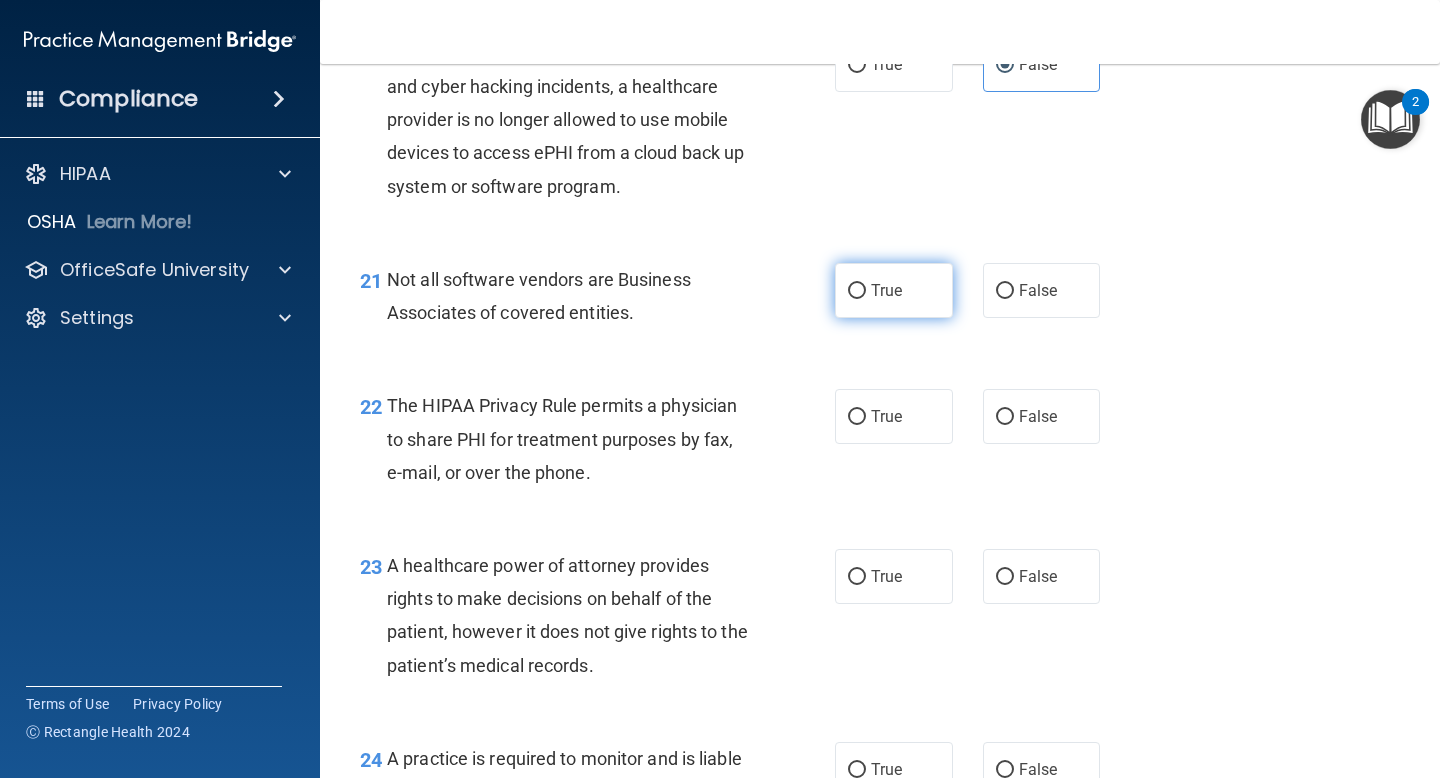 click on "True" at bounding box center (894, 290) 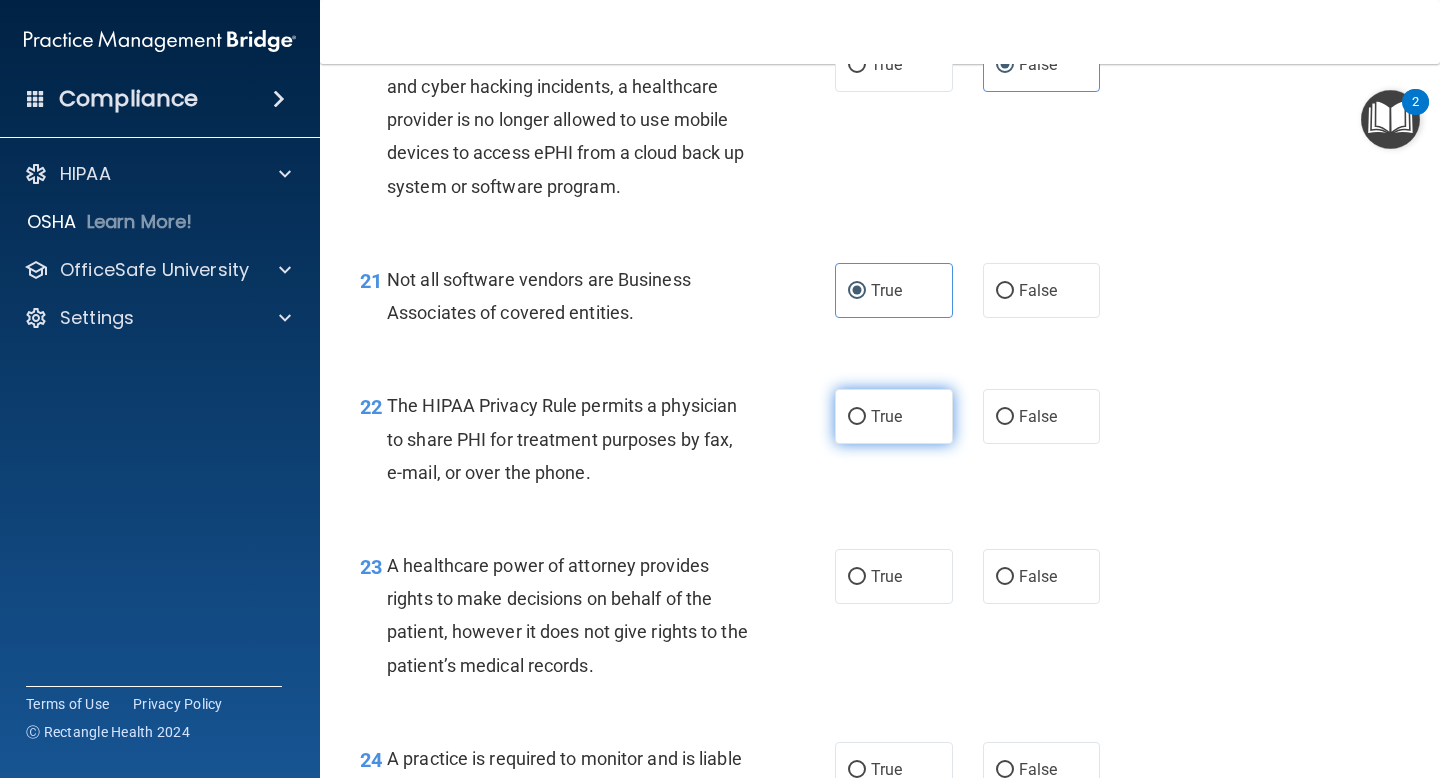 click on "True" at bounding box center (894, 416) 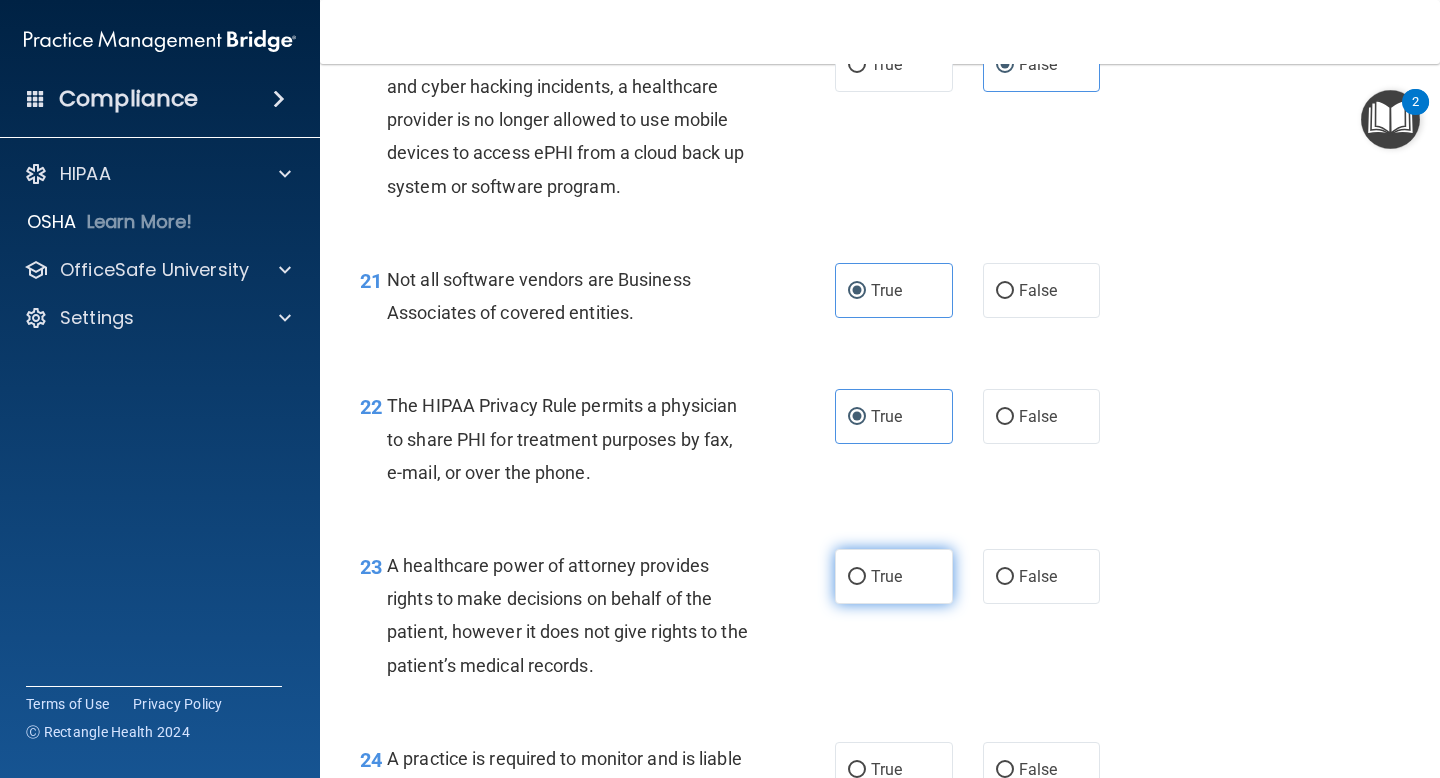 drag, startPoint x: 900, startPoint y: 628, endPoint x: 900, endPoint y: 602, distance: 26 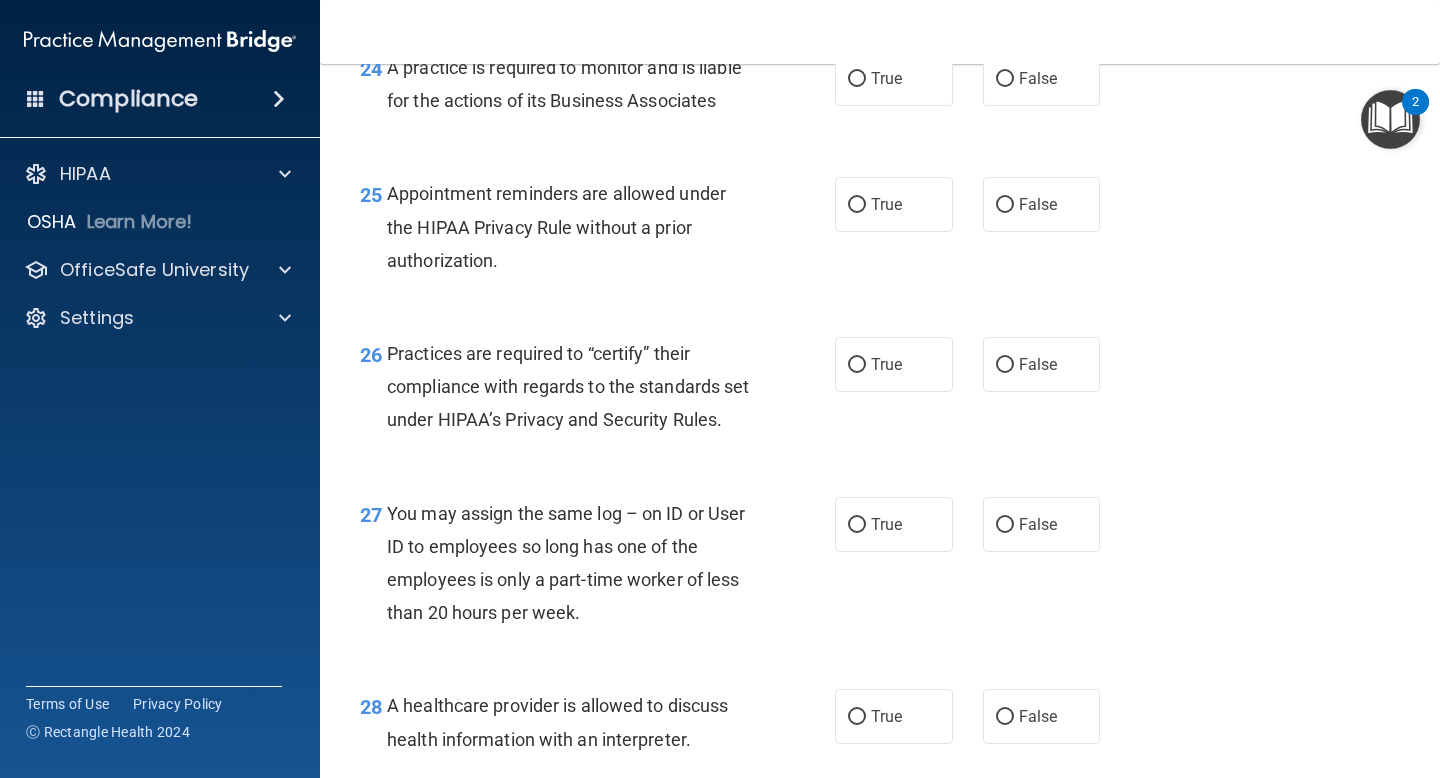 scroll, scrollTop: 4450, scrollLeft: 0, axis: vertical 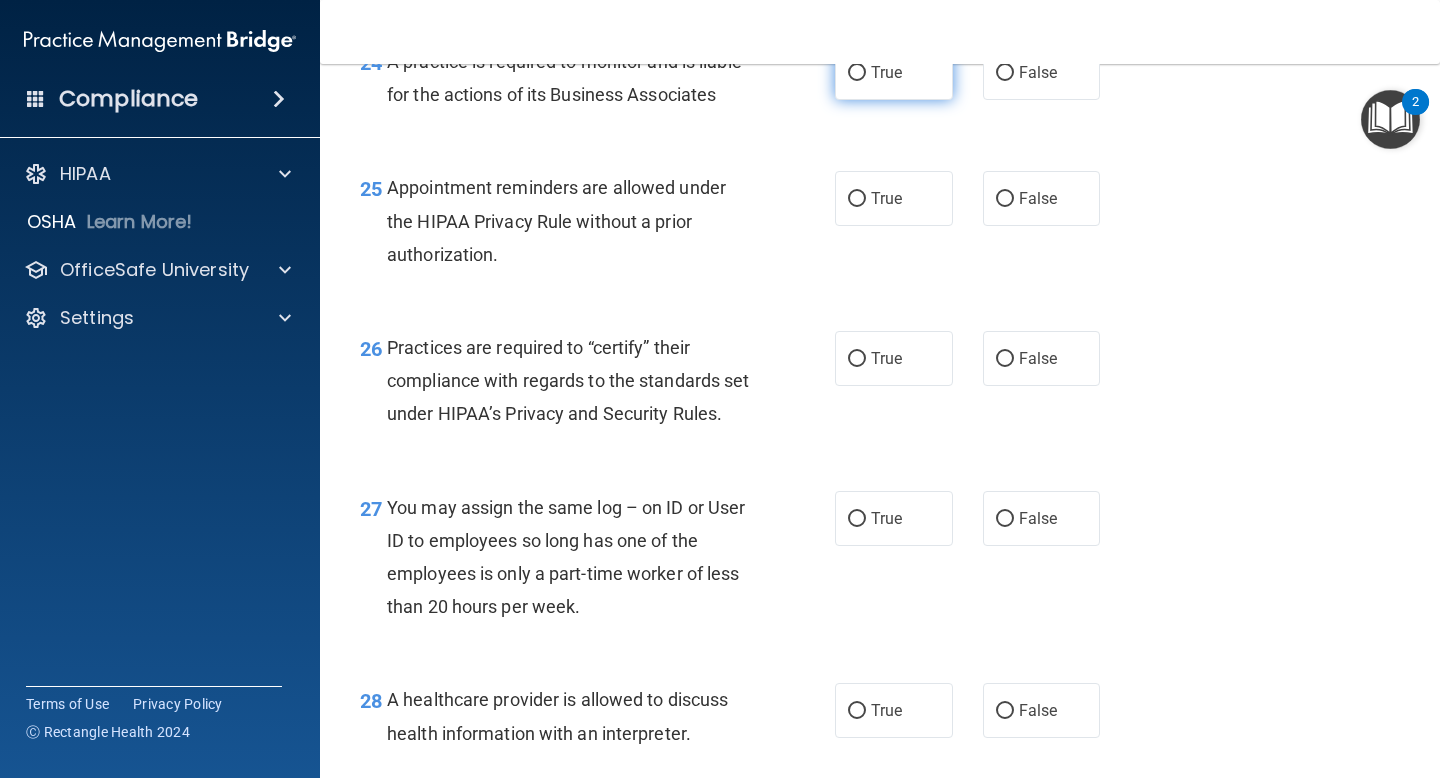 click on "True" at bounding box center (894, 72) 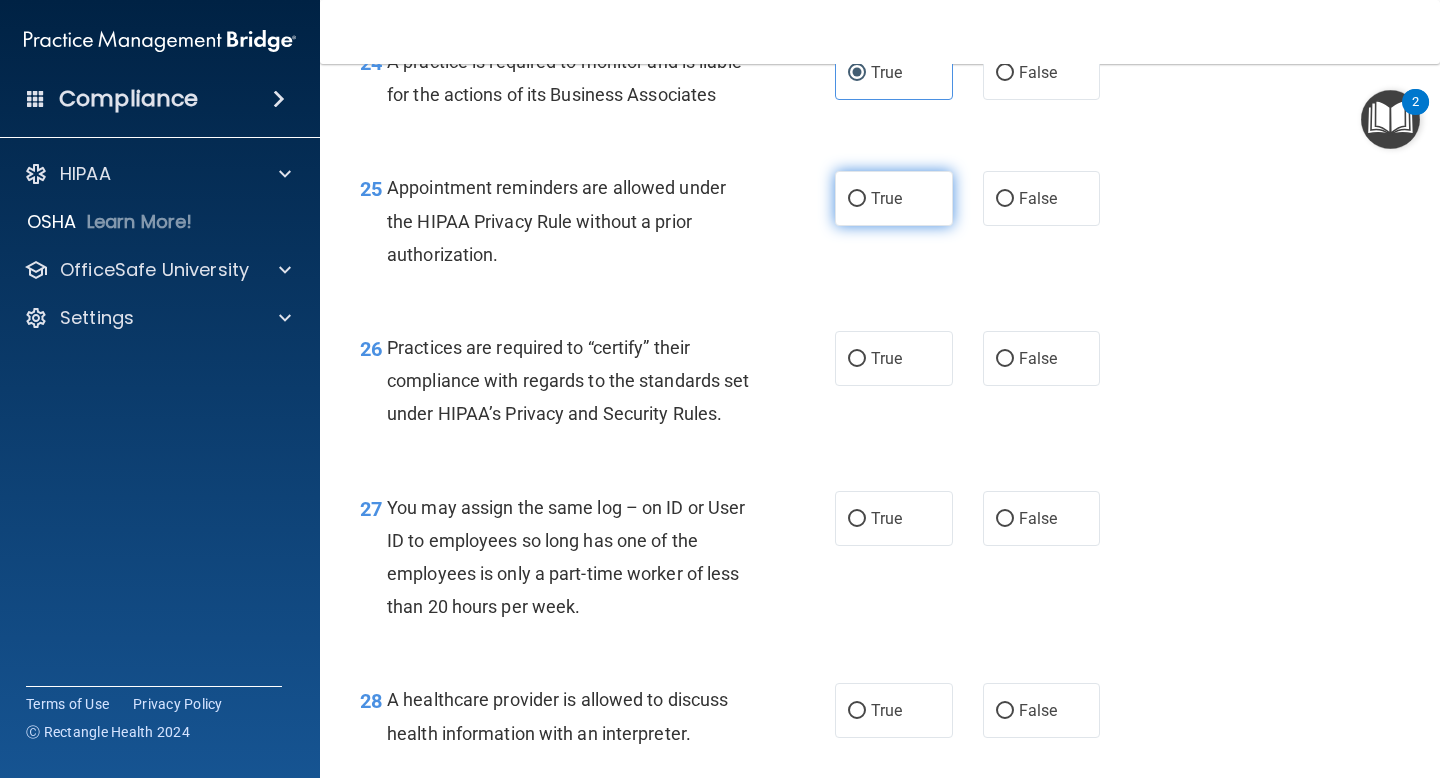 click on "True" at bounding box center [886, 198] 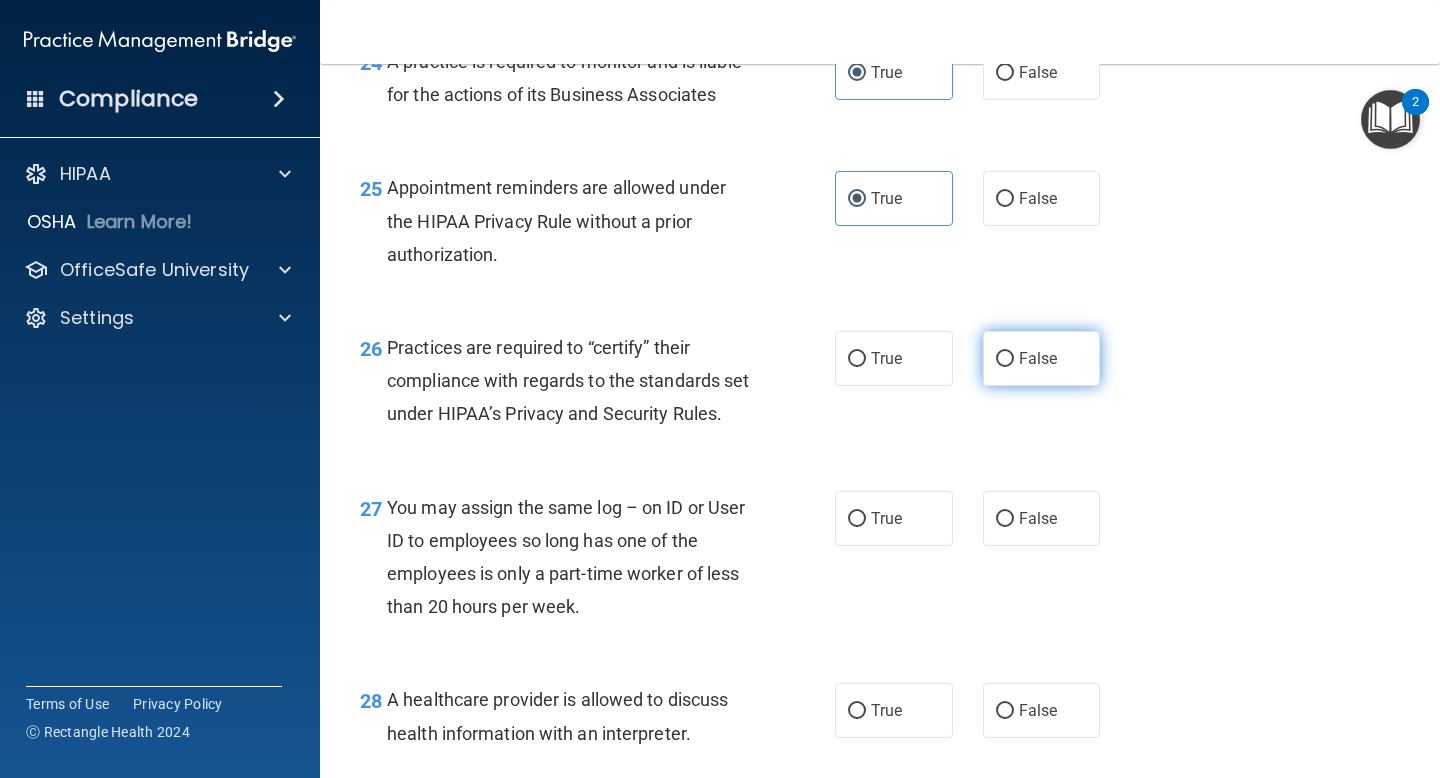 click on "False" at bounding box center (1042, 358) 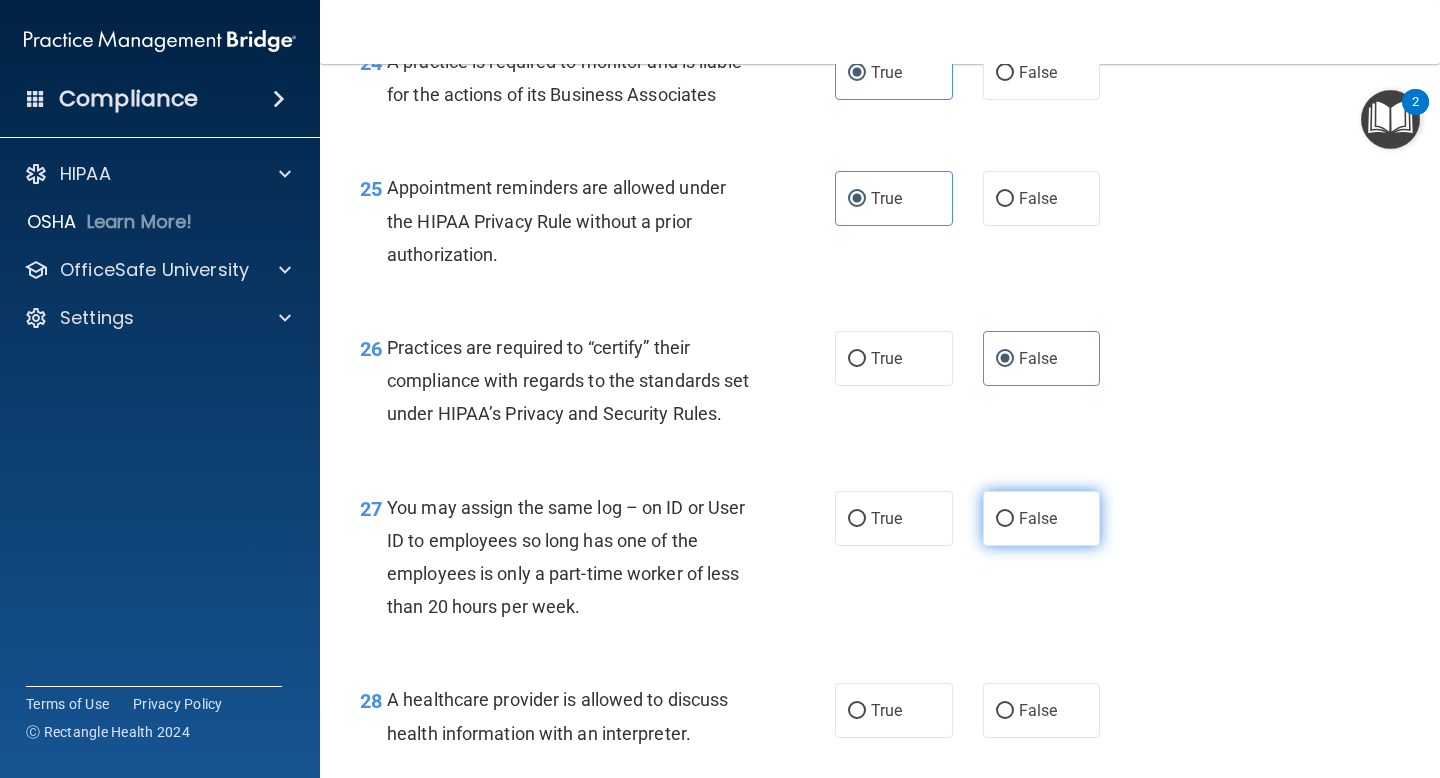 click on "False" at bounding box center (1042, 518) 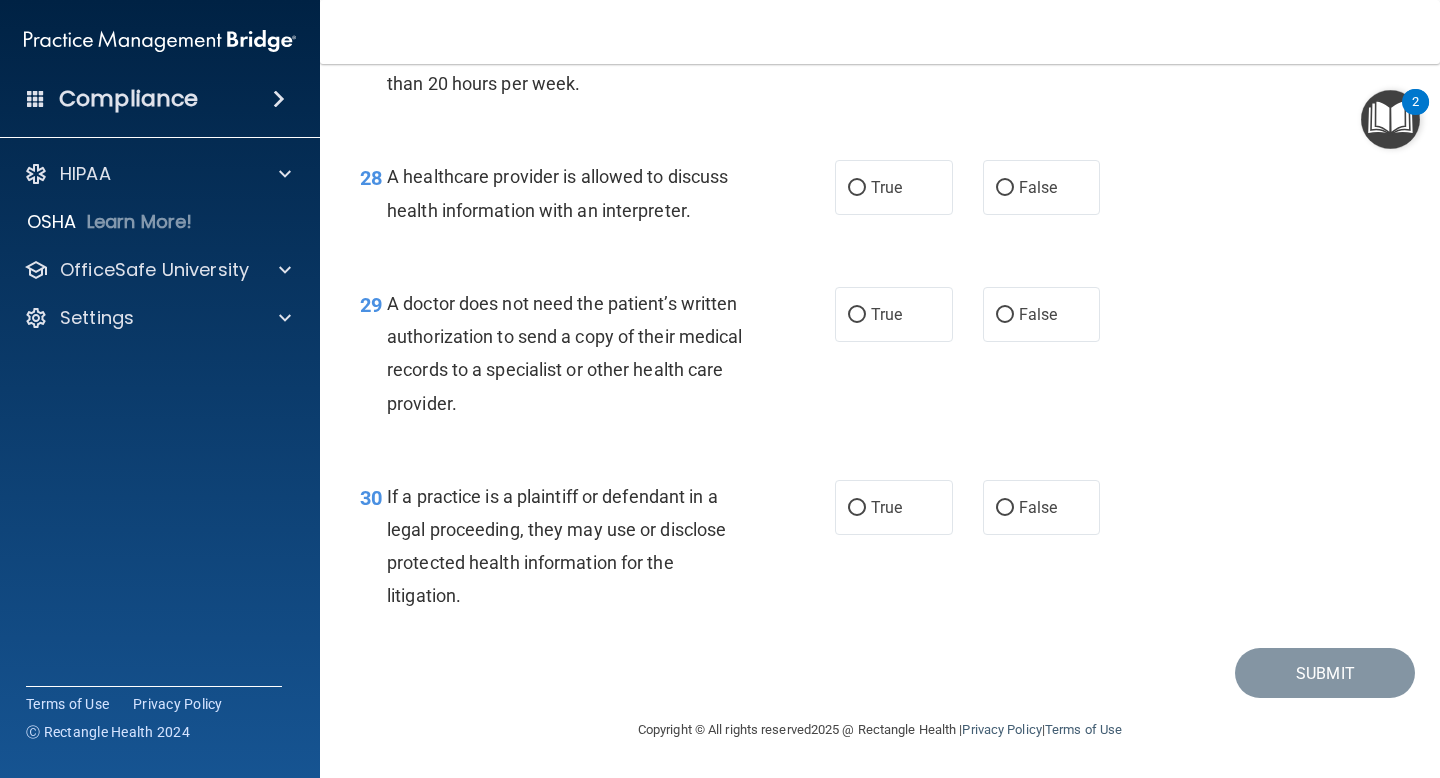 scroll, scrollTop: 5074, scrollLeft: 0, axis: vertical 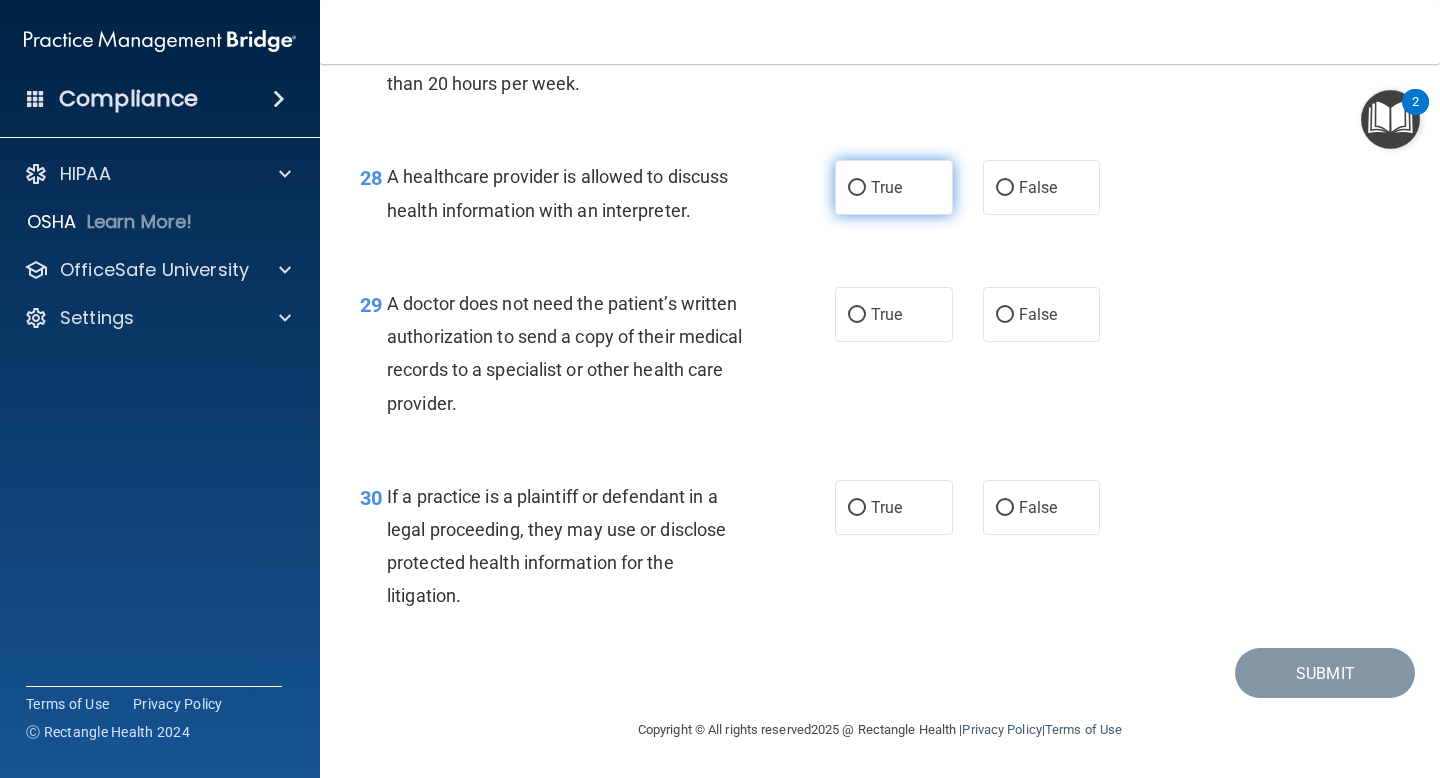 click on "True" at bounding box center (886, 187) 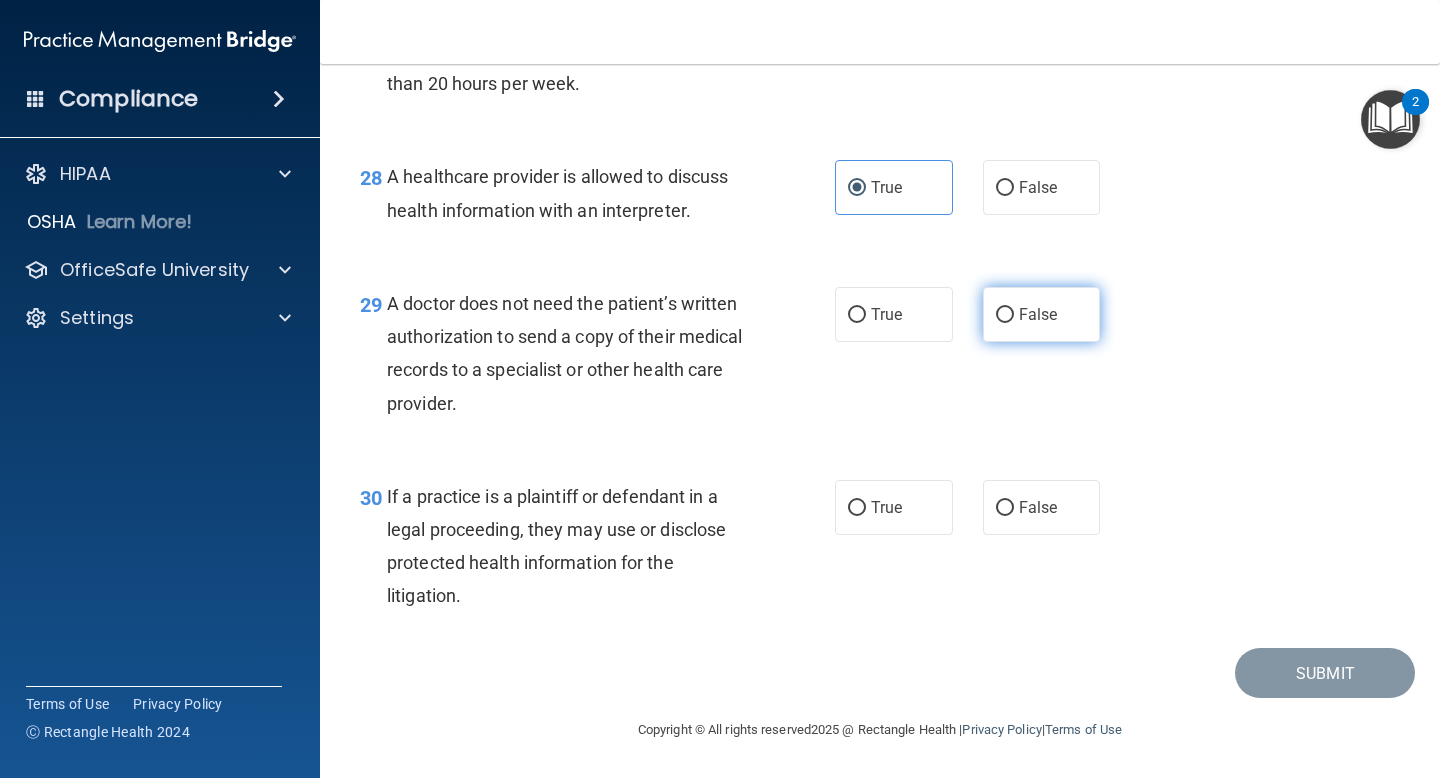click on "False" at bounding box center (1042, 314) 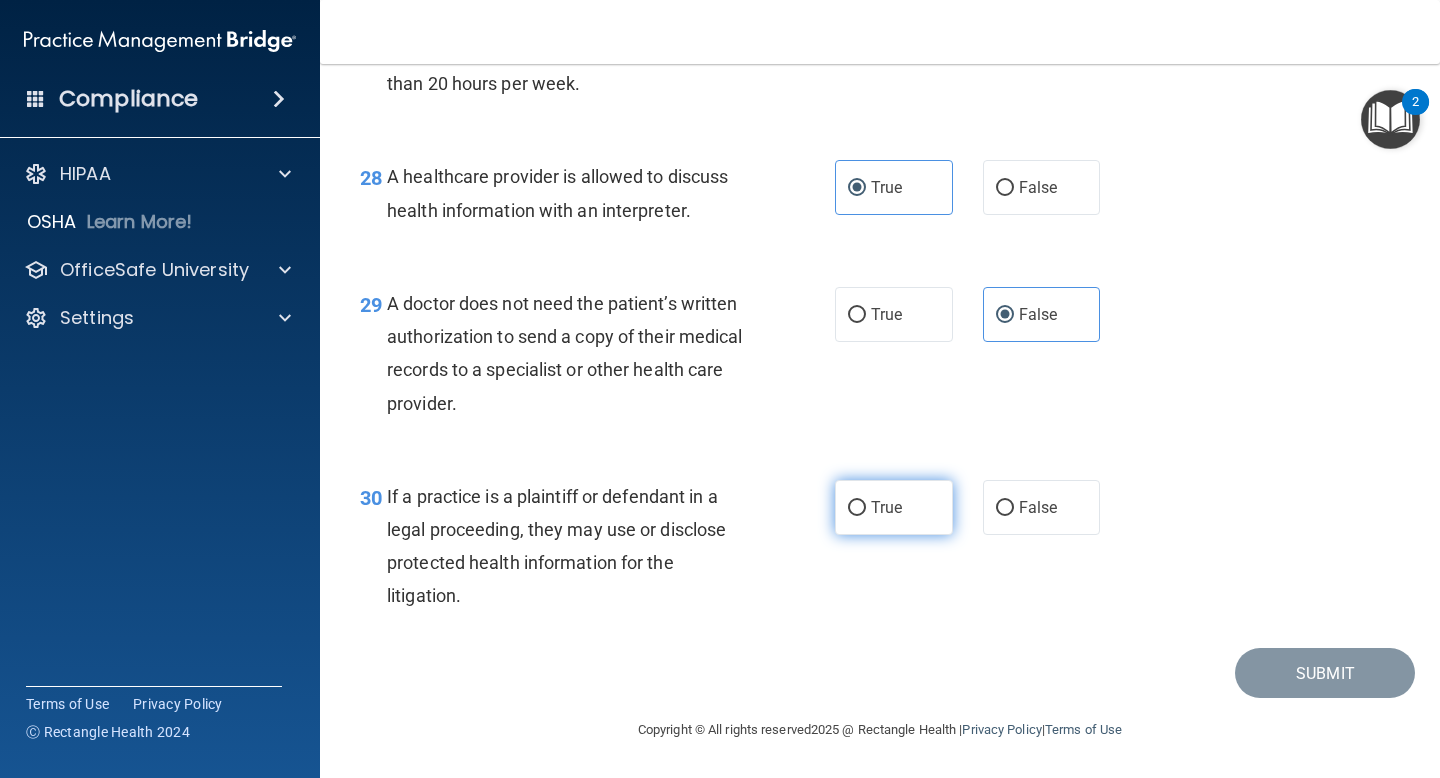 click on "True" at bounding box center (894, 507) 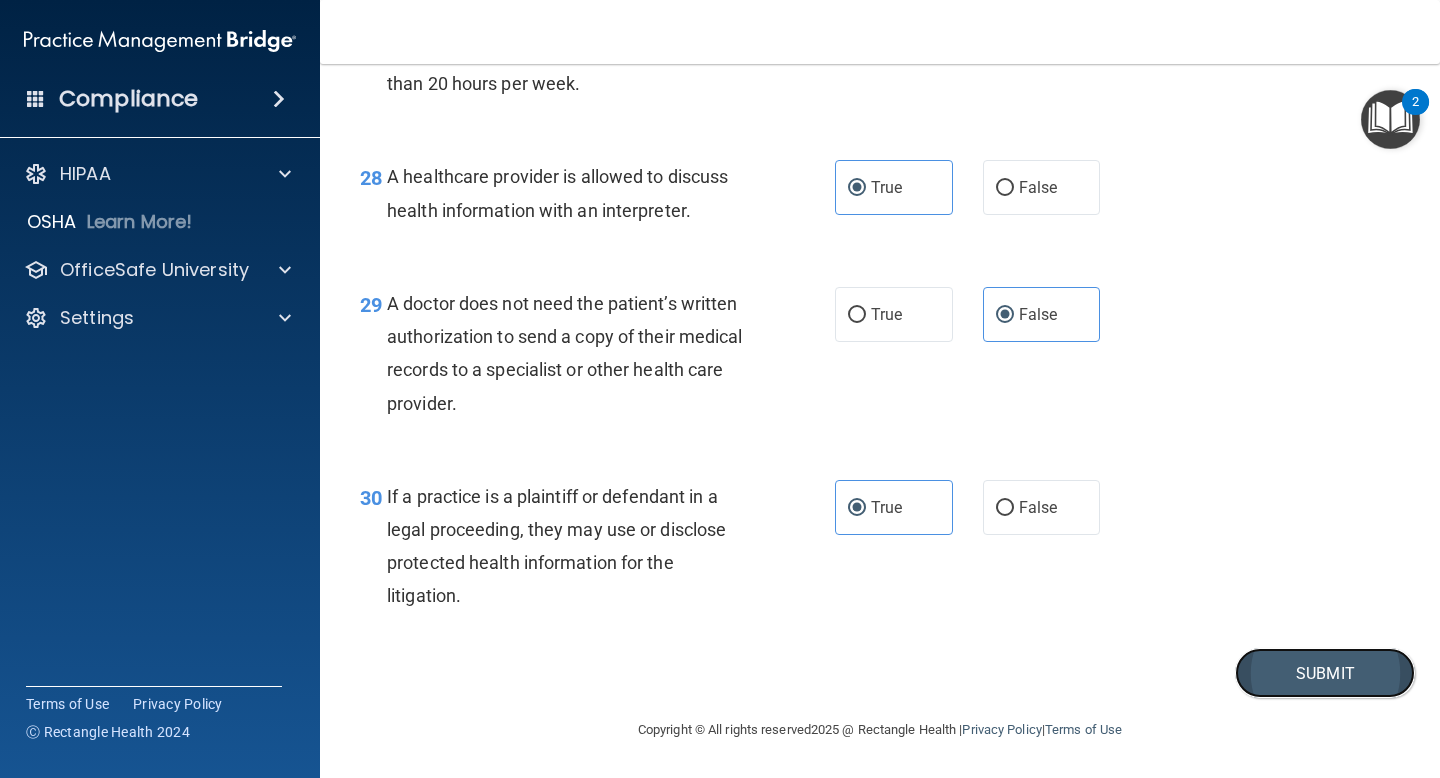 click on "Submit" at bounding box center (1325, 673) 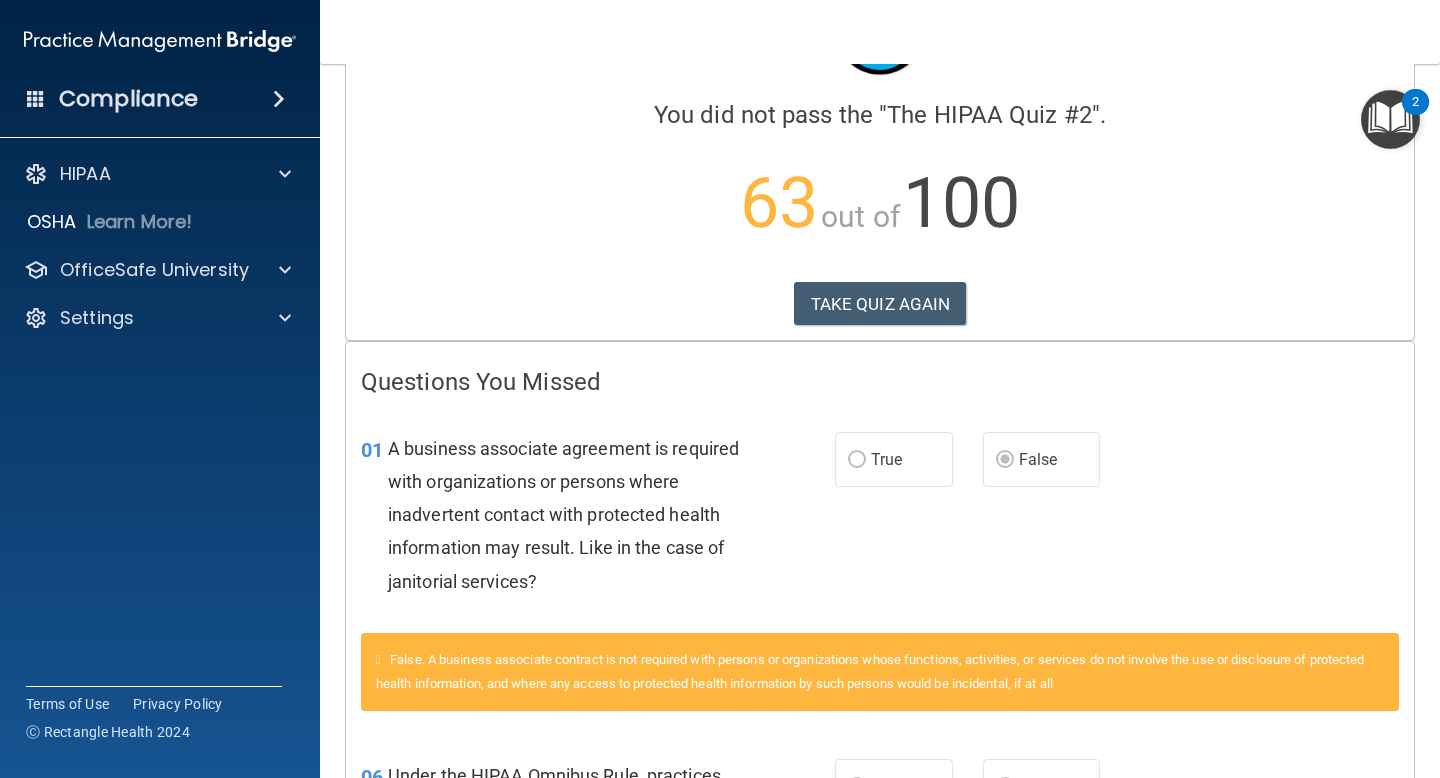 scroll, scrollTop: 0, scrollLeft: 0, axis: both 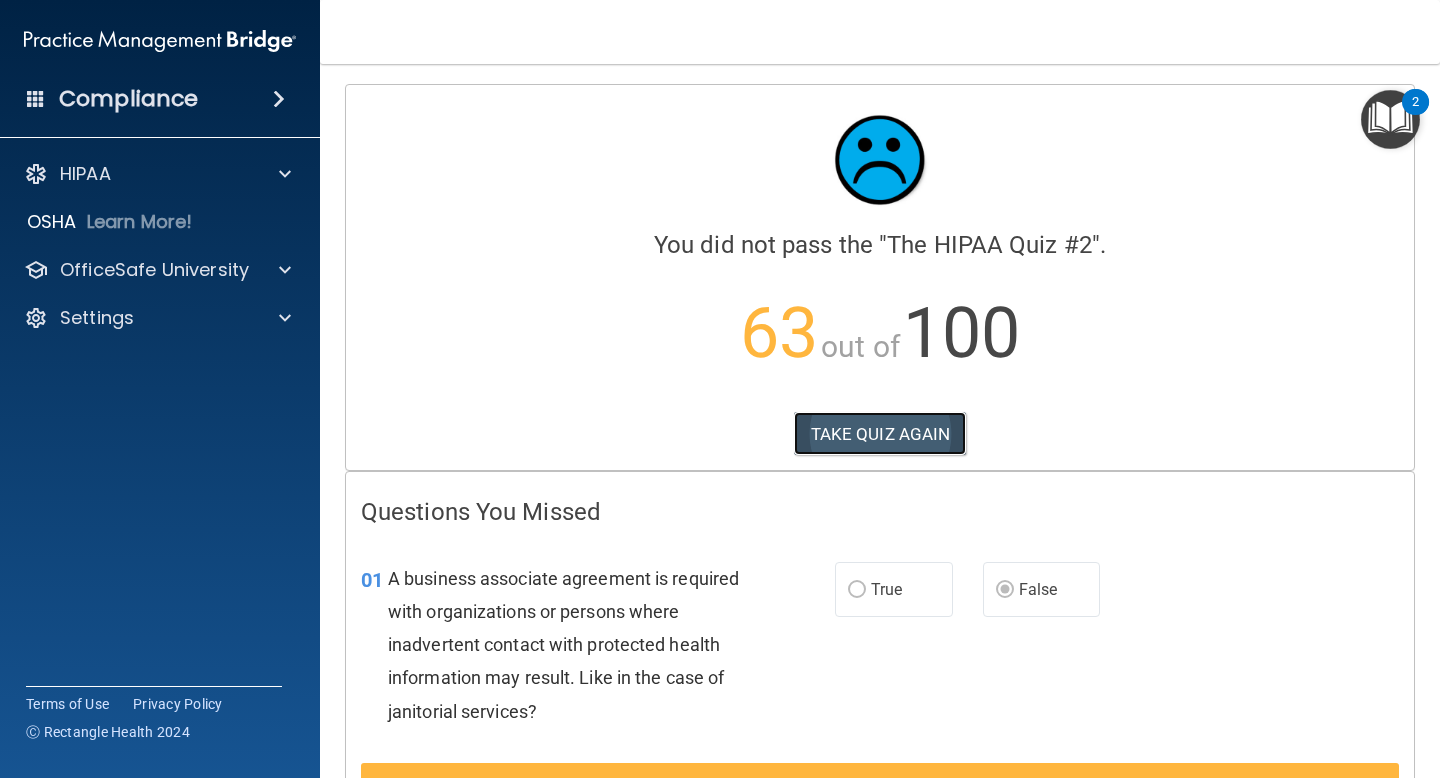 click on "TAKE QUIZ AGAIN" at bounding box center (880, 434) 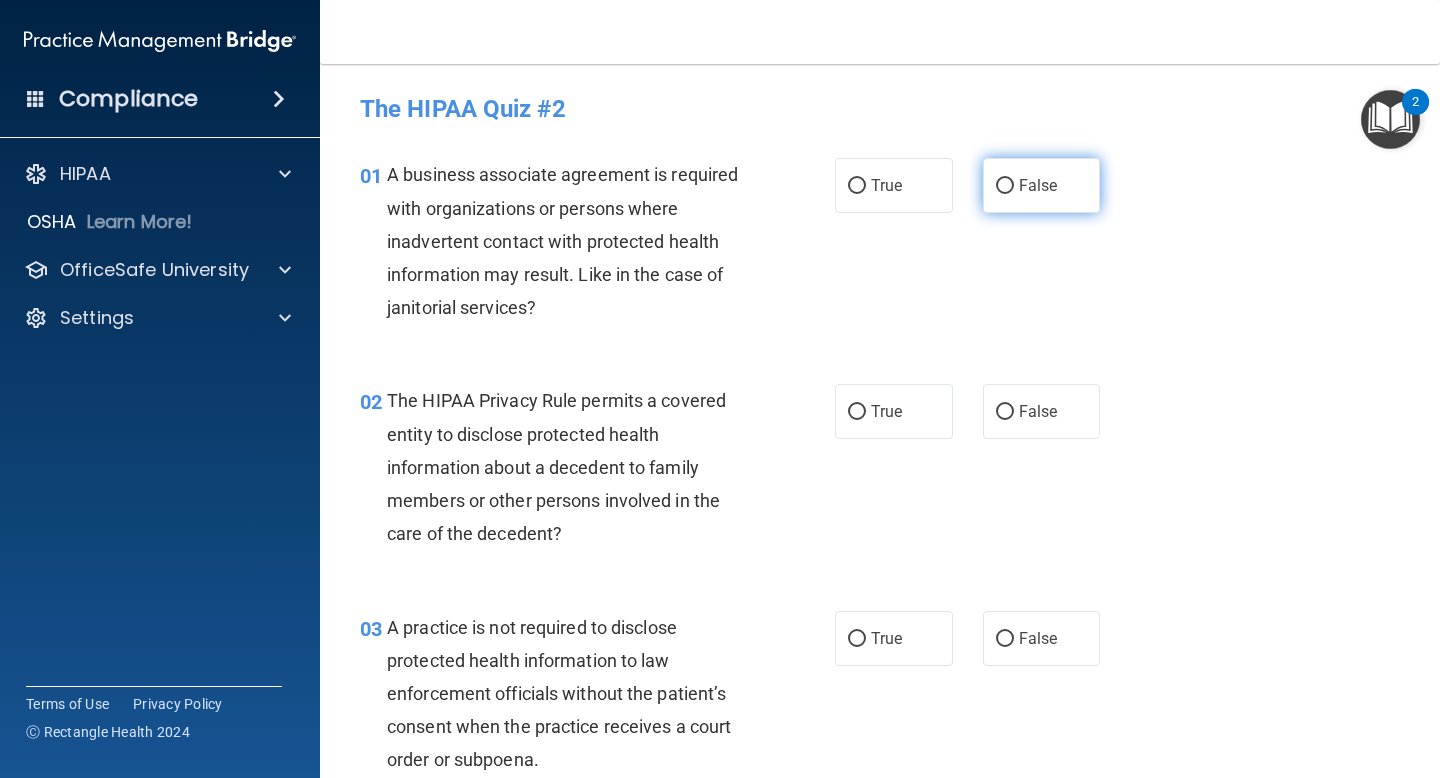 click on "False" at bounding box center [1042, 185] 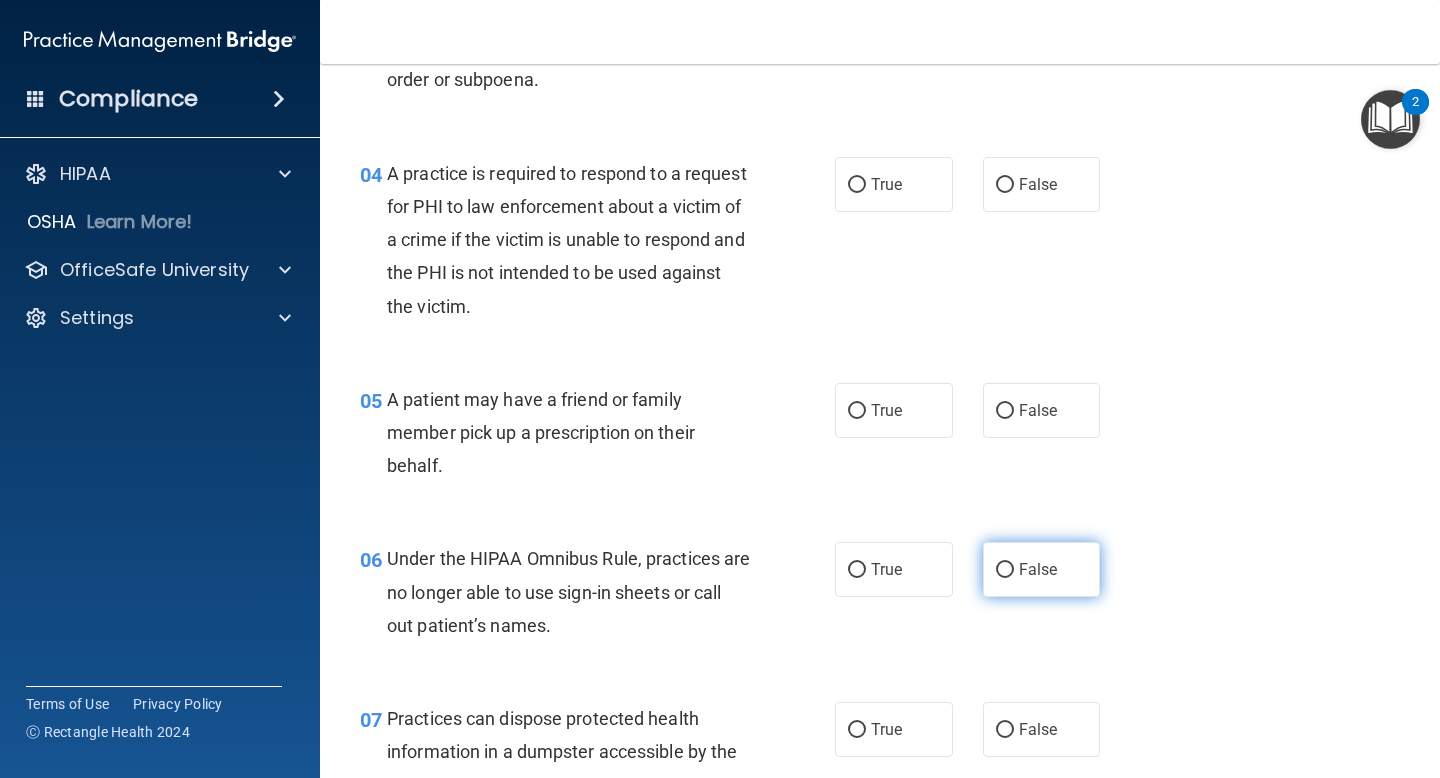 scroll, scrollTop: 688, scrollLeft: 0, axis: vertical 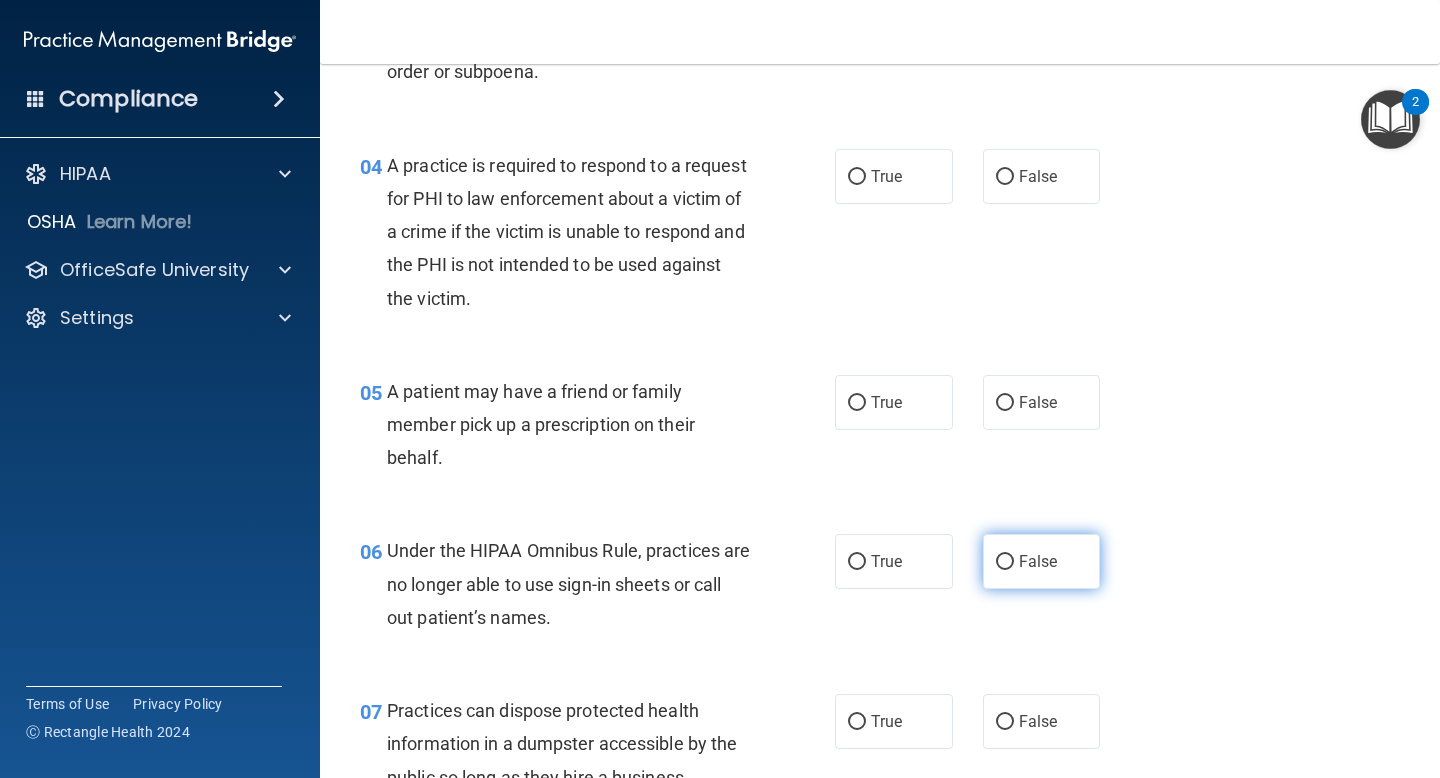 click on "False" at bounding box center [1042, 561] 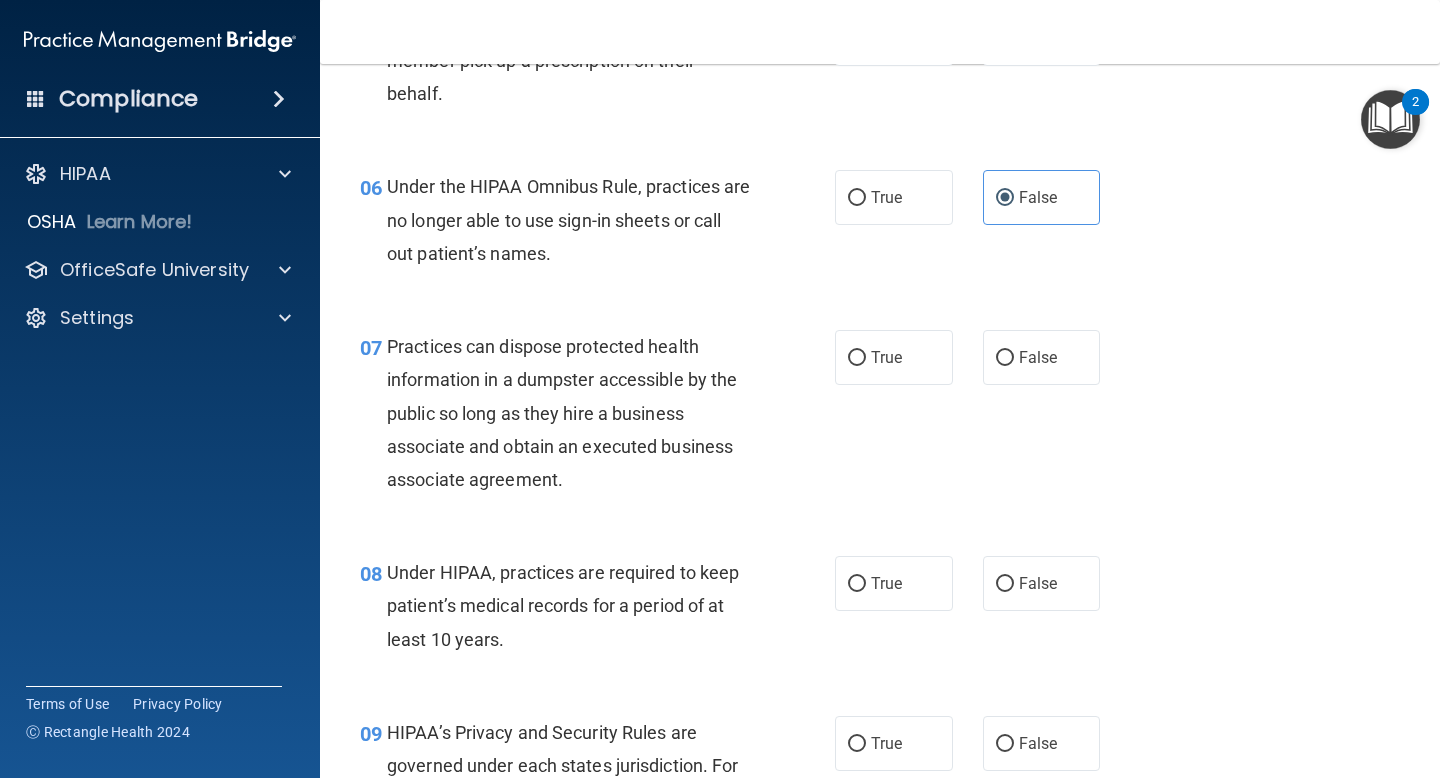 scroll, scrollTop: 1055, scrollLeft: 0, axis: vertical 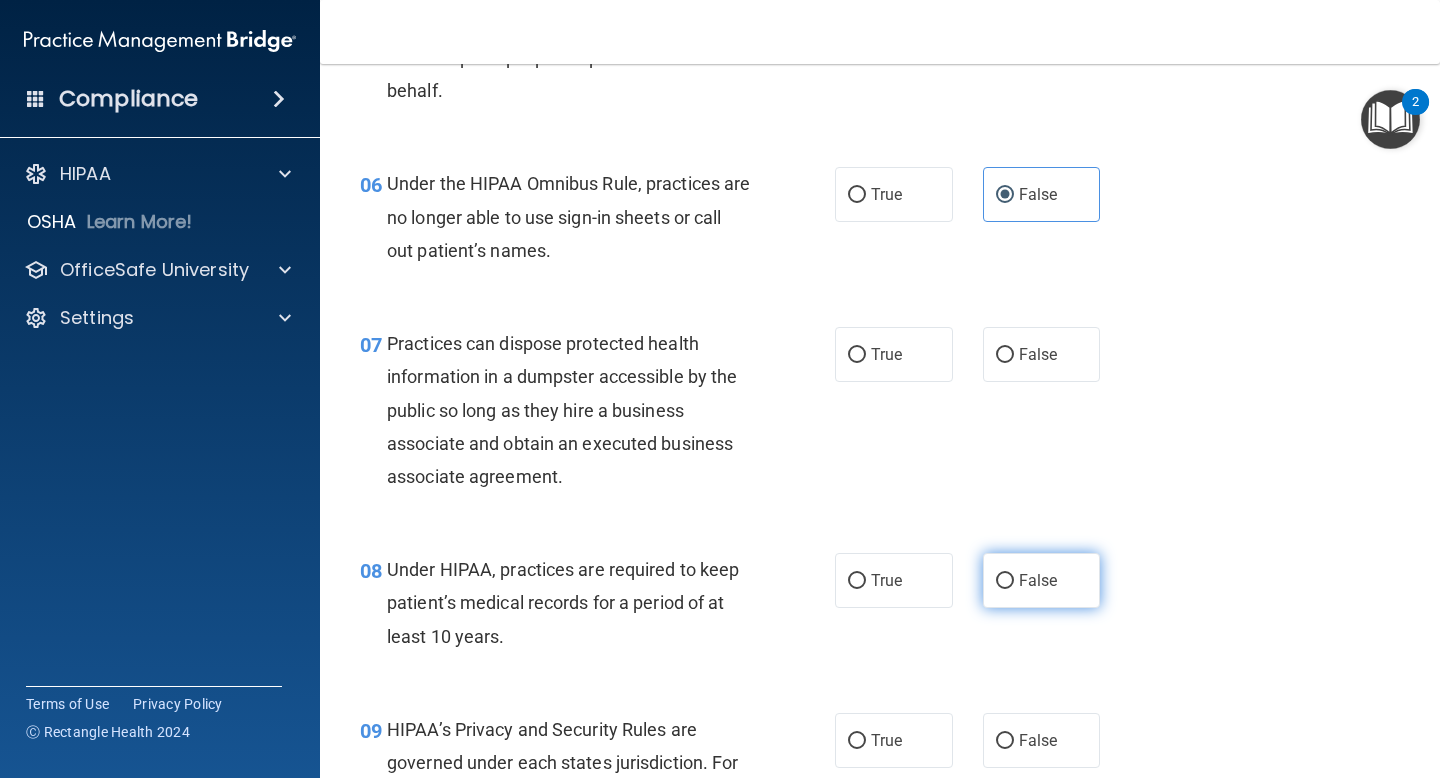 click on "False" at bounding box center (1042, 580) 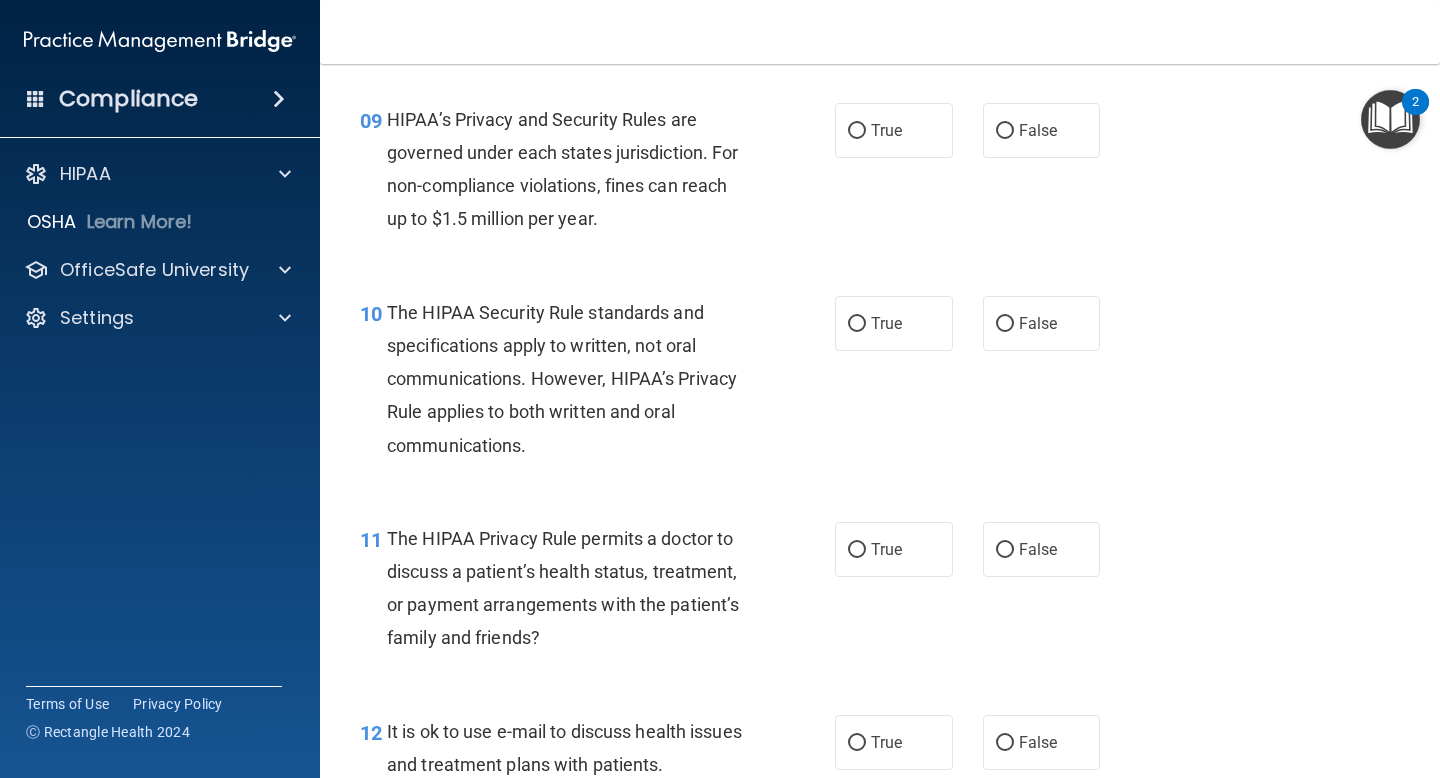 scroll, scrollTop: 1674, scrollLeft: 0, axis: vertical 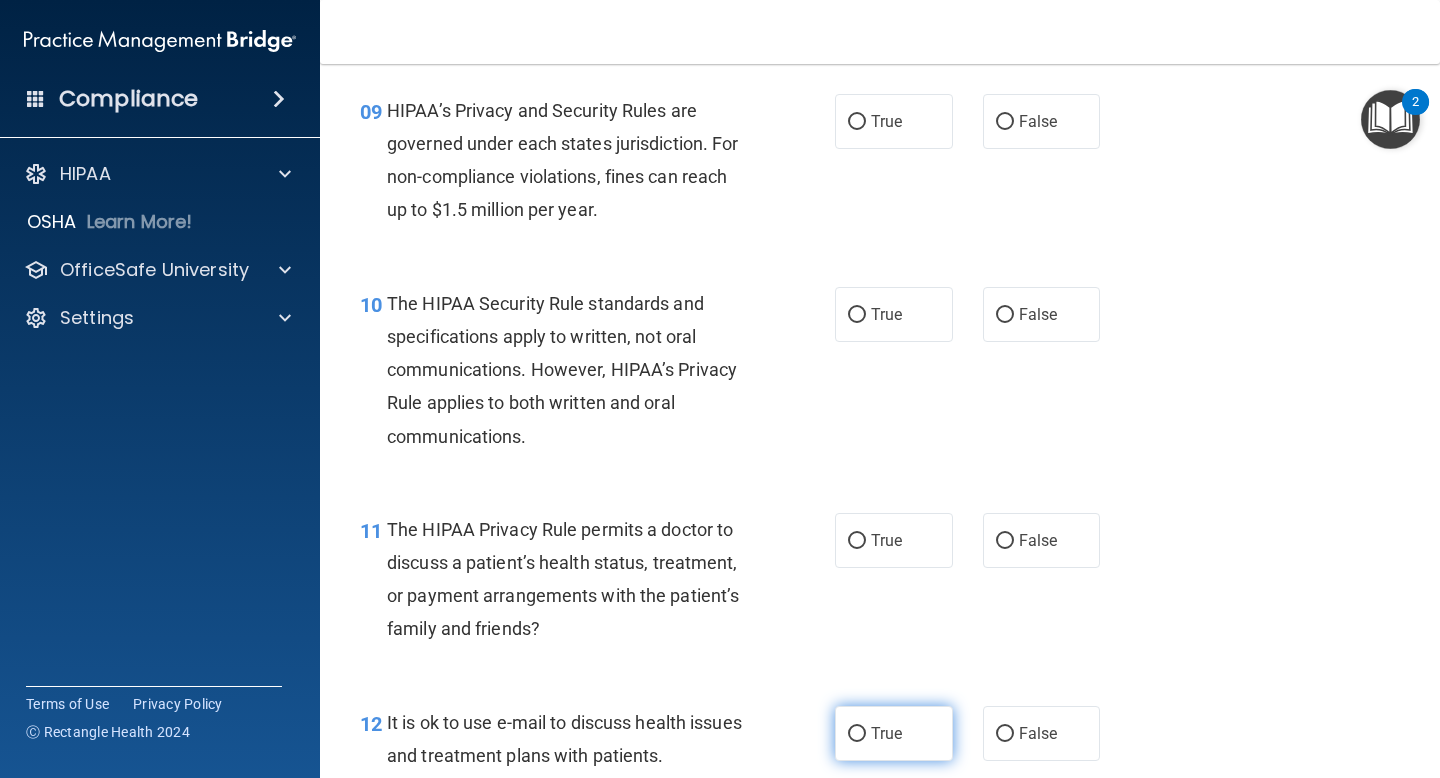 click on "True" at bounding box center (894, 733) 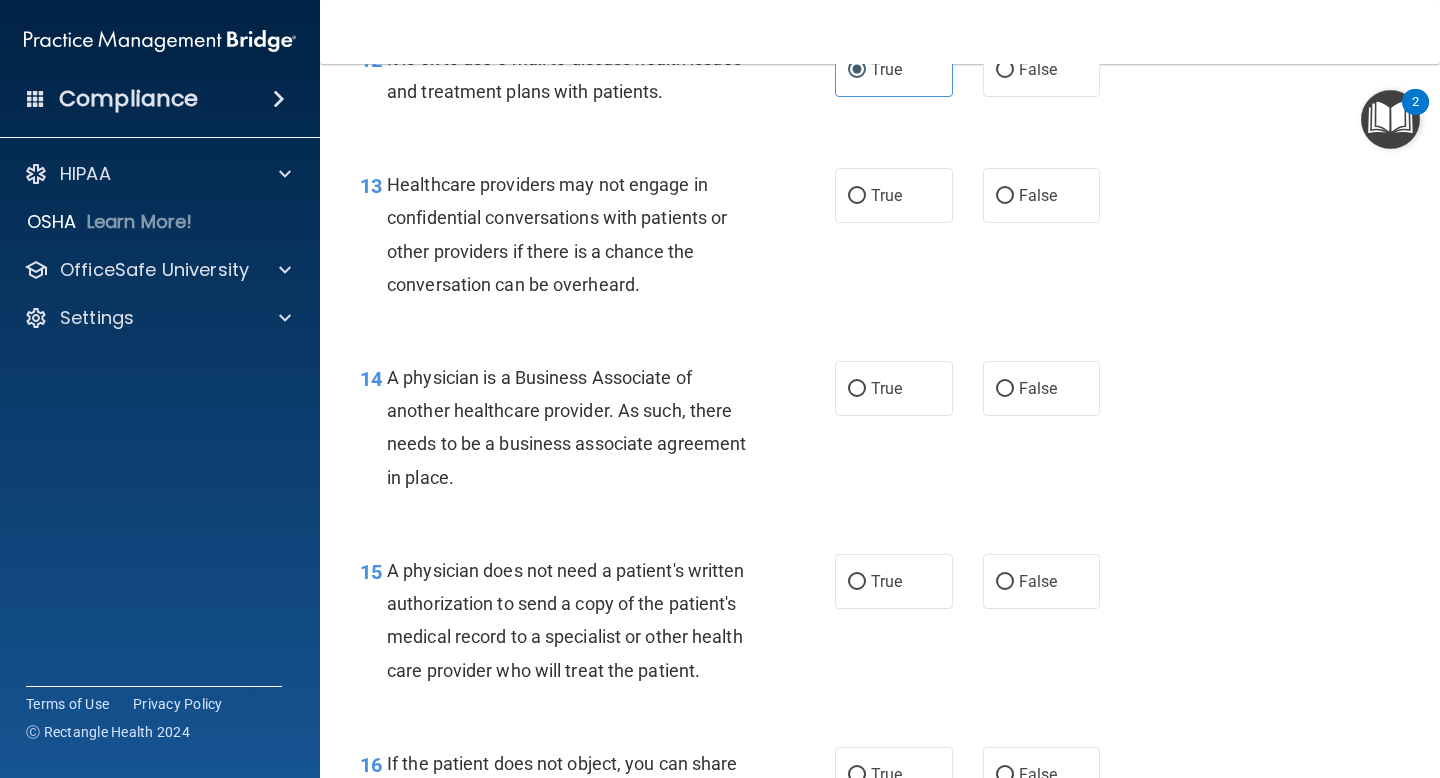 scroll, scrollTop: 2357, scrollLeft: 0, axis: vertical 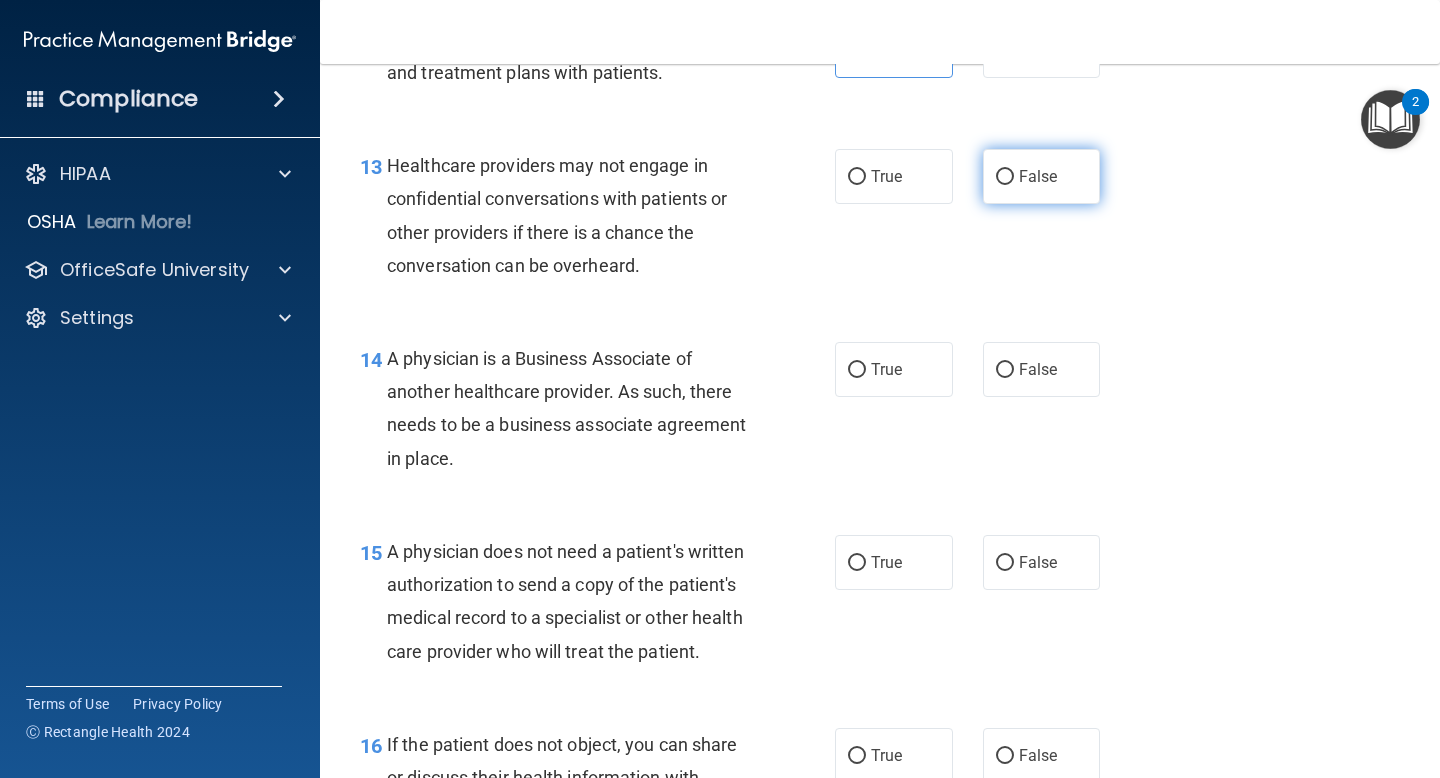 click on "False" at bounding box center [1042, 176] 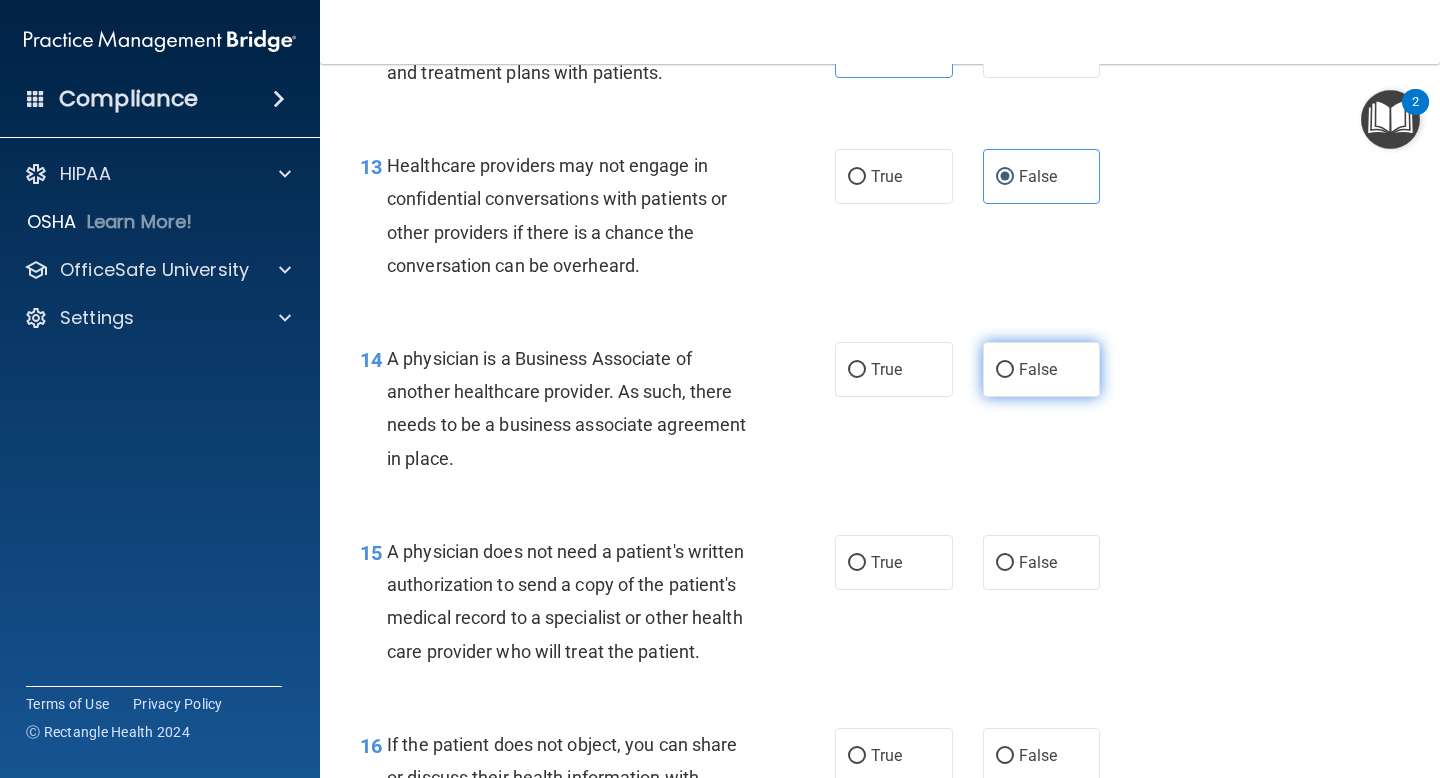 click on "False" at bounding box center [1042, 369] 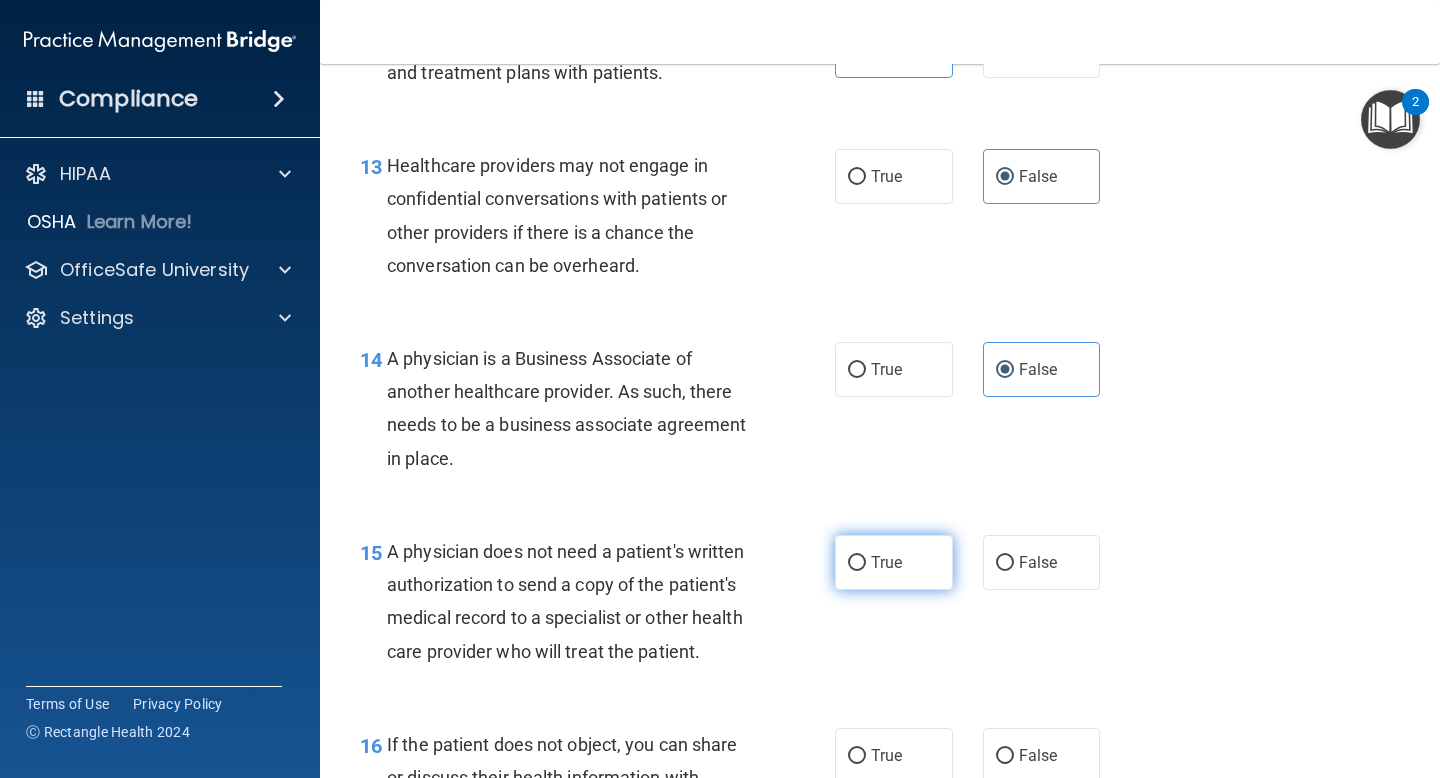 click on "True" at bounding box center [894, 562] 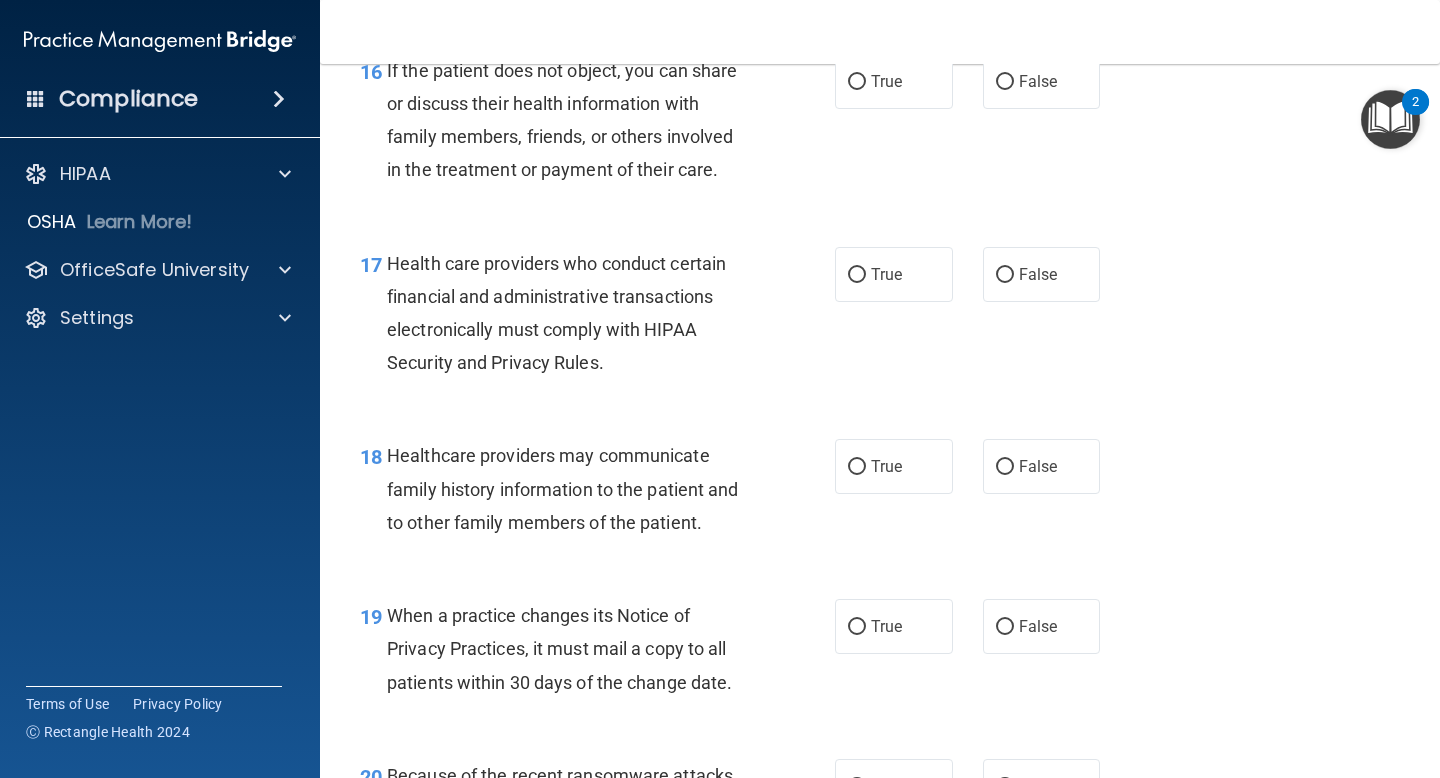 scroll, scrollTop: 3032, scrollLeft: 0, axis: vertical 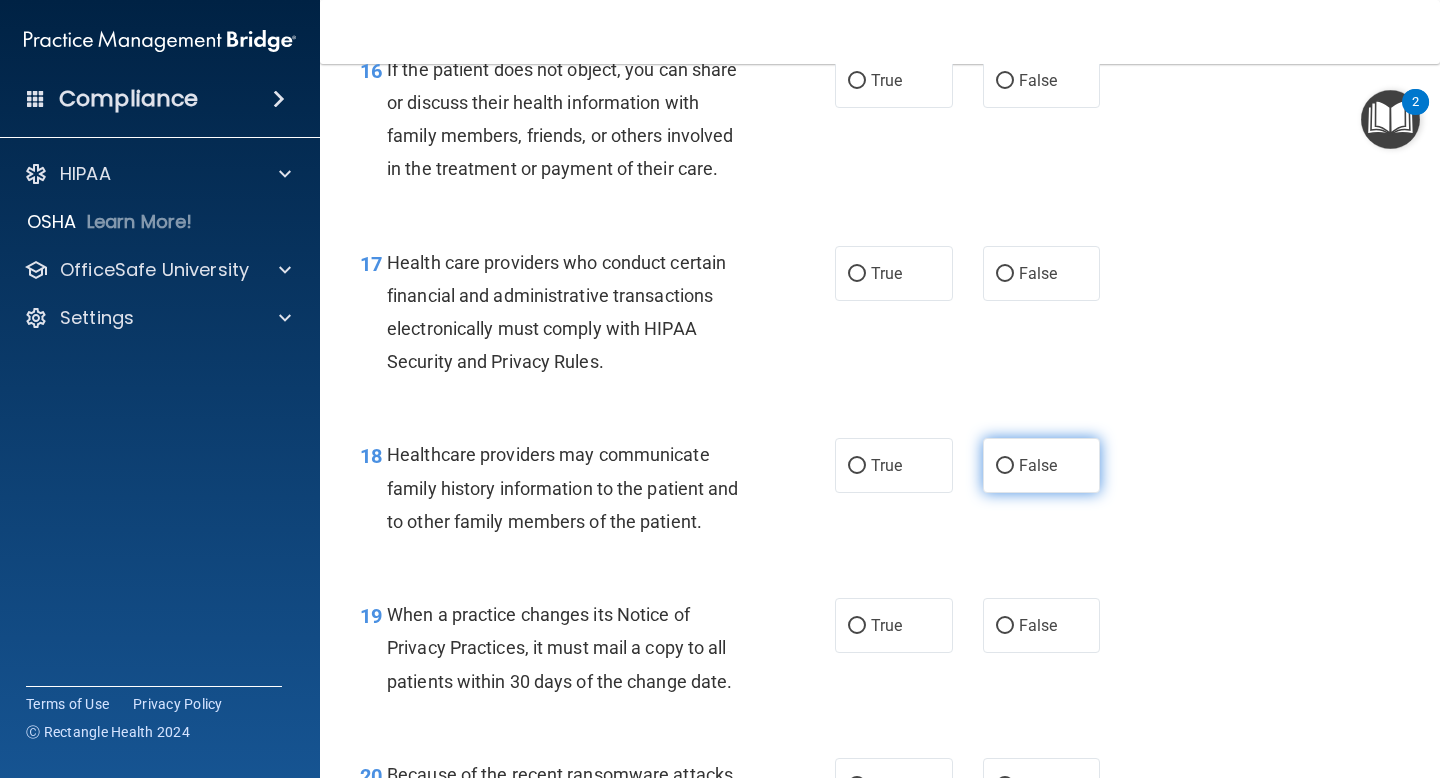click on "False" at bounding box center (1042, 465) 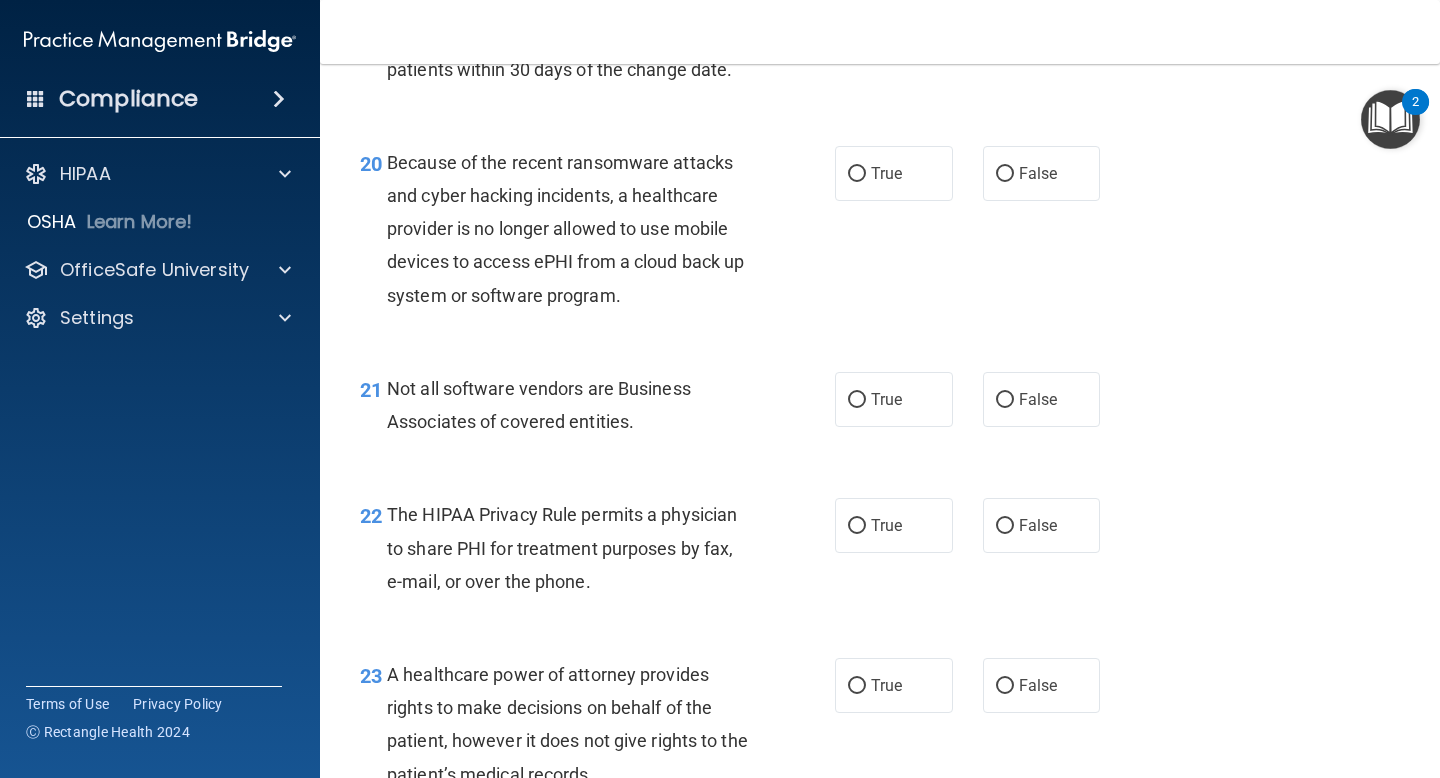 scroll, scrollTop: 3672, scrollLeft: 0, axis: vertical 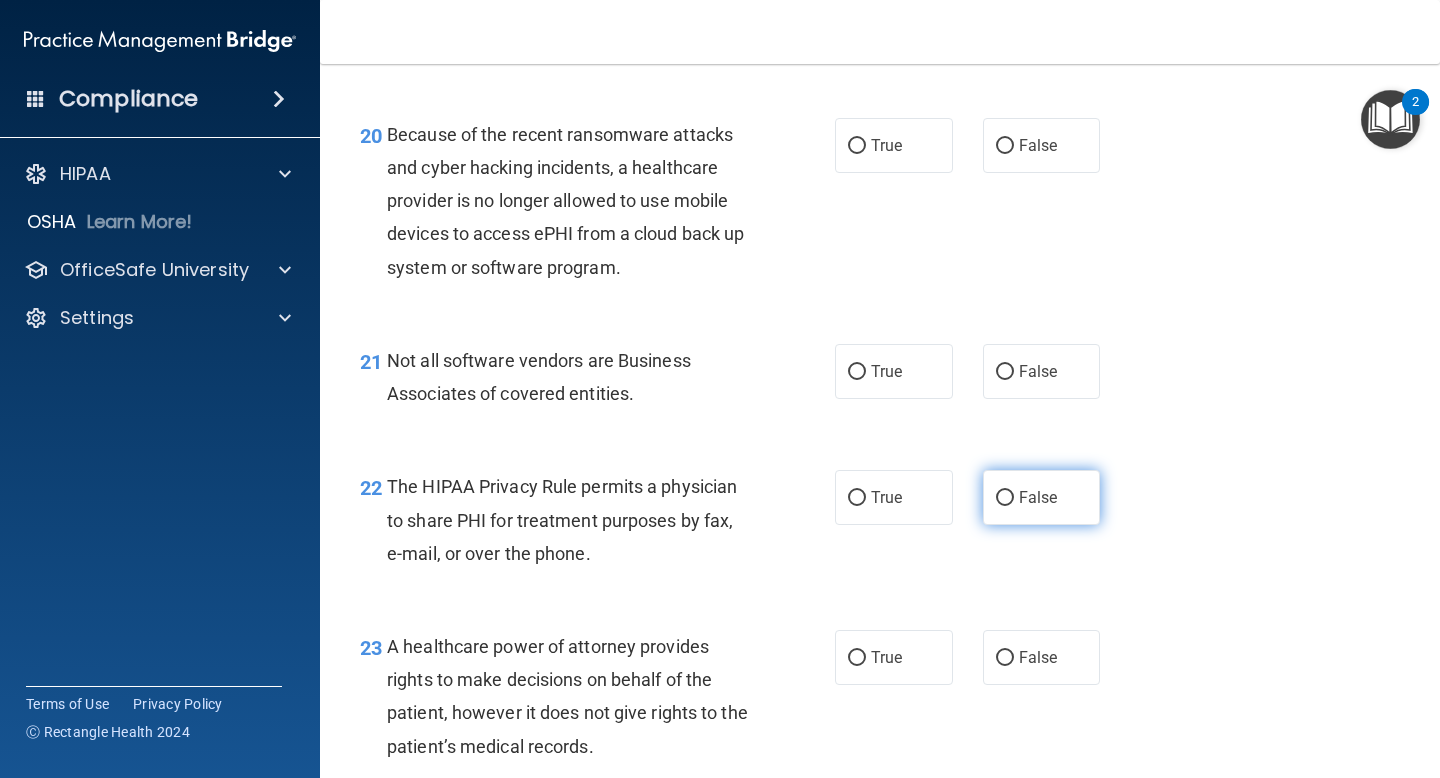 click on "False" at bounding box center [1005, 498] 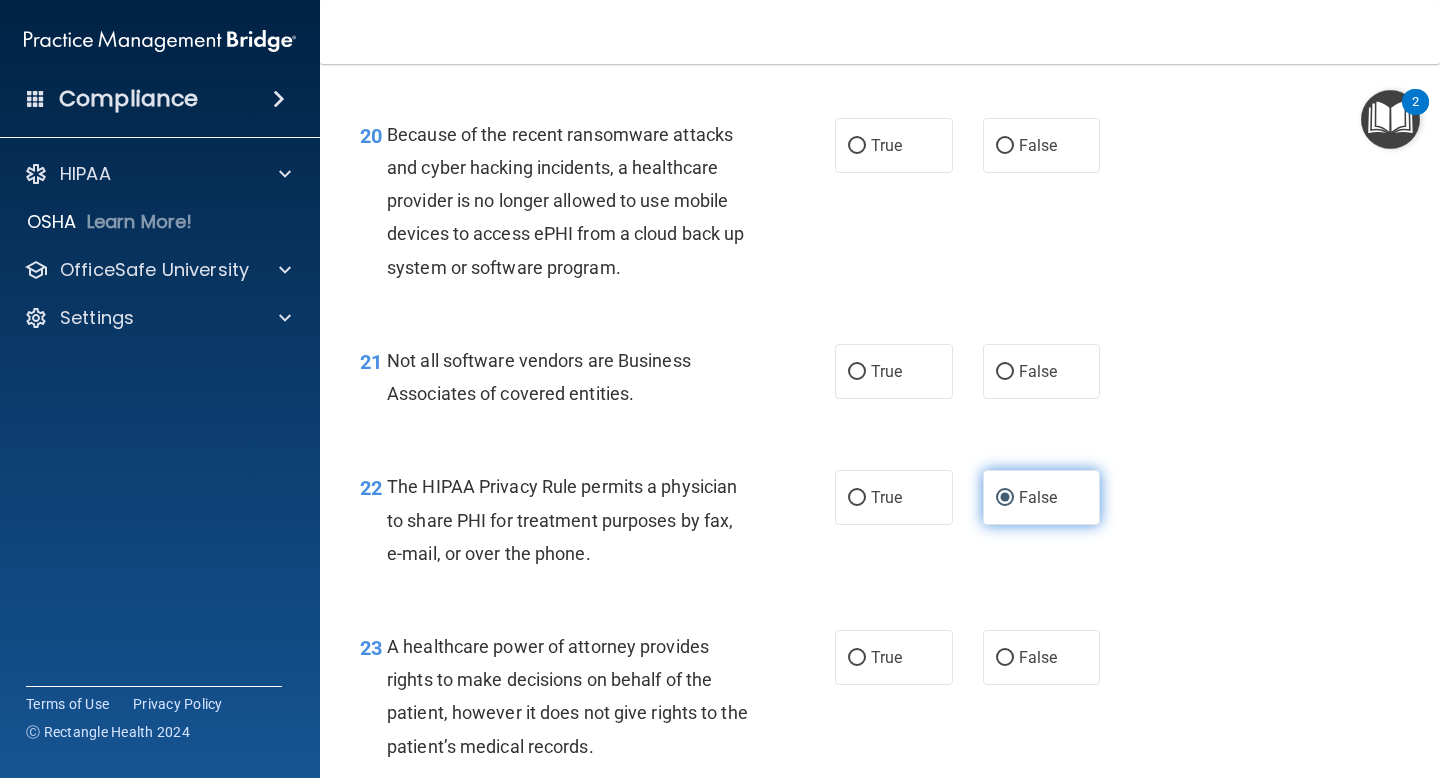 drag, startPoint x: 1054, startPoint y: 555, endPoint x: 1040, endPoint y: 556, distance: 14.035668 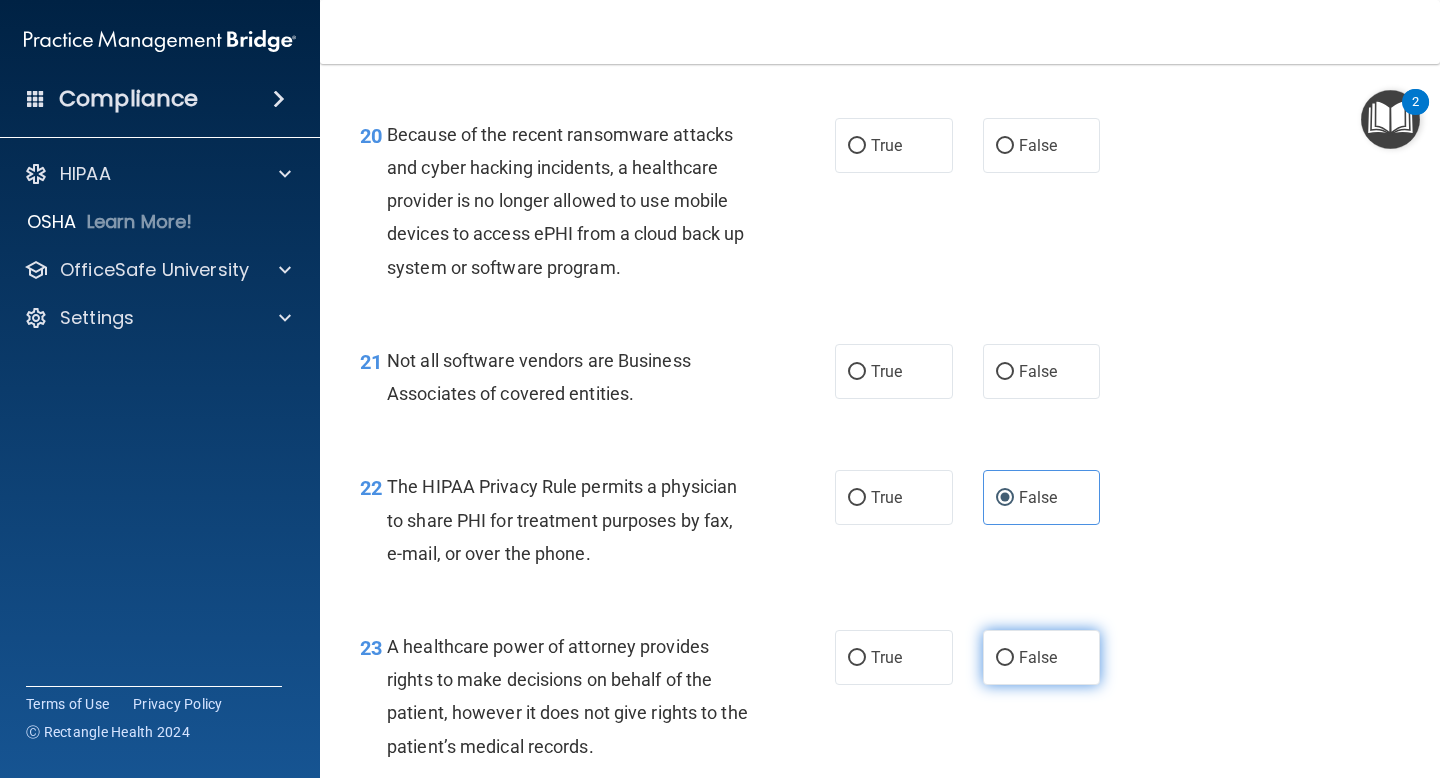 click on "False" at bounding box center (1042, 657) 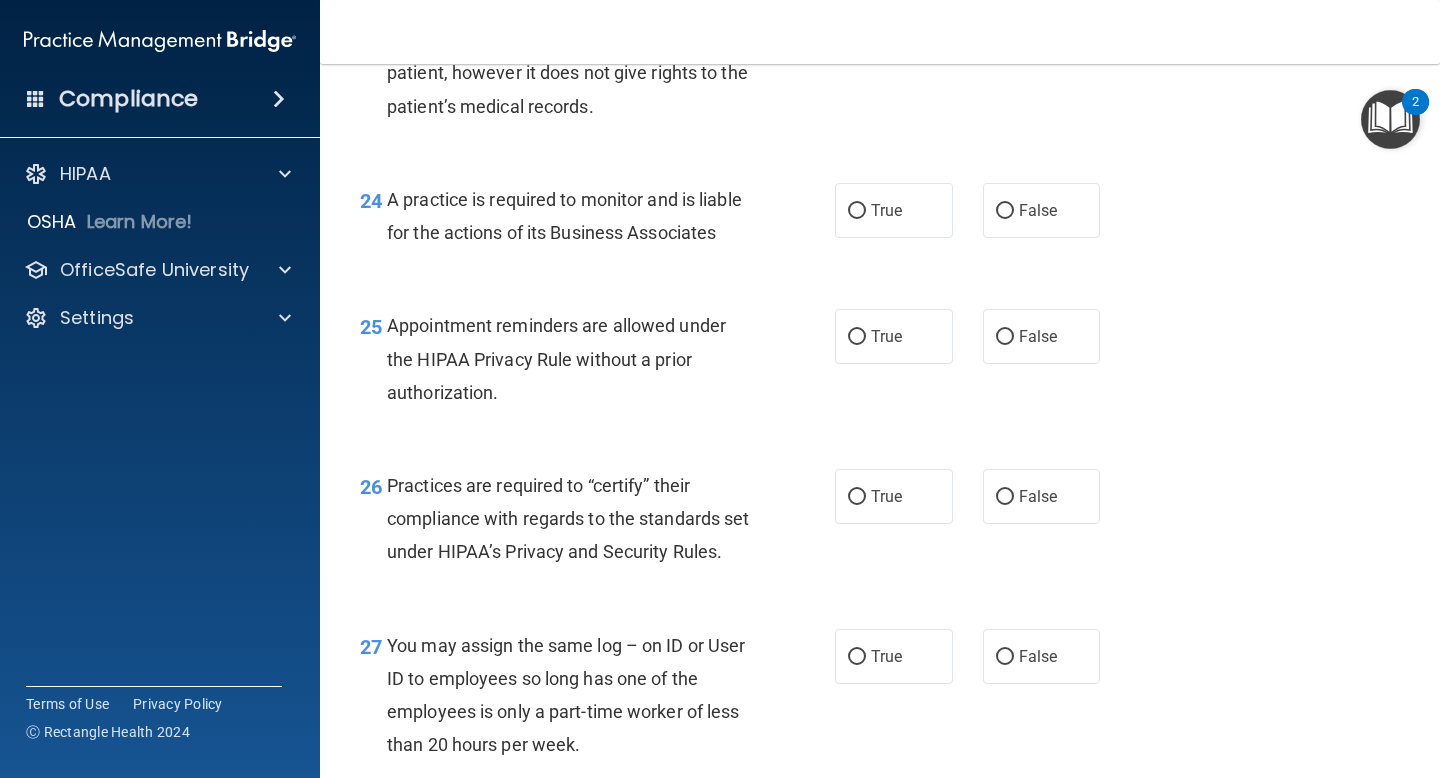 scroll, scrollTop: 4326, scrollLeft: 0, axis: vertical 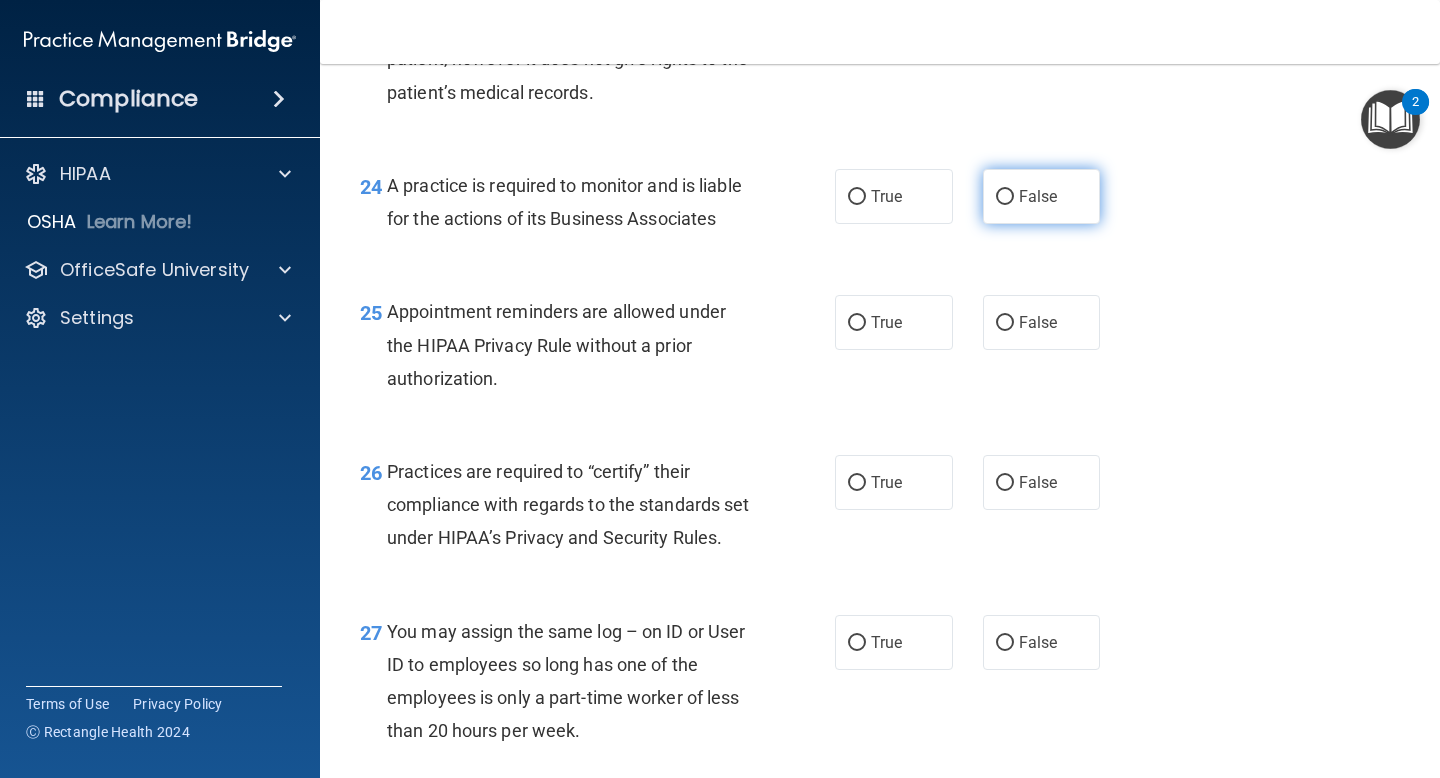 click on "False" at bounding box center [1042, 196] 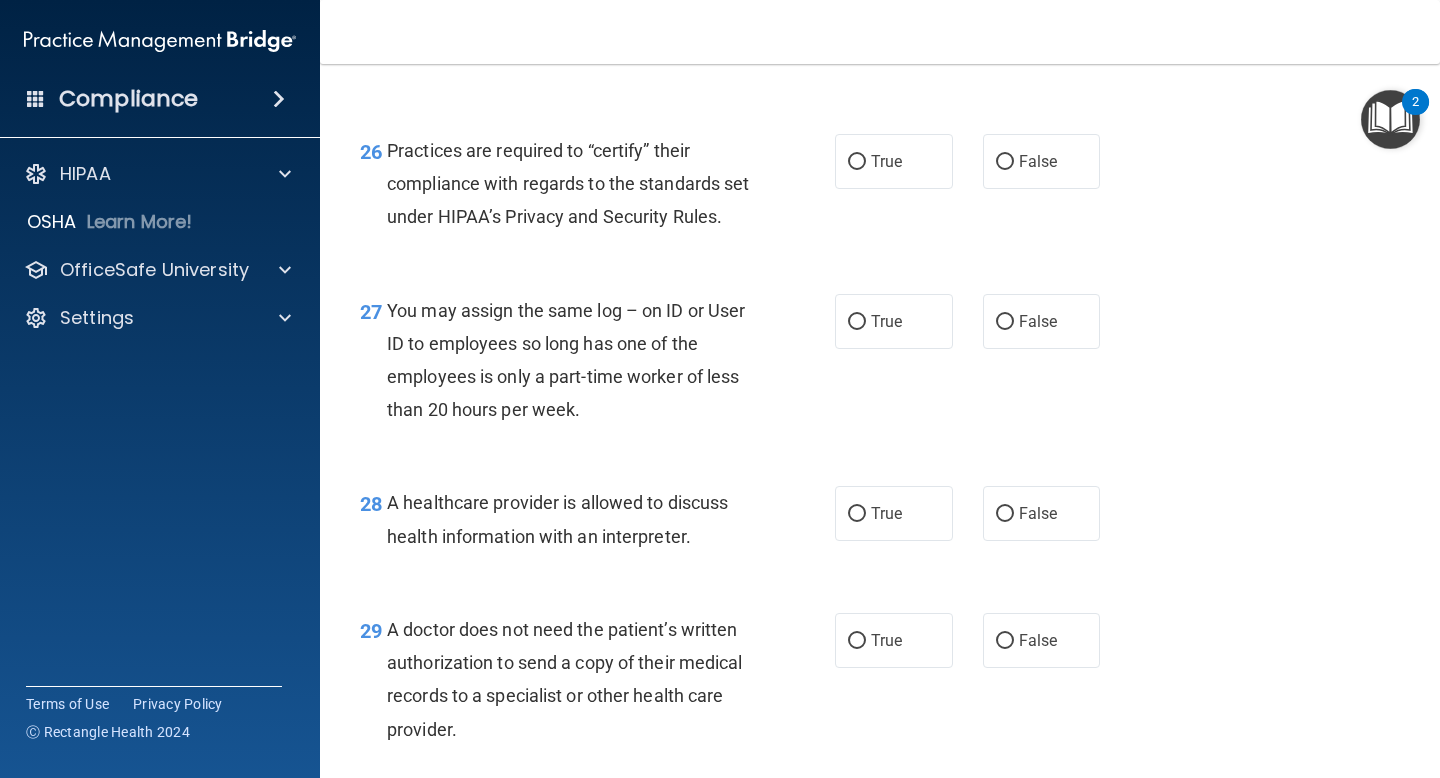 scroll, scrollTop: 5074, scrollLeft: 0, axis: vertical 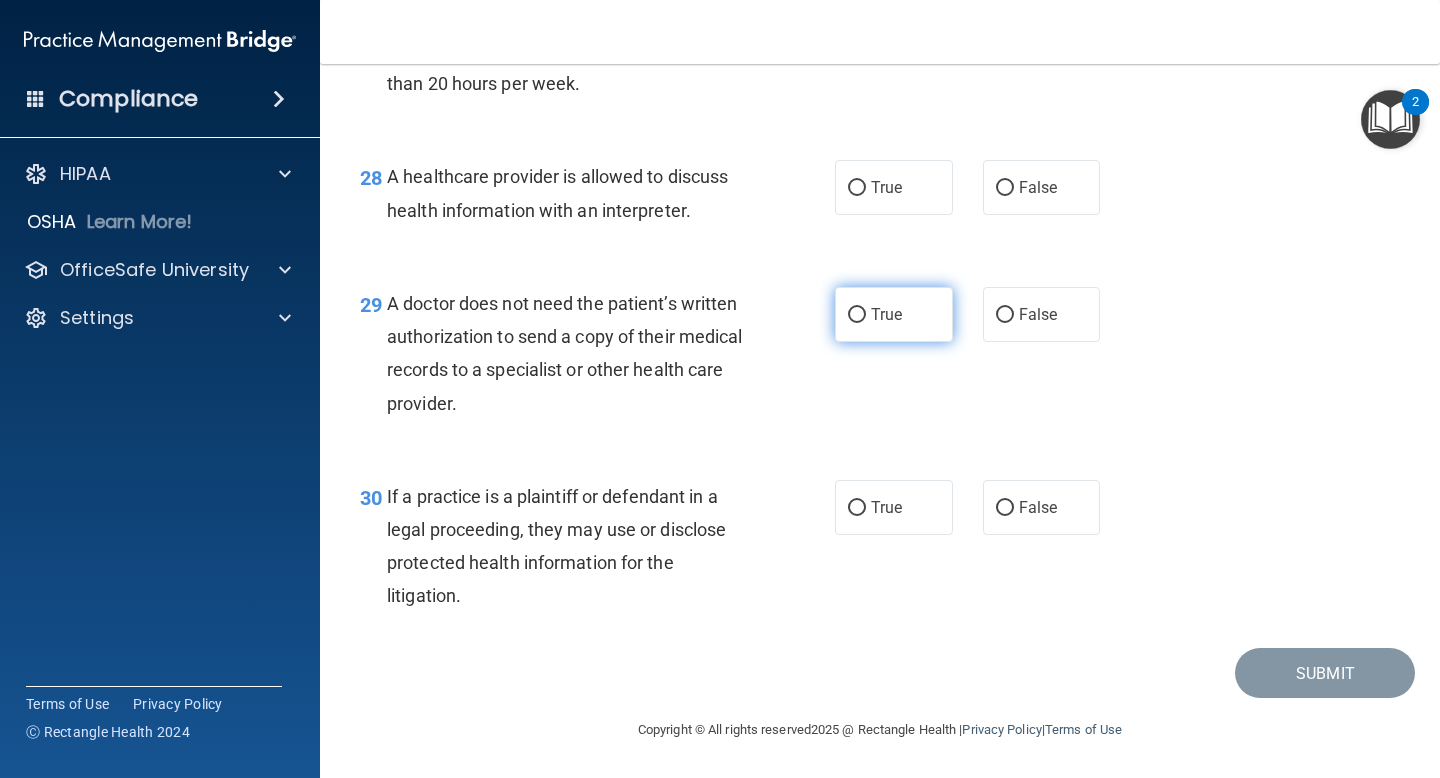 click on "True" at bounding box center (857, 315) 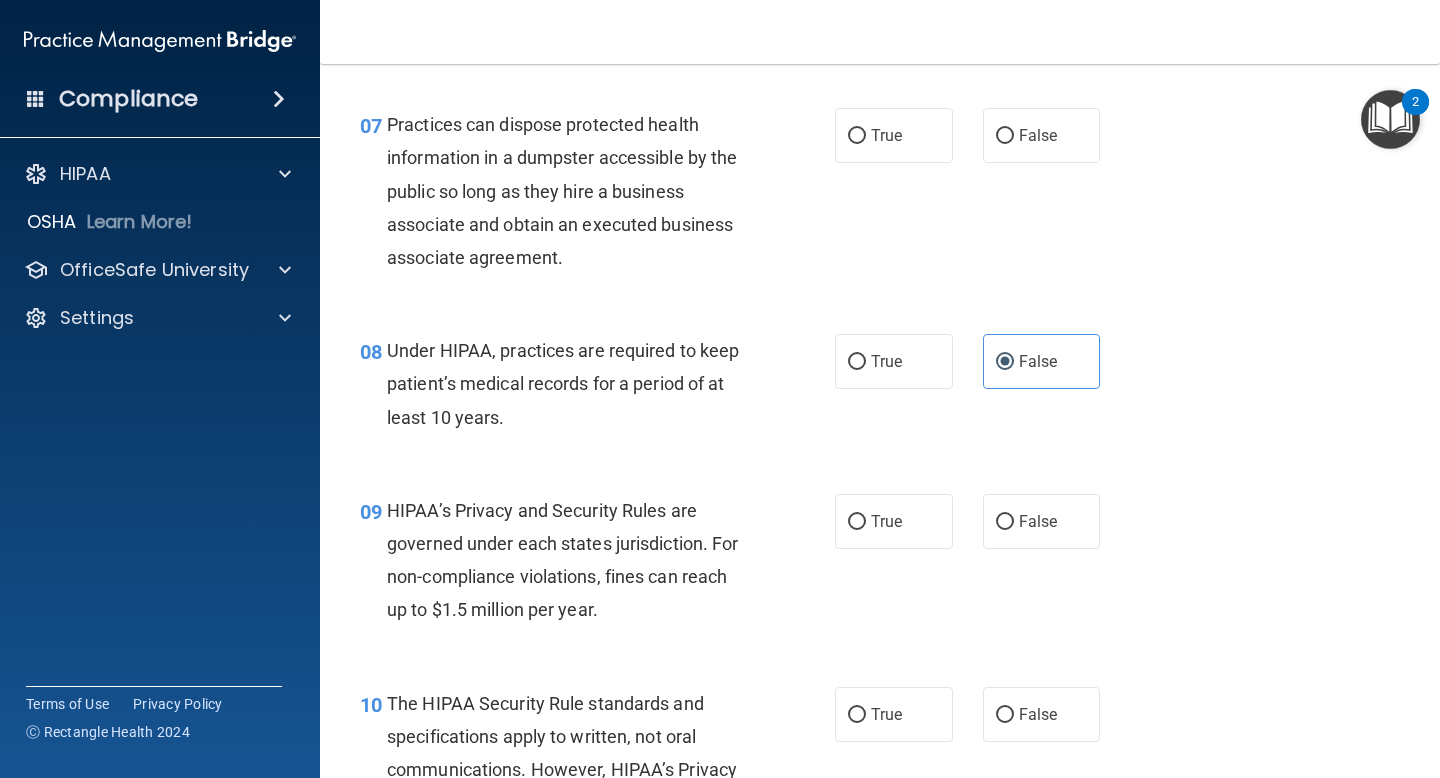 scroll, scrollTop: 0, scrollLeft: 0, axis: both 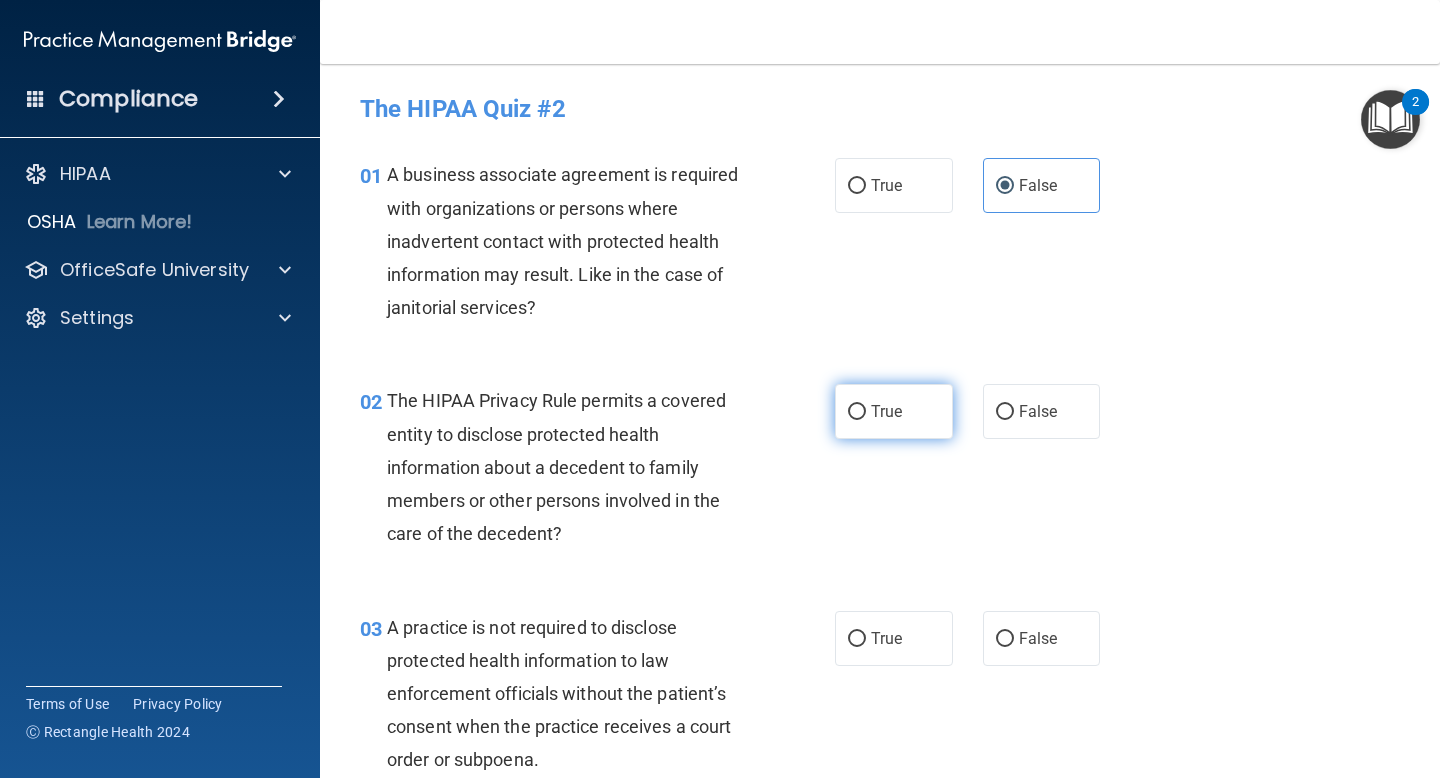 click on "True" at bounding box center [886, 411] 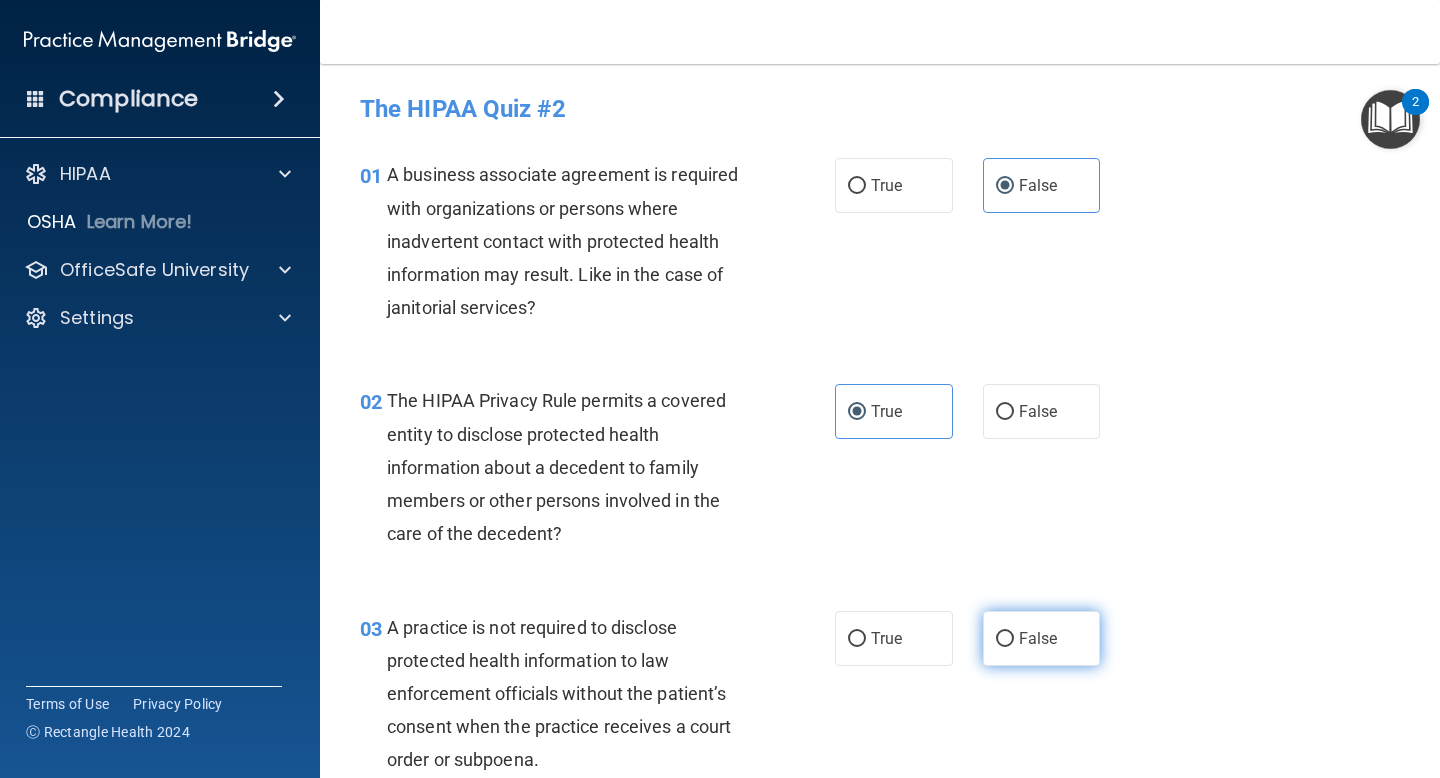 drag, startPoint x: 1002, startPoint y: 657, endPoint x: 1030, endPoint y: 659, distance: 28.071337 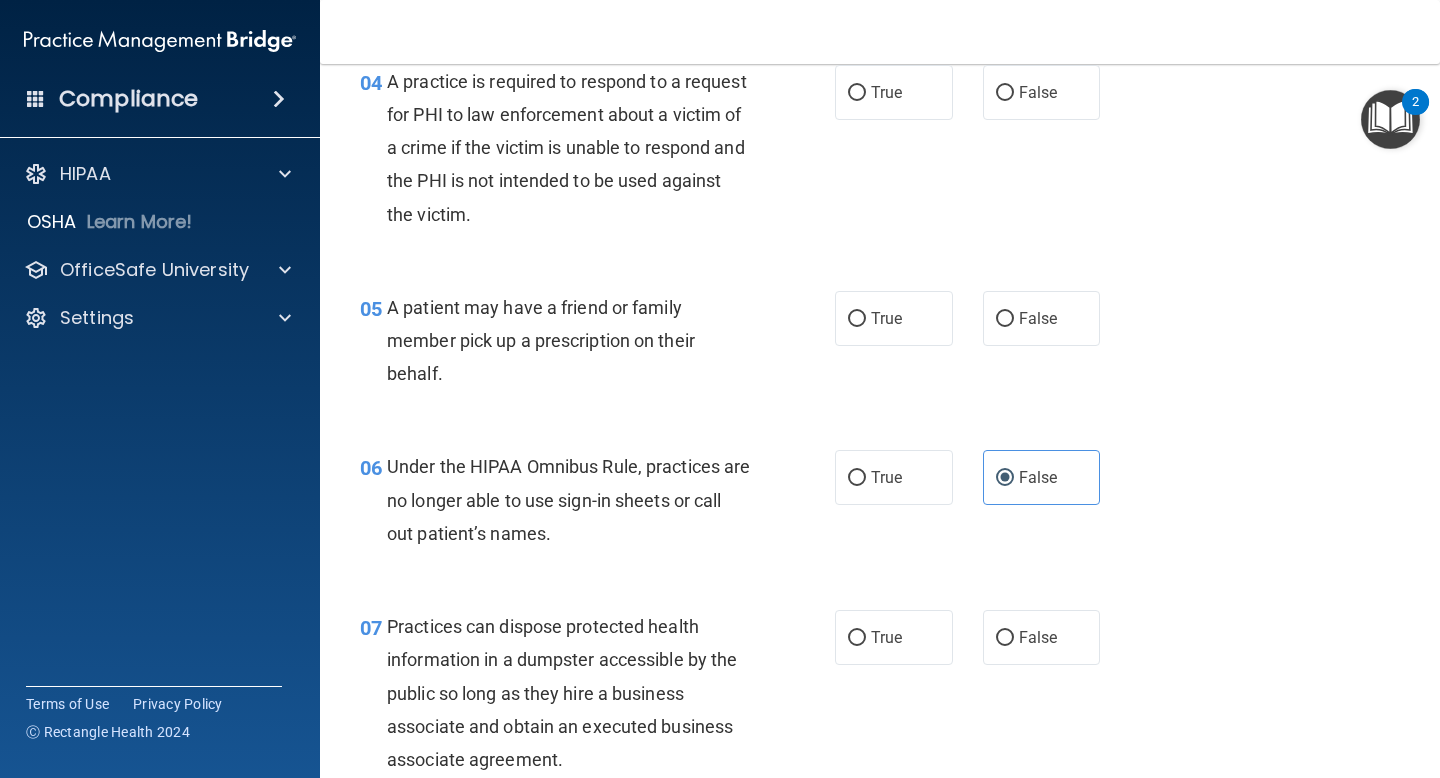 scroll, scrollTop: 768, scrollLeft: 0, axis: vertical 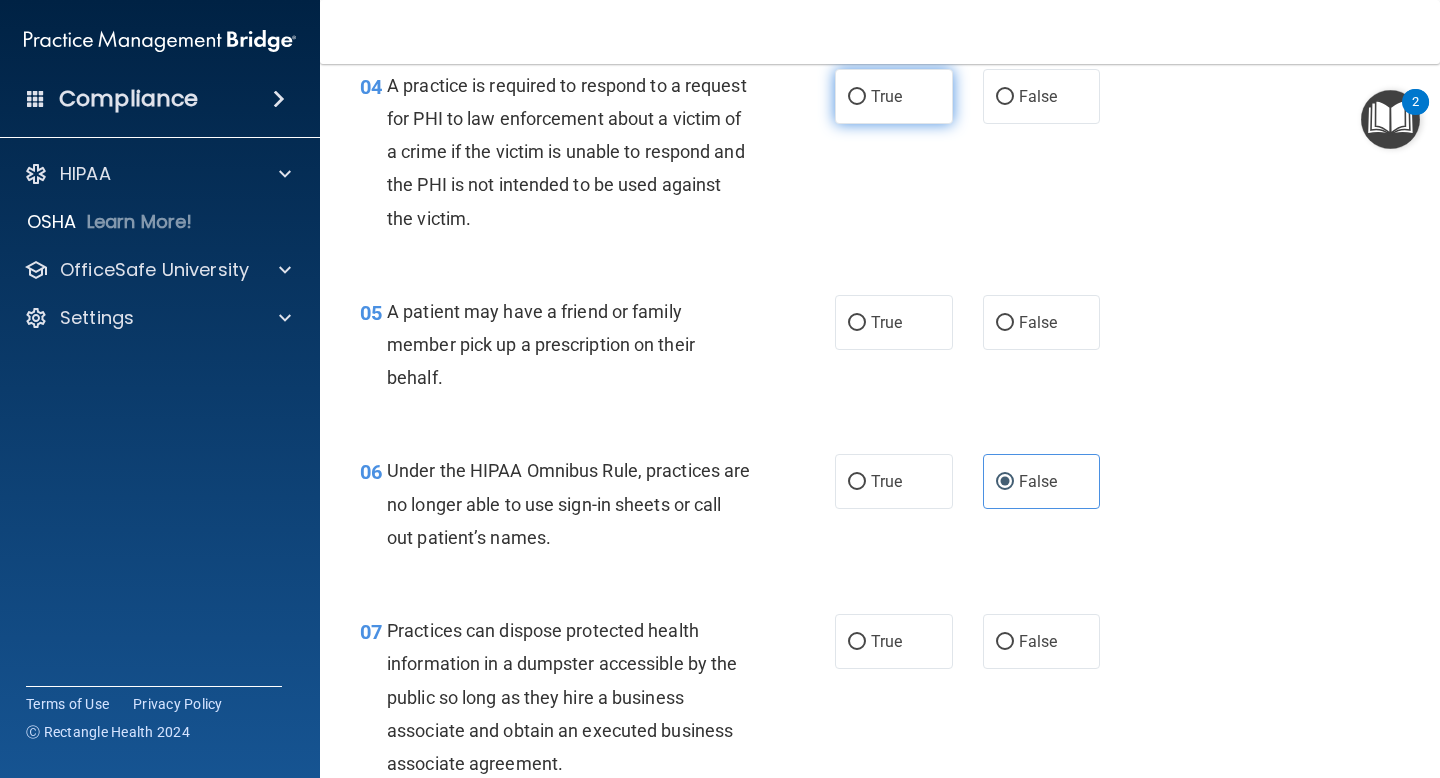 click on "True" at bounding box center (894, 96) 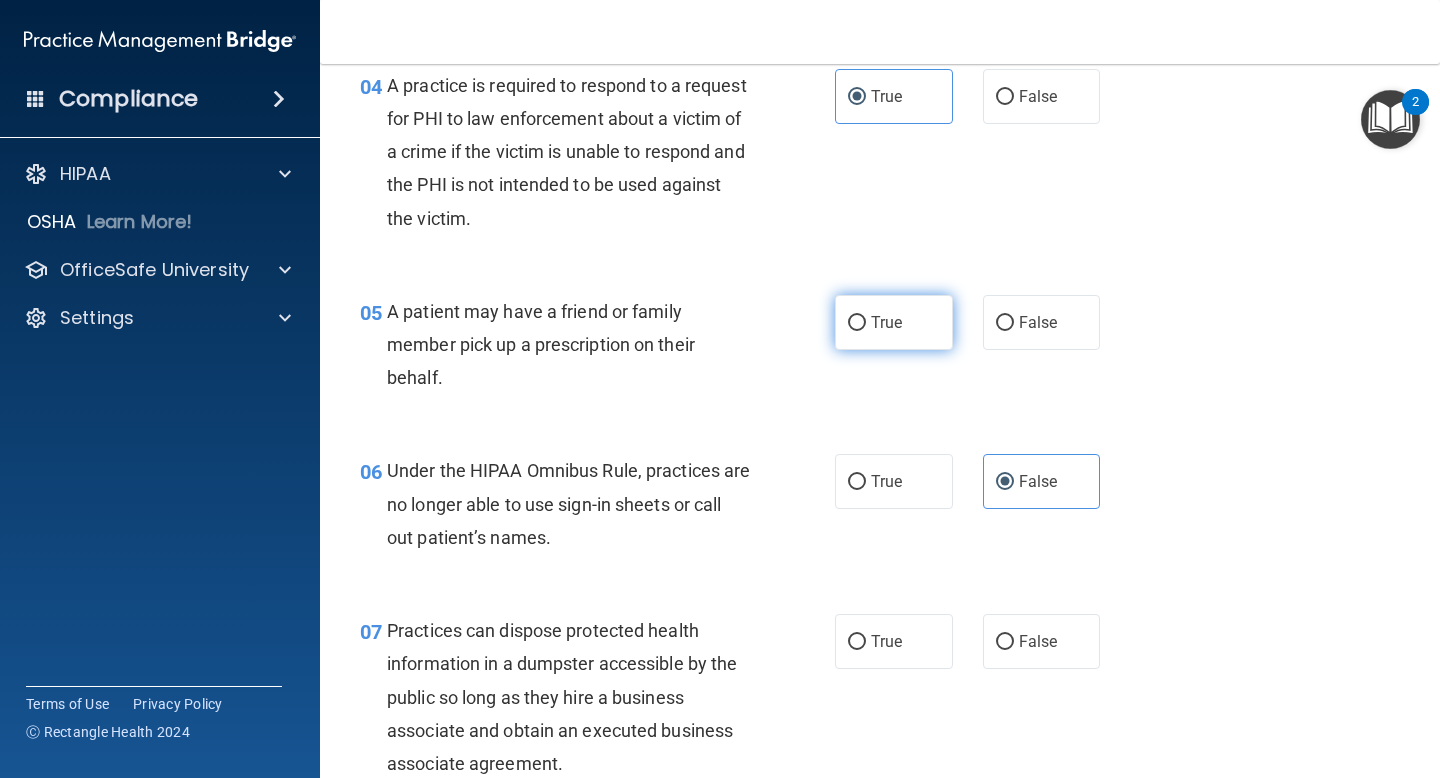 click on "True" at bounding box center (886, 322) 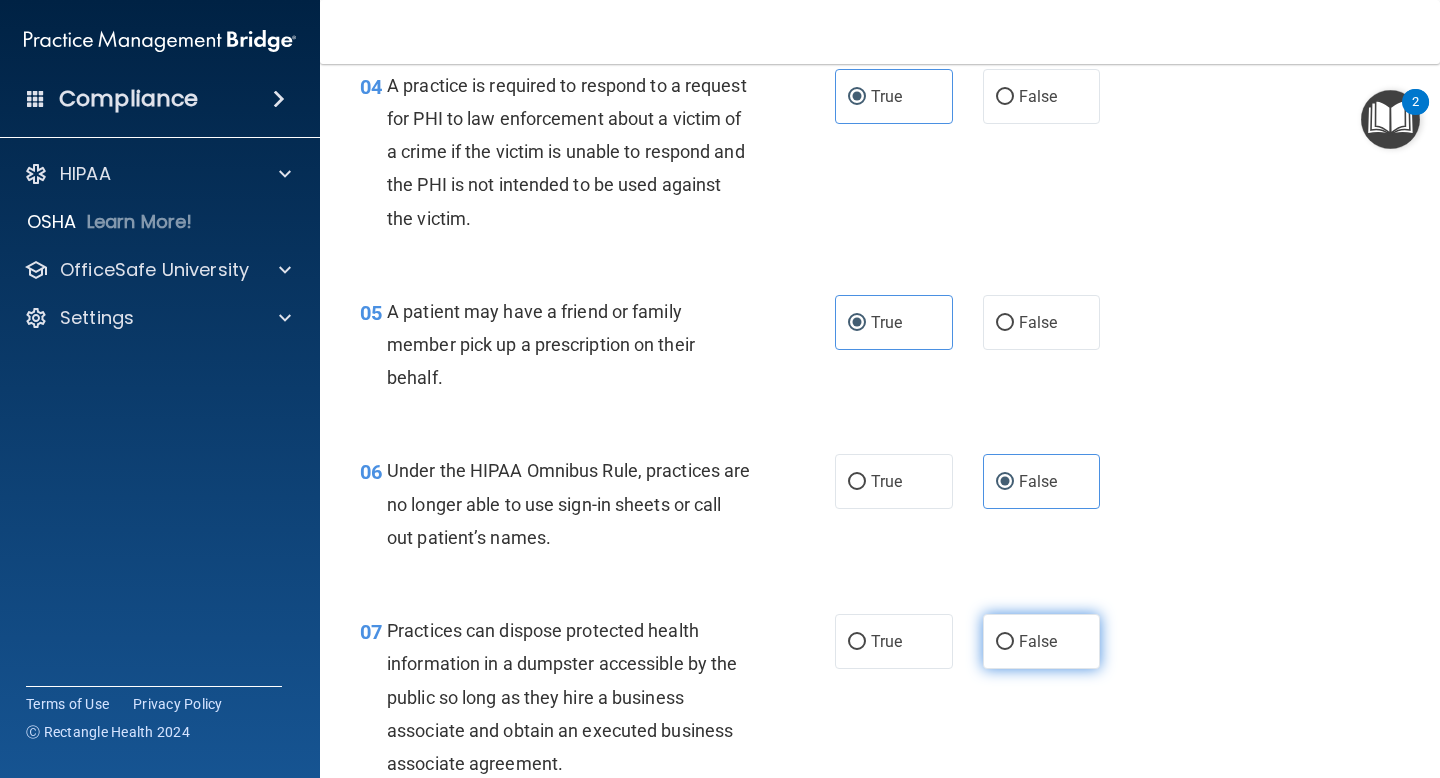 click on "False" at bounding box center [1042, 641] 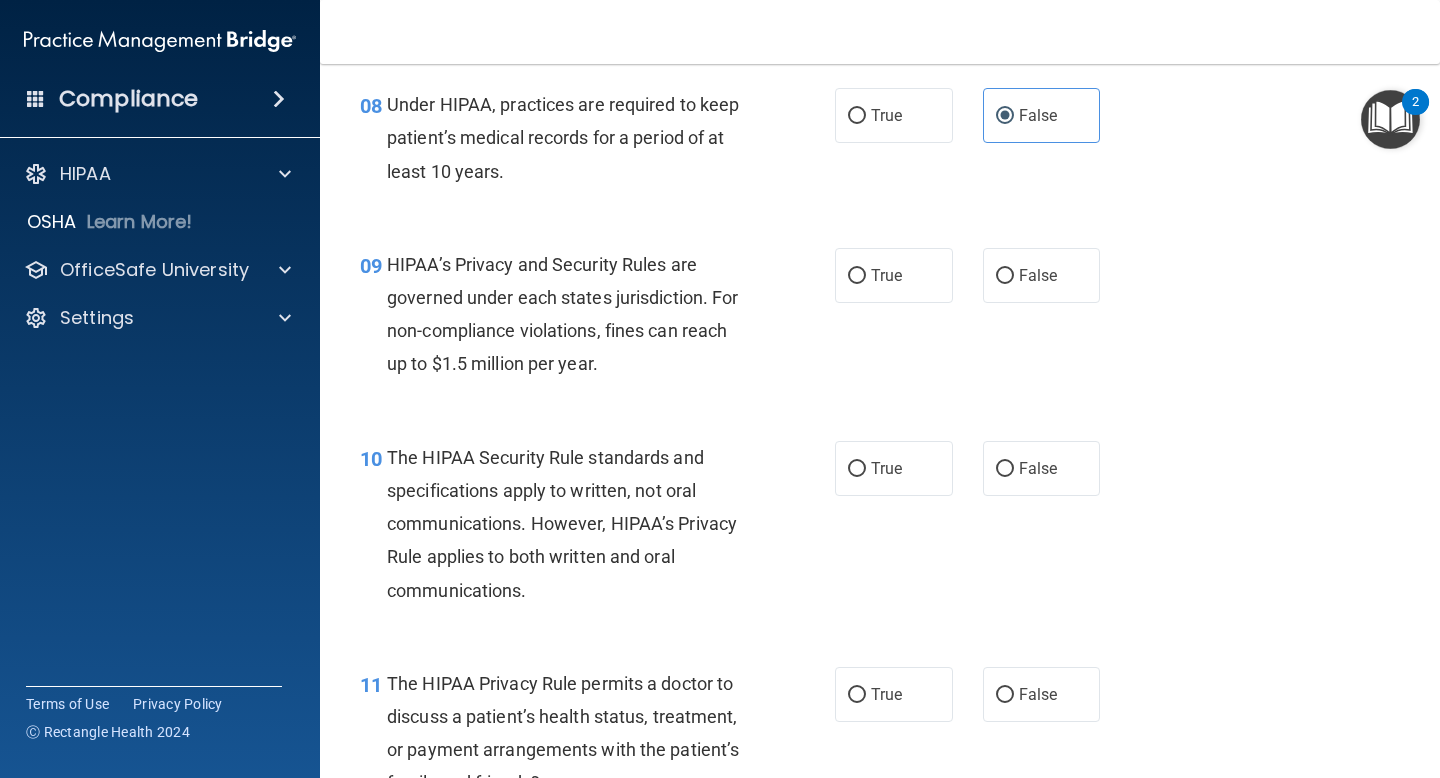 scroll, scrollTop: 1531, scrollLeft: 0, axis: vertical 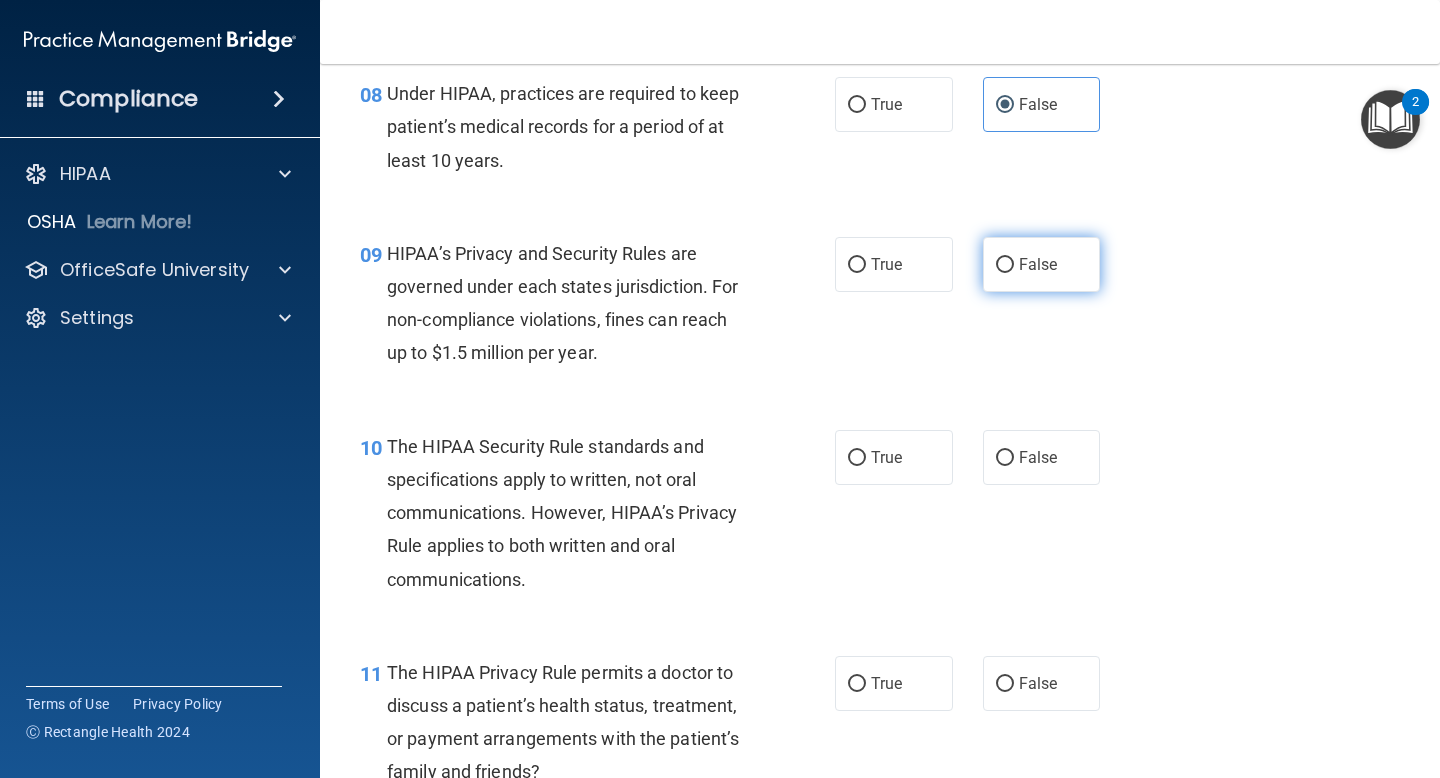 click on "False" at bounding box center (1005, 265) 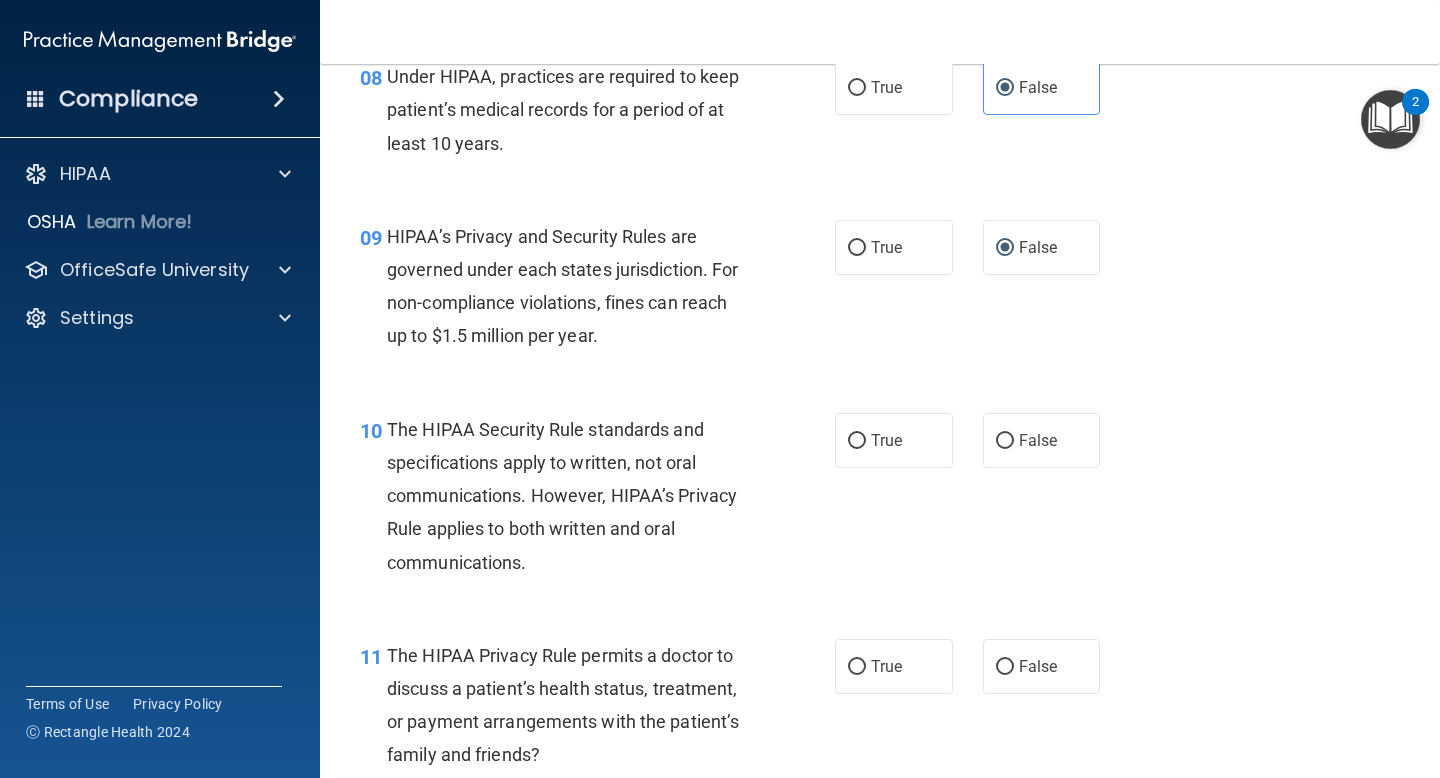 scroll, scrollTop: 1556, scrollLeft: 0, axis: vertical 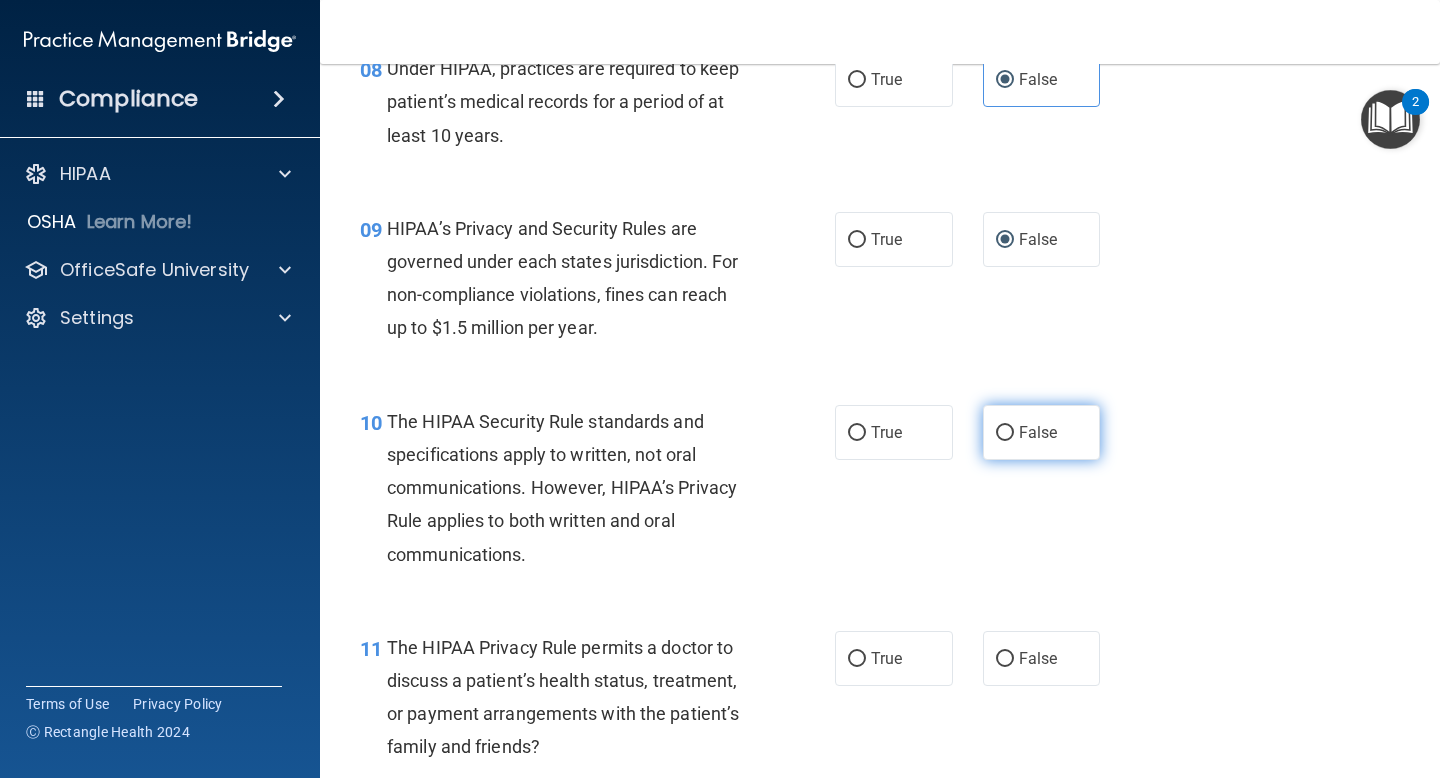 click on "False" at bounding box center [1005, 433] 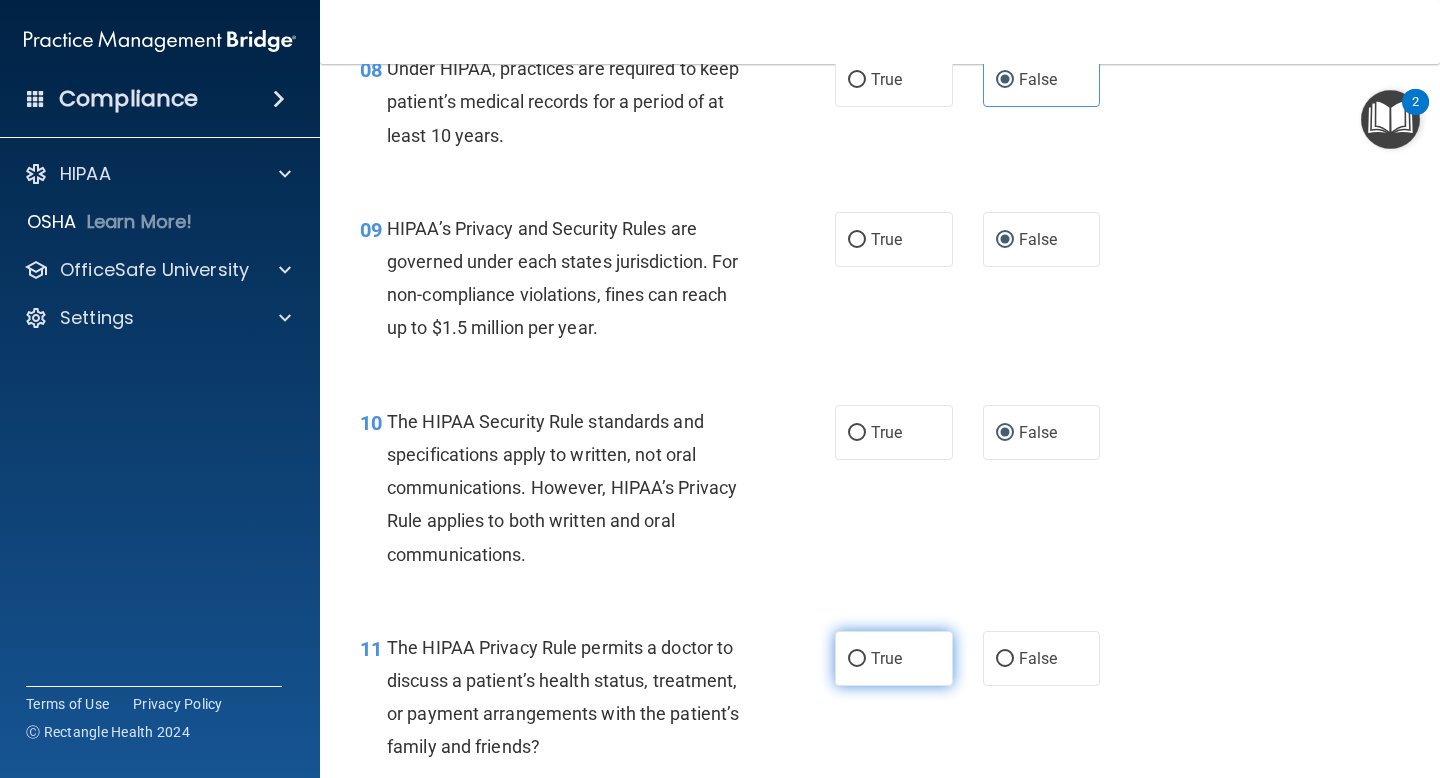 click on "True" at bounding box center [894, 658] 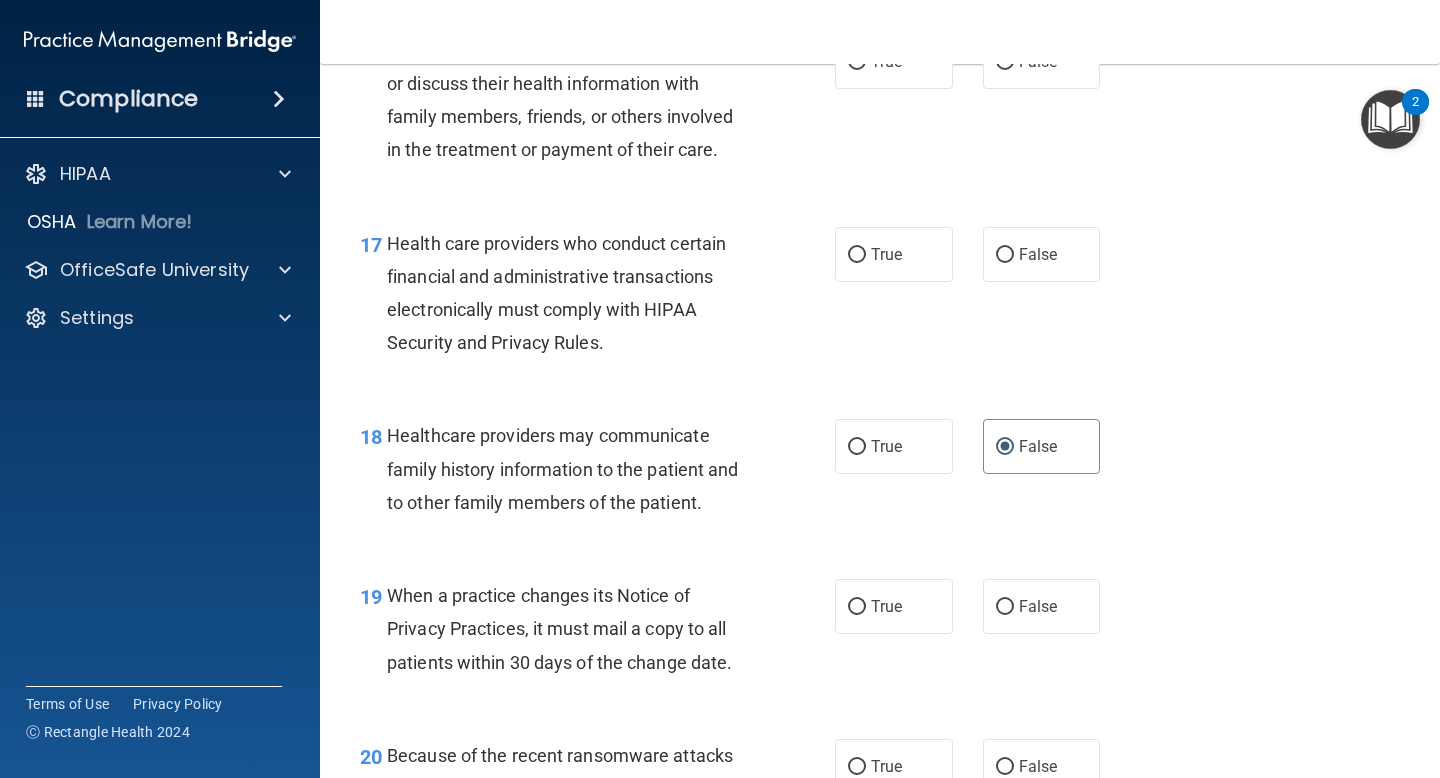 scroll, scrollTop: 3048, scrollLeft: 0, axis: vertical 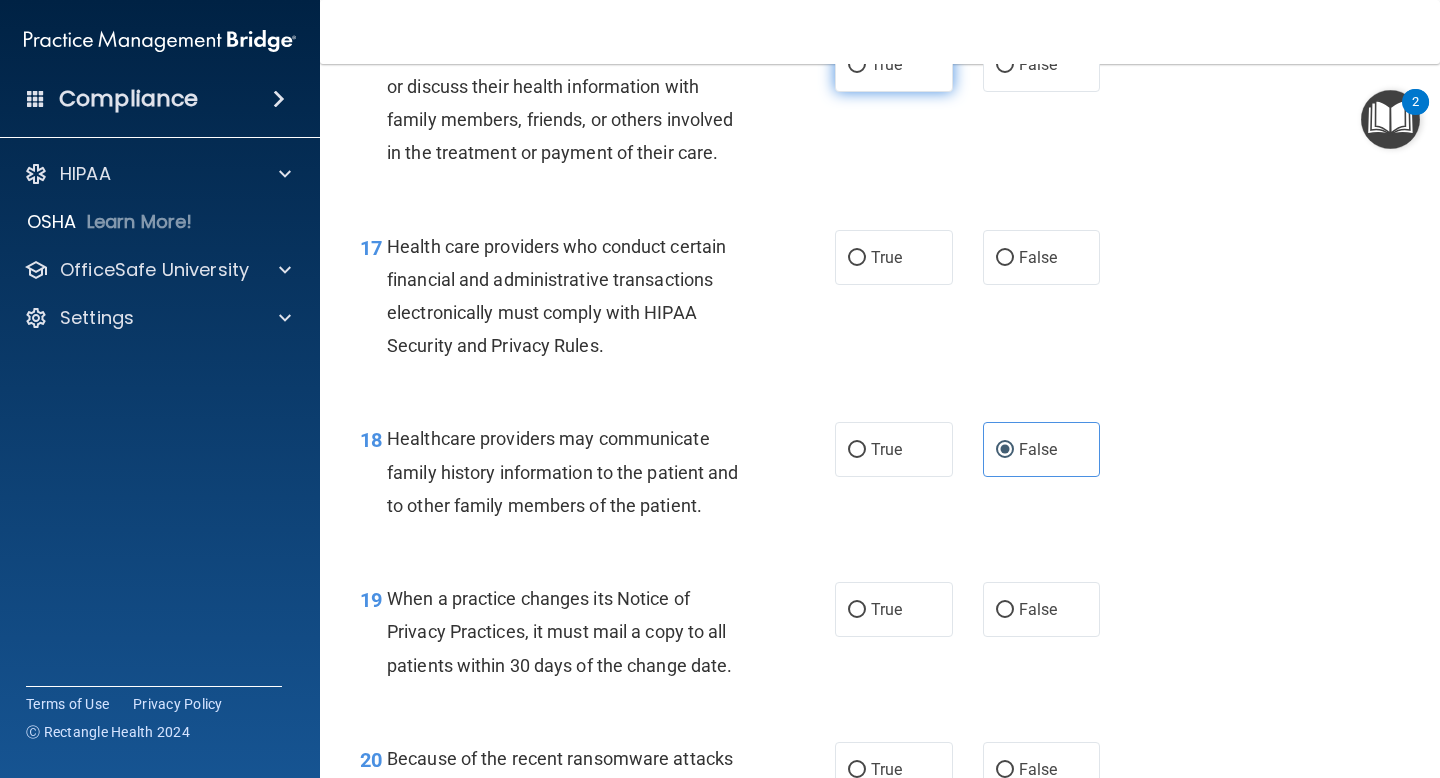 click on "True" at bounding box center [894, 64] 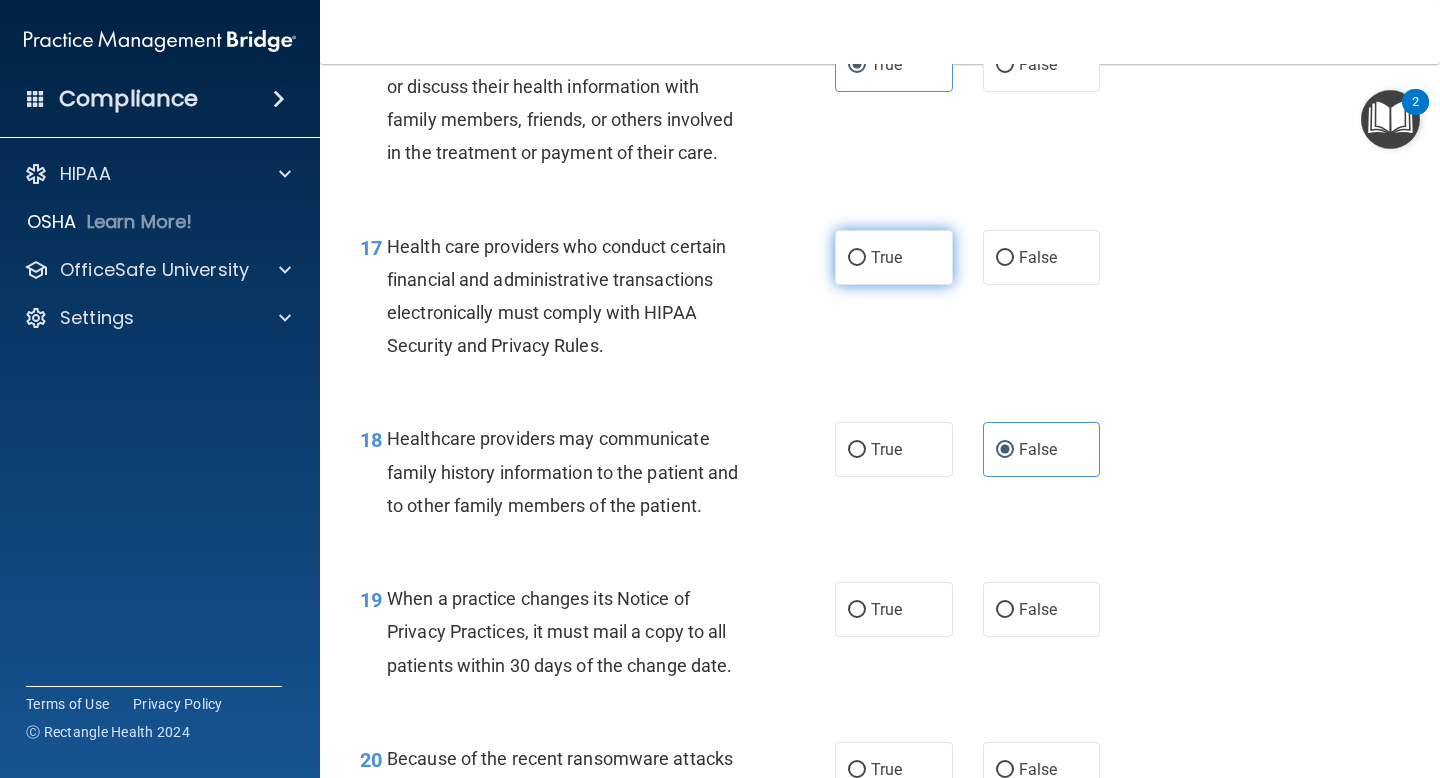 click on "True" at bounding box center [894, 257] 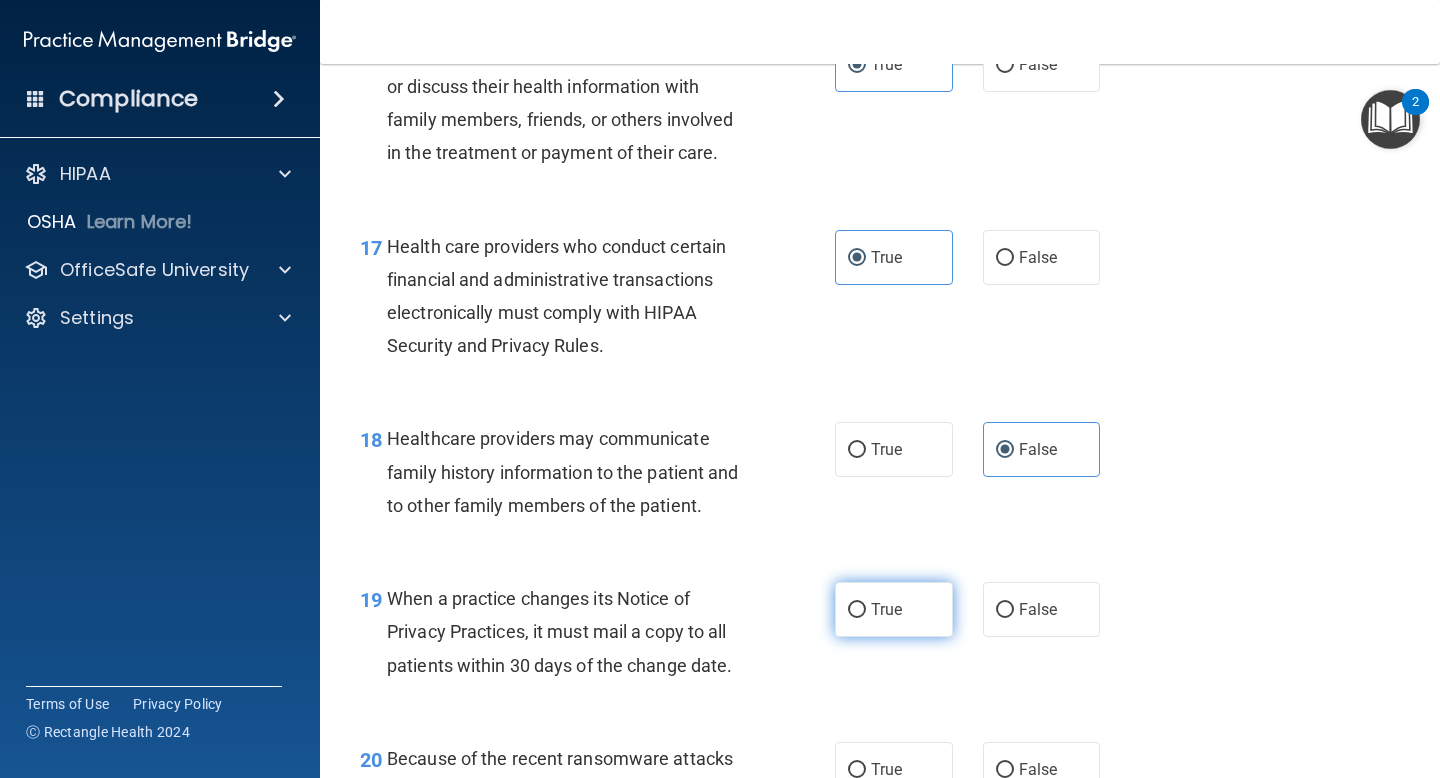 click on "True" at bounding box center (886, 609) 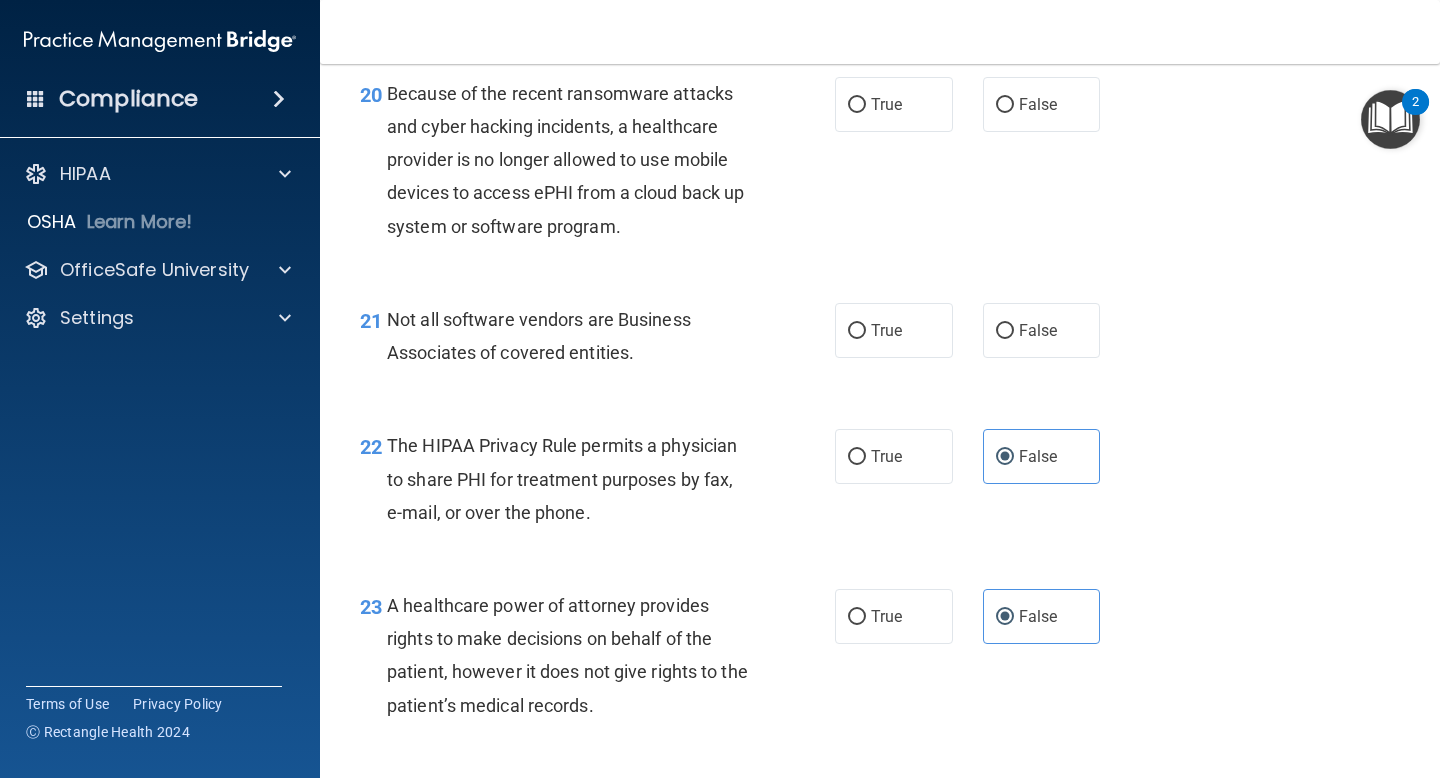 scroll, scrollTop: 3713, scrollLeft: 0, axis: vertical 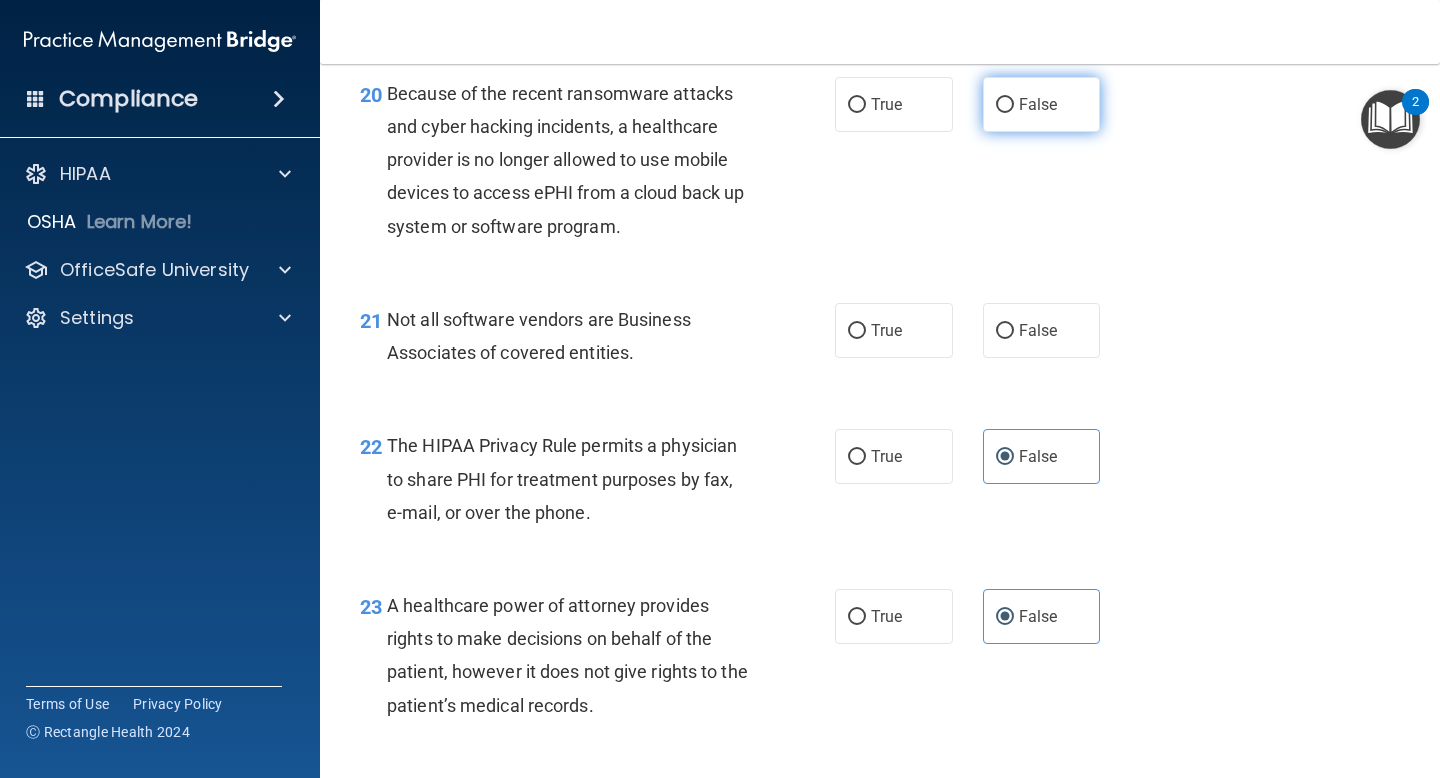 click on "False" at bounding box center [1042, 104] 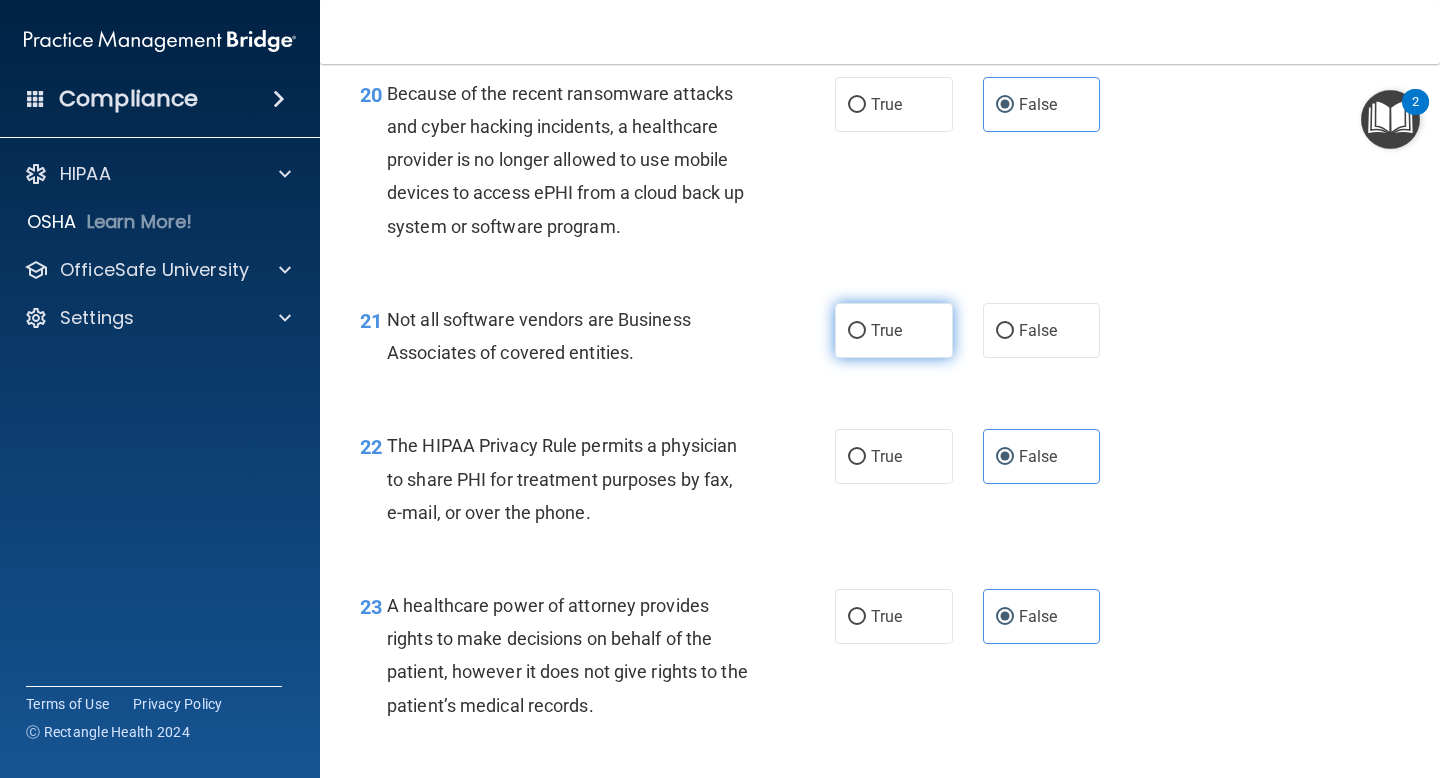 click on "True" at bounding box center (894, 330) 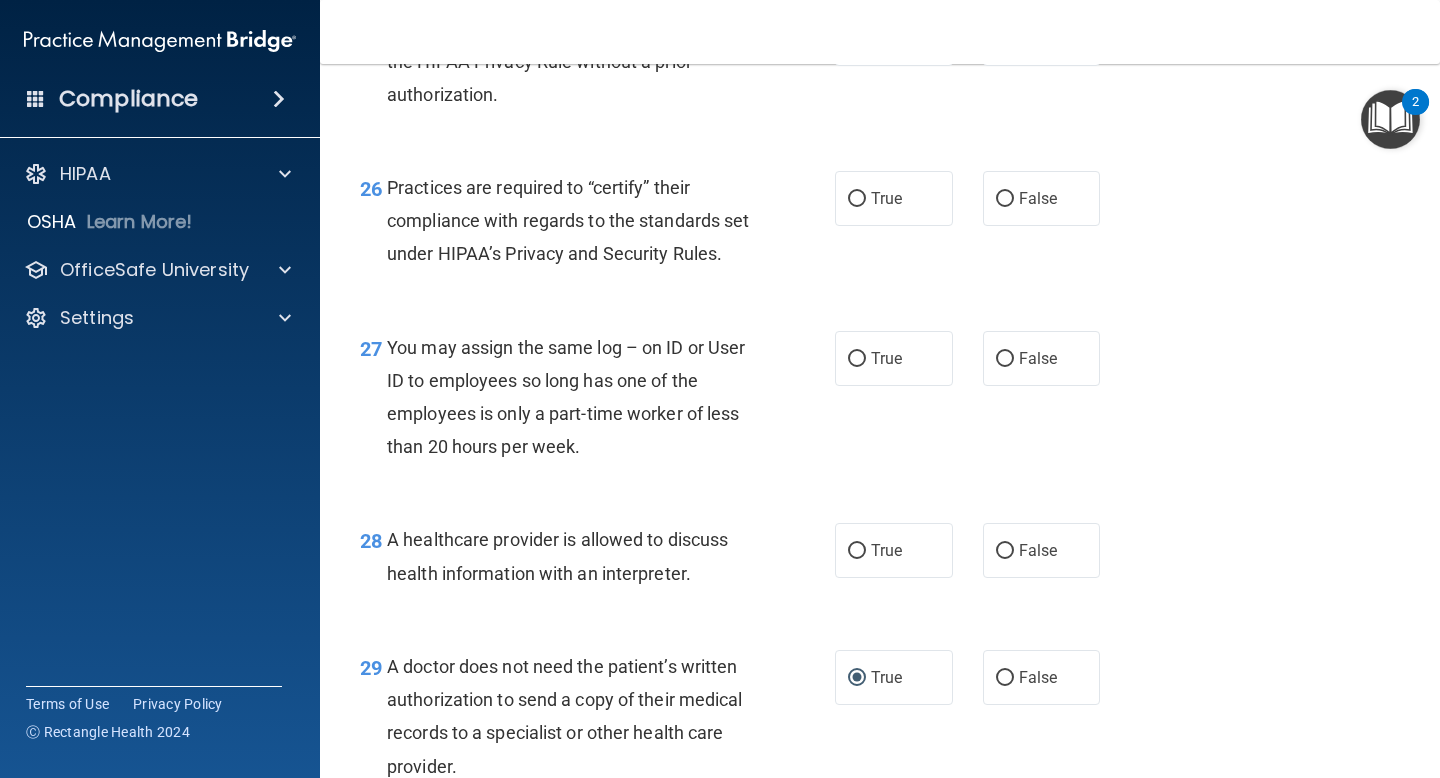 scroll, scrollTop: 4610, scrollLeft: 0, axis: vertical 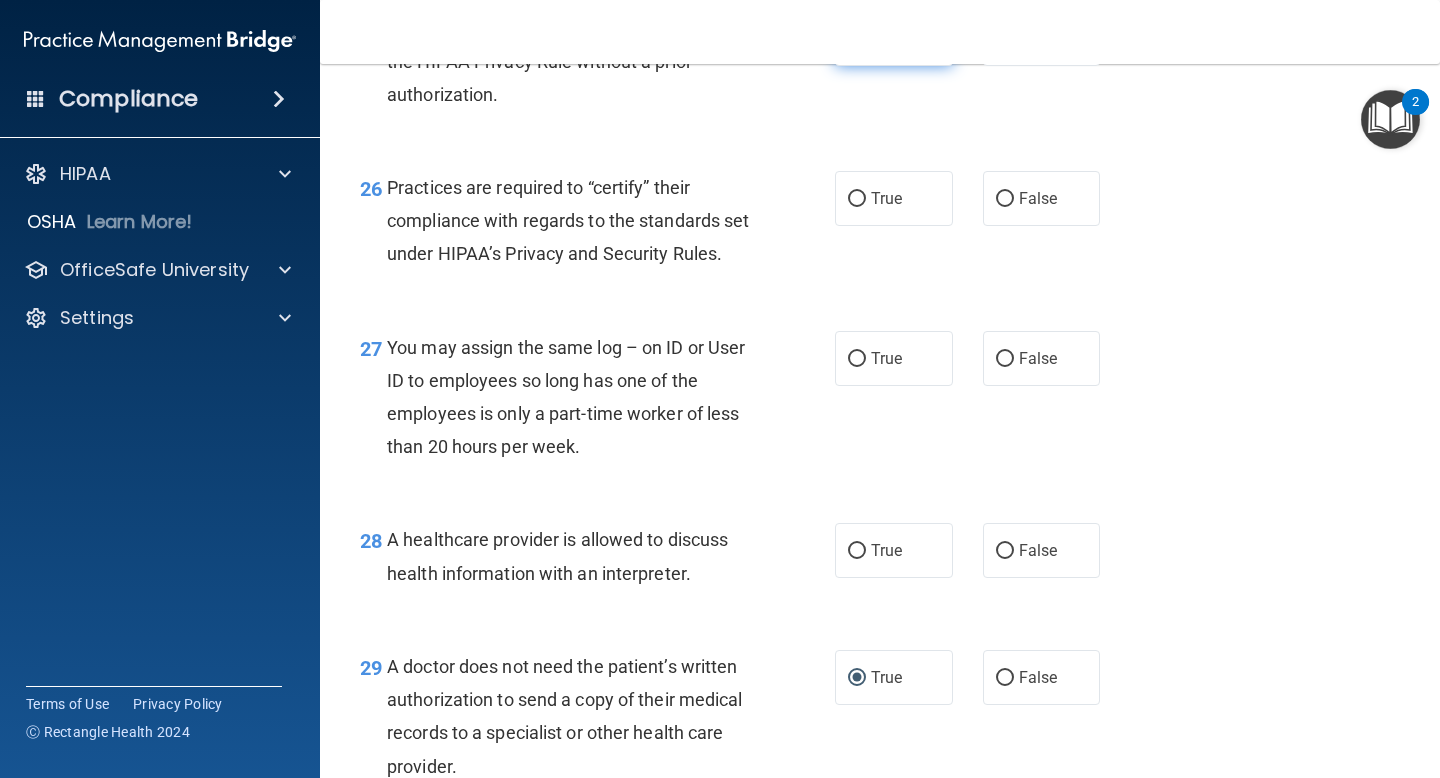click on "True" at bounding box center (857, 39) 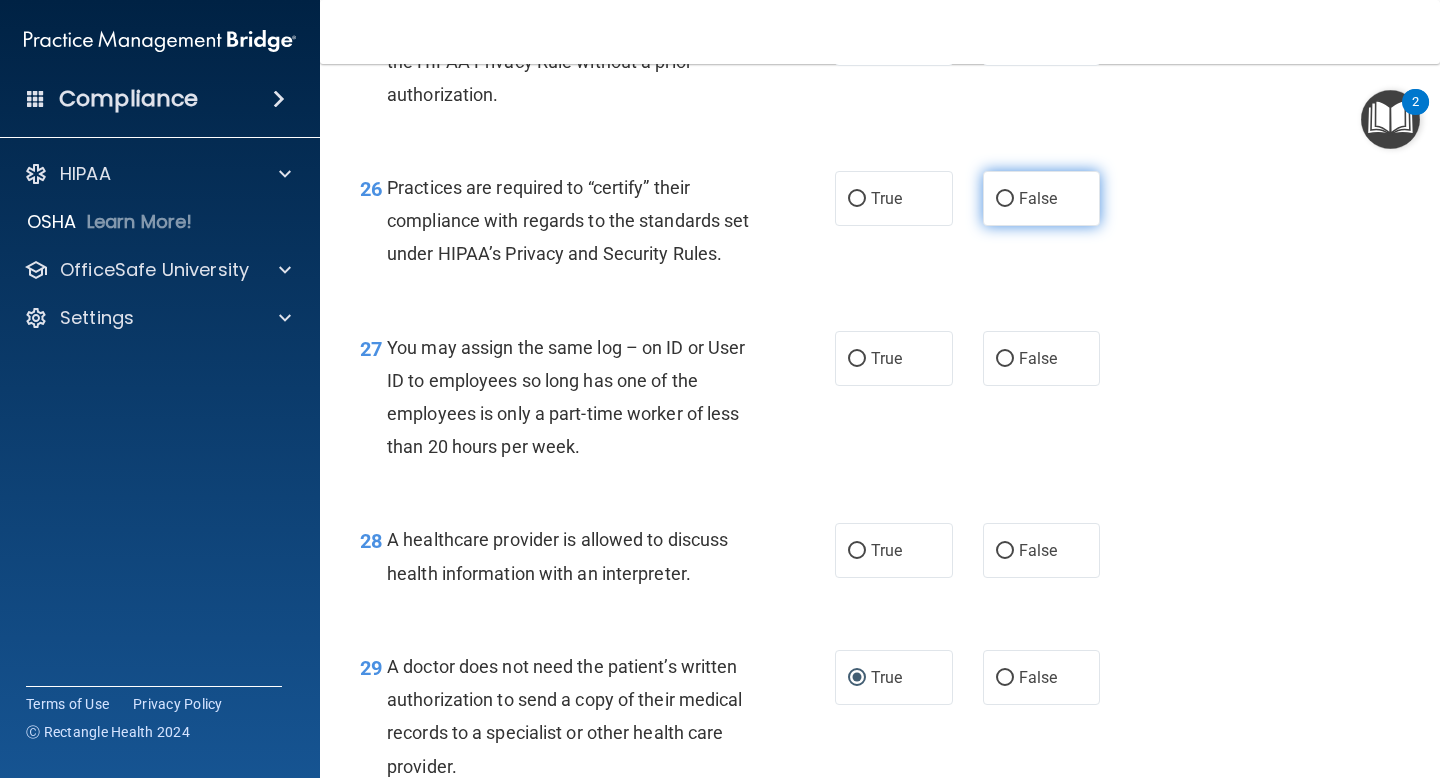 click on "False" at bounding box center [1042, 198] 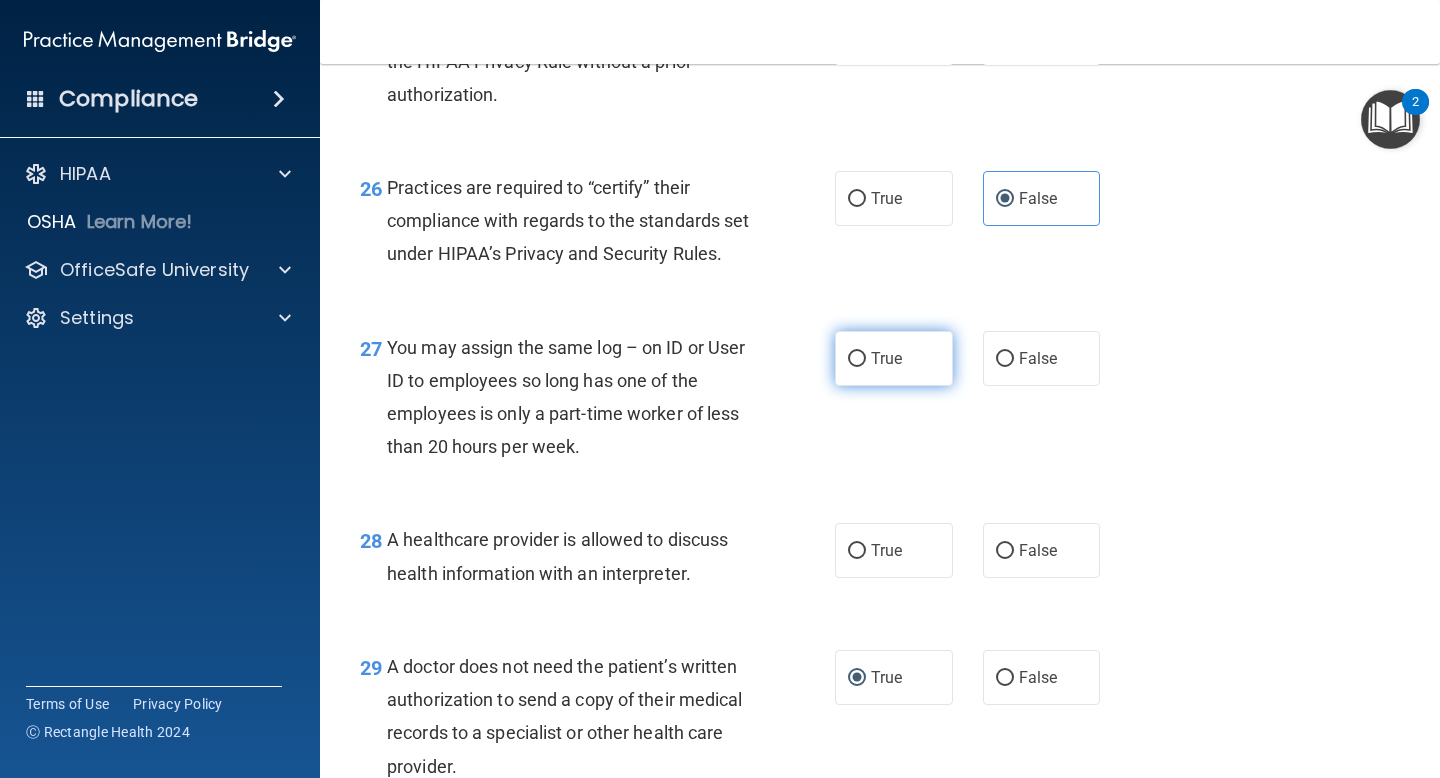 click on "True" at bounding box center [886, 358] 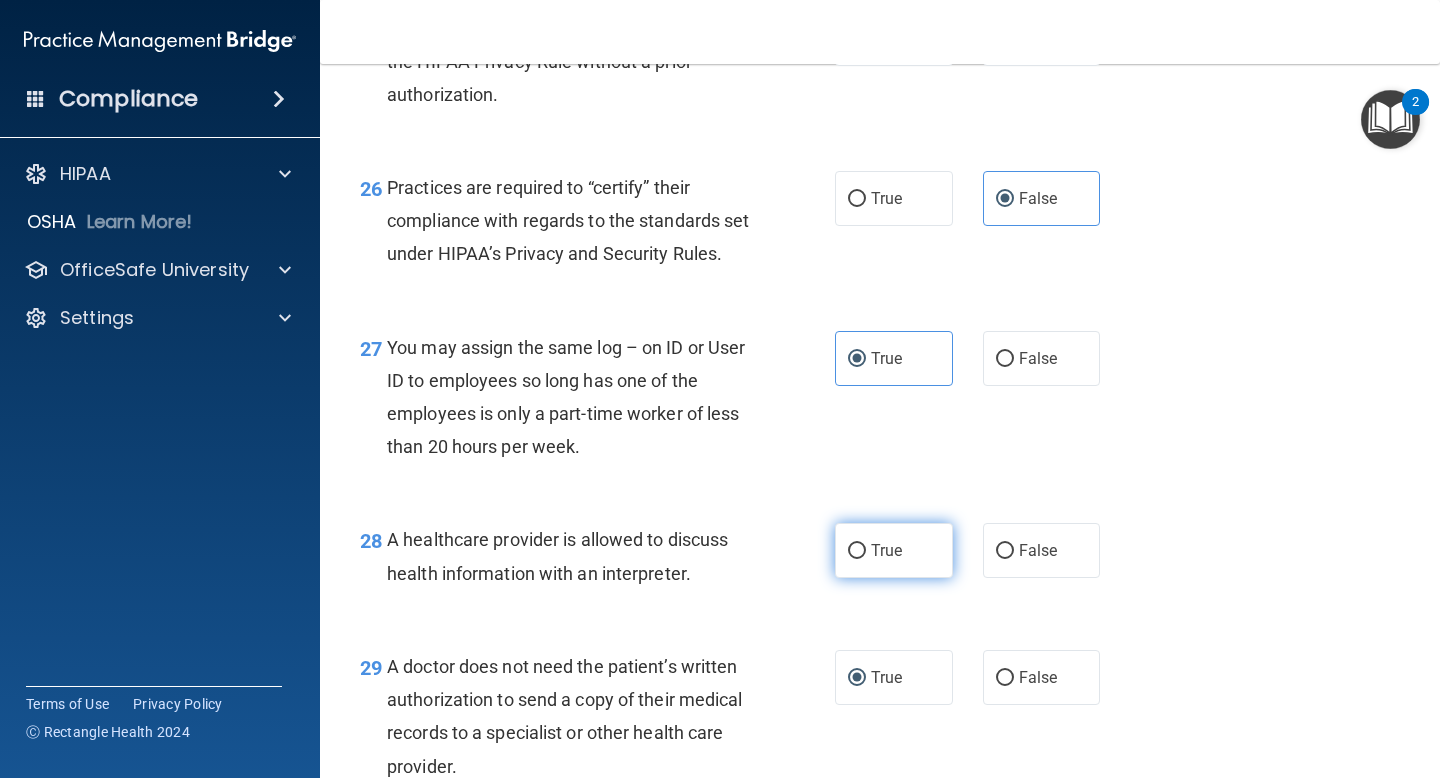 drag, startPoint x: 887, startPoint y: 667, endPoint x: 876, endPoint y: 672, distance: 12.083046 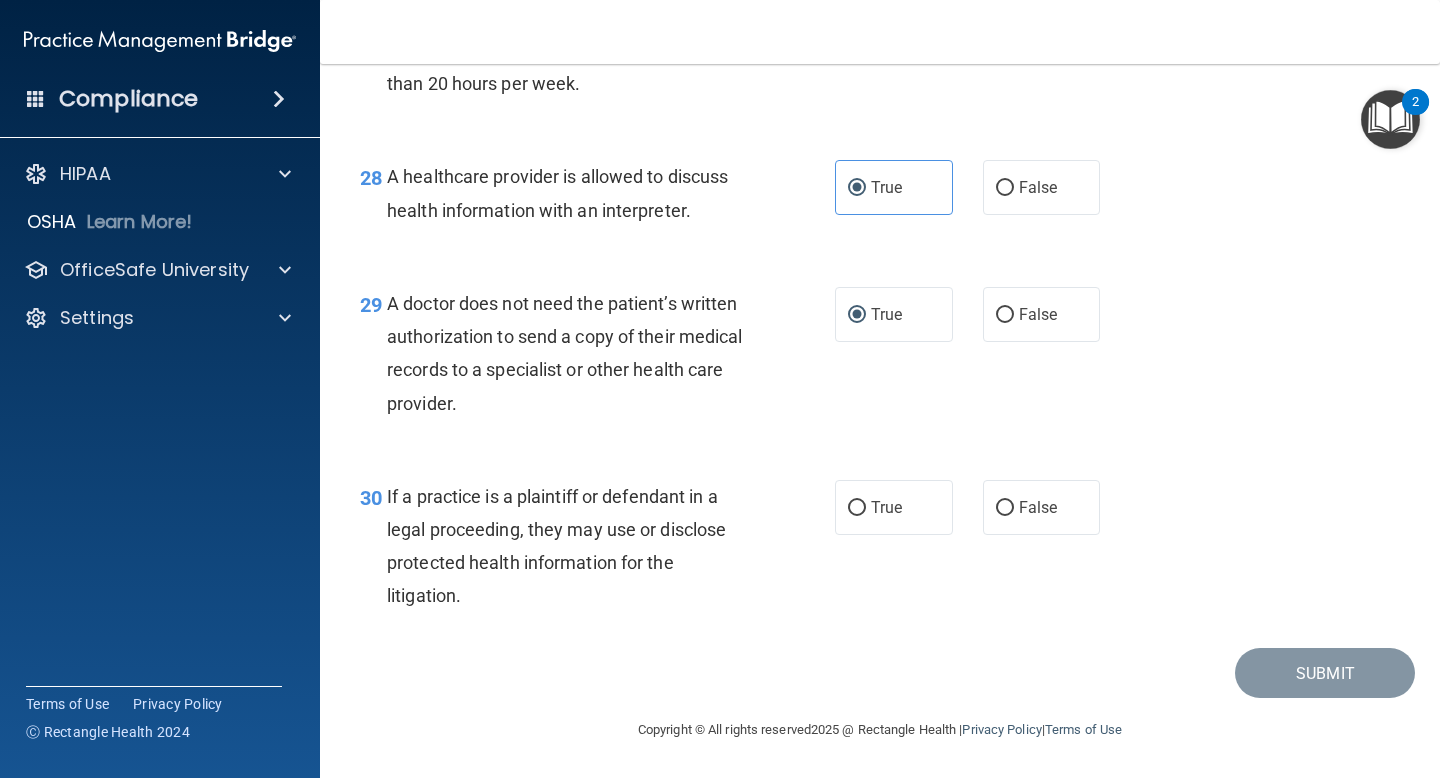 scroll, scrollTop: 5074, scrollLeft: 0, axis: vertical 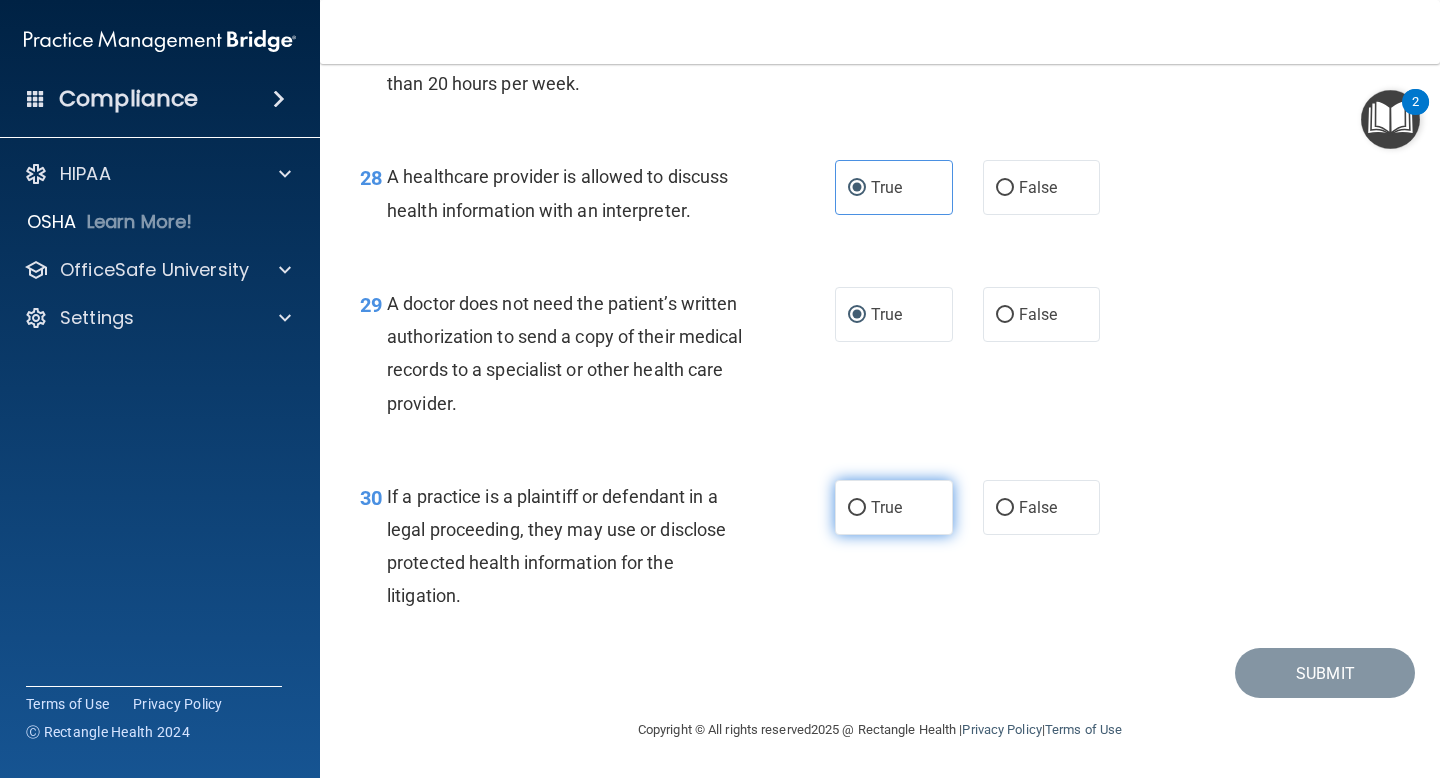 click on "True" at bounding box center (894, 507) 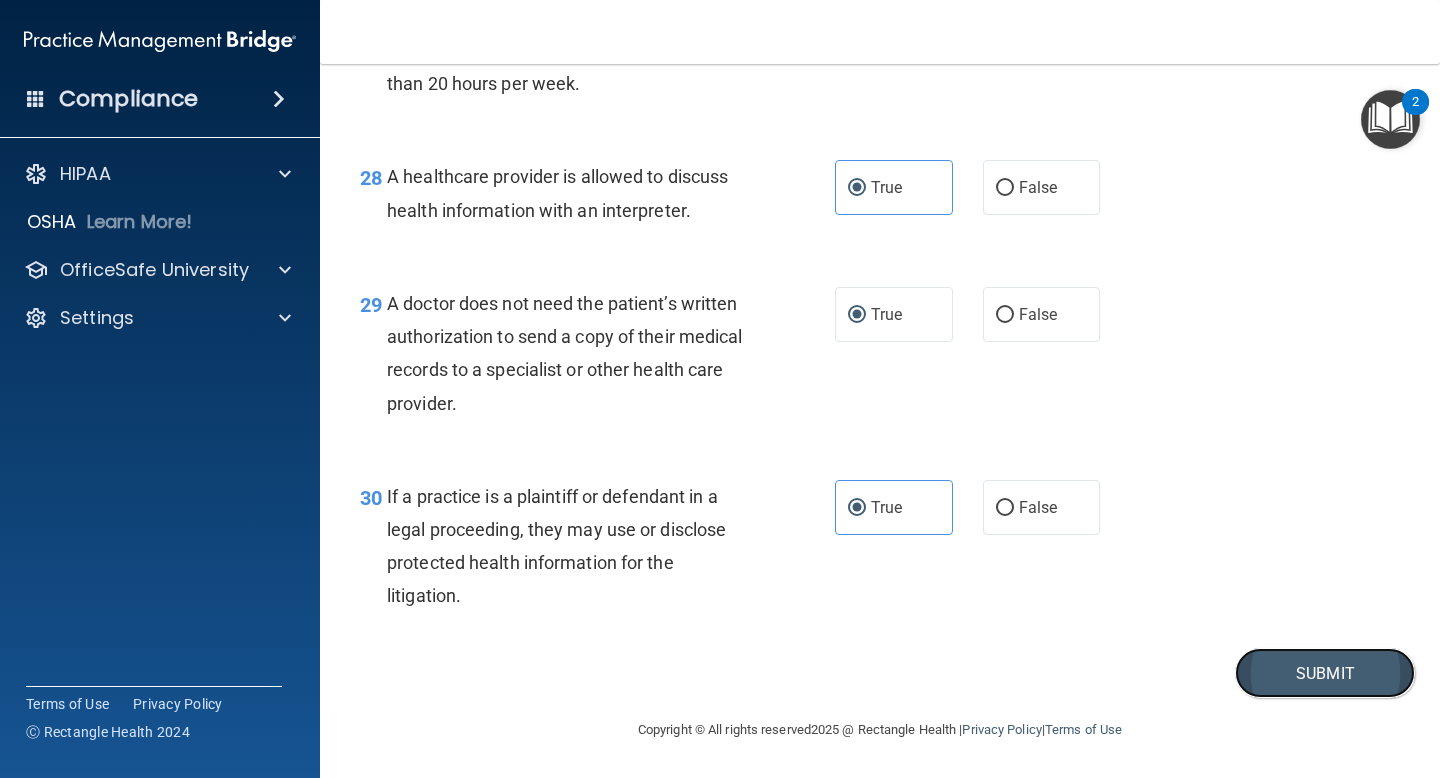 click on "Submit" at bounding box center (1325, 673) 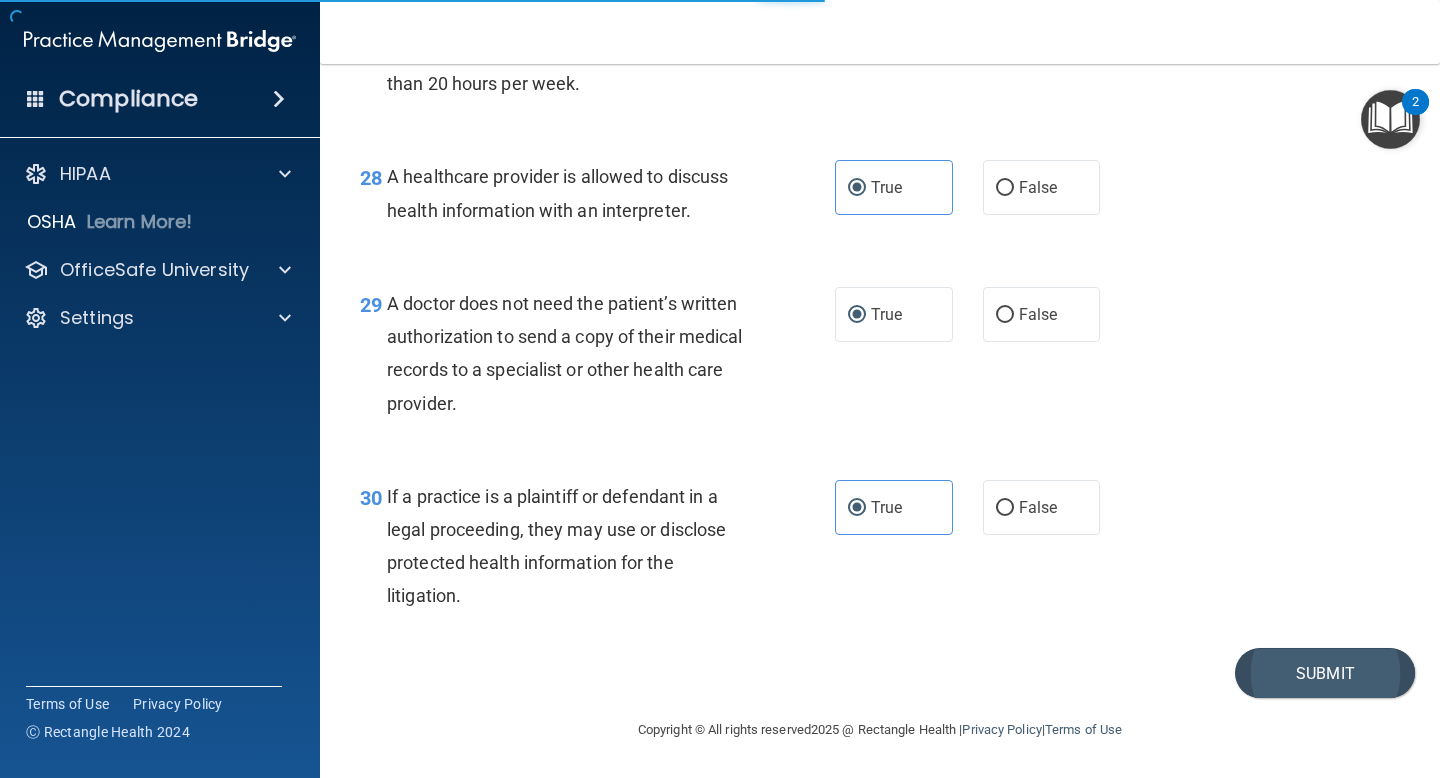 scroll, scrollTop: 0, scrollLeft: 0, axis: both 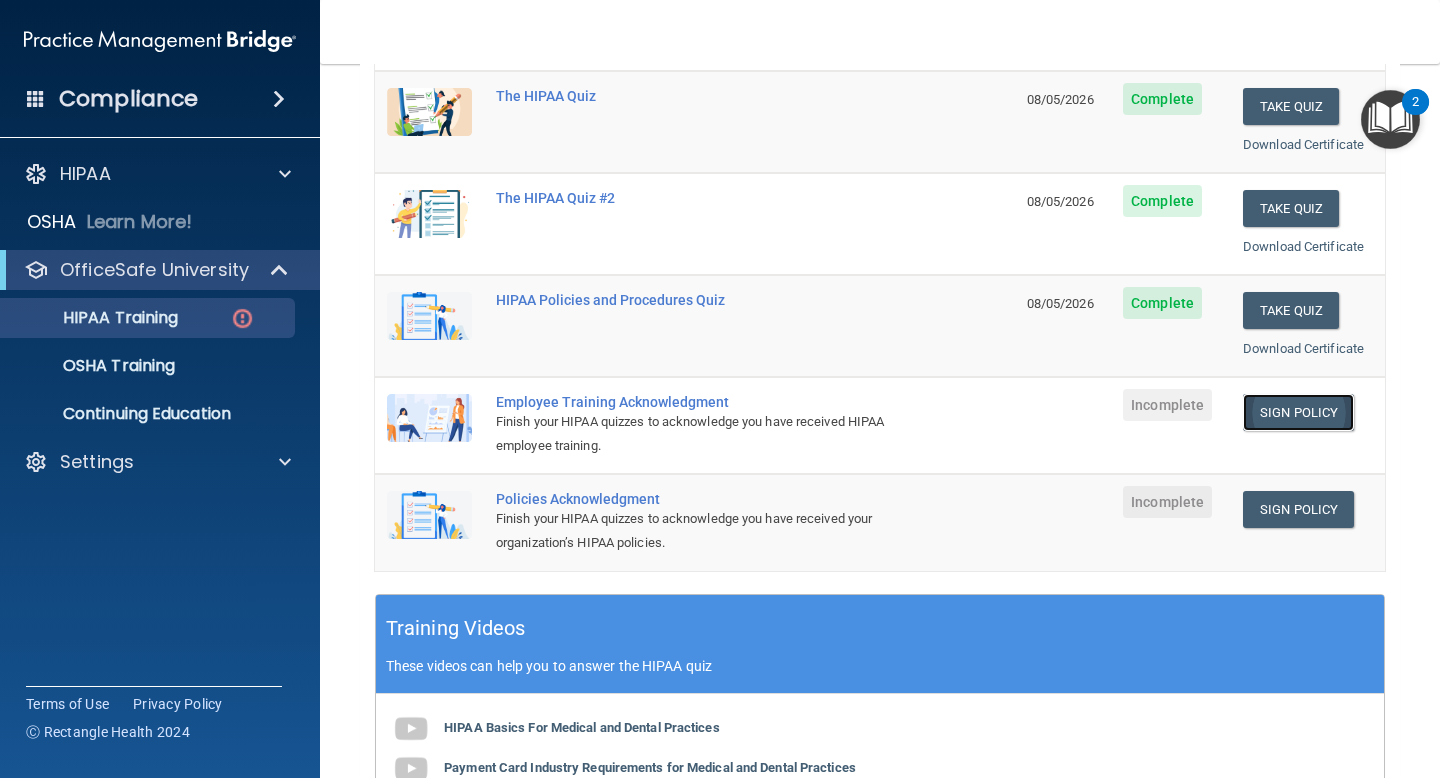 click on "Sign Policy" at bounding box center (1298, 412) 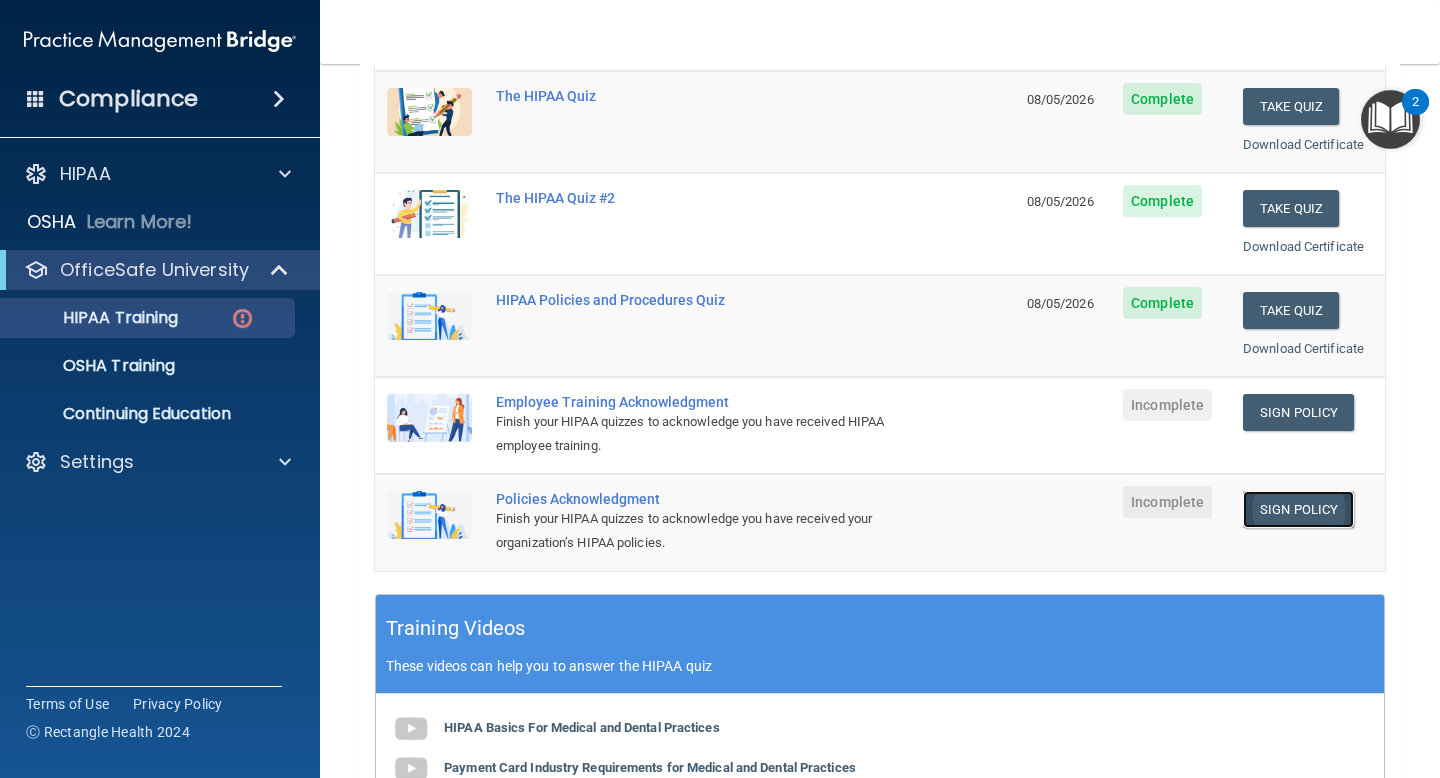 click on "Sign Policy" at bounding box center [1298, 509] 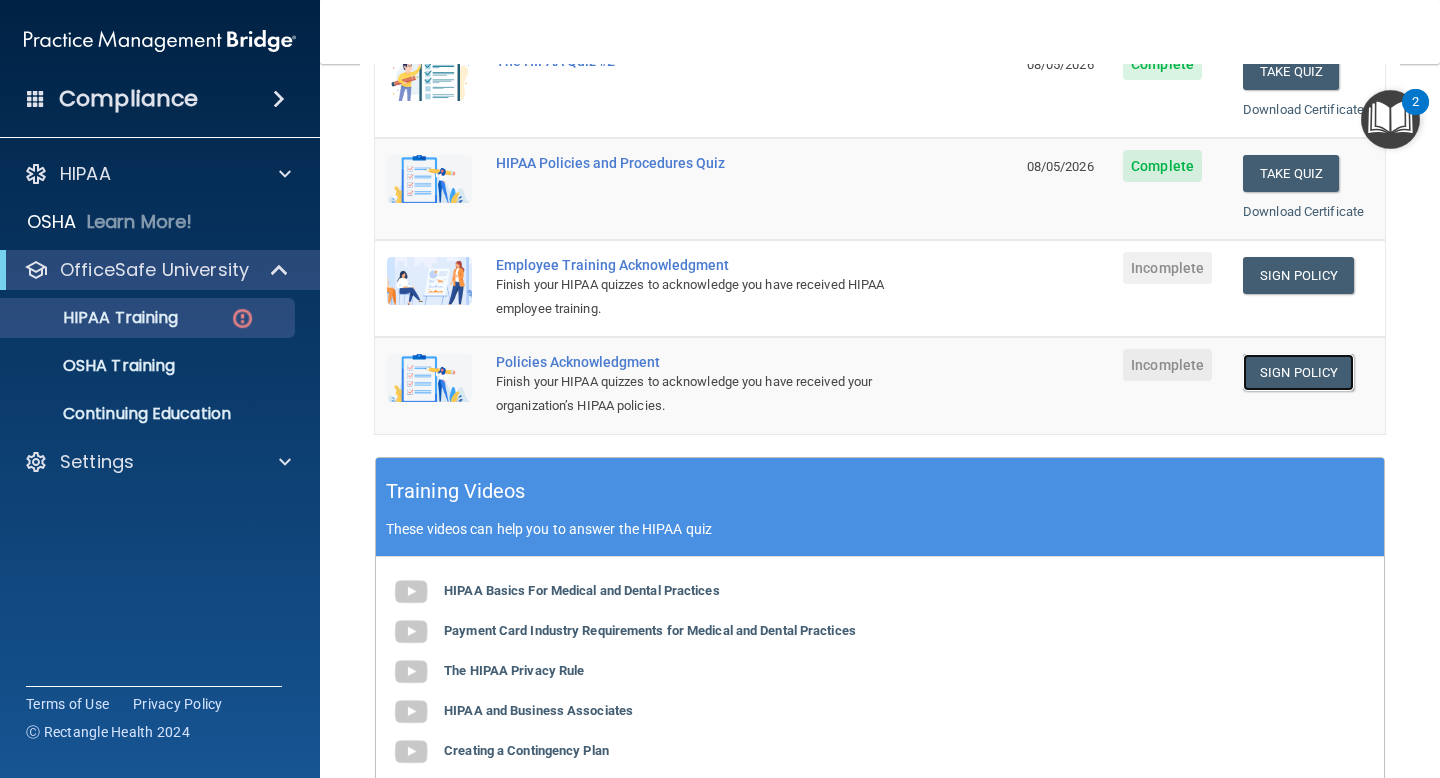 scroll, scrollTop: 414, scrollLeft: 0, axis: vertical 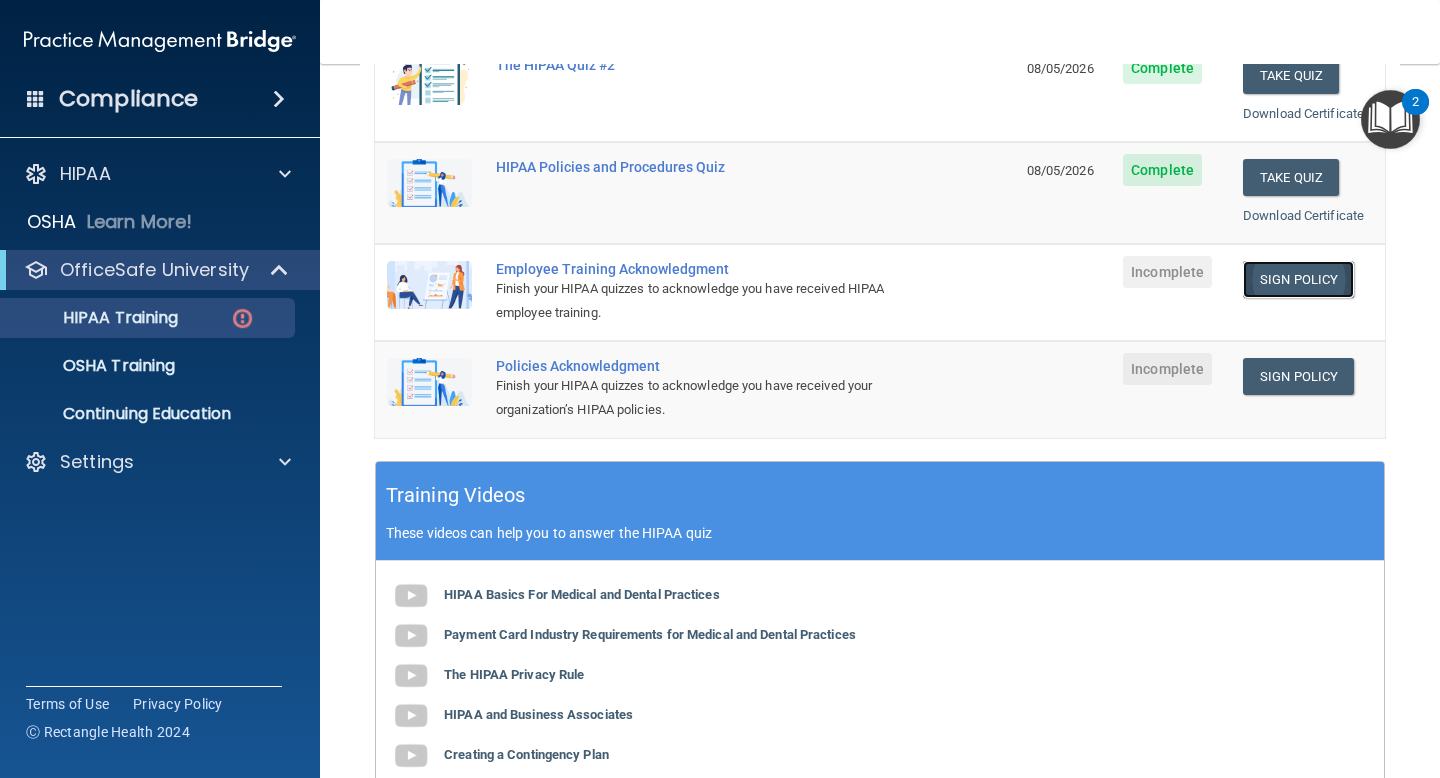 click on "Sign Policy" at bounding box center (1298, 279) 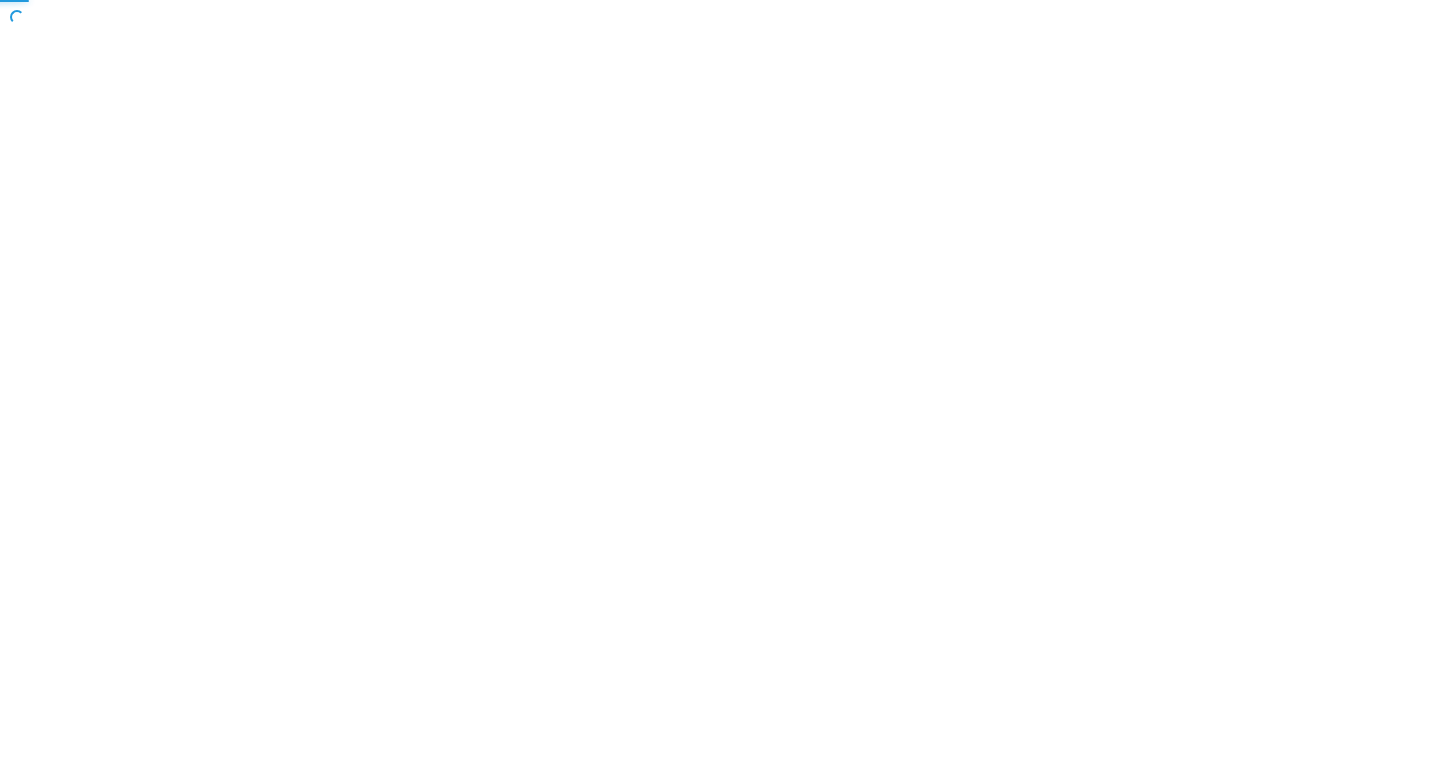 scroll, scrollTop: 0, scrollLeft: 0, axis: both 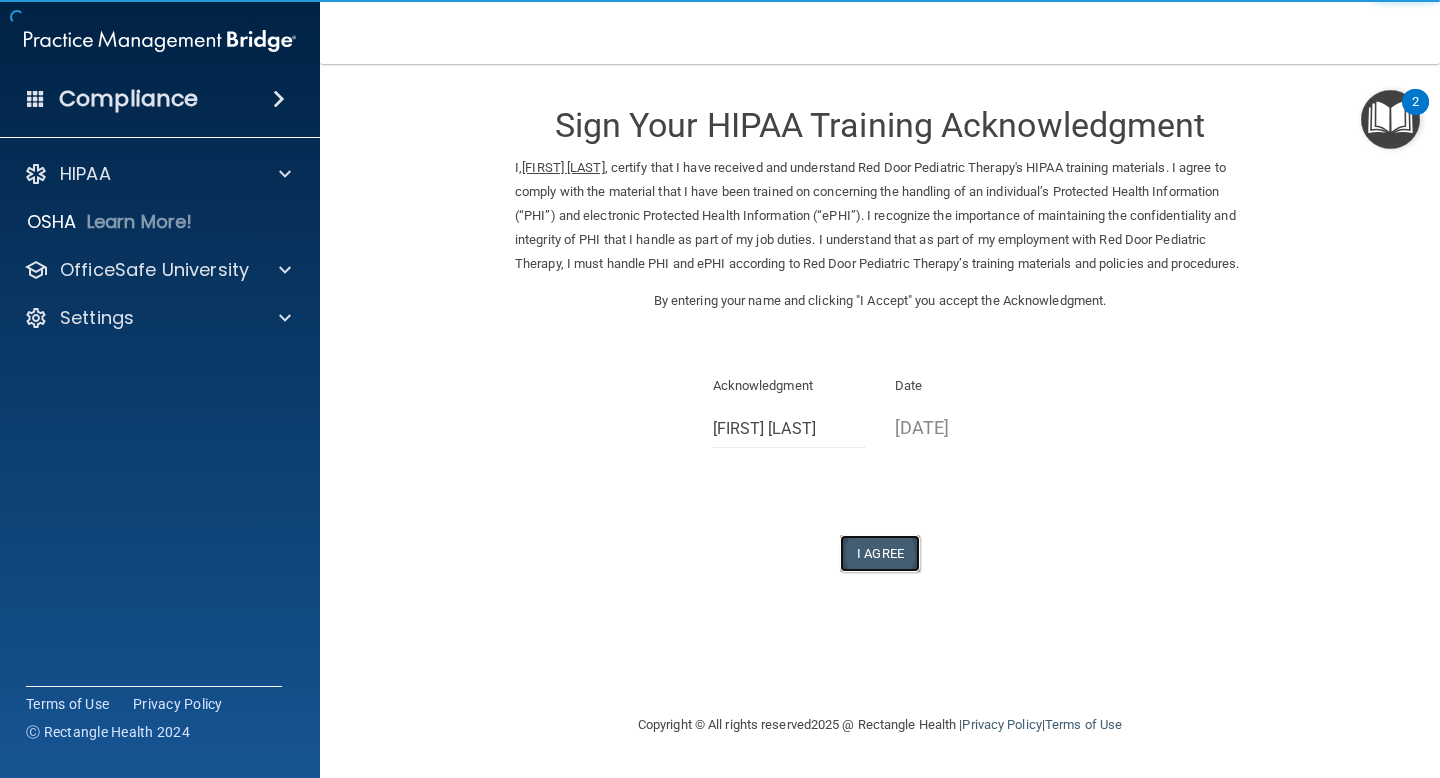 click on "I Agree" at bounding box center [880, 553] 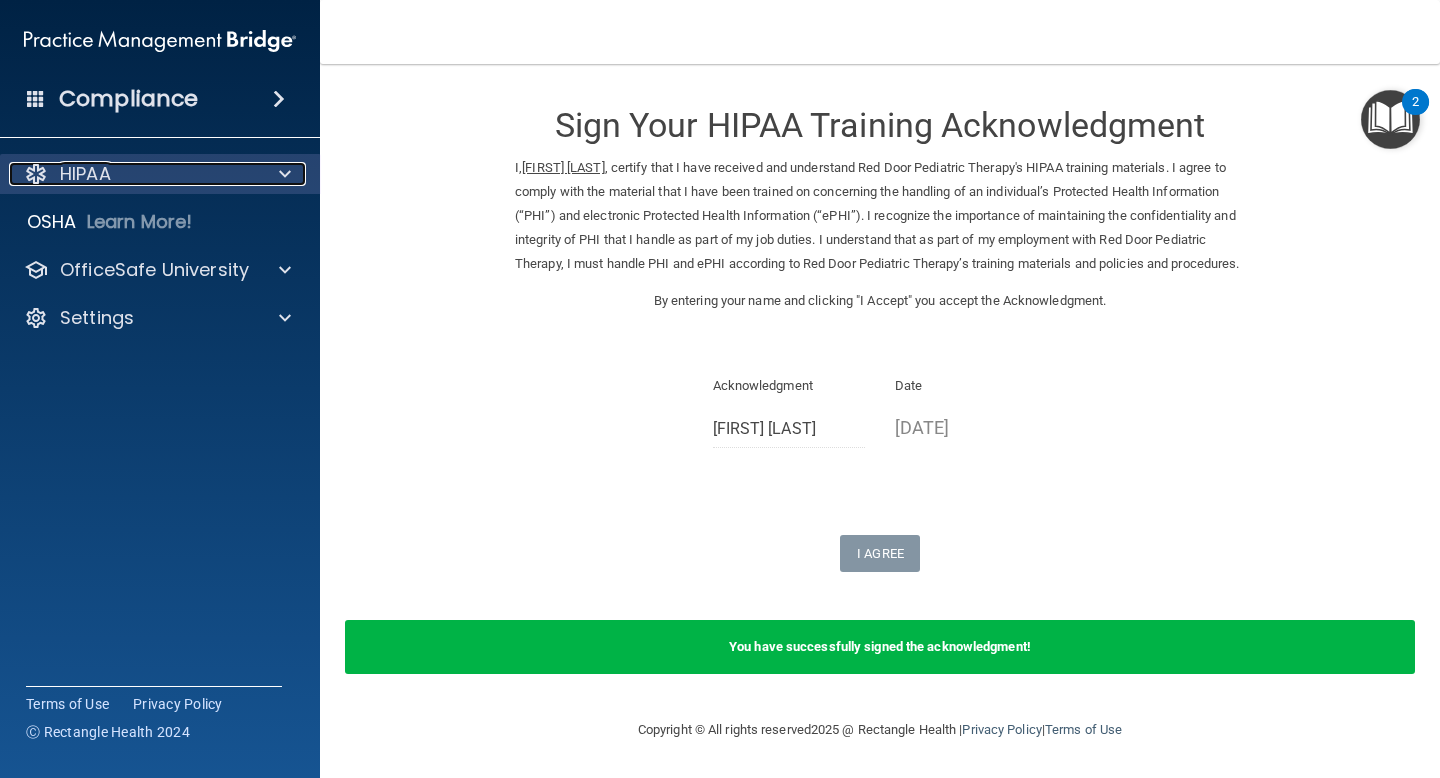 click on "HIPAA" at bounding box center [133, 174] 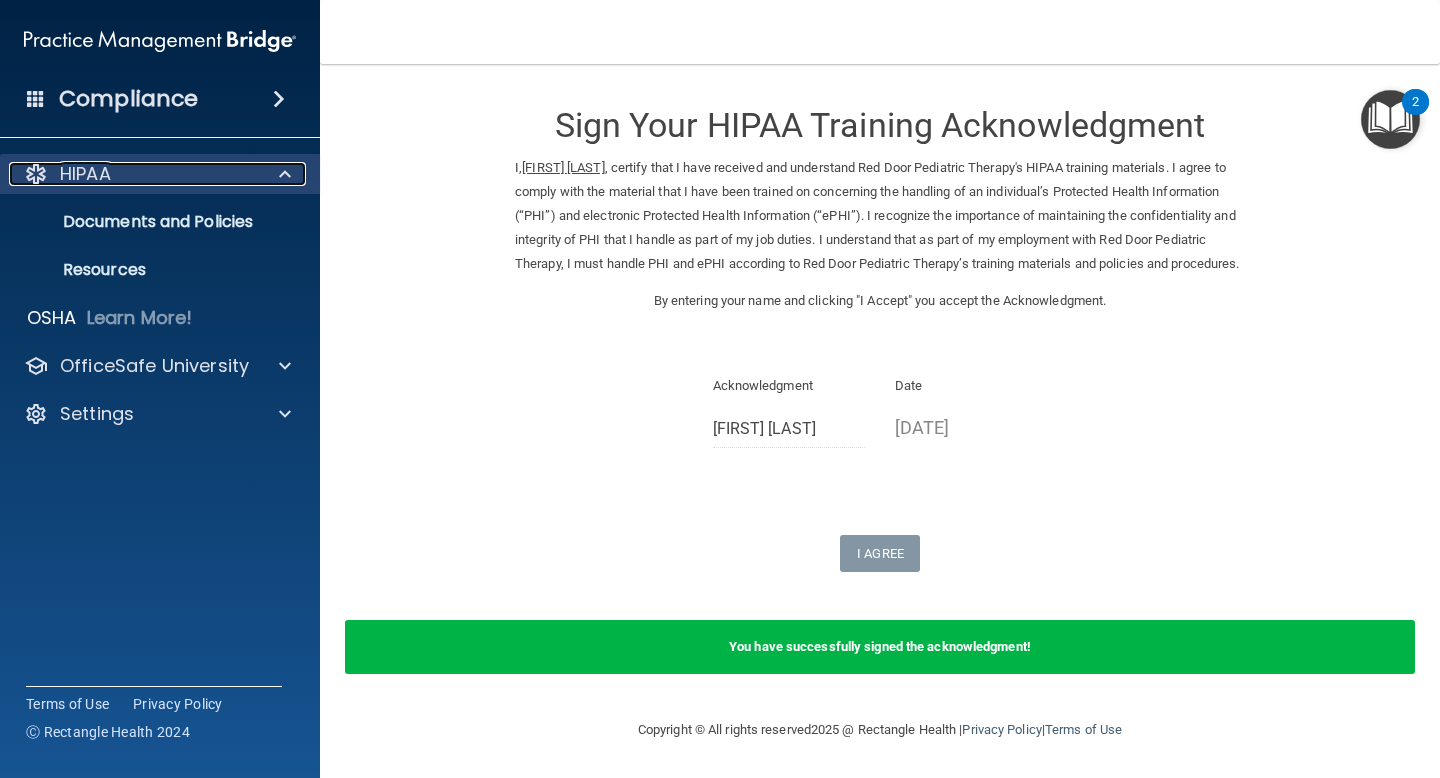 click on "HIPAA" at bounding box center [85, 174] 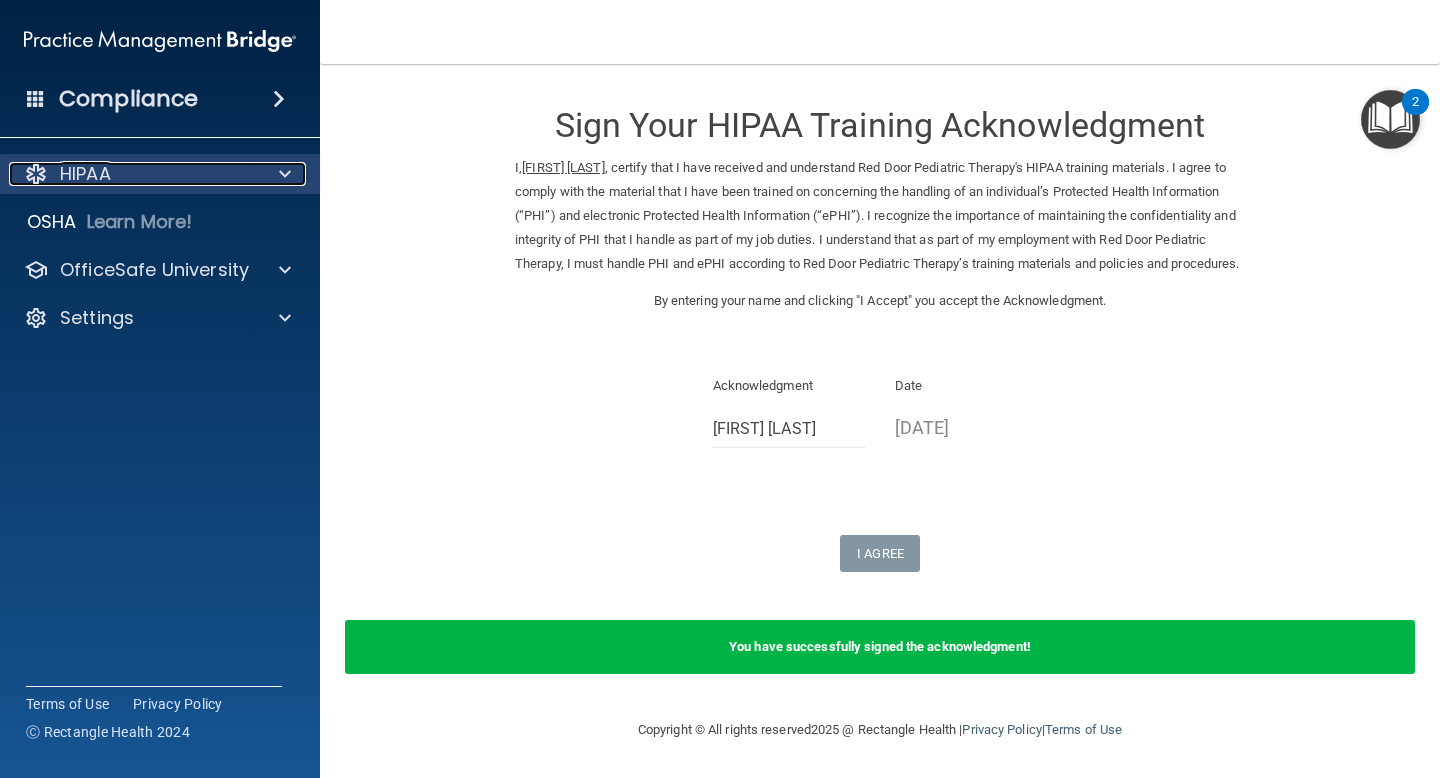 click on "HIPAA" at bounding box center (85, 174) 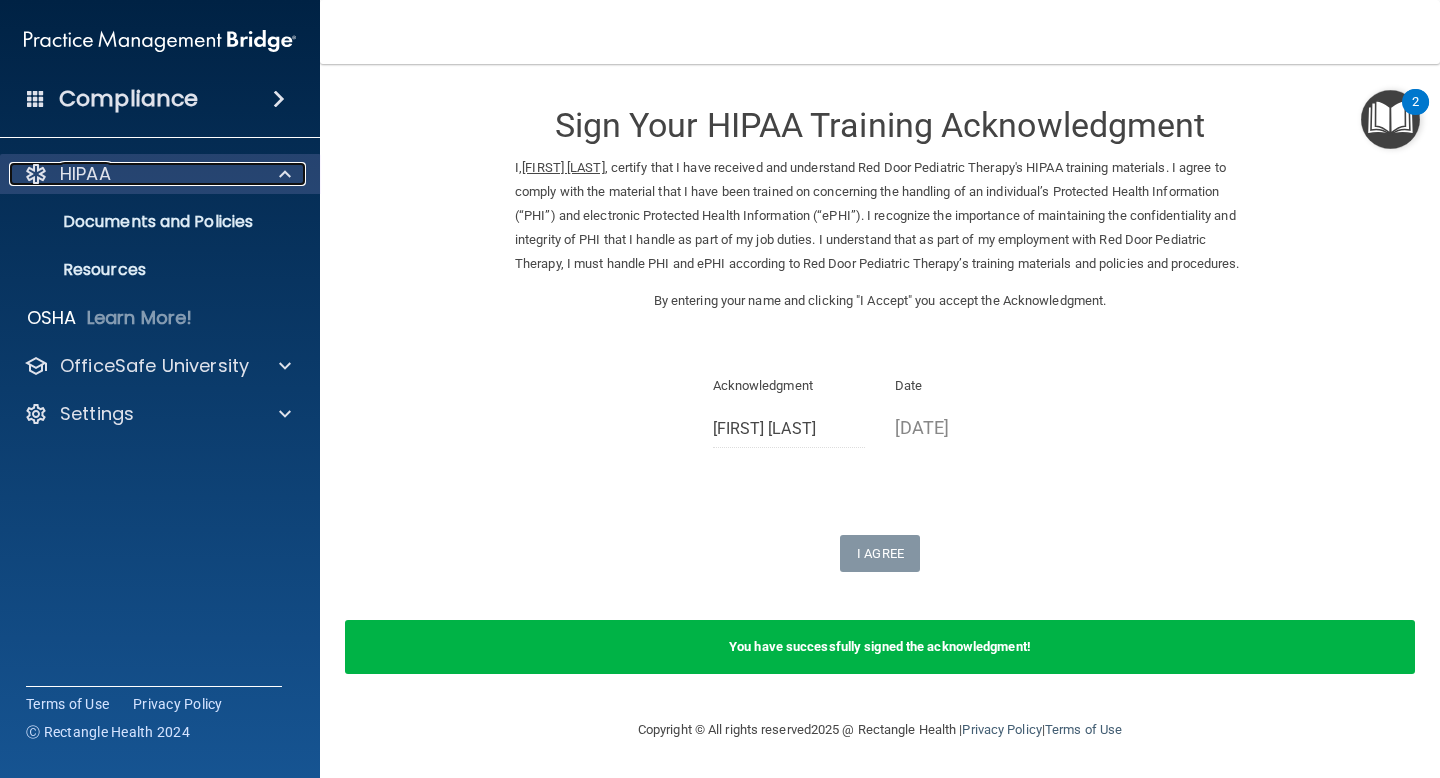 click on "HIPAA" at bounding box center [85, 174] 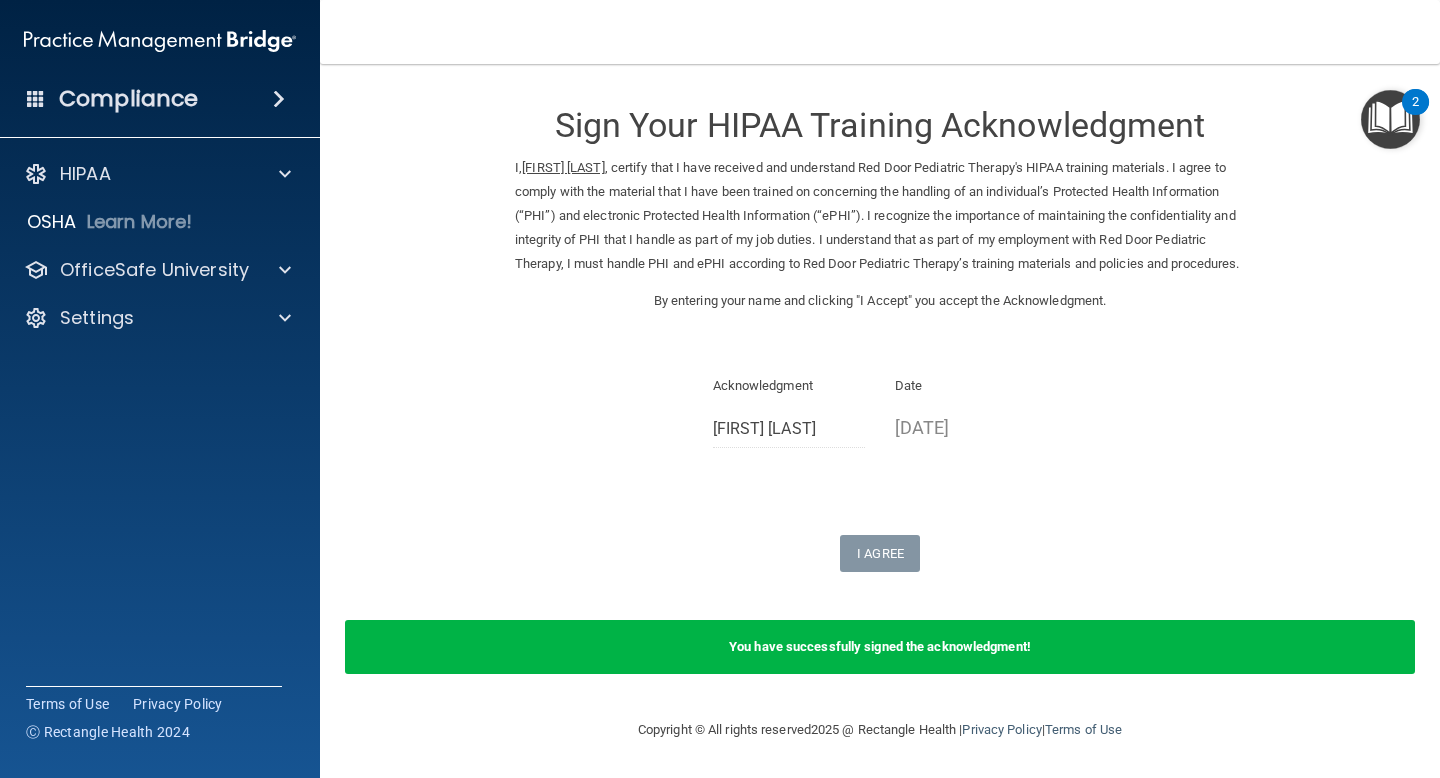 click on "Compliance" at bounding box center (128, 99) 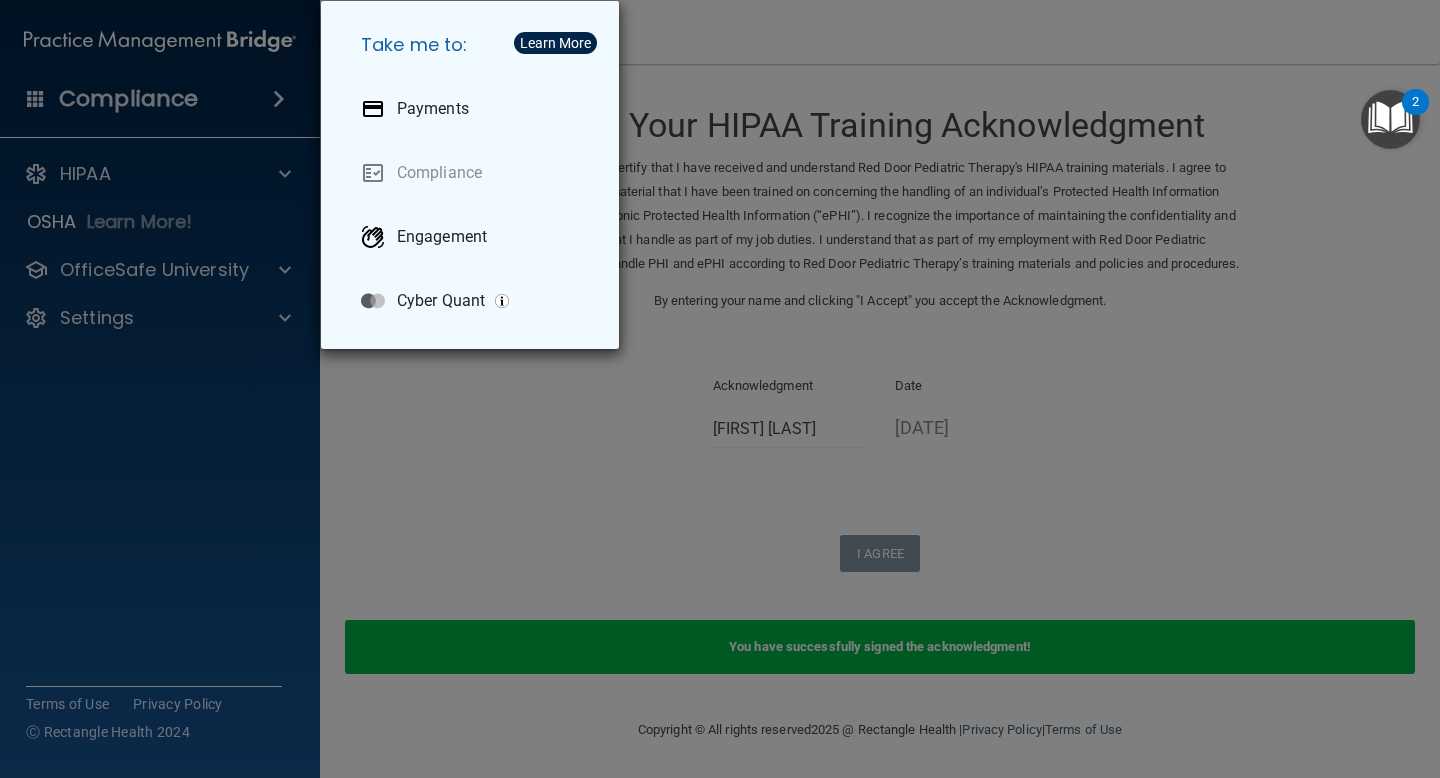 click on "Take me to:             Payments                   Compliance                     Engagement                     Cyber Quant" at bounding box center (720, 389) 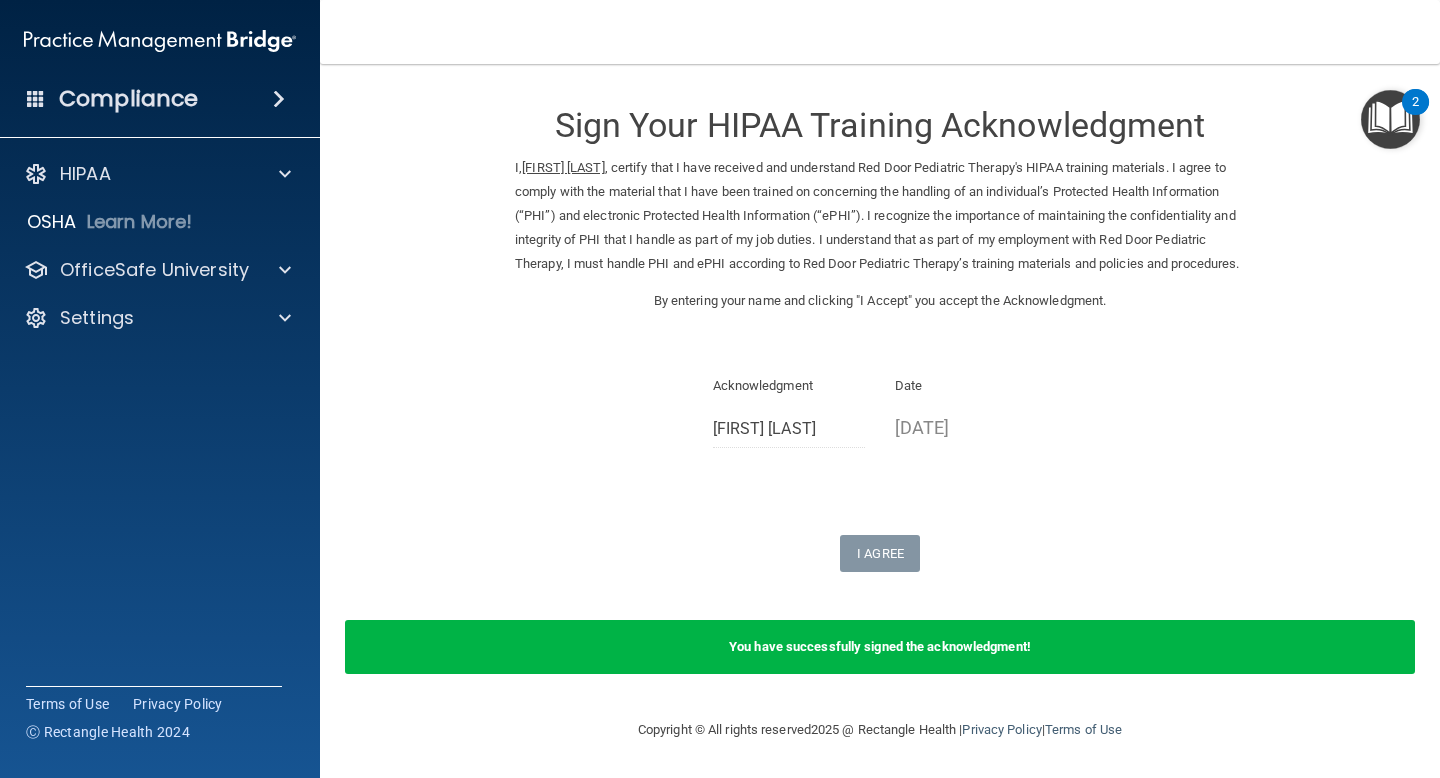 click on "Compliance" at bounding box center (128, 99) 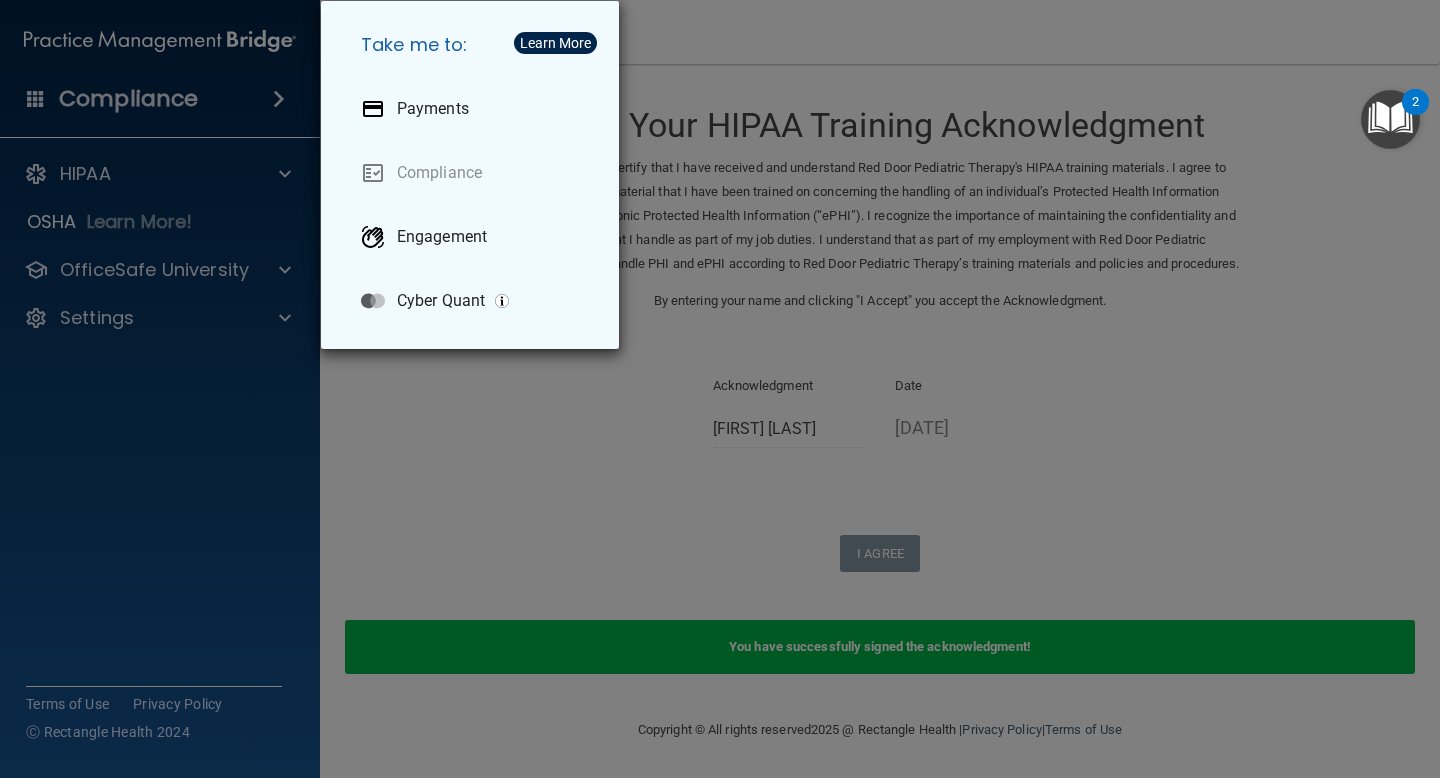 click on "Take me to:             Payments                   Compliance                     Engagement                     Cyber Quant" at bounding box center [720, 389] 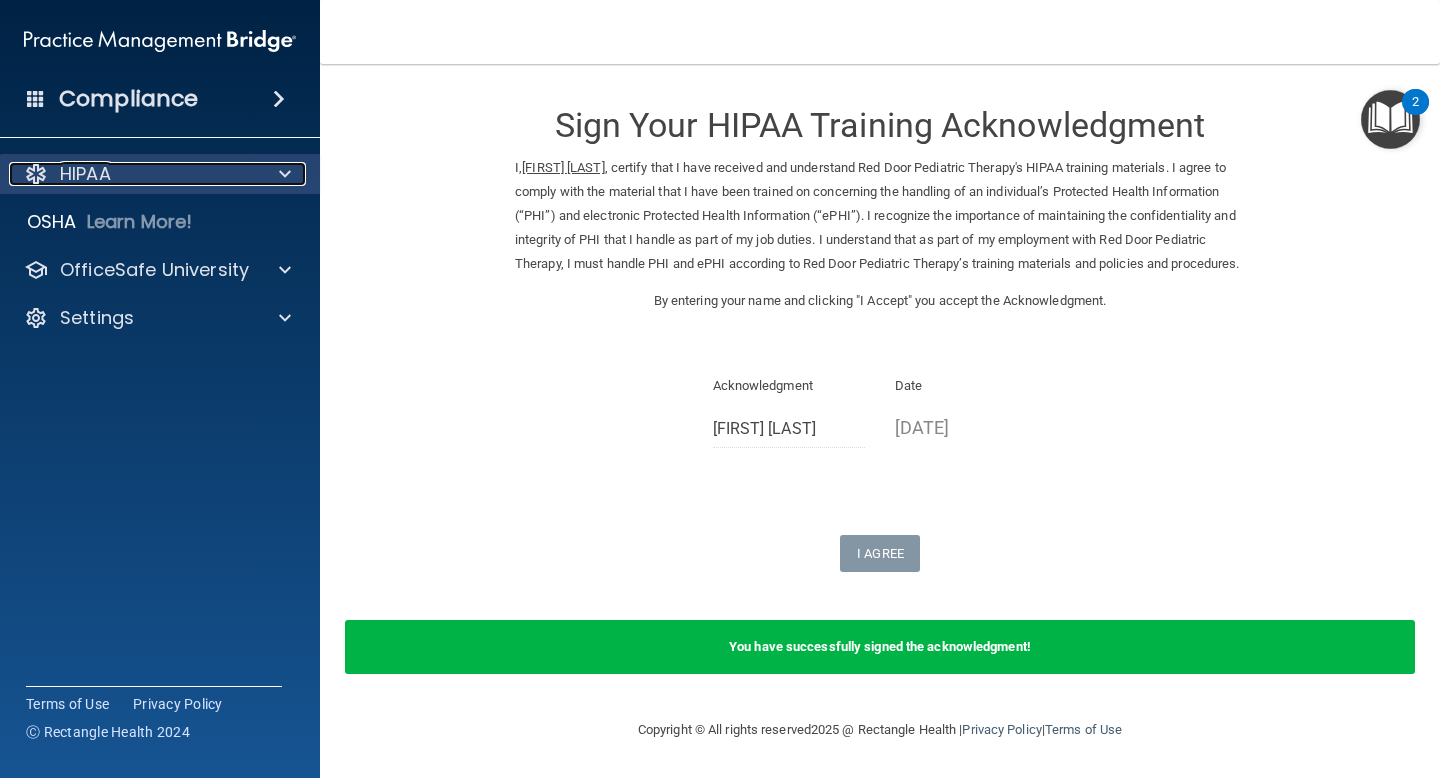 click on "HIPAA" at bounding box center (133, 174) 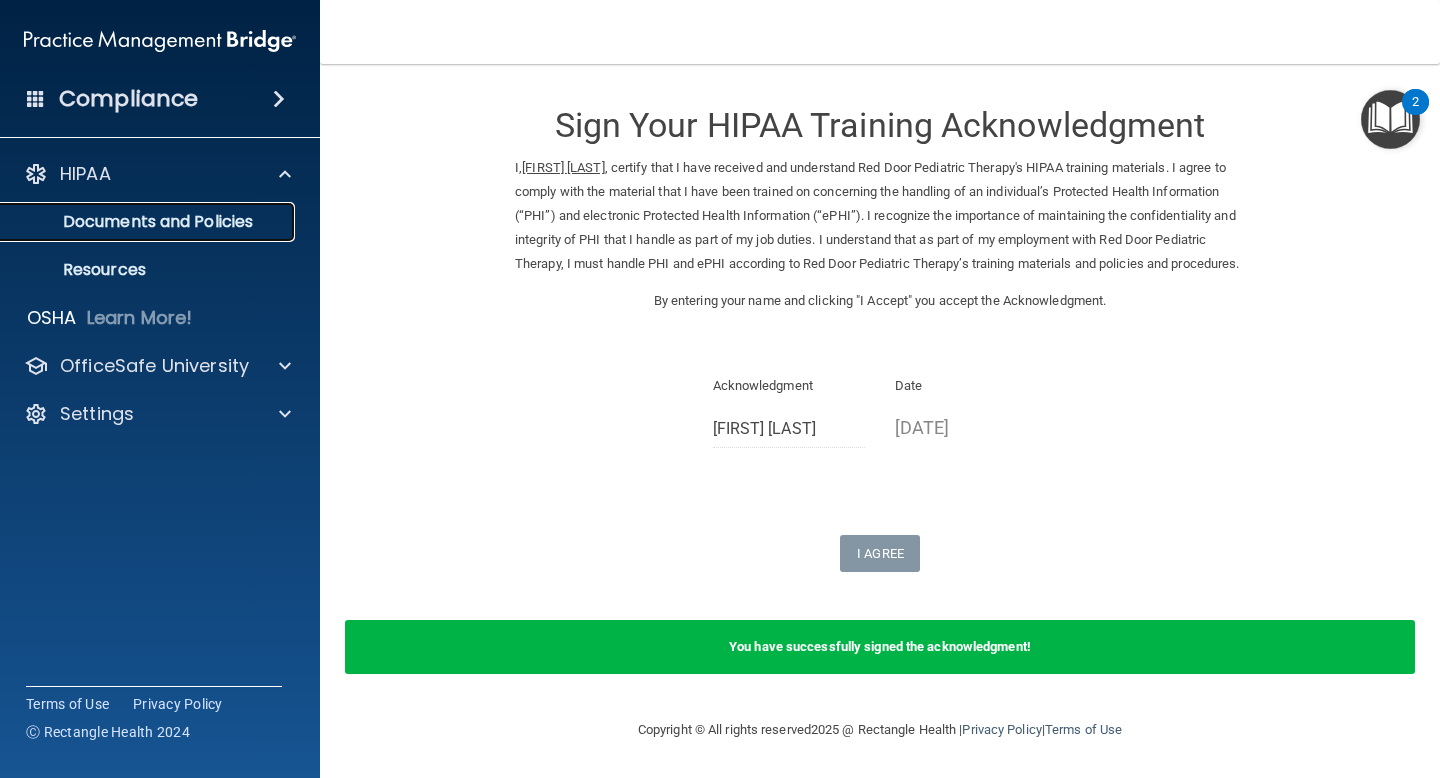 click on "Documents and Policies" at bounding box center (149, 222) 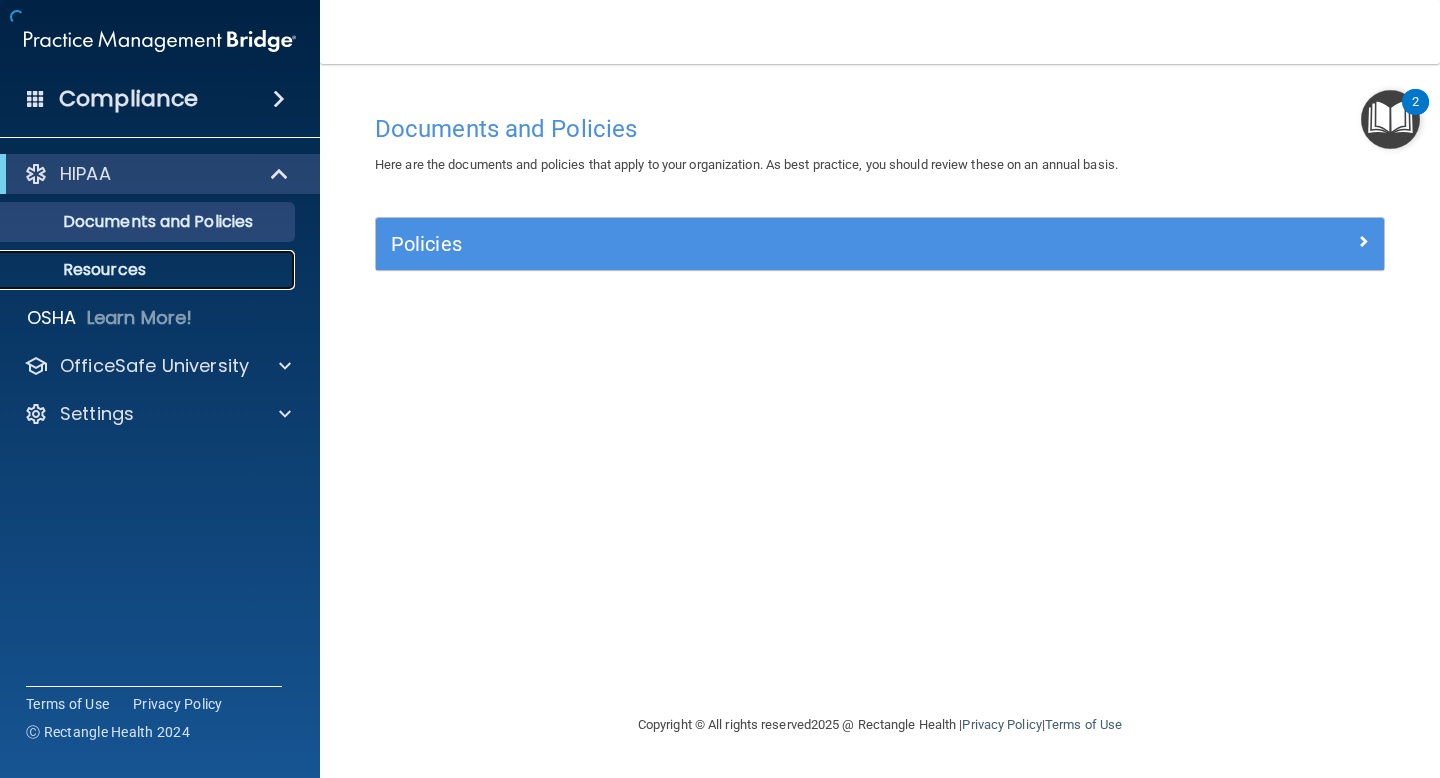 click on "Resources" at bounding box center (149, 270) 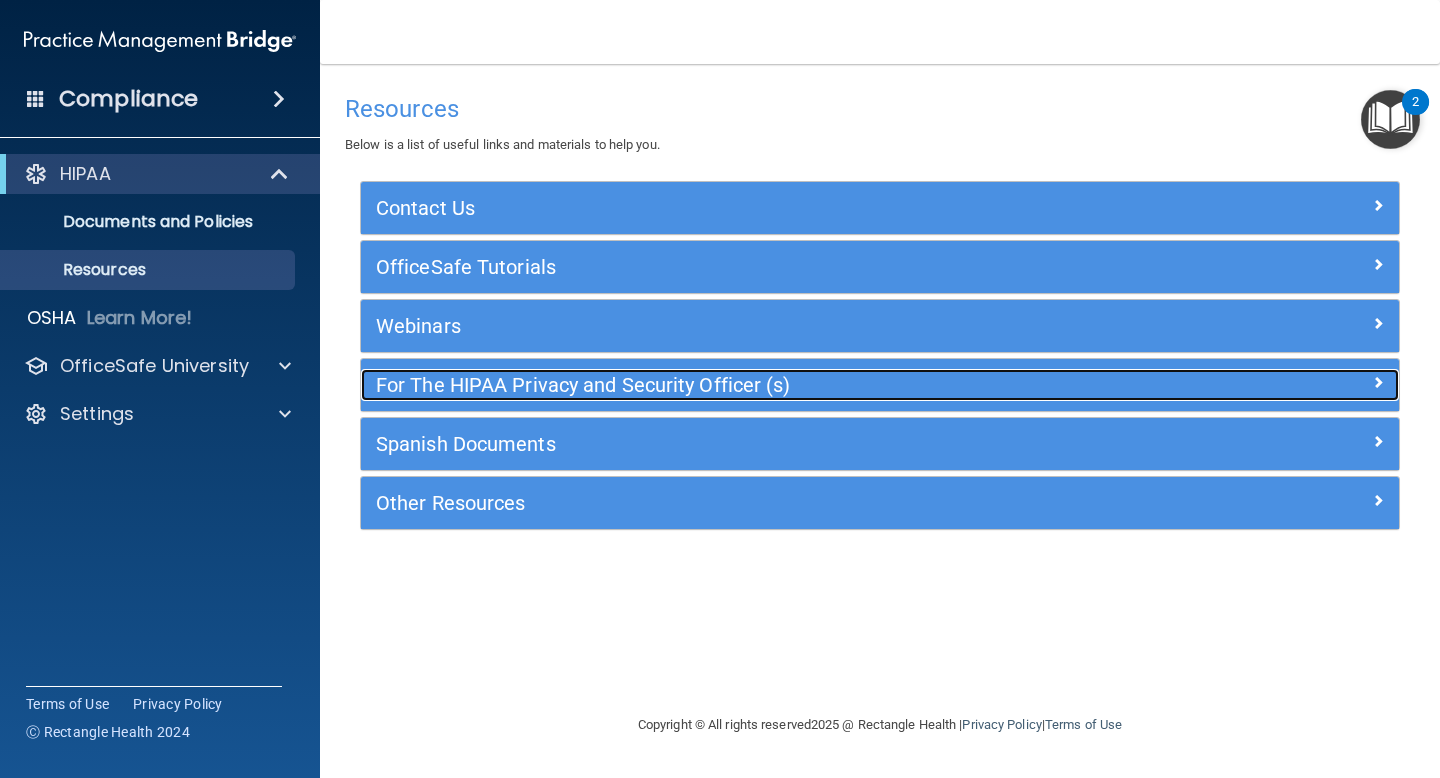 click on "For The HIPAA Privacy and Security Officer (s)" at bounding box center (750, 385) 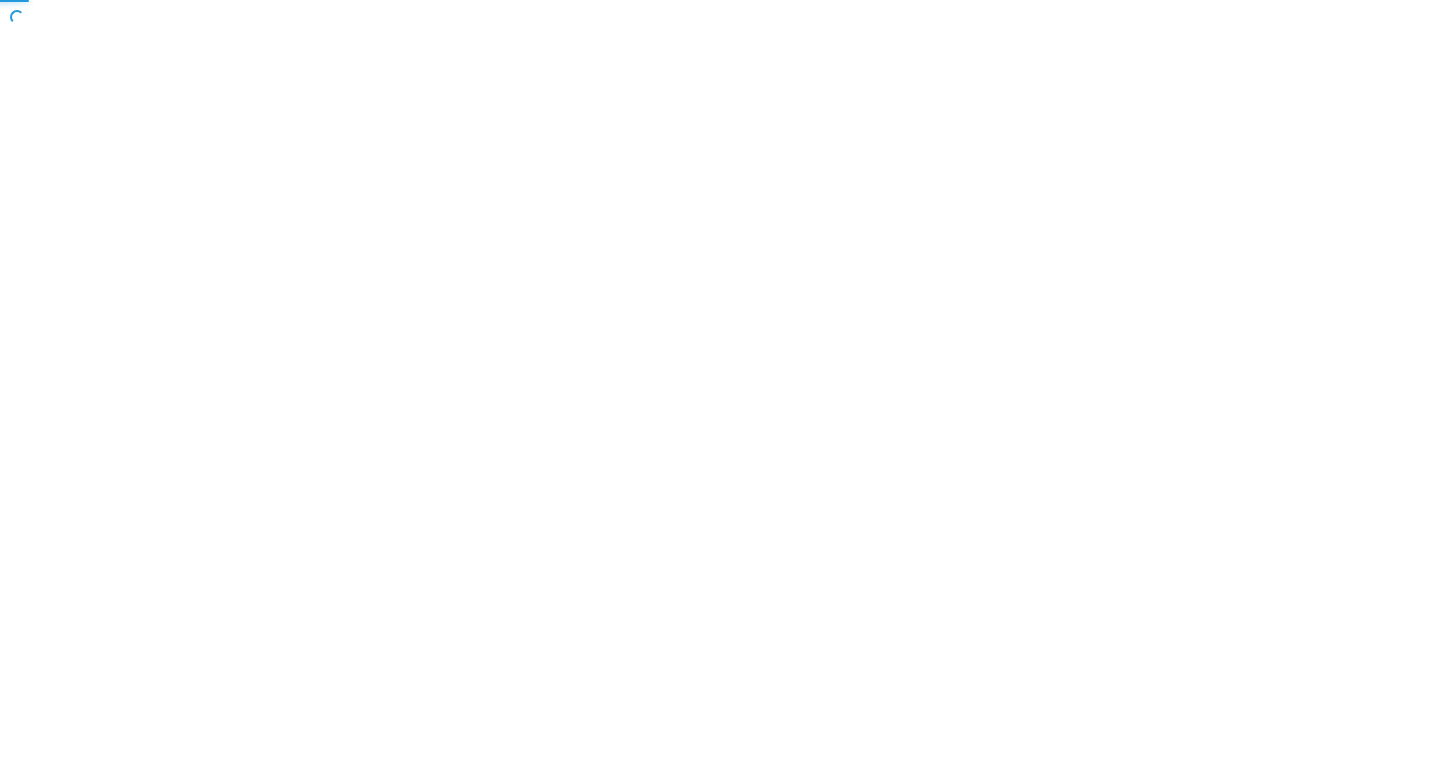 scroll, scrollTop: 0, scrollLeft: 0, axis: both 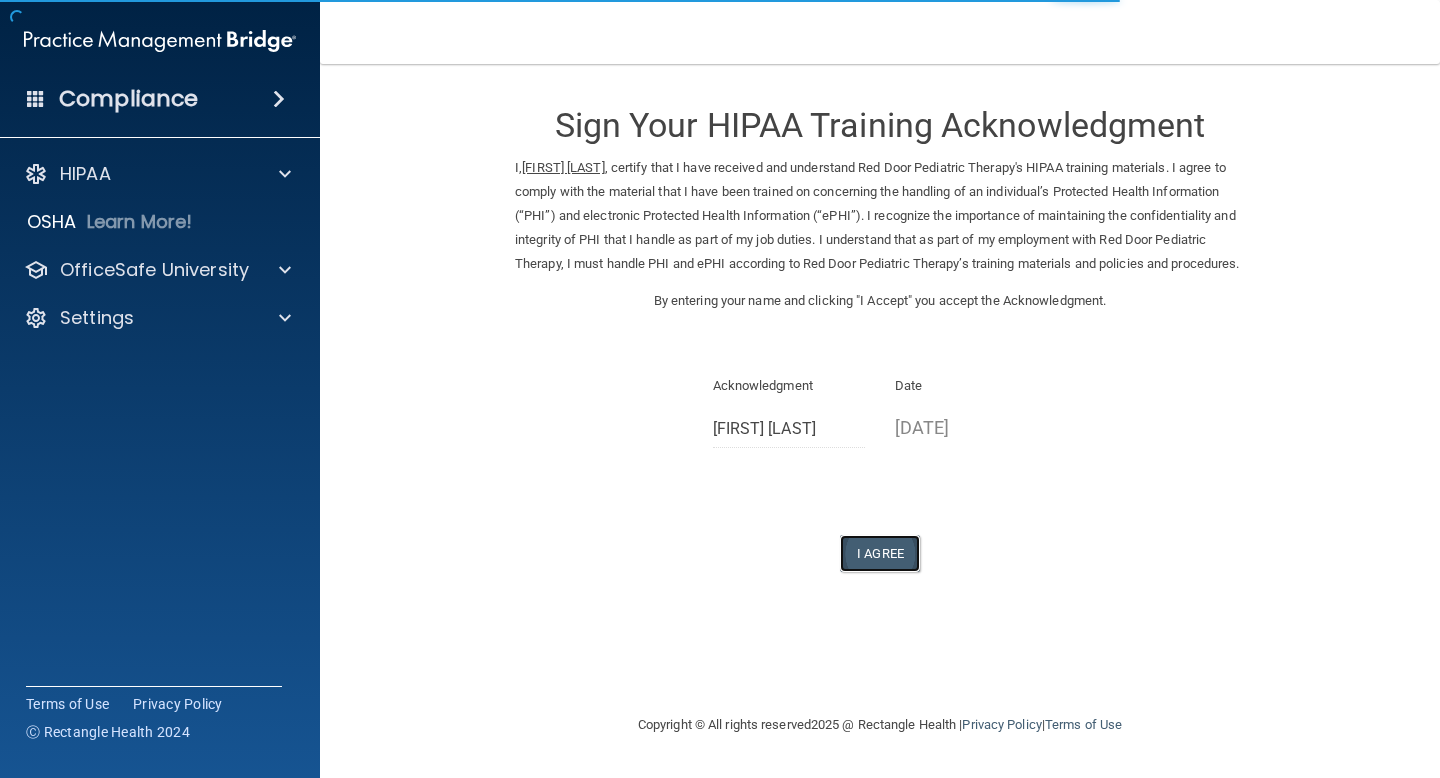 click on "I Agree" at bounding box center [880, 553] 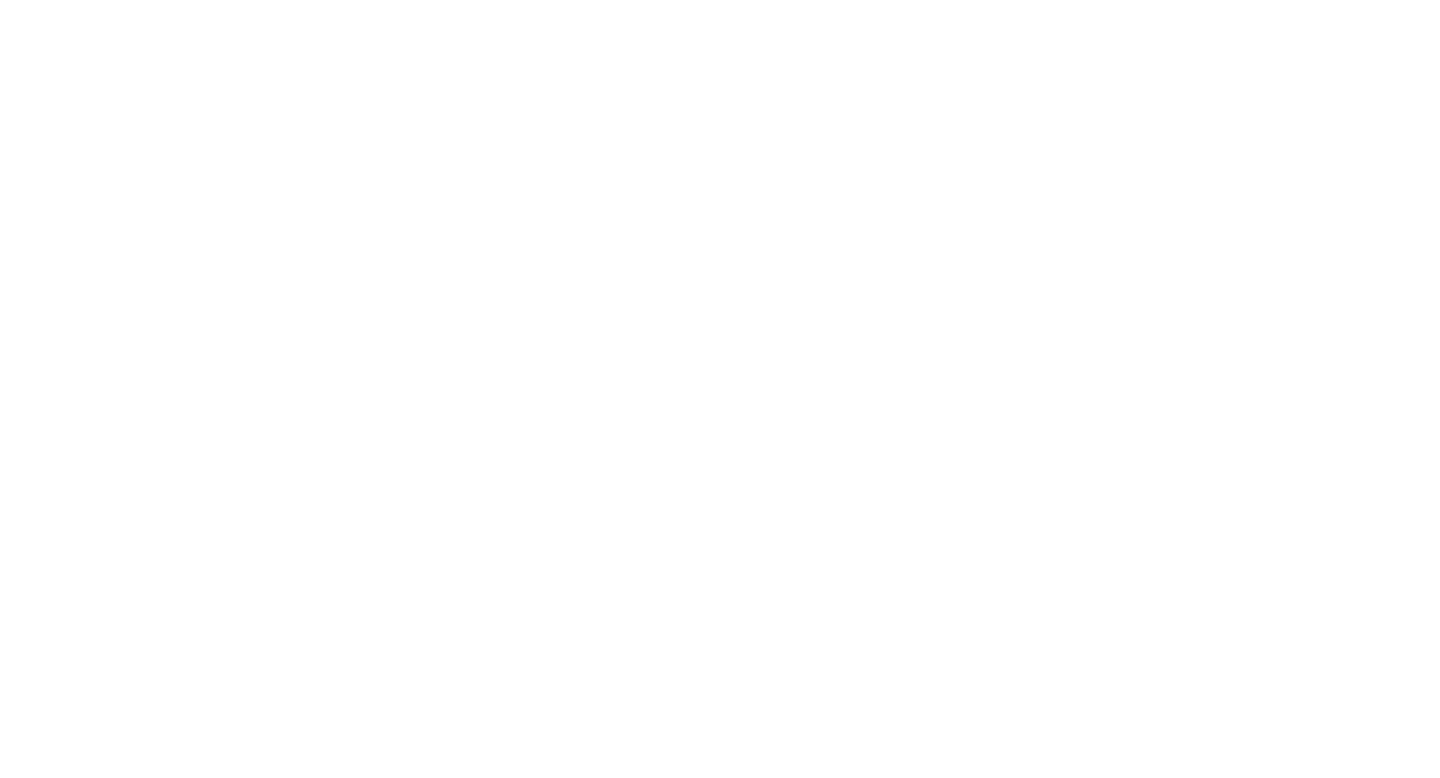 scroll, scrollTop: 0, scrollLeft: 0, axis: both 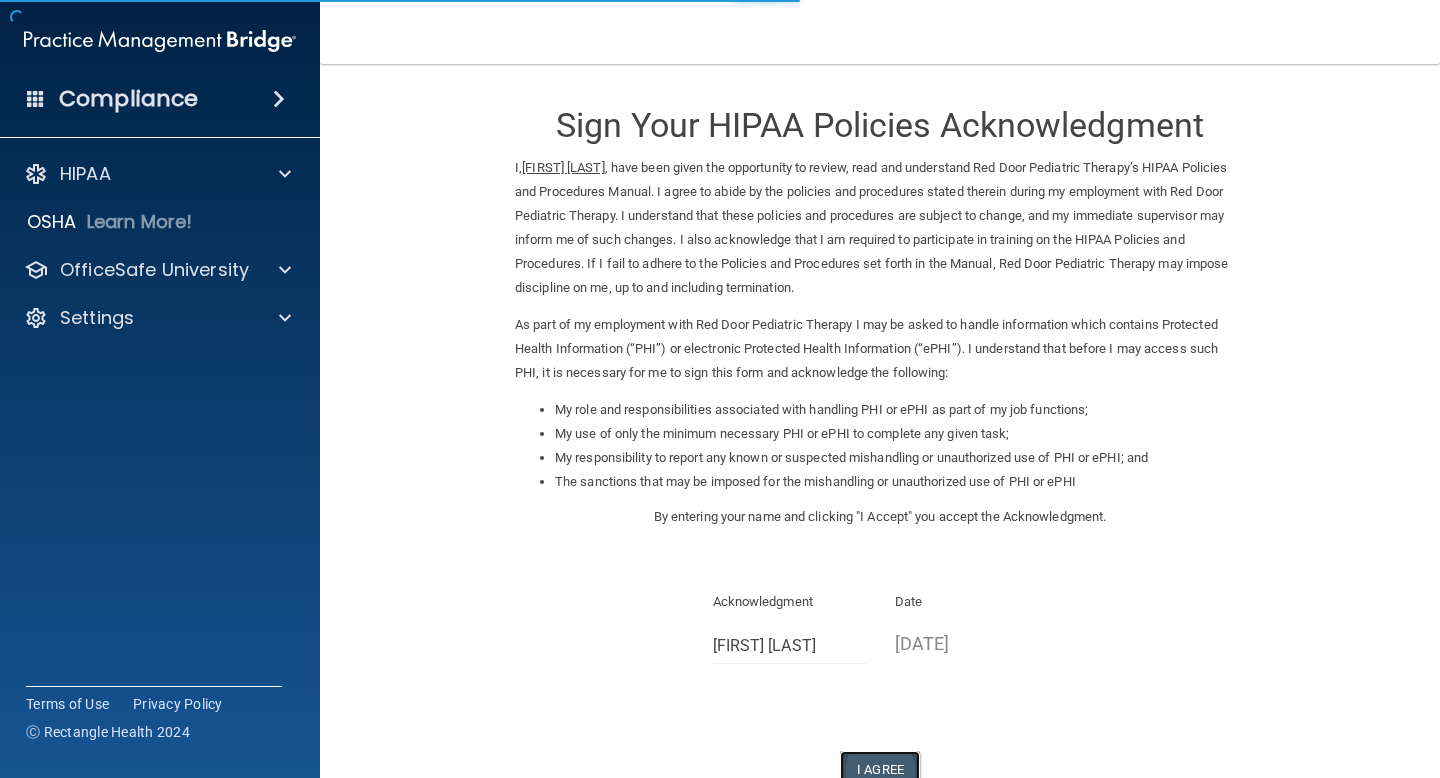 click on "I Agree" at bounding box center [880, 769] 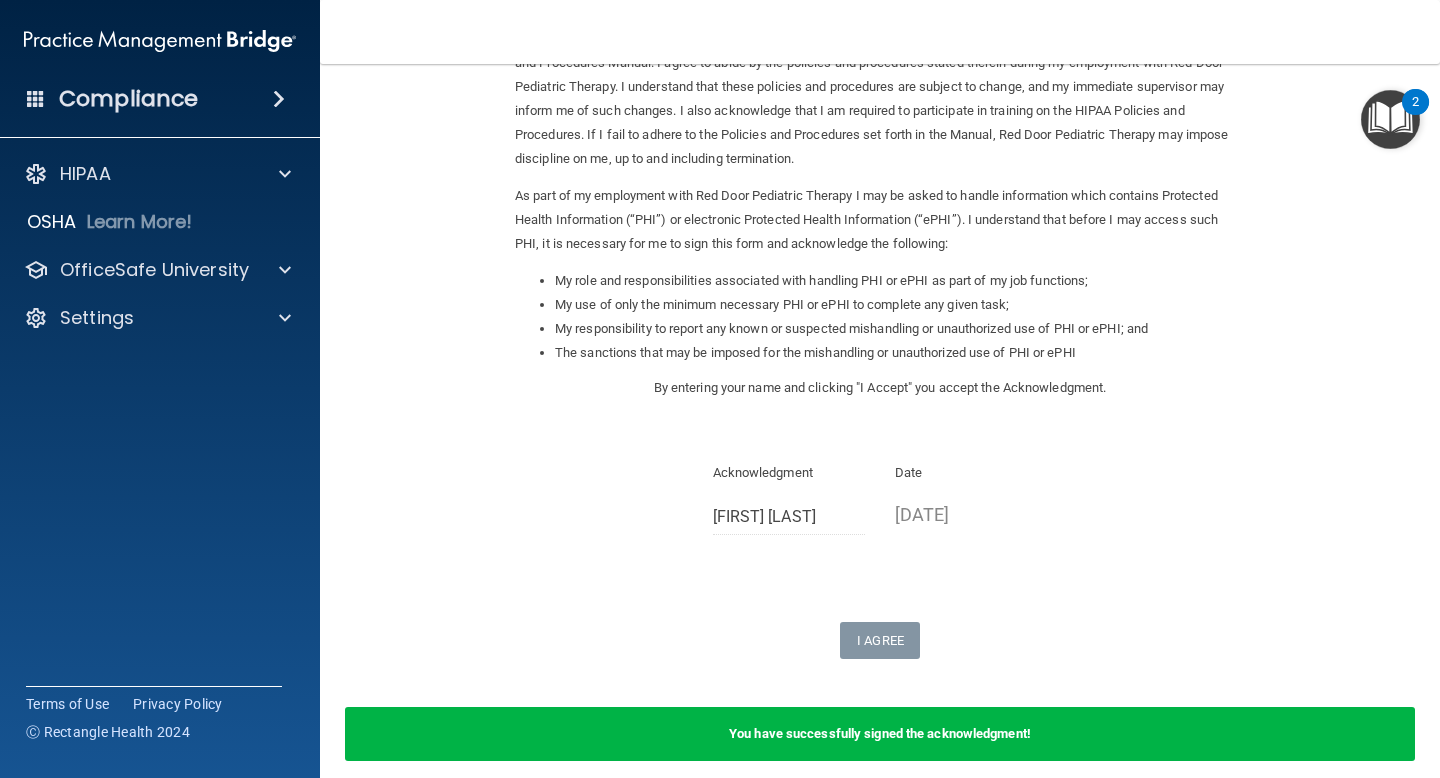 scroll, scrollTop: 216, scrollLeft: 0, axis: vertical 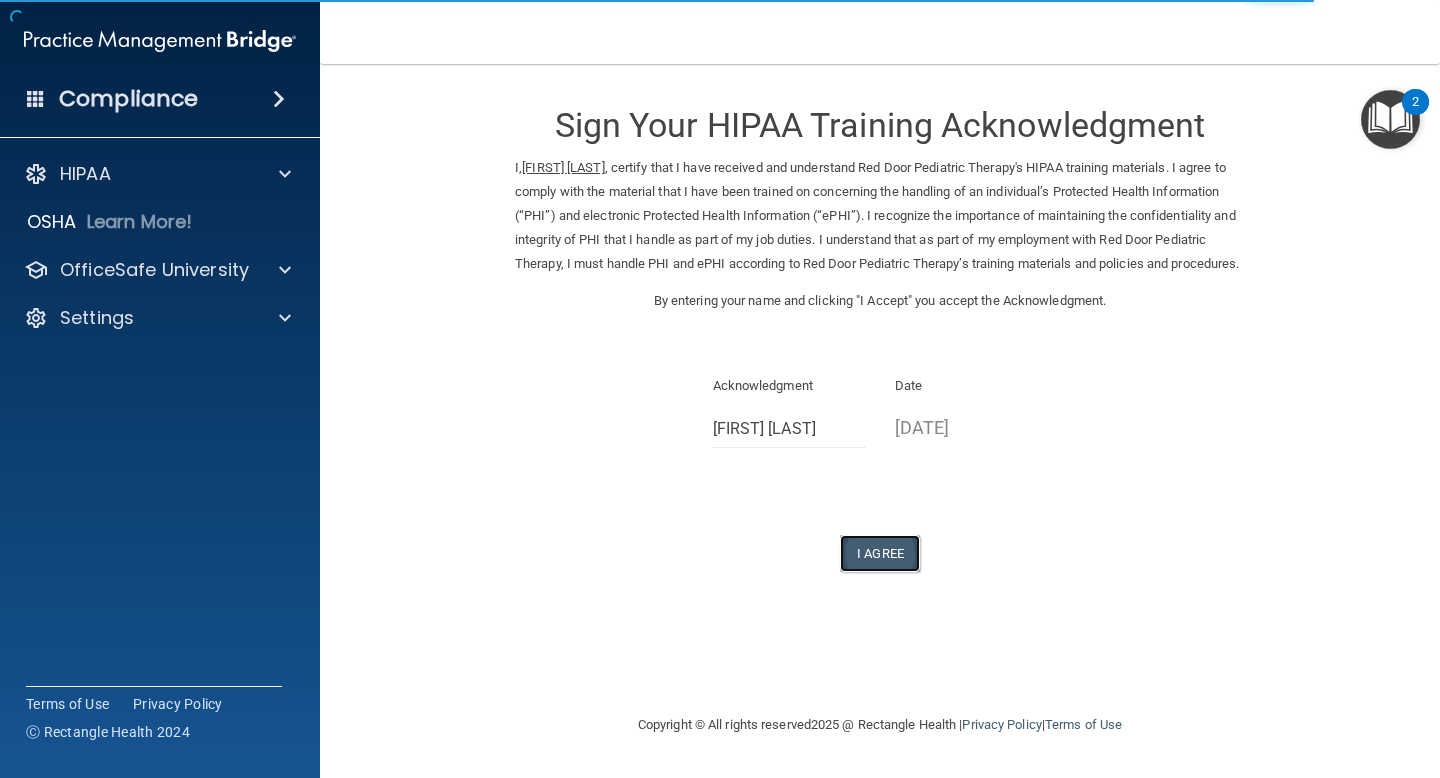 click on "I Agree" at bounding box center [880, 553] 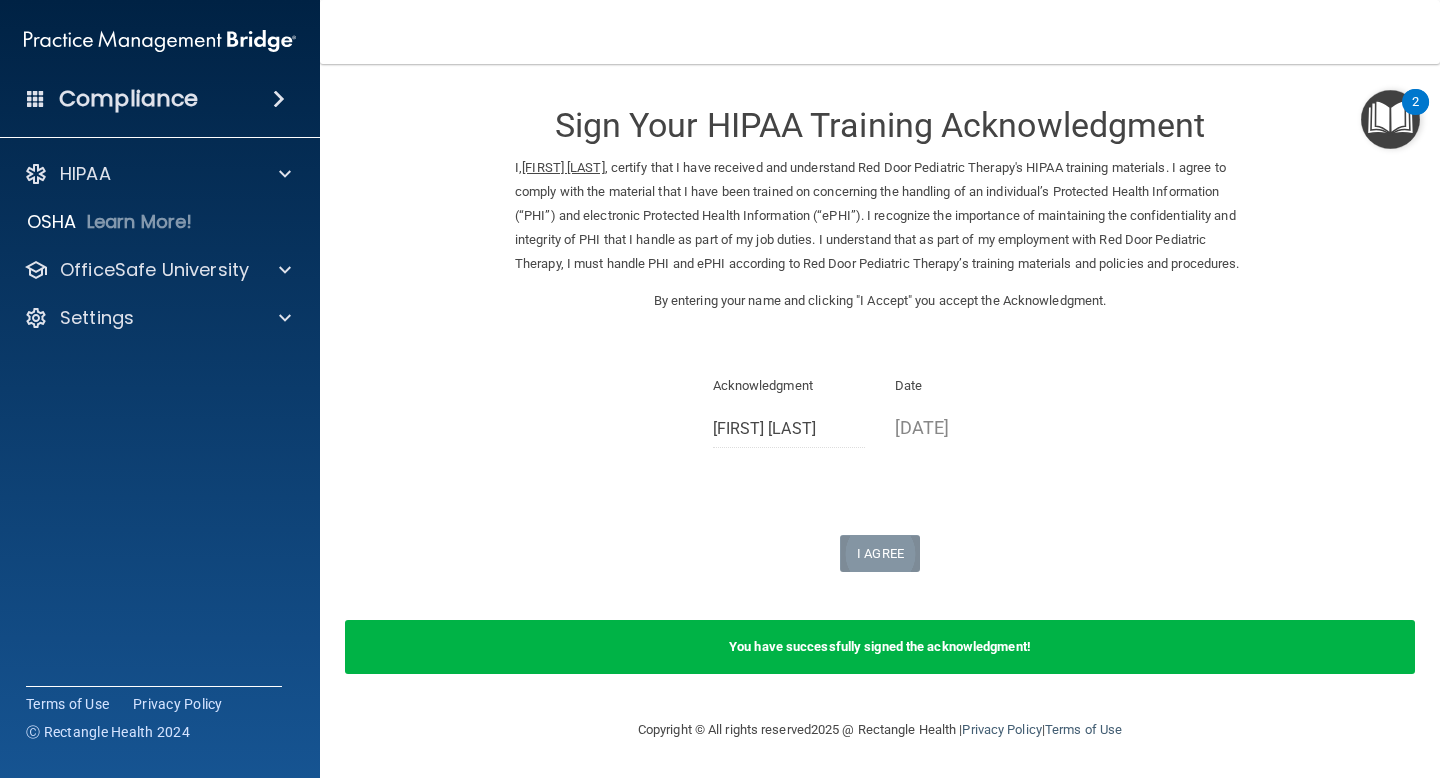 scroll, scrollTop: 24, scrollLeft: 0, axis: vertical 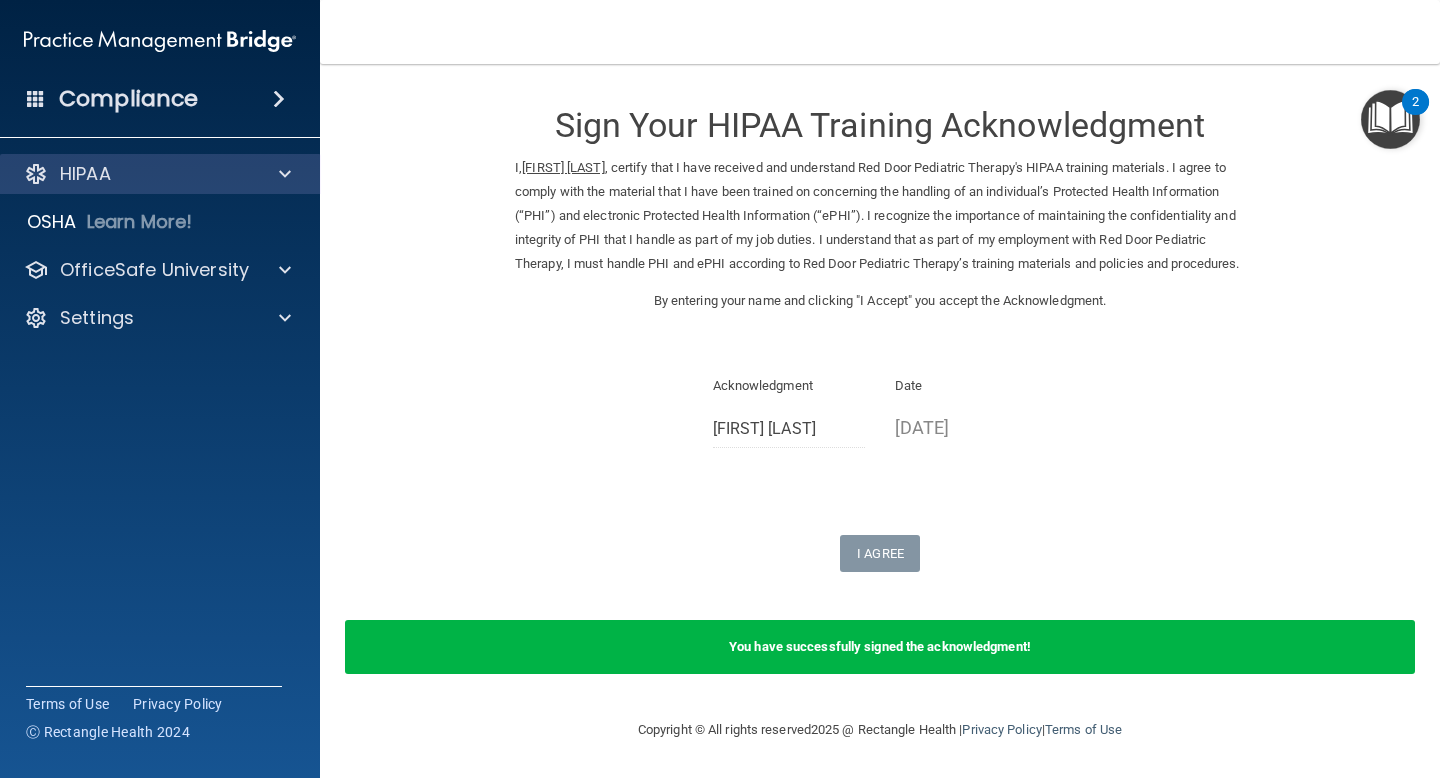click on "HIPAA" at bounding box center [160, 174] 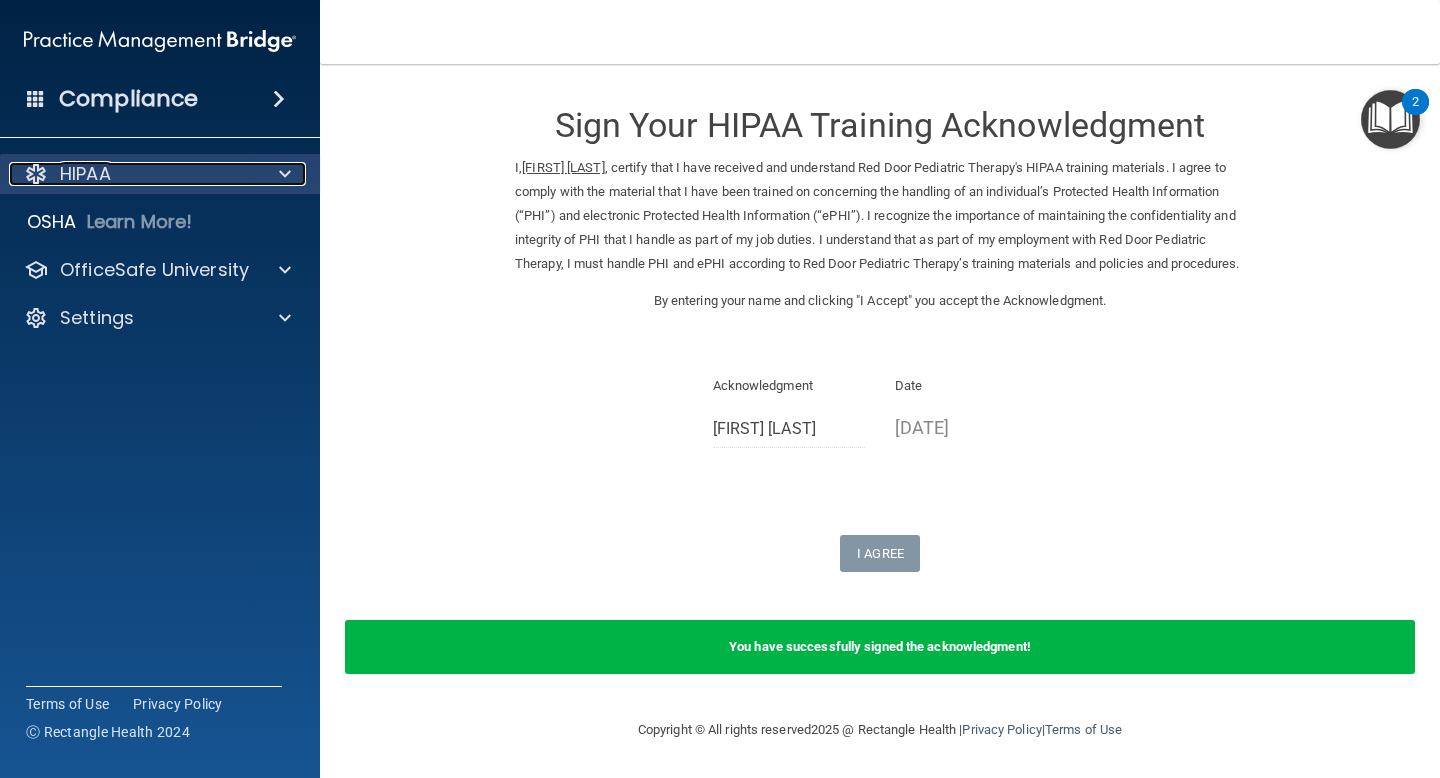 click on "HIPAA" at bounding box center (85, 174) 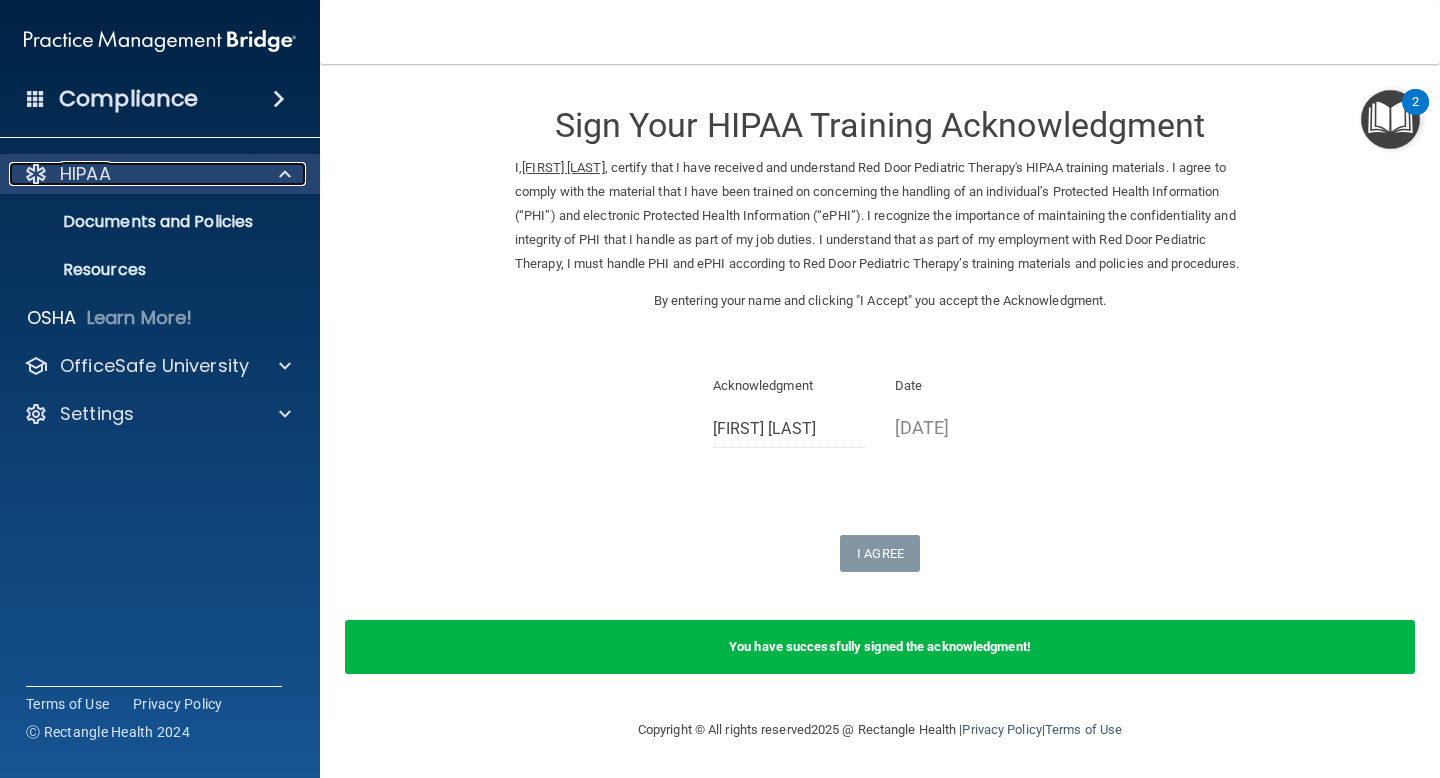 click on "HIPAA" at bounding box center [85, 174] 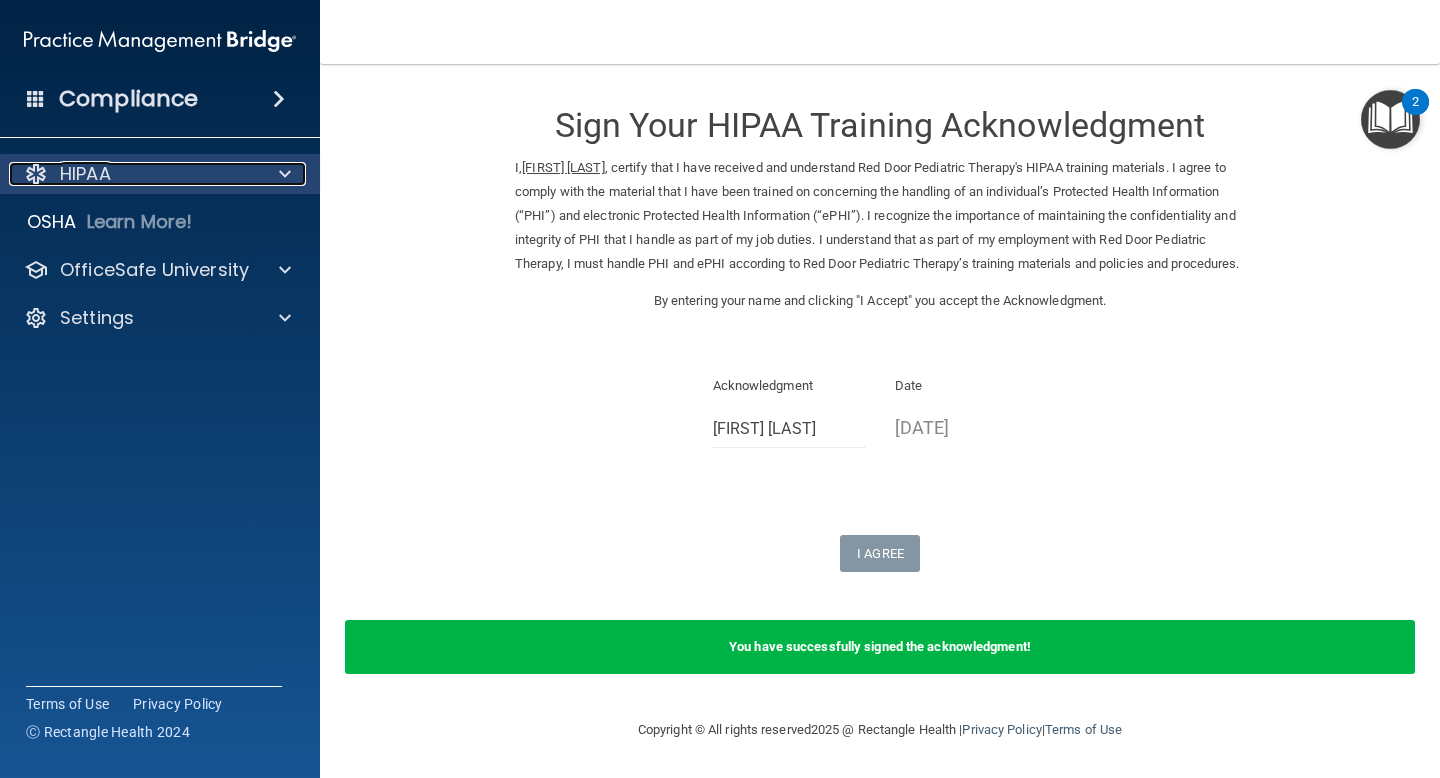 click on "HIPAA" at bounding box center (85, 174) 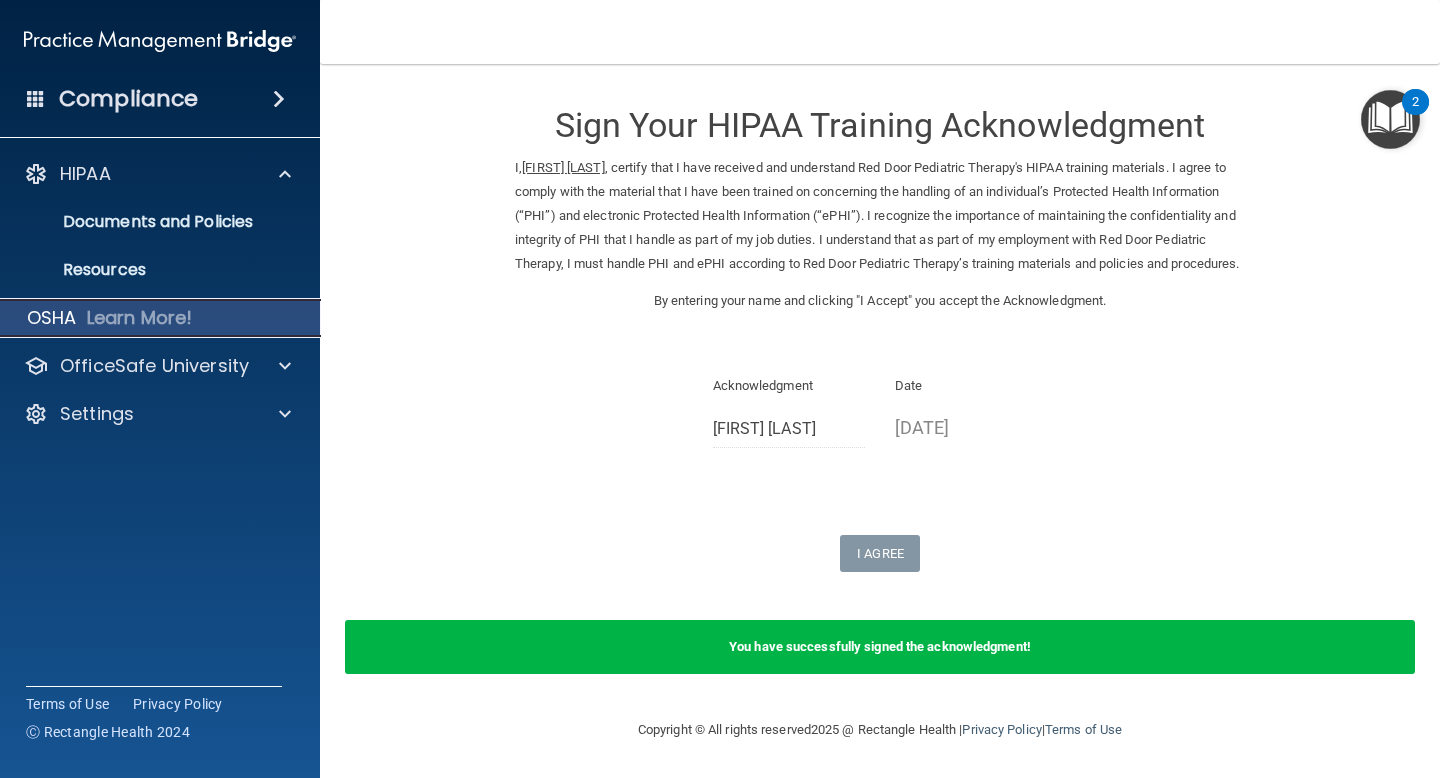 click on "Learn More!" at bounding box center (140, 318) 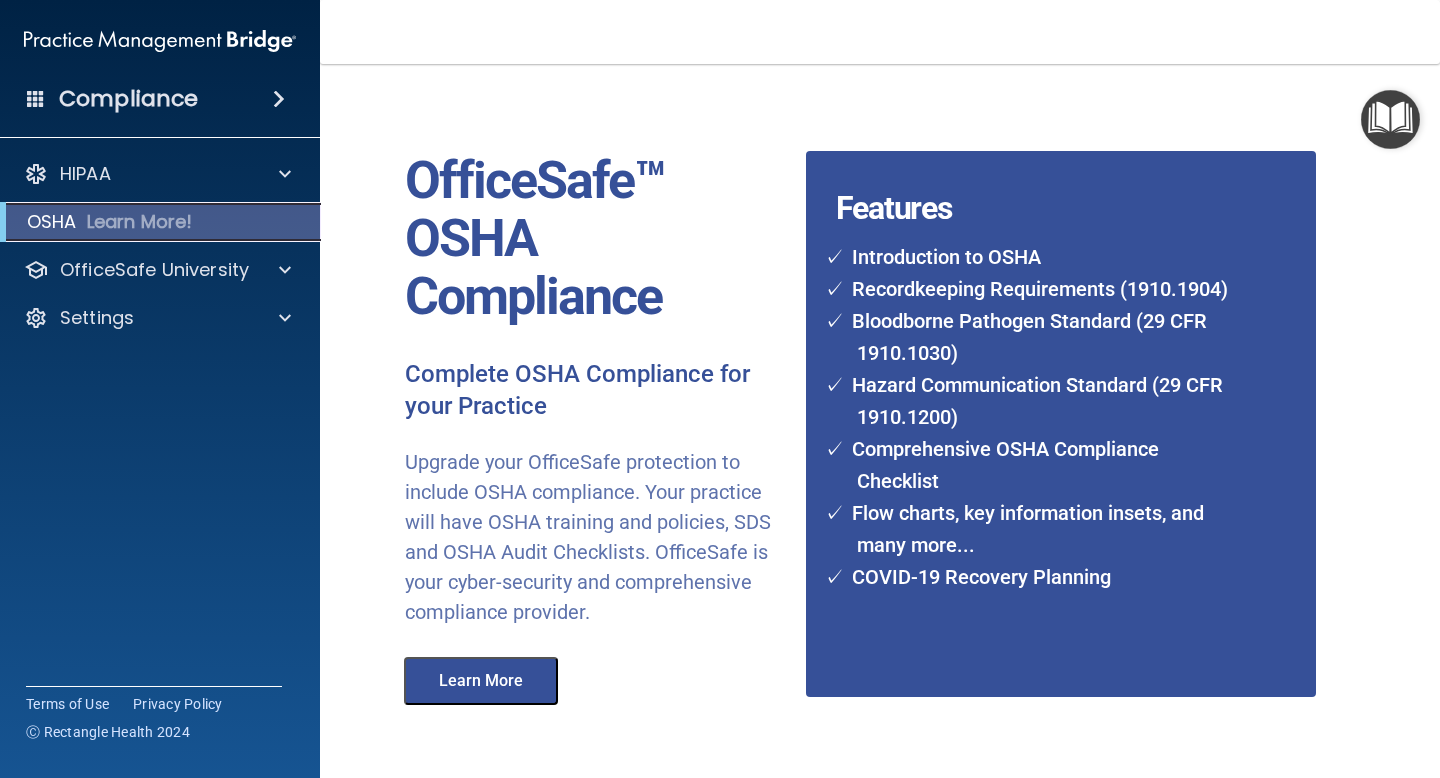 scroll, scrollTop: 121, scrollLeft: 0, axis: vertical 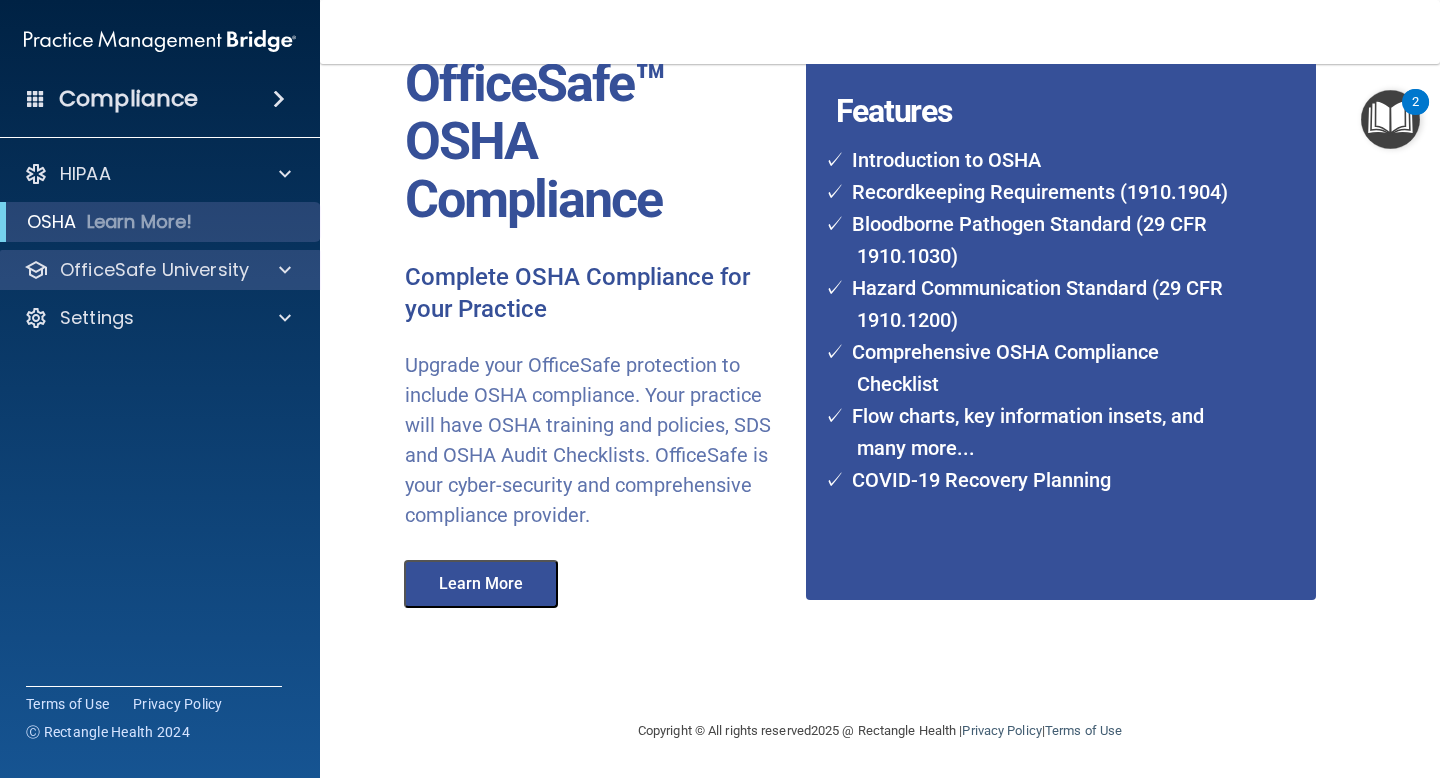 click on "OfficeSafe University" at bounding box center (160, 270) 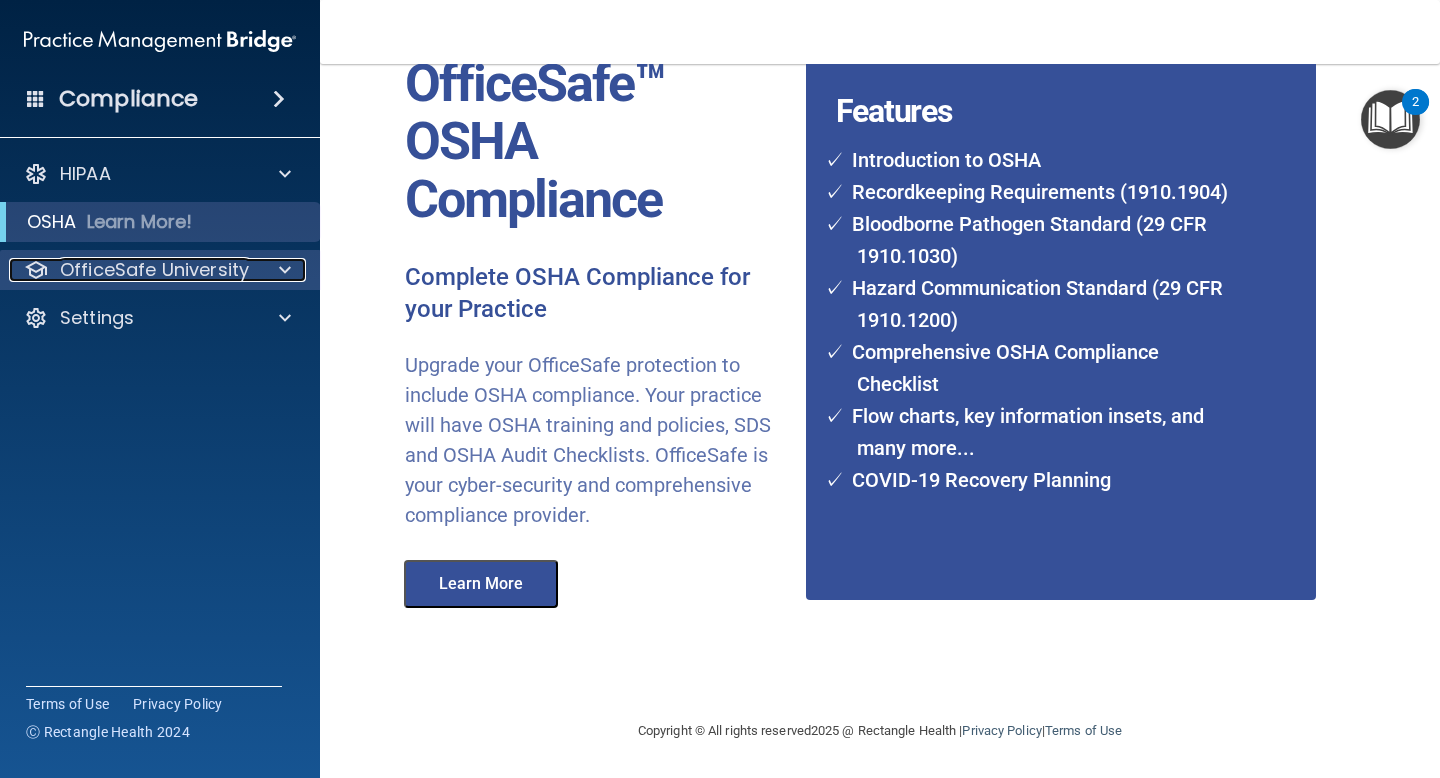 click on "OfficeSafe University" at bounding box center [154, 270] 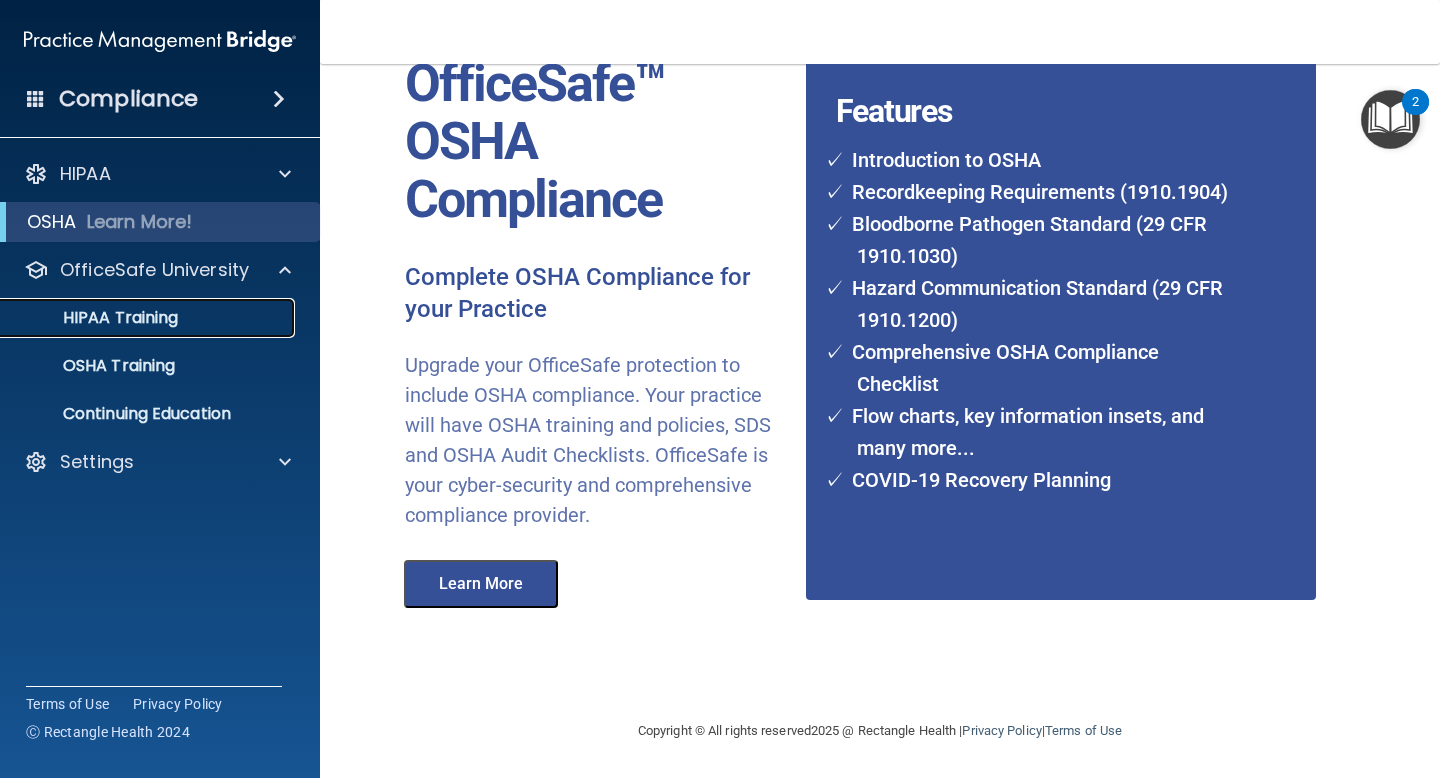 click on "HIPAA Training" at bounding box center [95, 318] 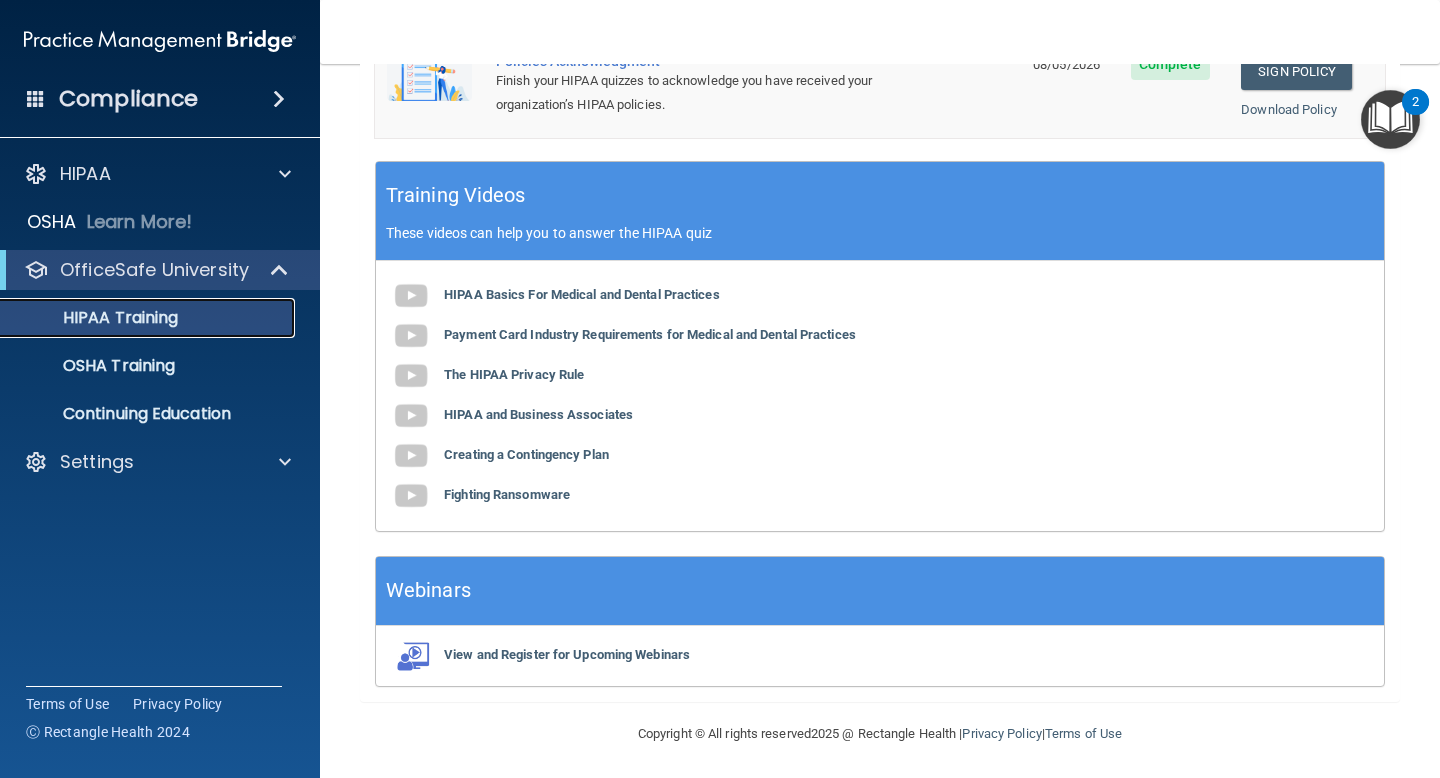 scroll, scrollTop: 727, scrollLeft: 0, axis: vertical 